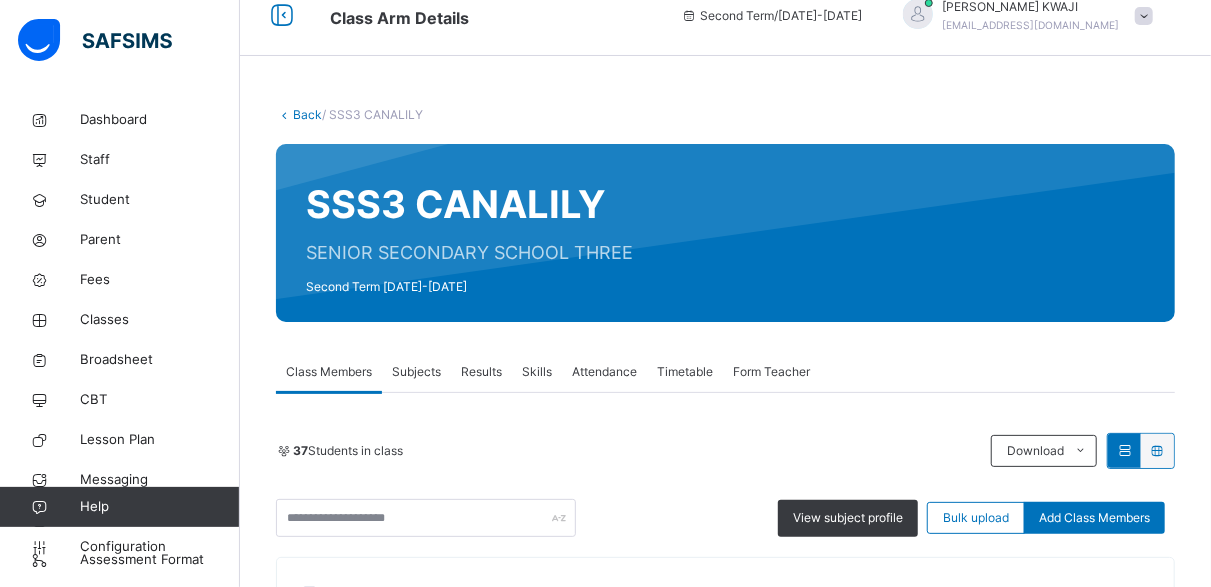 scroll, scrollTop: 0, scrollLeft: 0, axis: both 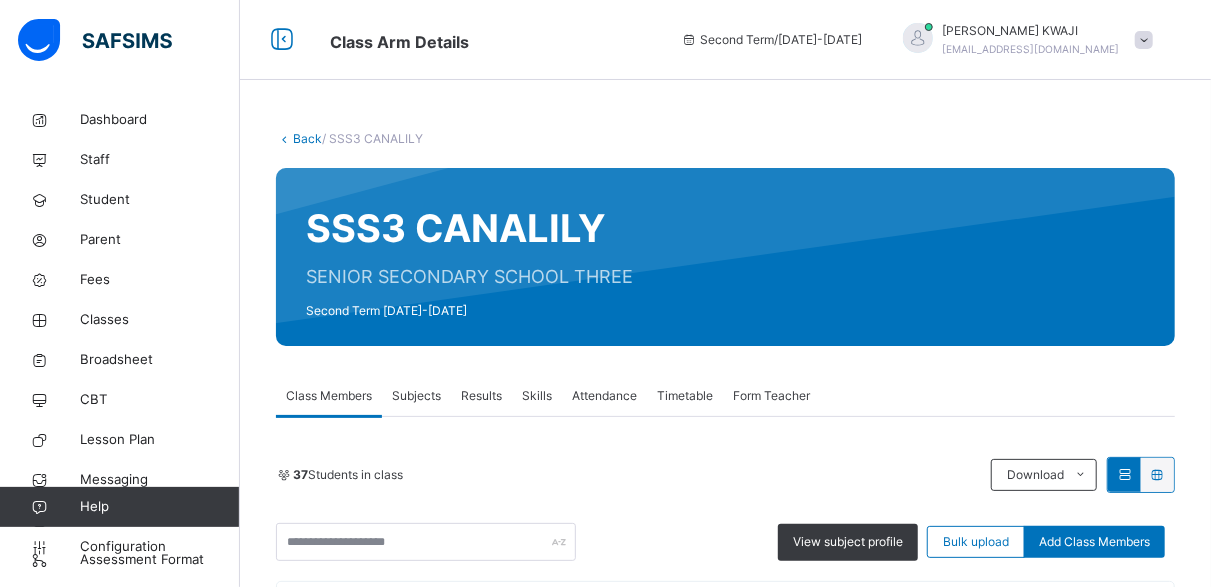 click on "Subjects" at bounding box center (416, 396) 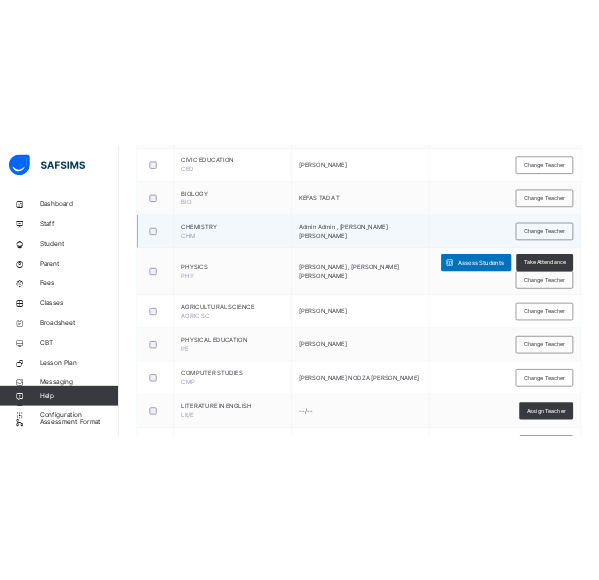 scroll, scrollTop: 466, scrollLeft: 0, axis: vertical 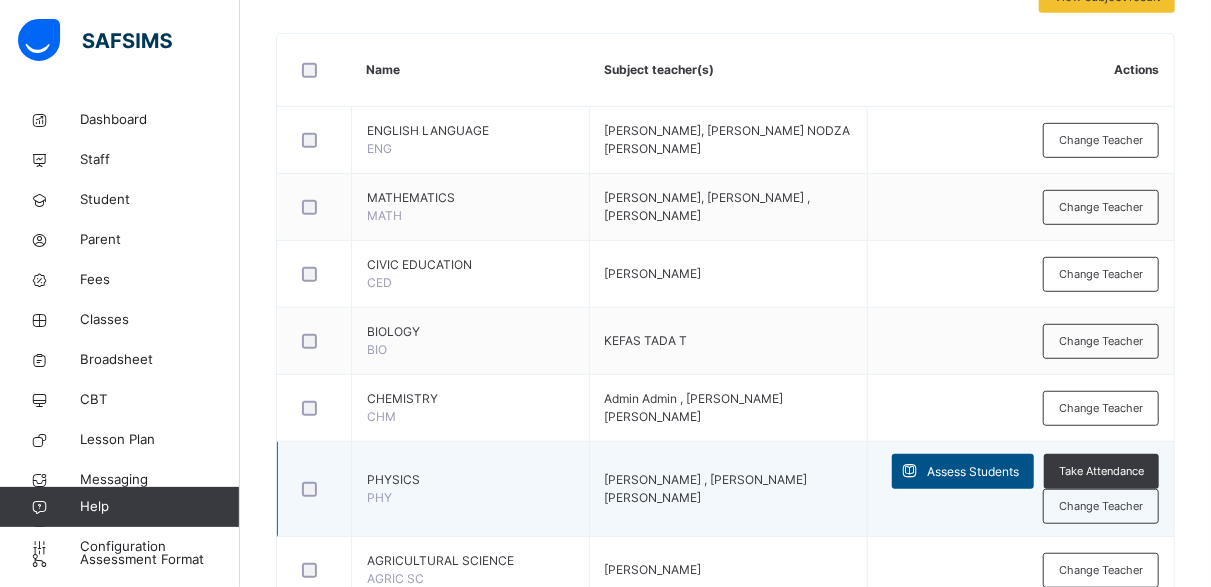 click on "Assess Students" at bounding box center [973, 472] 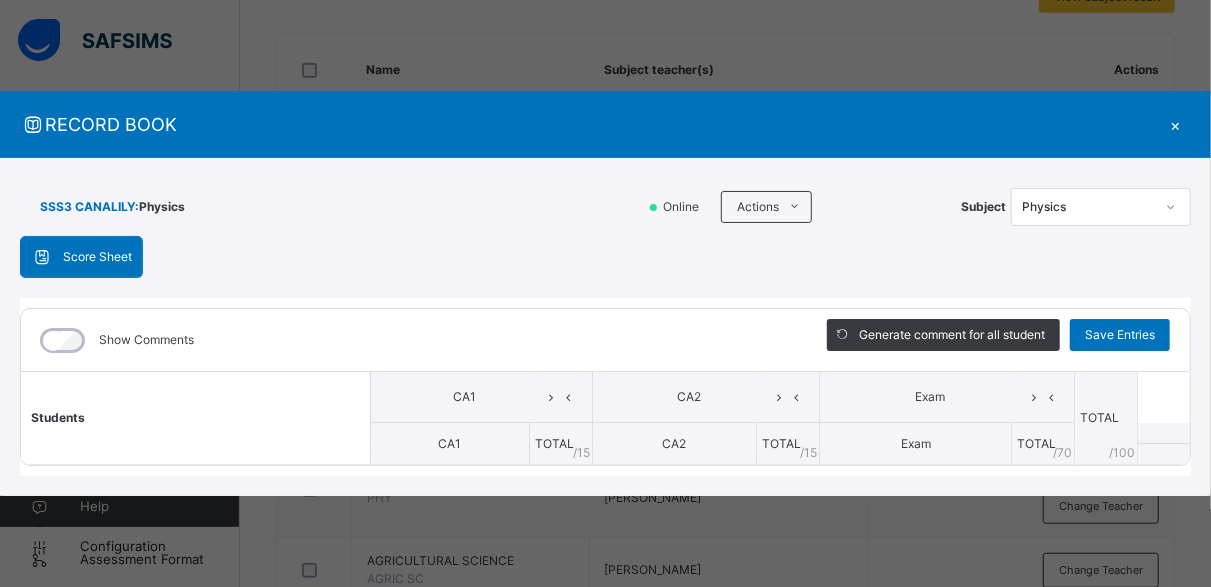 scroll, scrollTop: 0, scrollLeft: 0, axis: both 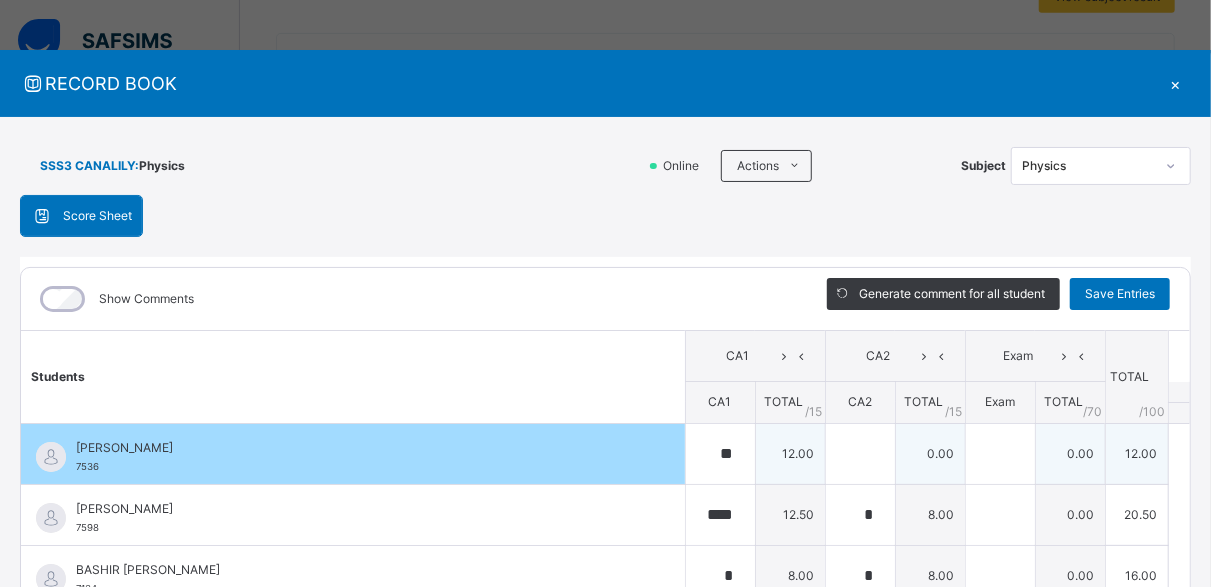 type on "**" 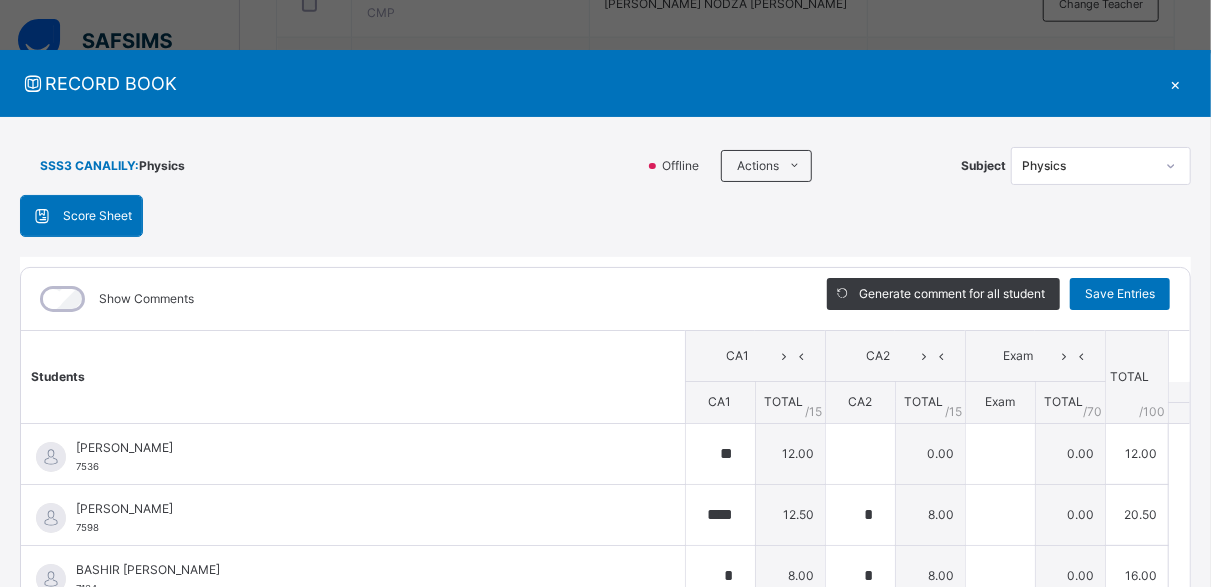 drag, startPoint x: 876, startPoint y: 87, endPoint x: 916, endPoint y: 88, distance: 40.012497 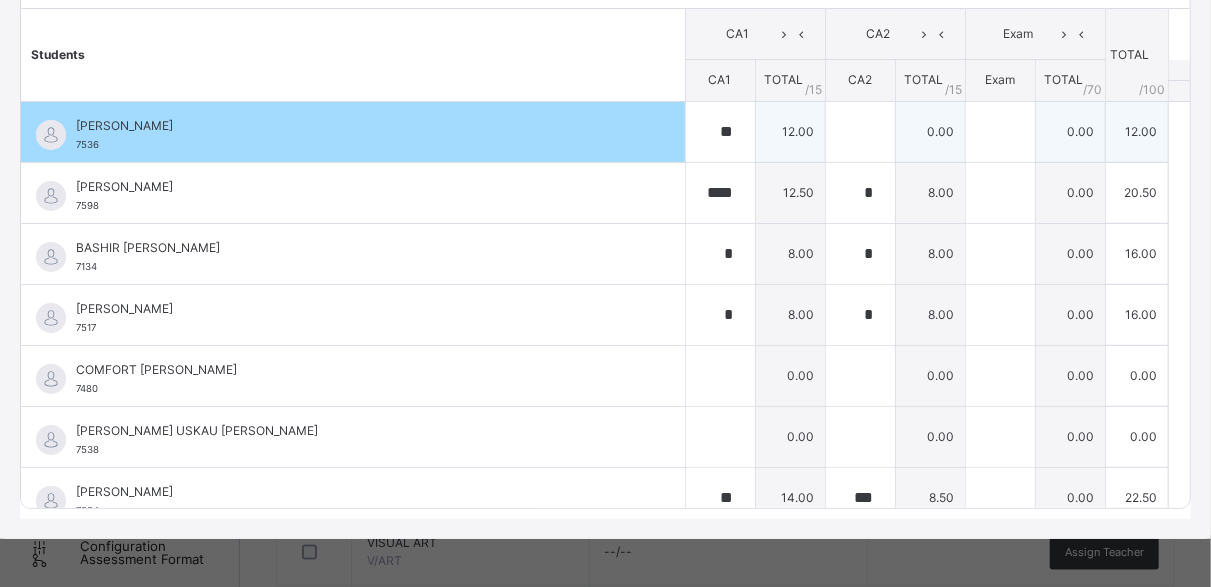 scroll, scrollTop: 0, scrollLeft: 0, axis: both 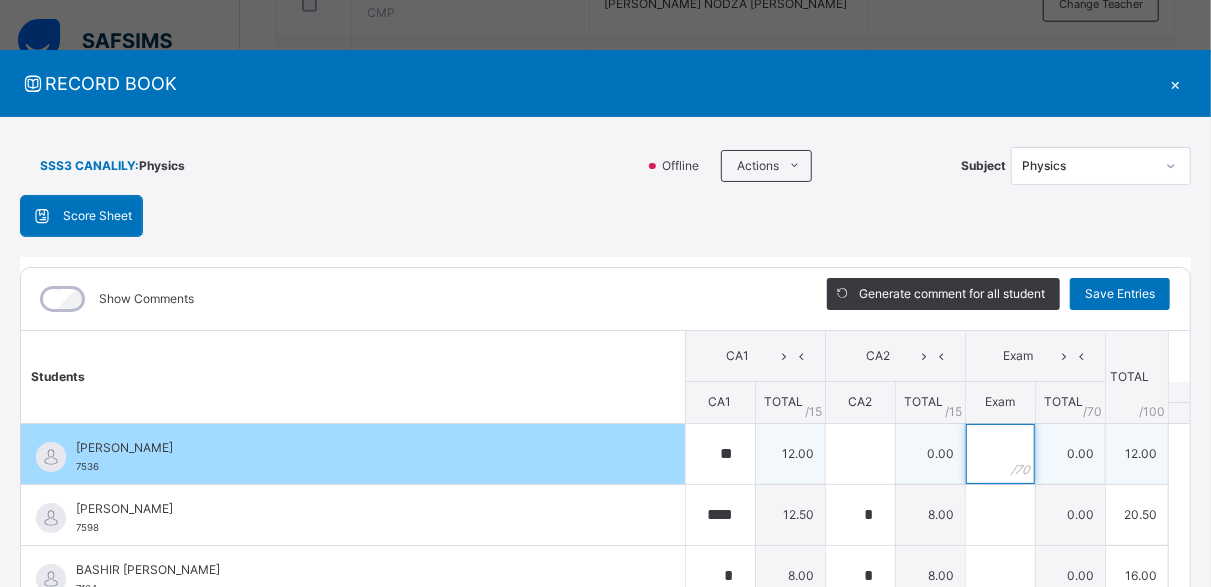 click at bounding box center [1000, 454] 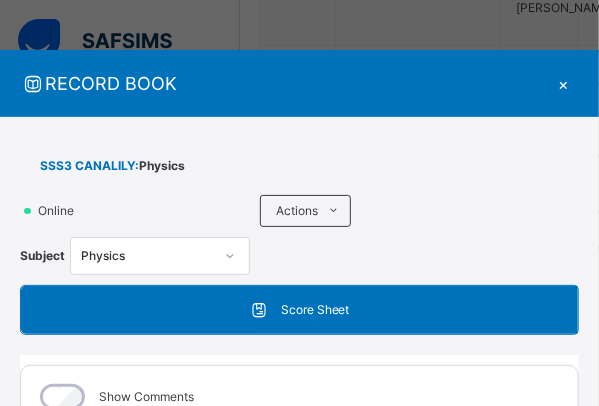 scroll, scrollTop: 0, scrollLeft: 24, axis: horizontal 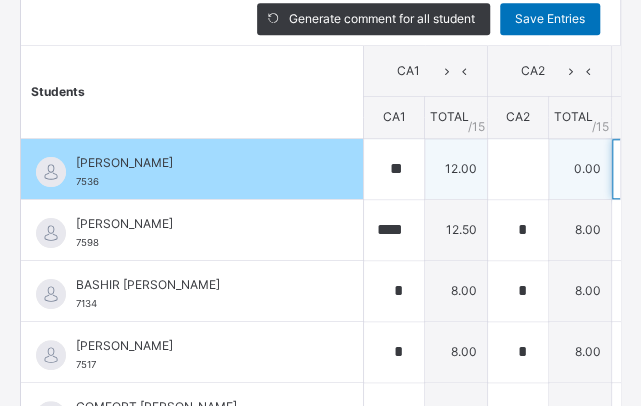 click at bounding box center (642, 169) 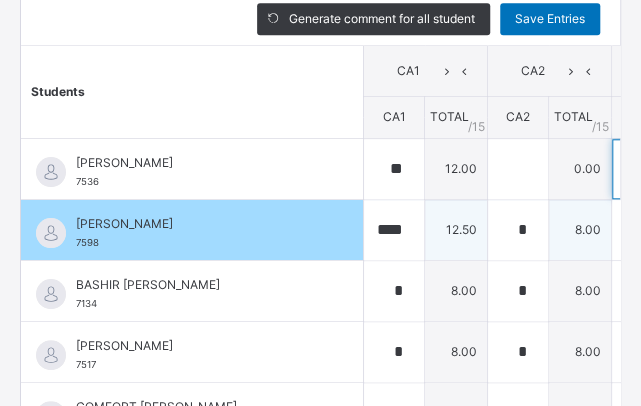 type on "**" 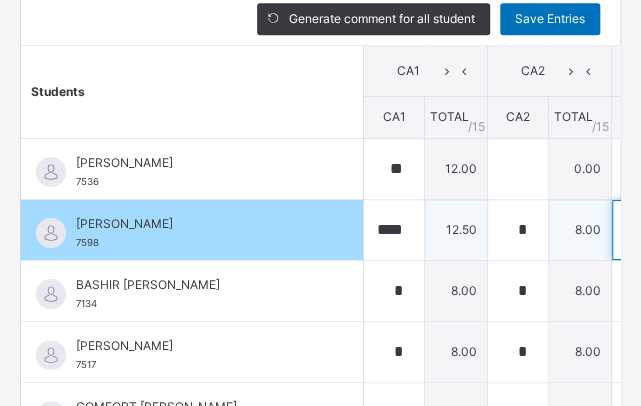 click at bounding box center [642, 230] 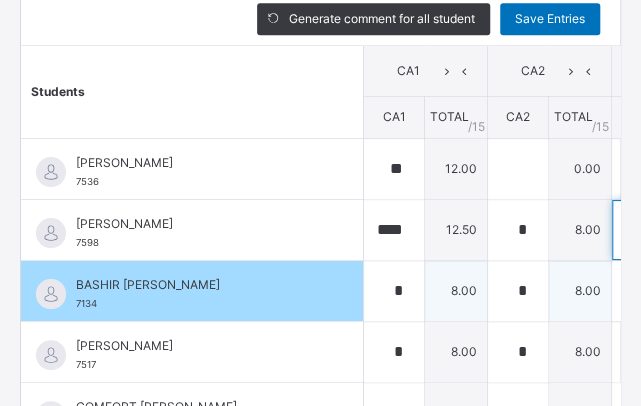 type on "**" 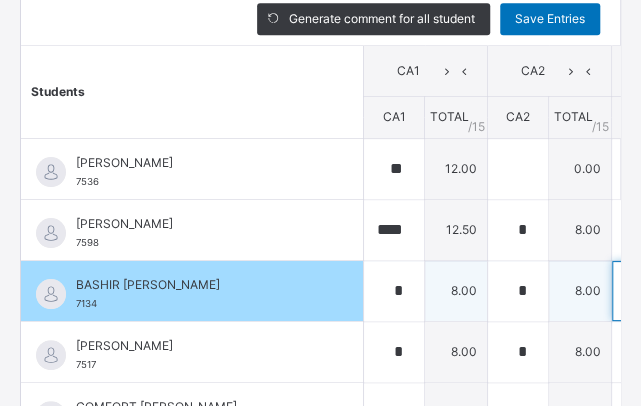 click at bounding box center [642, 291] 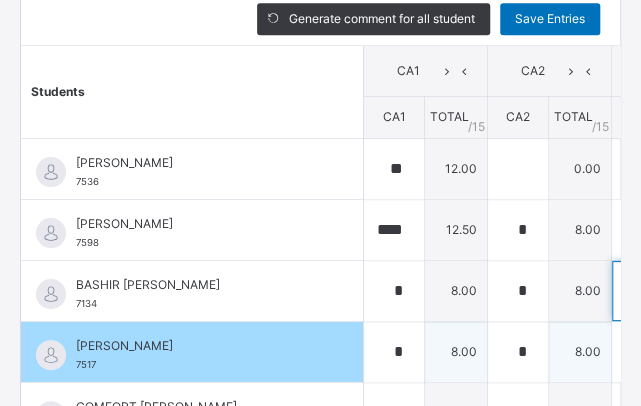 type on "**" 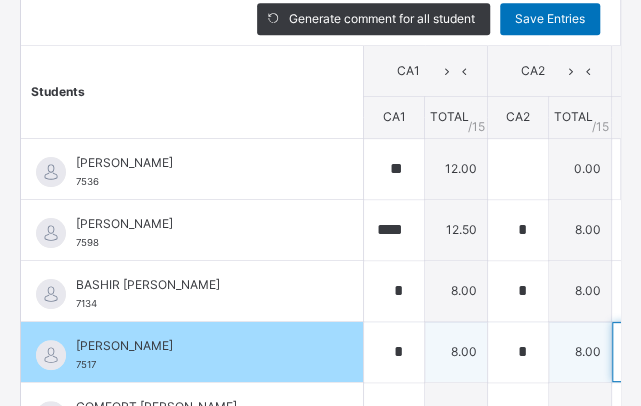 click at bounding box center [642, 352] 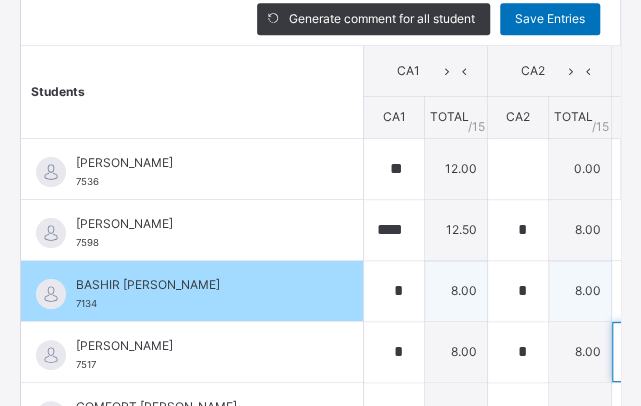 scroll, scrollTop: 233, scrollLeft: 0, axis: vertical 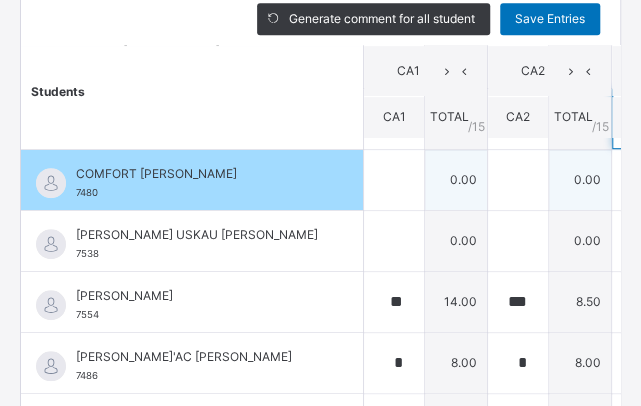 type on "**" 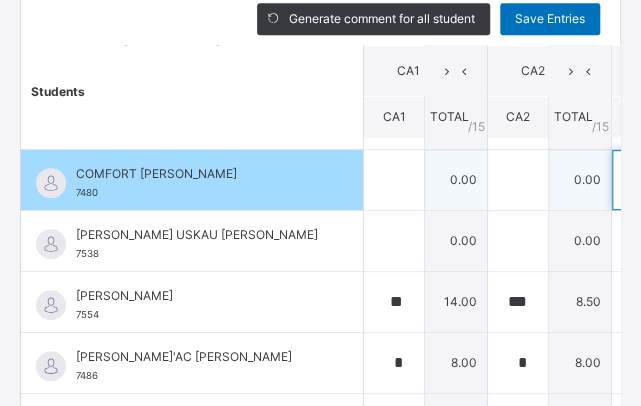 click at bounding box center (642, 180) 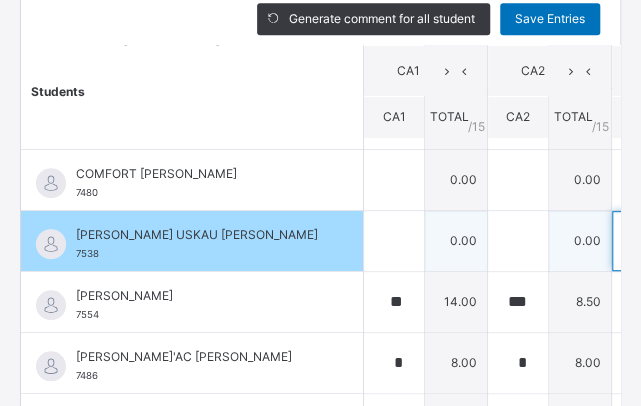 click at bounding box center [642, 241] 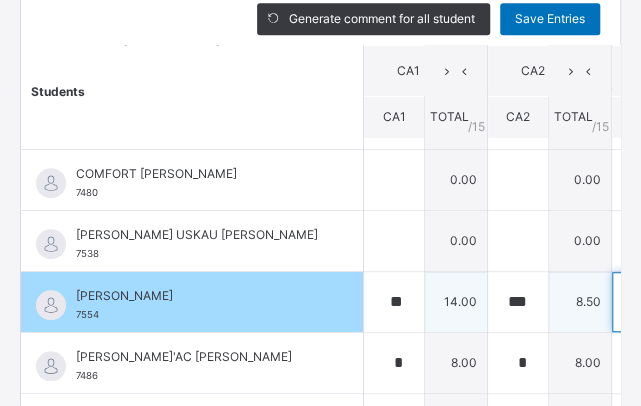 click at bounding box center (642, 302) 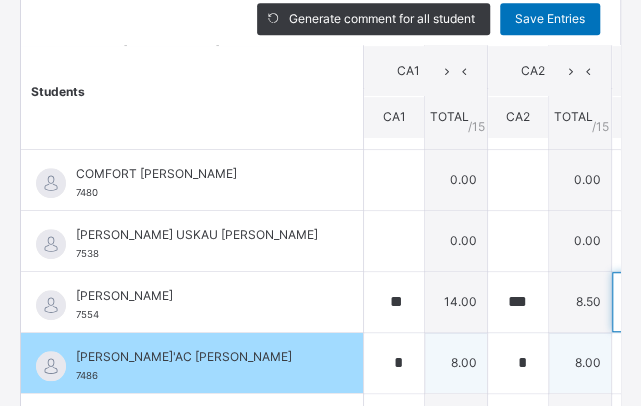 type on "**" 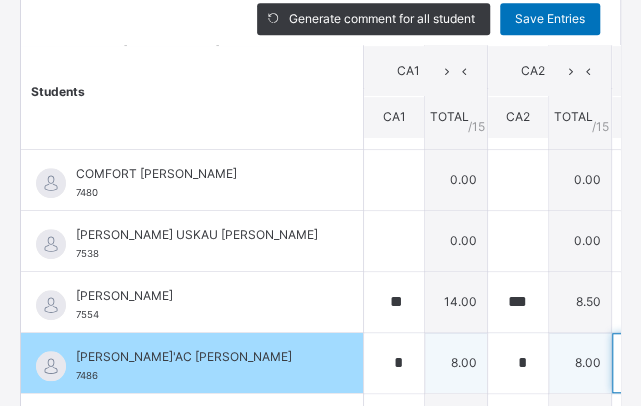 click at bounding box center (642, 363) 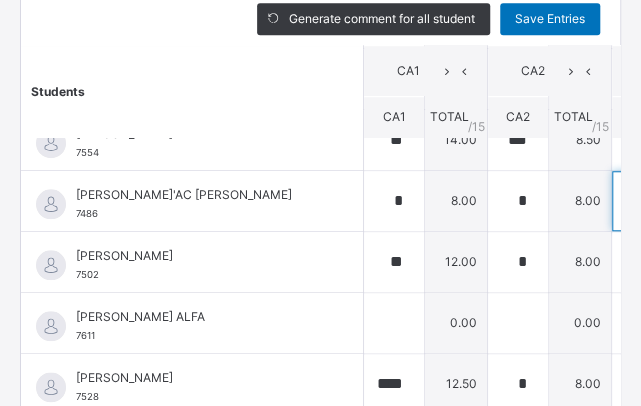 scroll, scrollTop: 416, scrollLeft: 0, axis: vertical 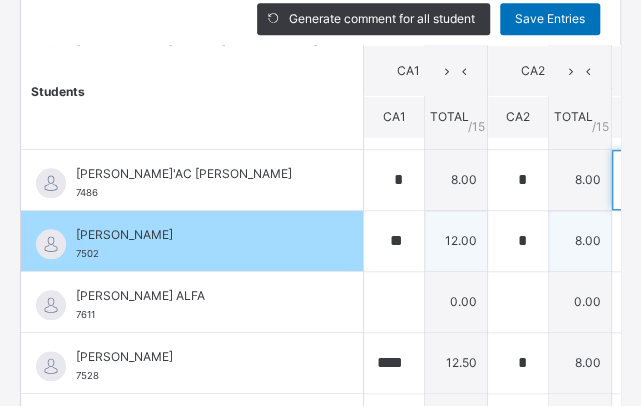 type on "**" 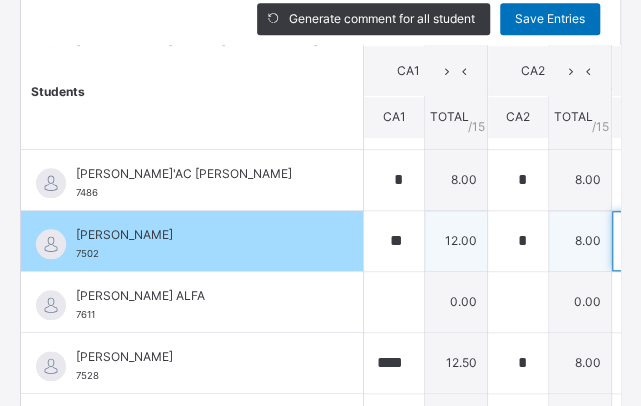 click at bounding box center (642, 241) 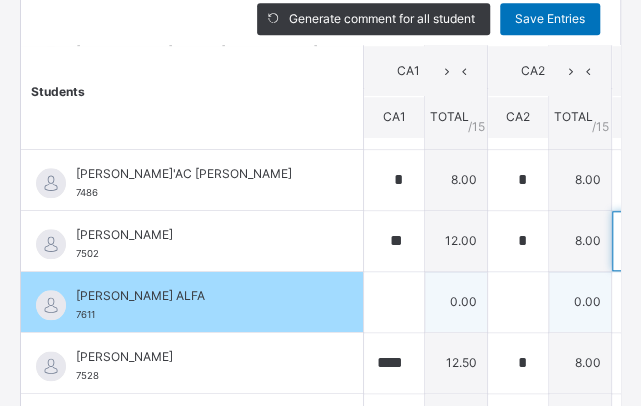 type on "**" 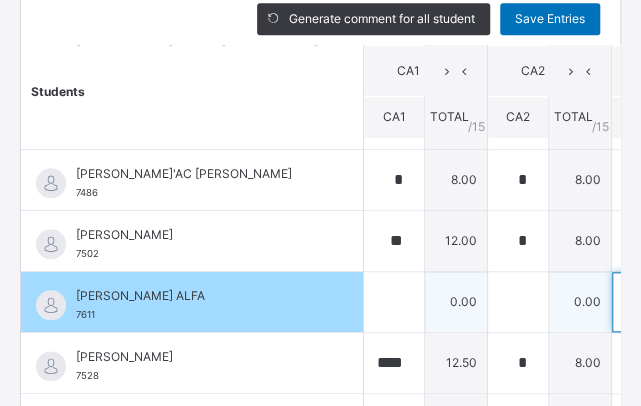 click at bounding box center [642, 302] 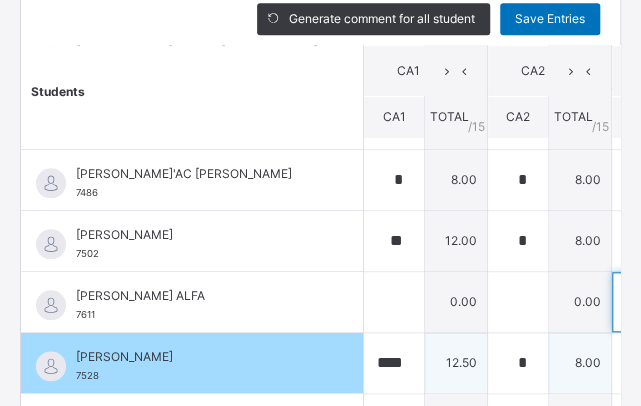 type on "**" 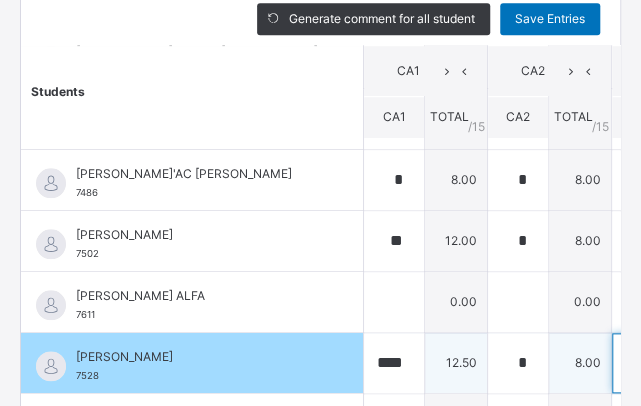 click at bounding box center (642, 363) 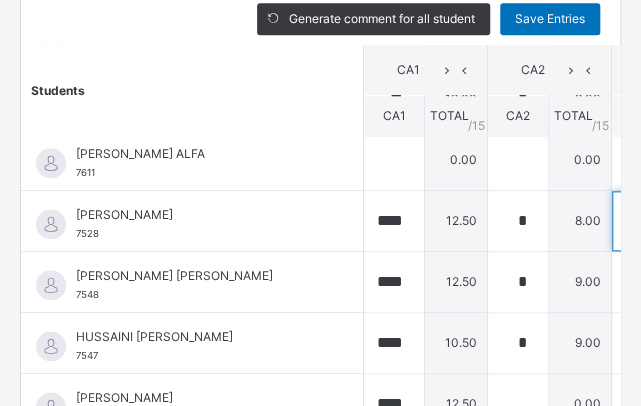 scroll, scrollTop: 643, scrollLeft: 0, axis: vertical 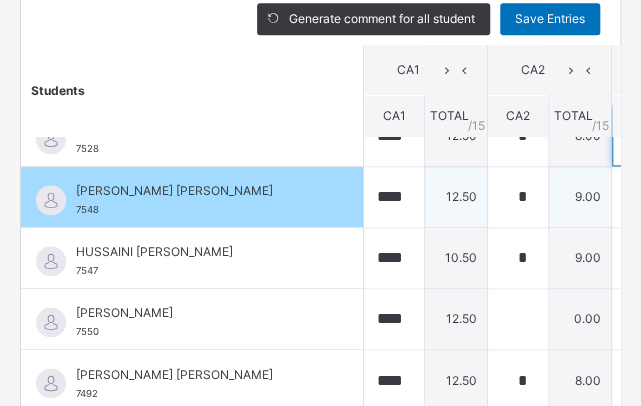 type on "**" 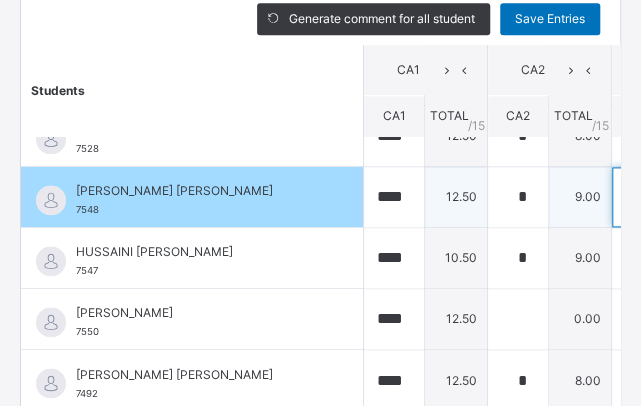 click at bounding box center [642, 197] 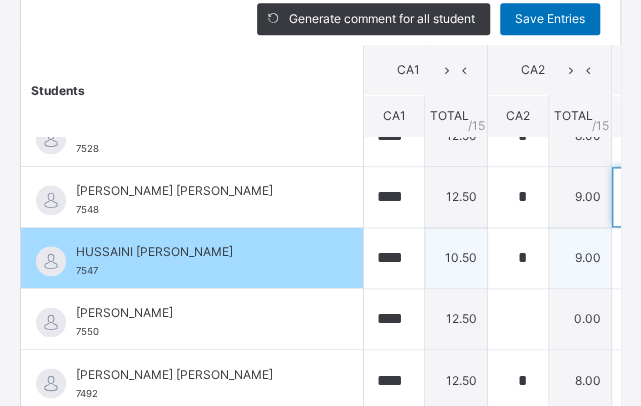 type on "**" 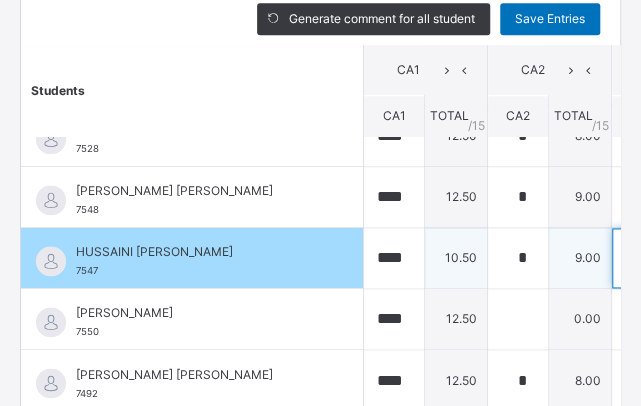 click at bounding box center (642, 258) 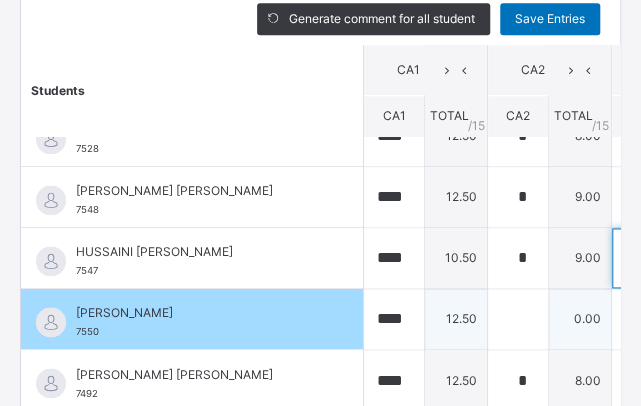 type on "**" 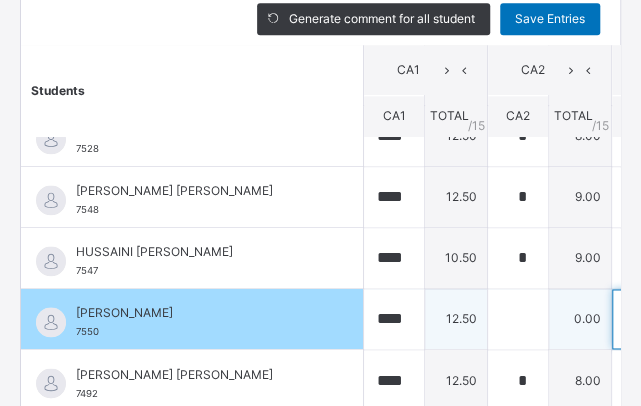 click at bounding box center [642, 319] 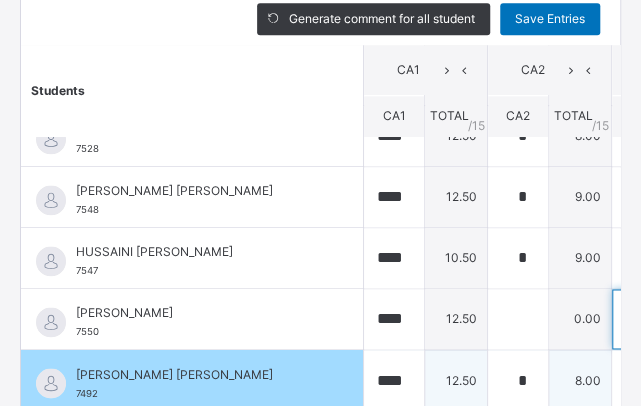 type on "**" 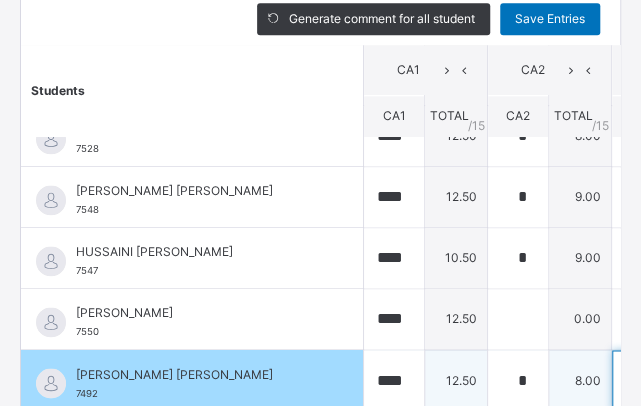 click at bounding box center (642, 380) 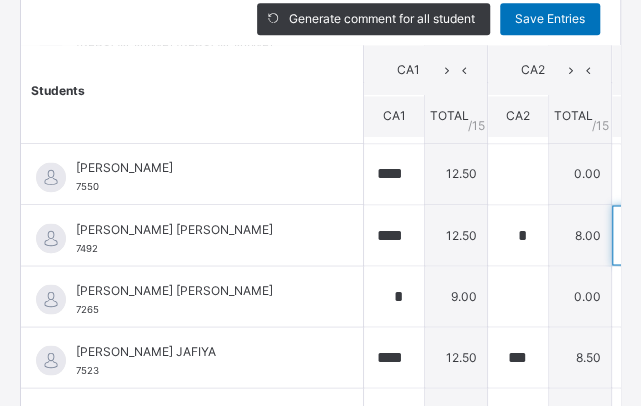 scroll, scrollTop: 850, scrollLeft: 0, axis: vertical 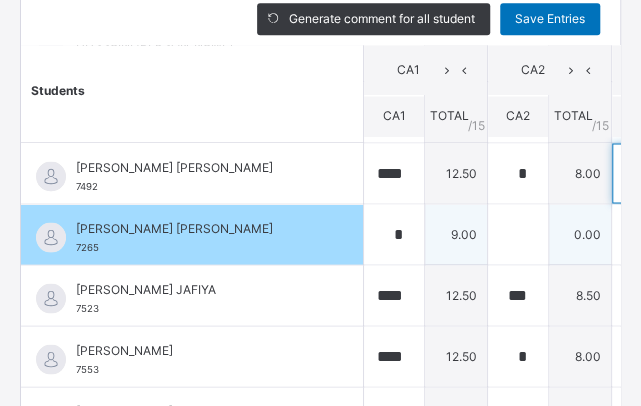 type on "**" 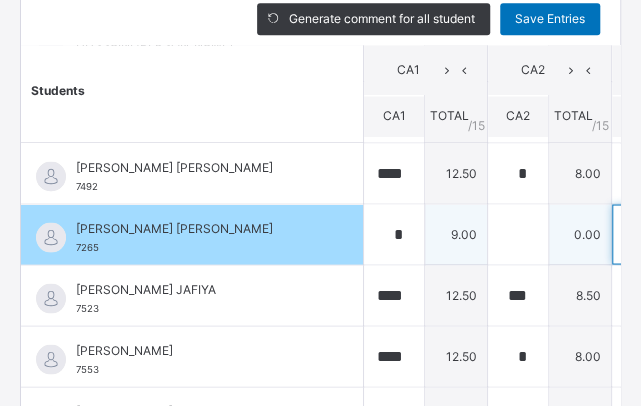click at bounding box center (642, 234) 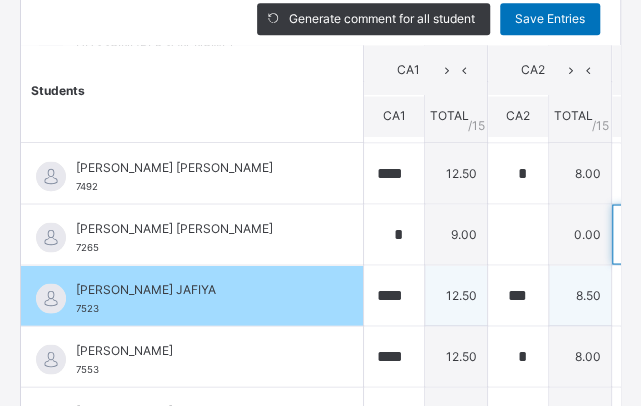 type on "**" 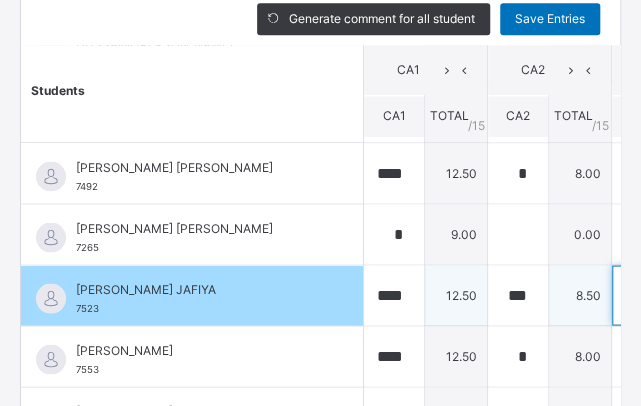 click at bounding box center [642, 295] 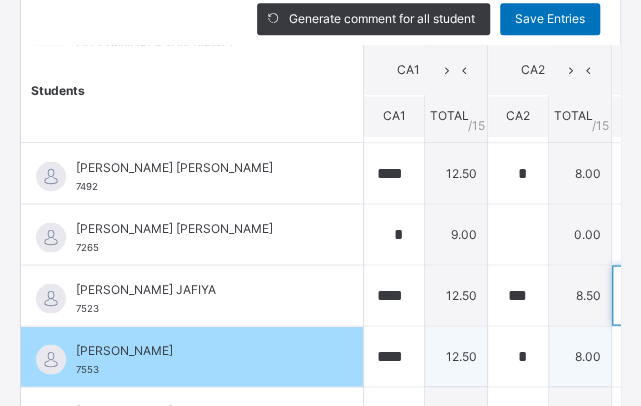type on "**" 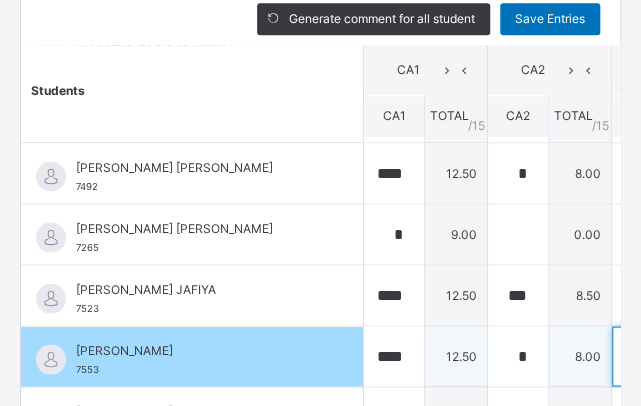 click at bounding box center [642, 356] 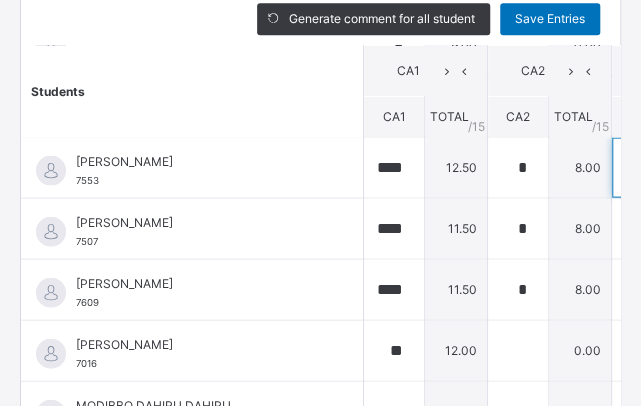 scroll, scrollTop: 1042, scrollLeft: 0, axis: vertical 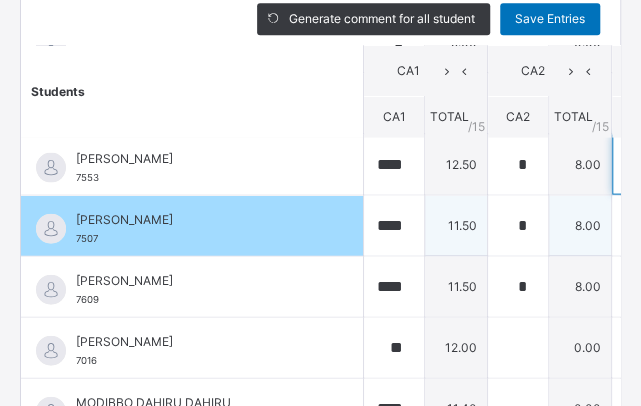 type on "**" 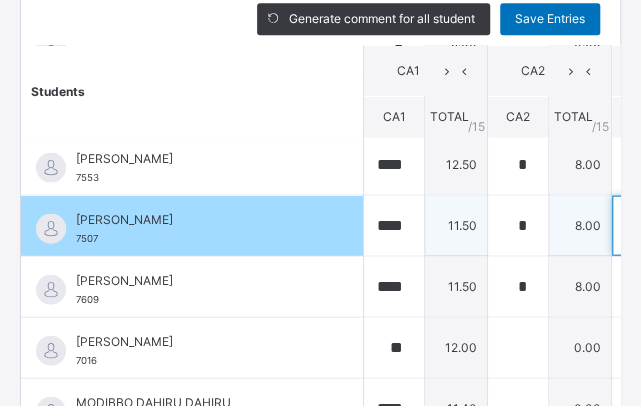 click at bounding box center [642, 225] 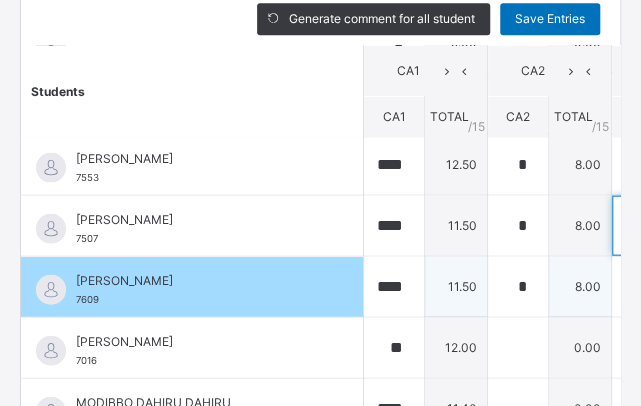 type on "**" 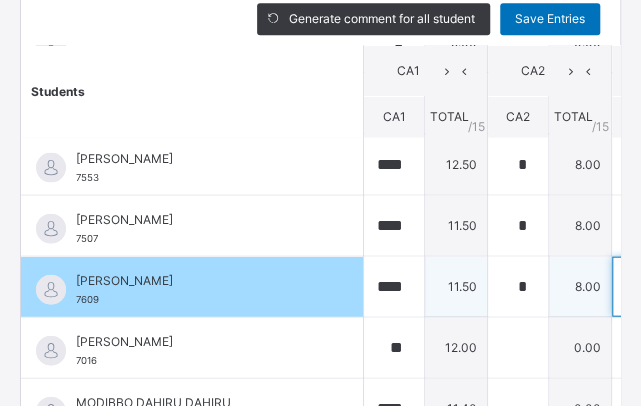 click at bounding box center [642, 286] 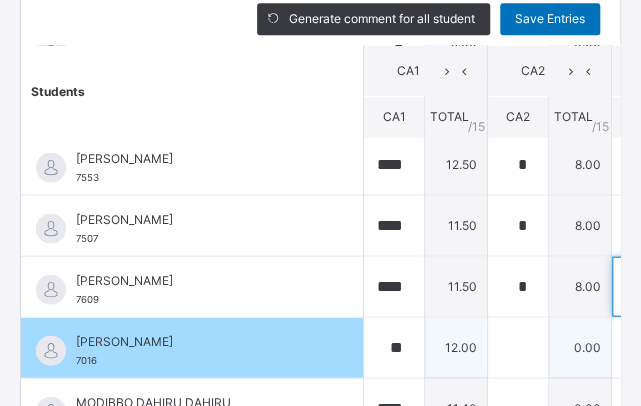 type on "**" 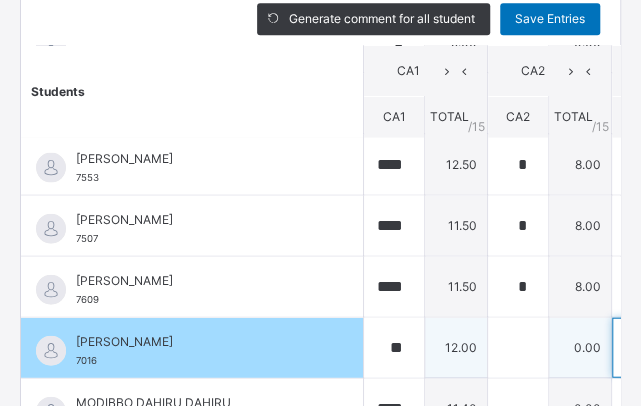 click at bounding box center (642, 347) 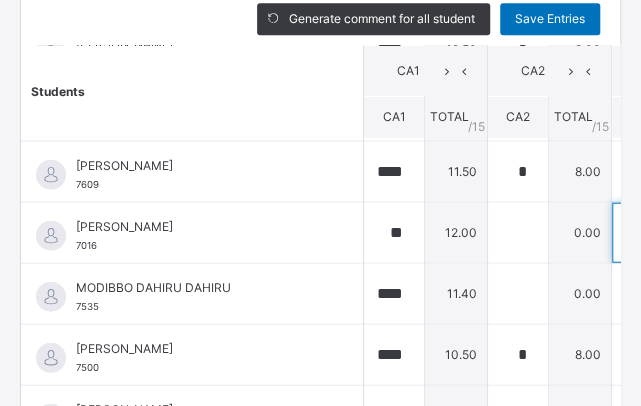 scroll, scrollTop: 1194, scrollLeft: 0, axis: vertical 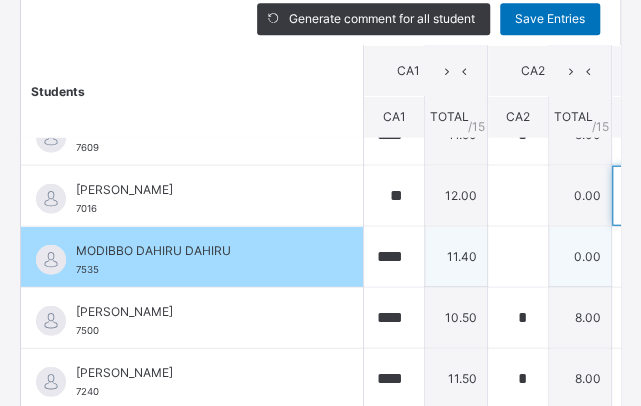 type on "**" 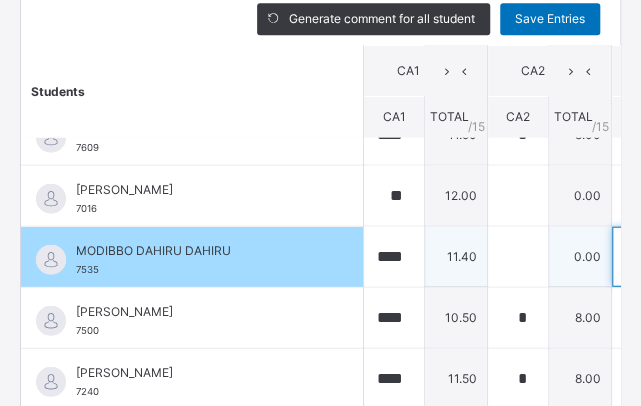 click at bounding box center [642, 256] 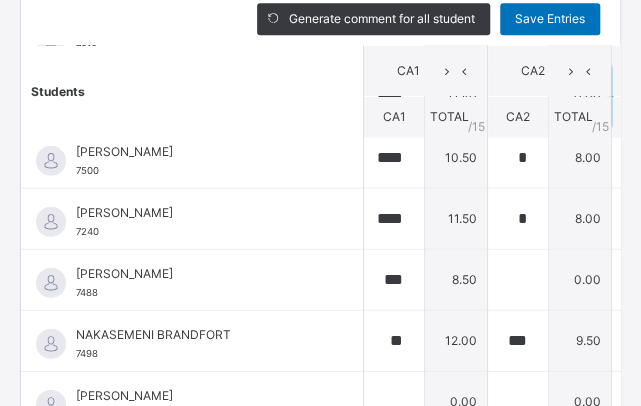 scroll, scrollTop: 1360, scrollLeft: 0, axis: vertical 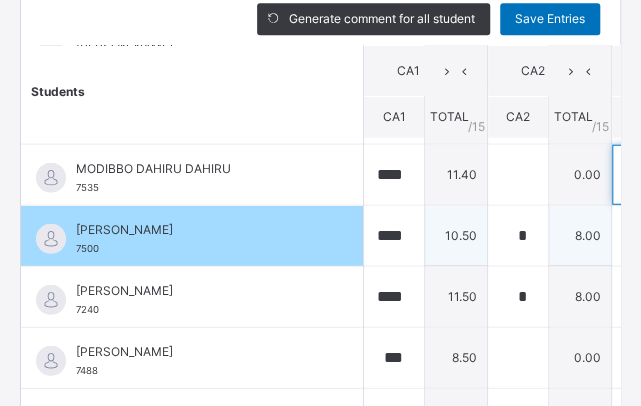 type on "**" 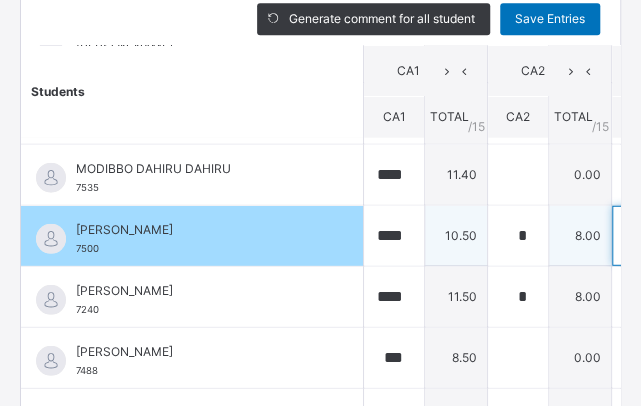 click at bounding box center (642, 235) 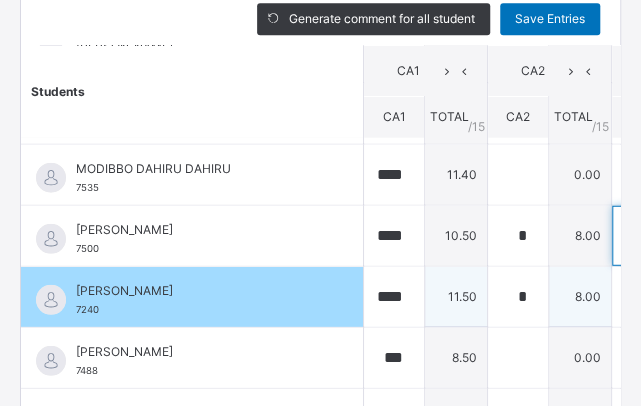 type on "**" 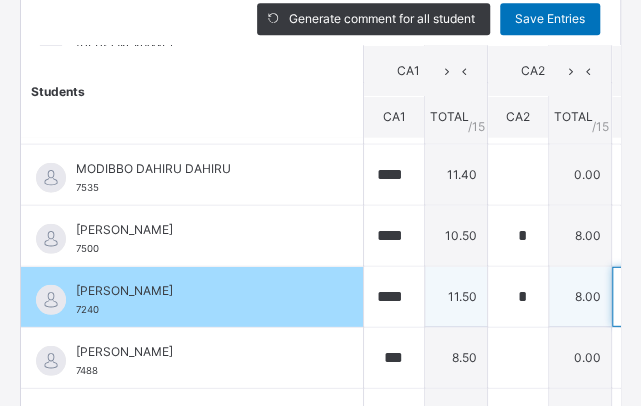click at bounding box center [642, 296] 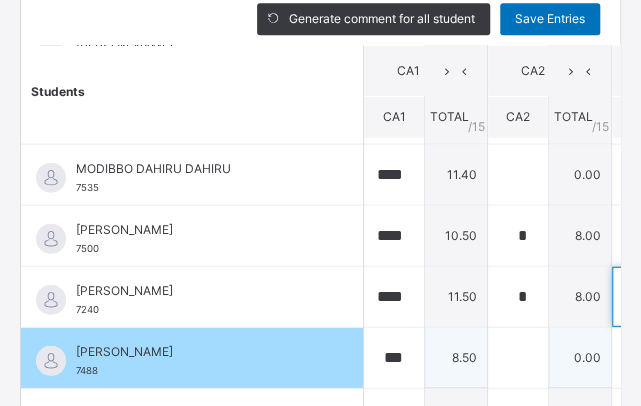 type on "**" 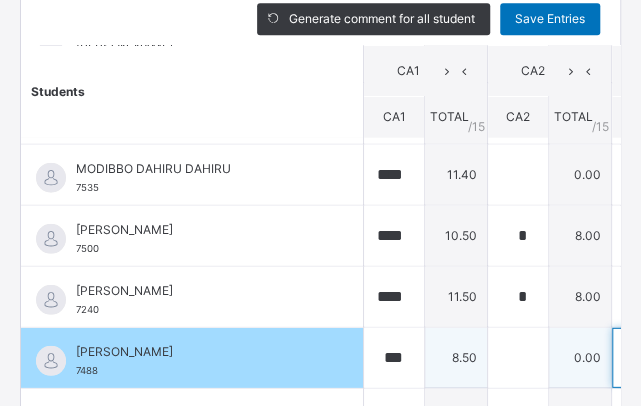 click at bounding box center (642, 357) 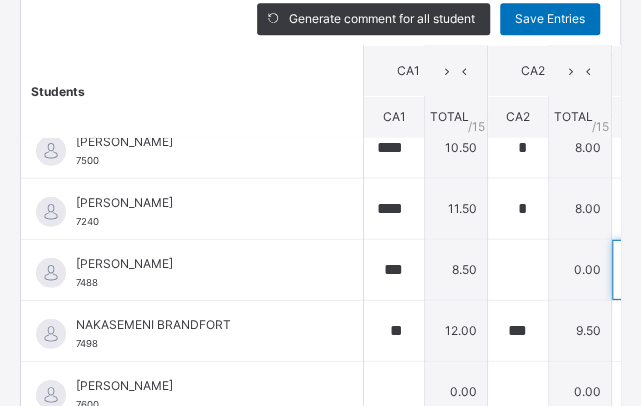 scroll, scrollTop: 1446, scrollLeft: 0, axis: vertical 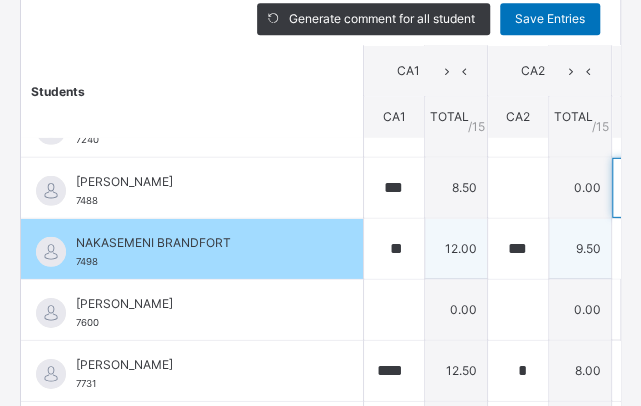 type on "**" 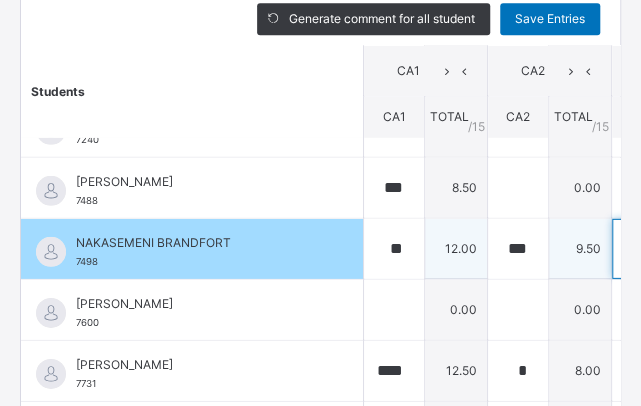 click at bounding box center (642, 248) 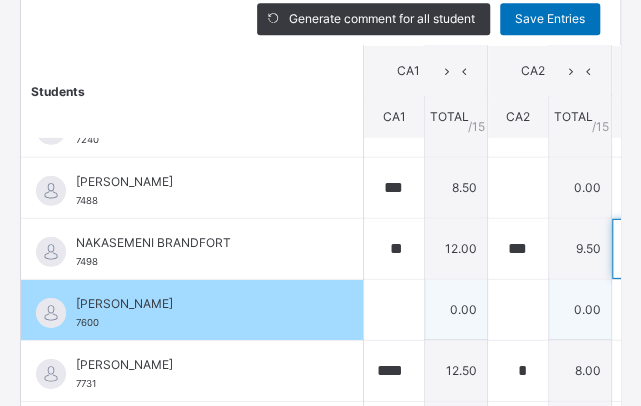 type on "**" 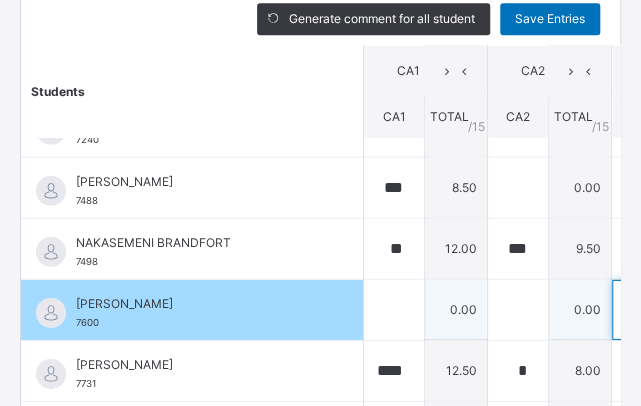 click at bounding box center [642, 309] 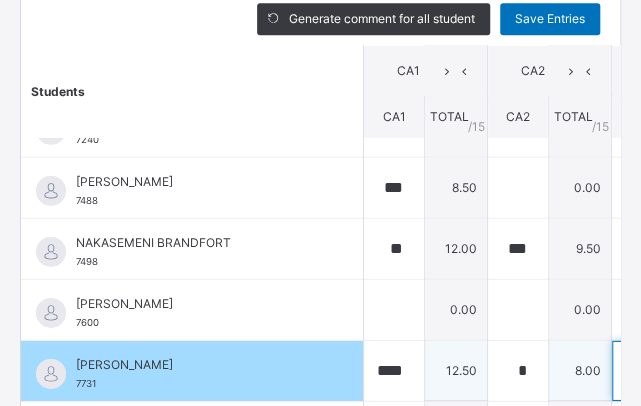 click at bounding box center [642, 370] 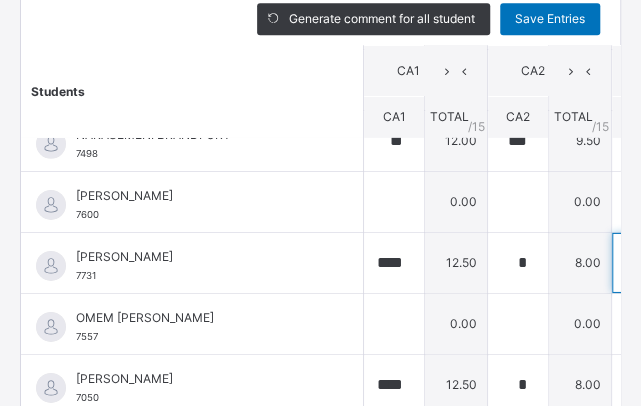 scroll, scrollTop: 1646, scrollLeft: 0, axis: vertical 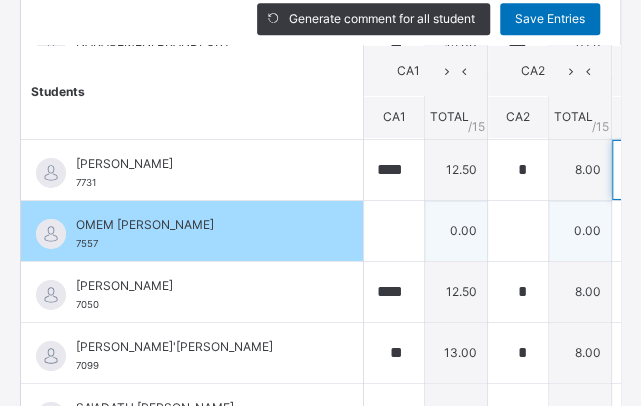 type on "**" 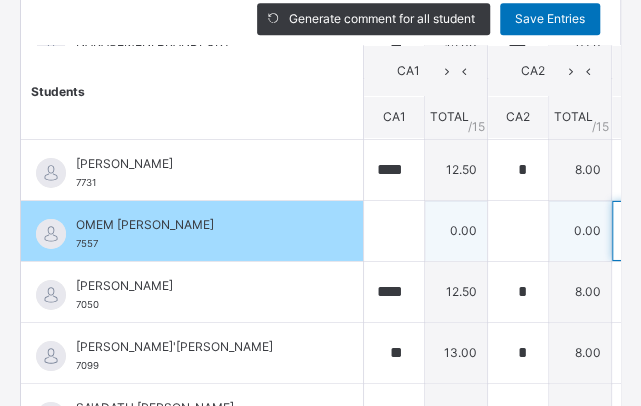 click at bounding box center (642, 231) 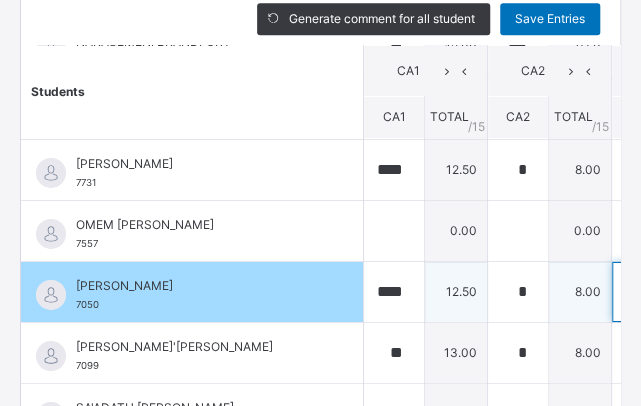 click at bounding box center [642, 292] 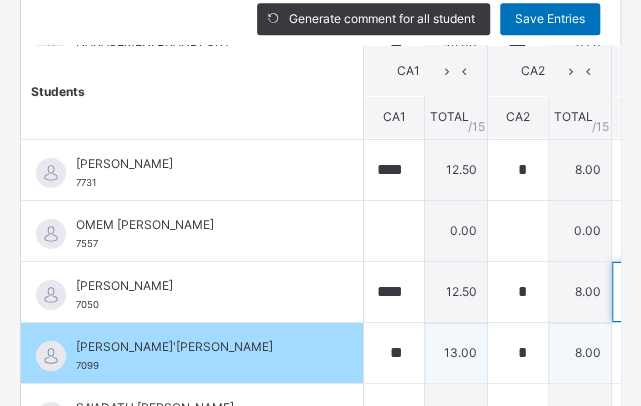 type on "**" 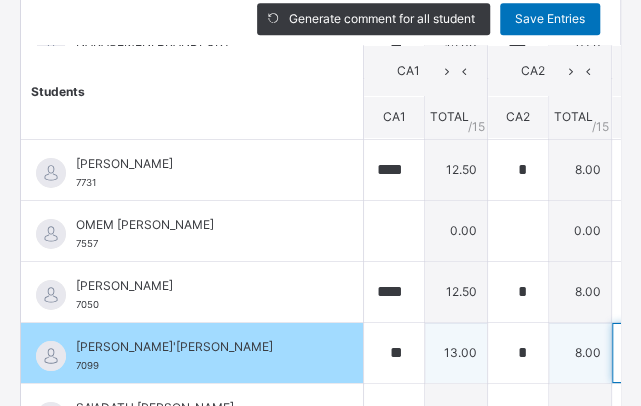 click at bounding box center [642, 353] 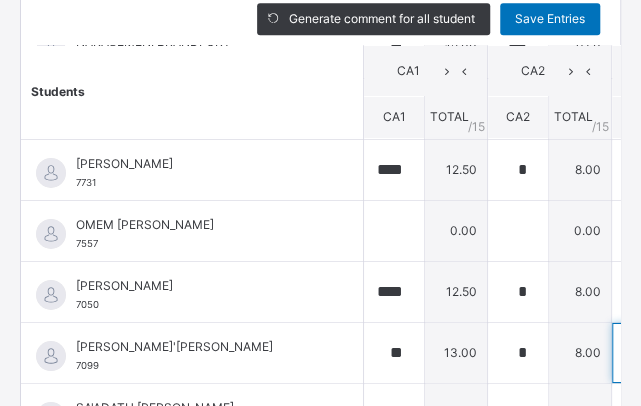 scroll, scrollTop: 1221, scrollLeft: 0, axis: vertical 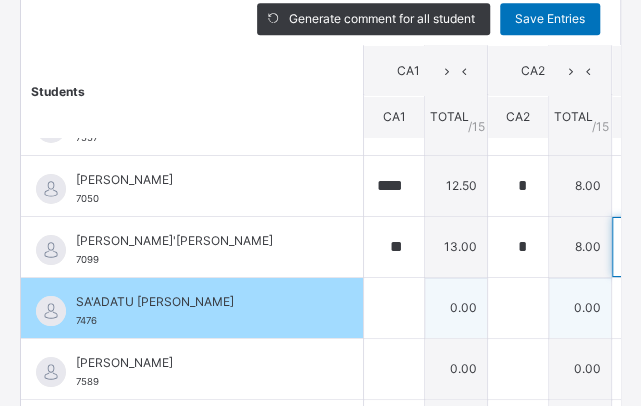 type on "**" 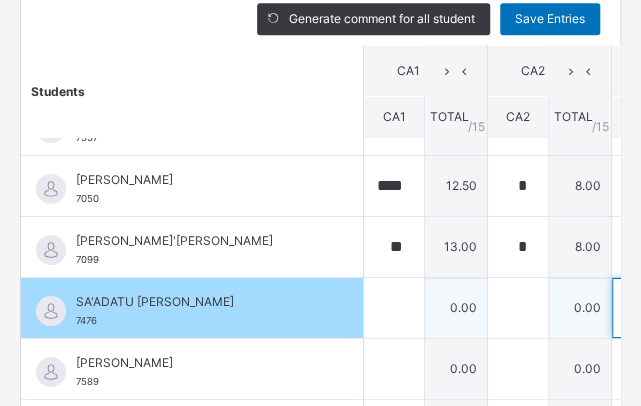 click at bounding box center [642, 308] 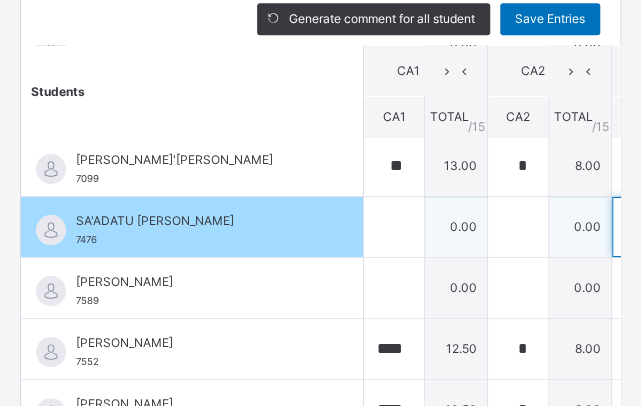 scroll, scrollTop: 1851, scrollLeft: 0, axis: vertical 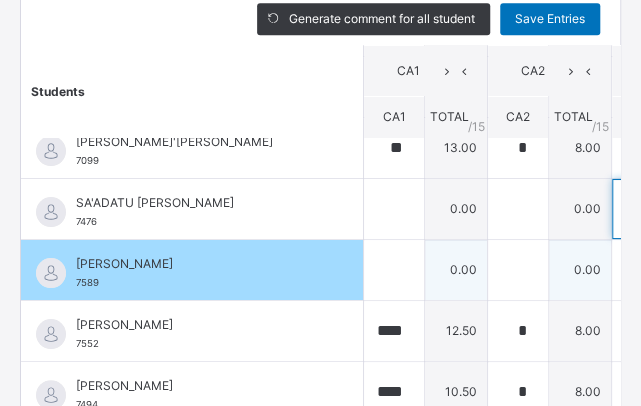 type on "**" 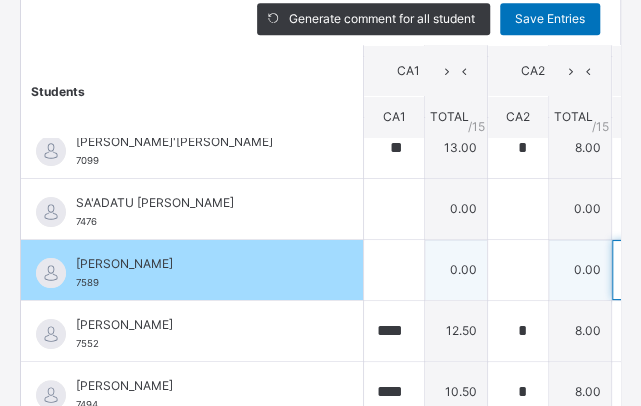 click at bounding box center (642, 270) 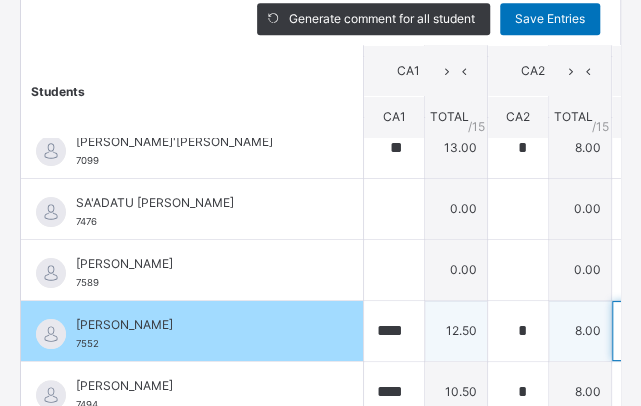 click at bounding box center (642, 331) 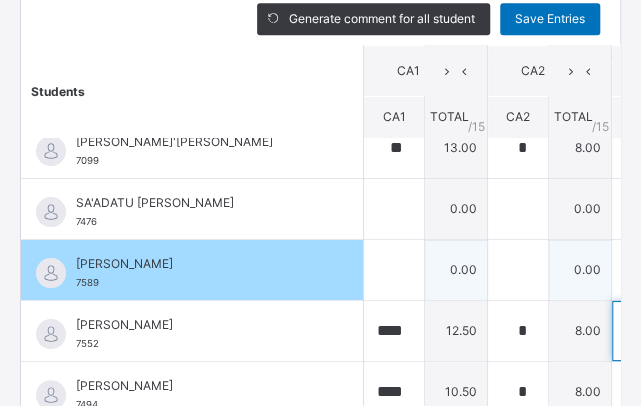 scroll, scrollTop: 678, scrollLeft: 24, axis: both 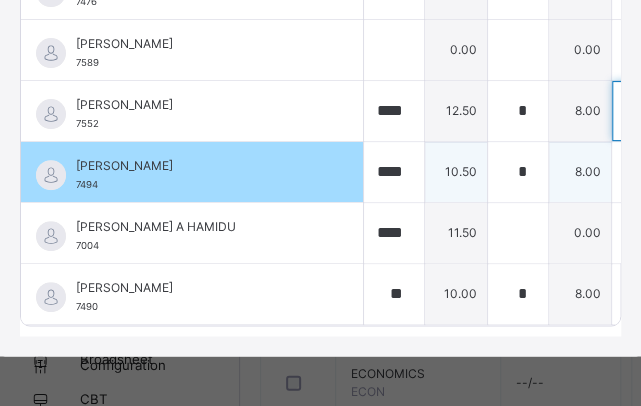 type on "**" 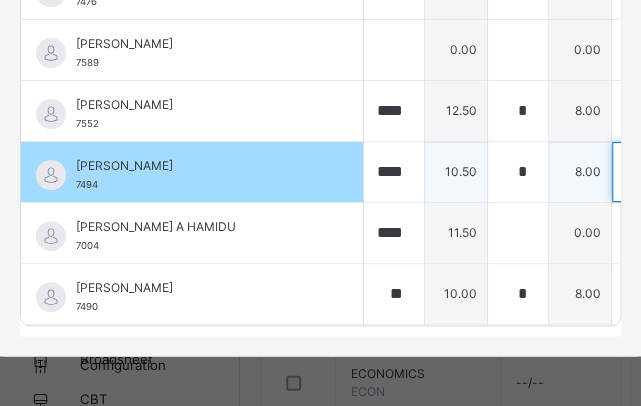 click at bounding box center (642, 172) 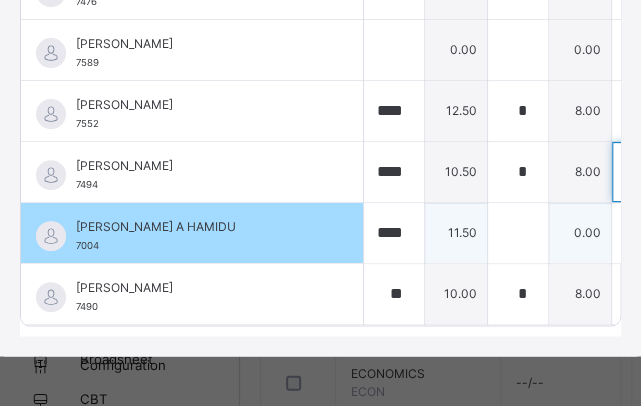 type on "**" 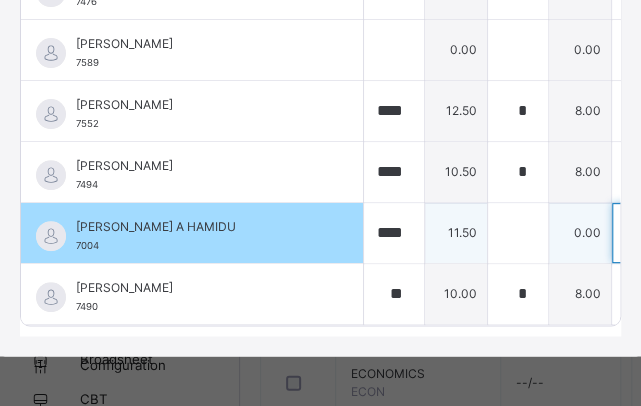 click at bounding box center [642, 233] 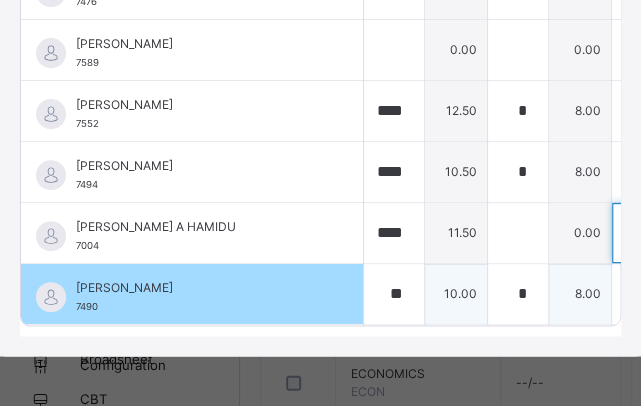 type on "**" 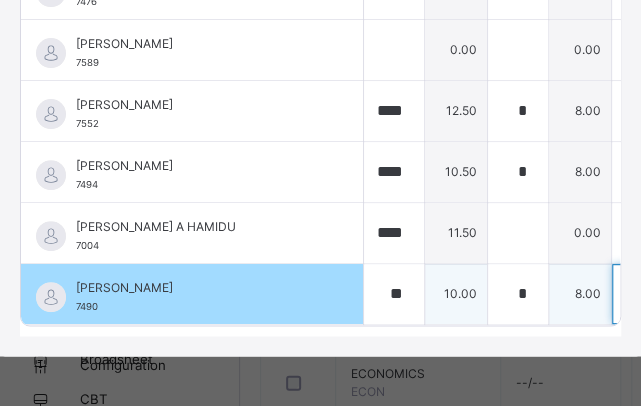 click at bounding box center (642, 294) 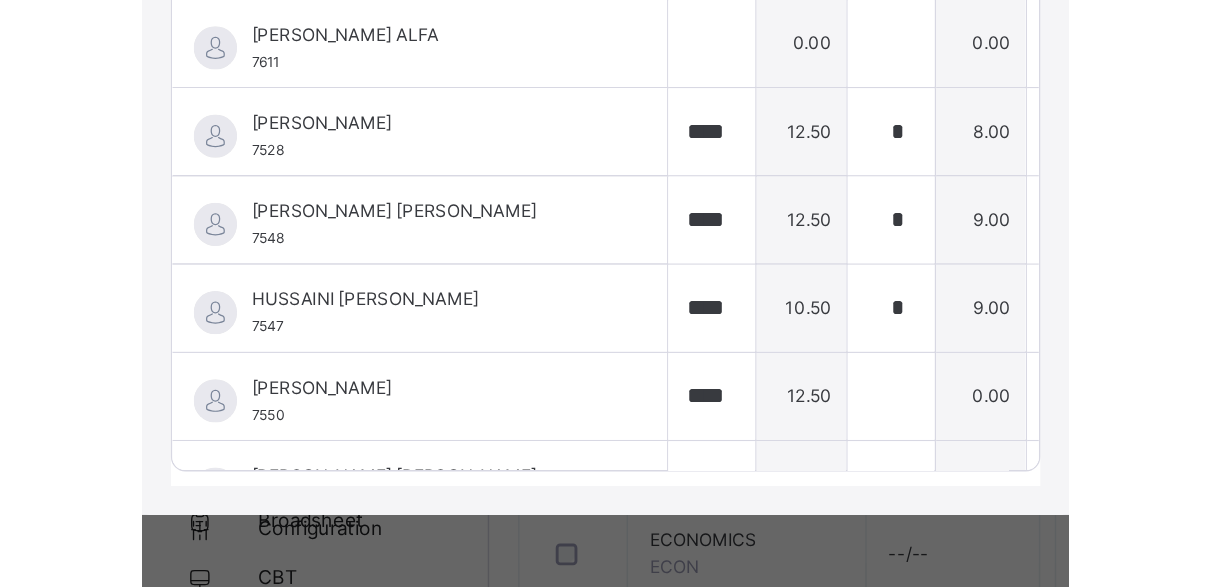 scroll, scrollTop: 451, scrollLeft: 0, axis: vertical 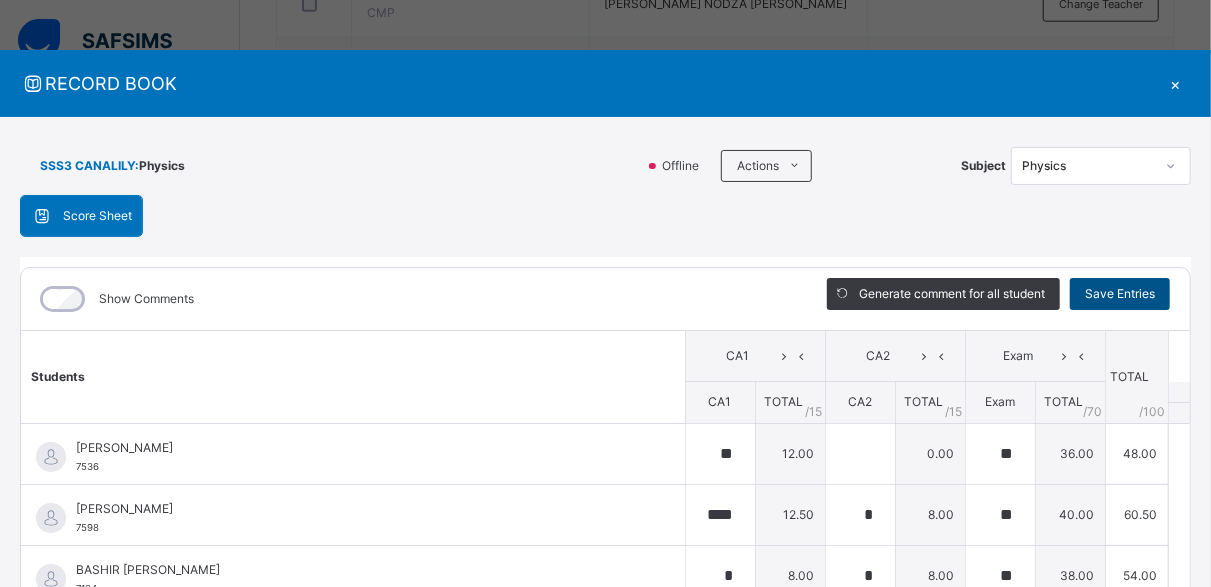 type on "**" 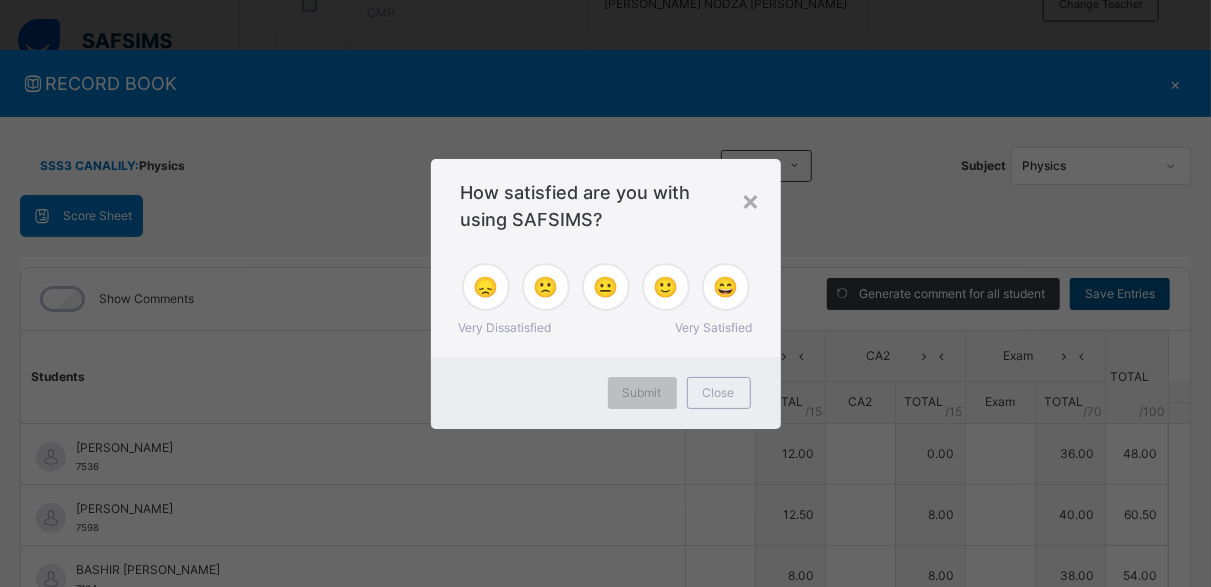 type on "**" 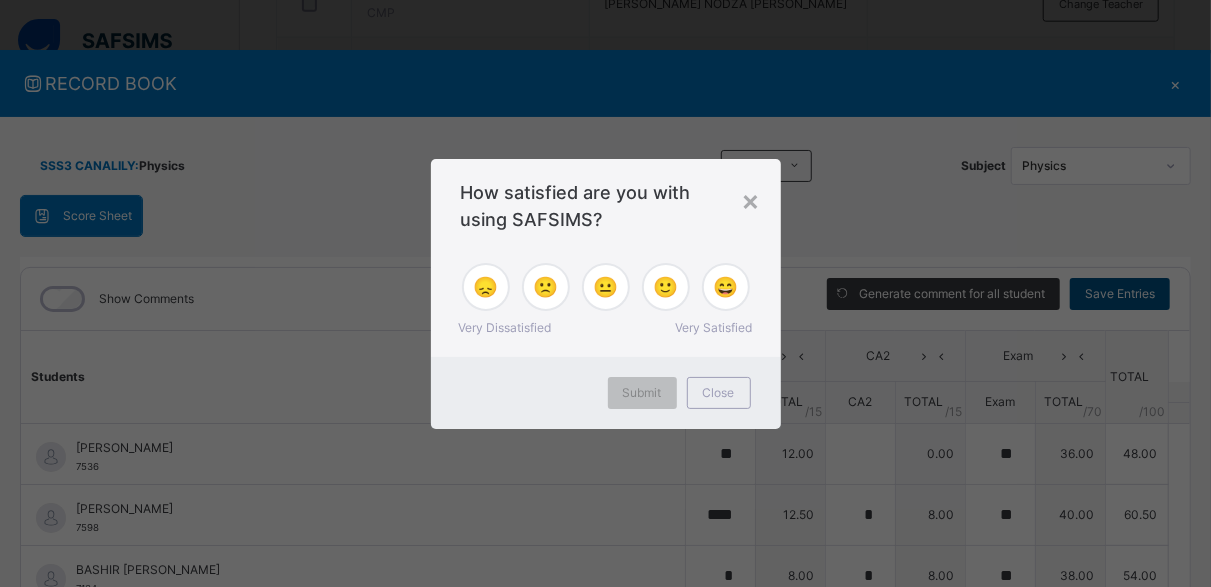 type on "*" 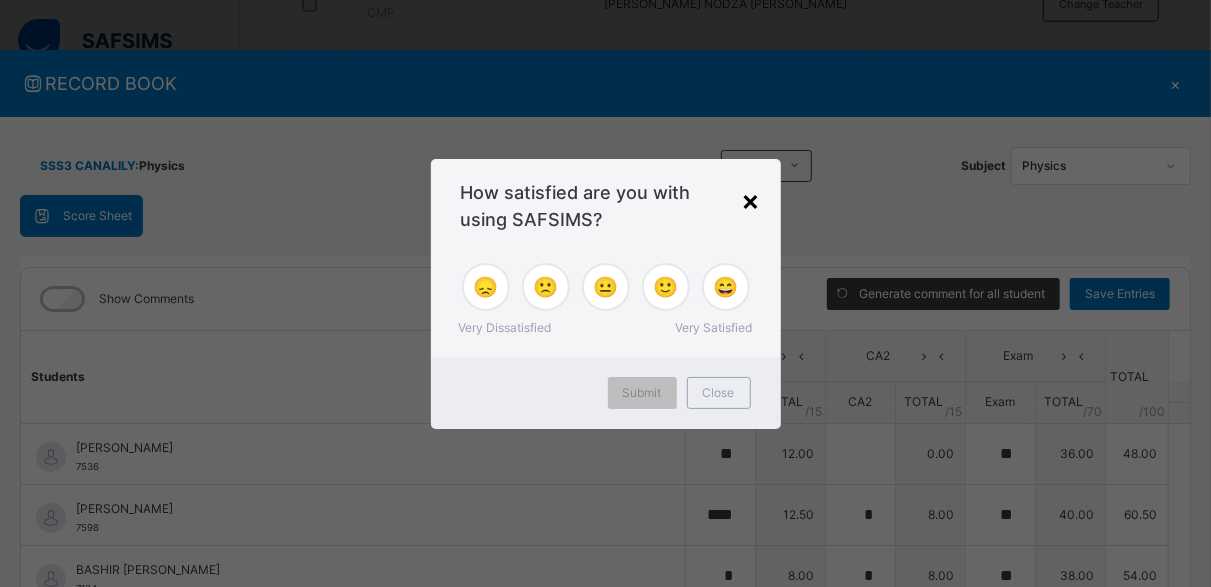 click on "×" at bounding box center (751, 200) 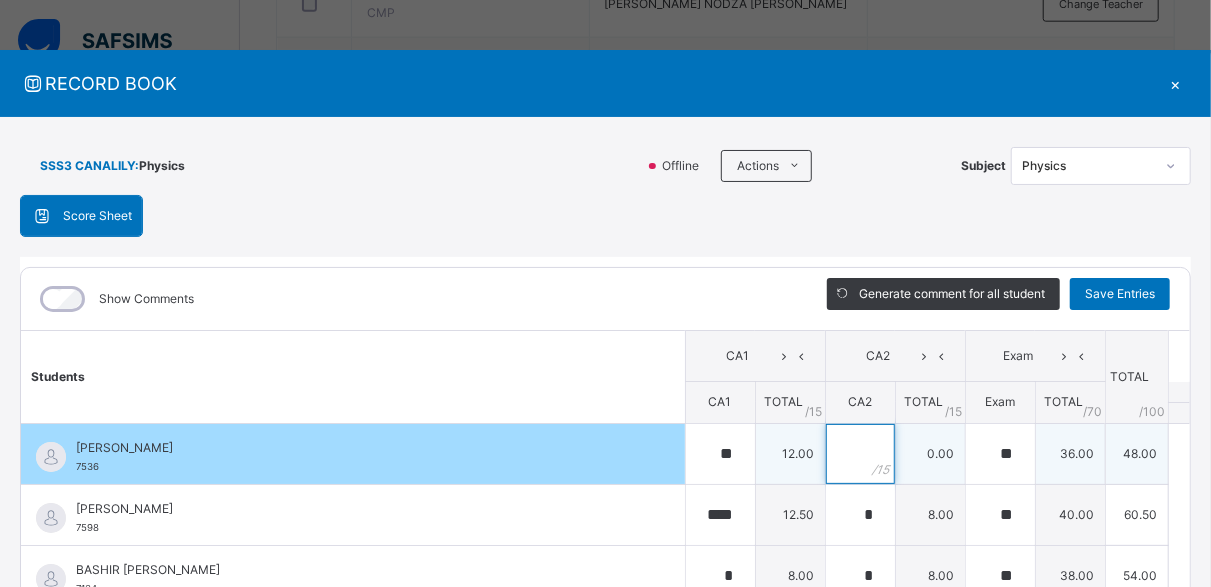 click at bounding box center [860, 454] 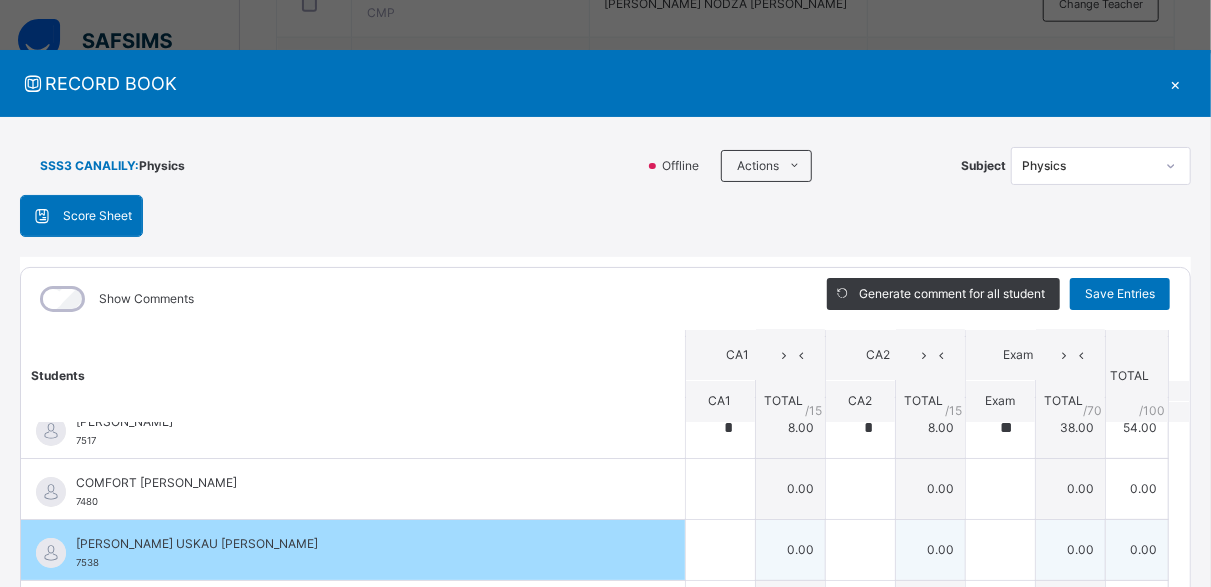 scroll, scrollTop: 233, scrollLeft: 0, axis: vertical 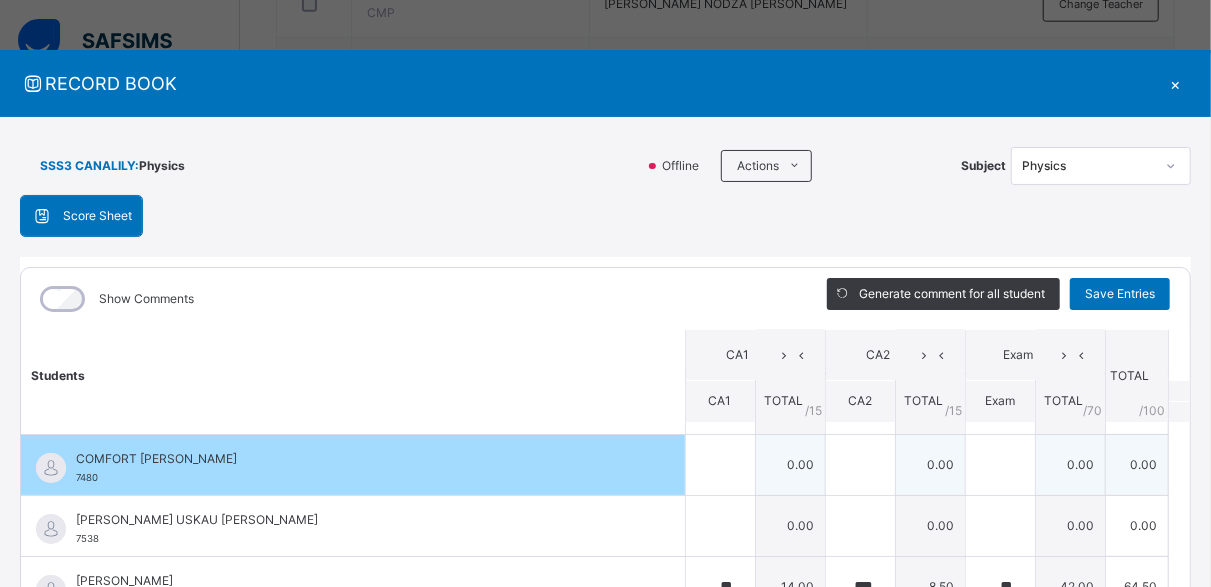 type on "*" 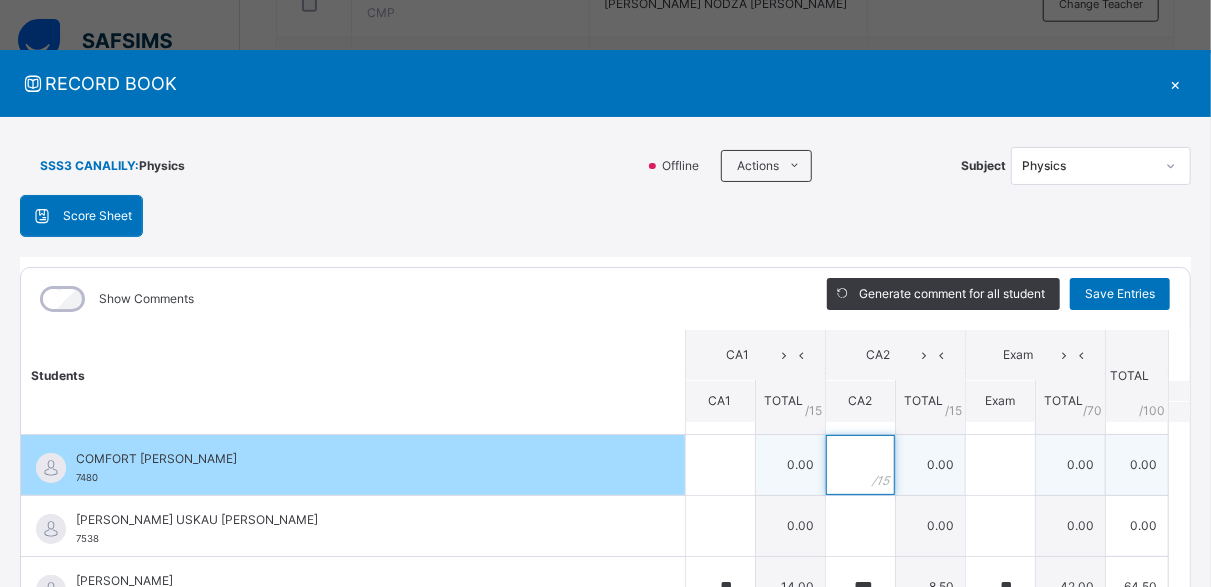 click at bounding box center [860, 465] 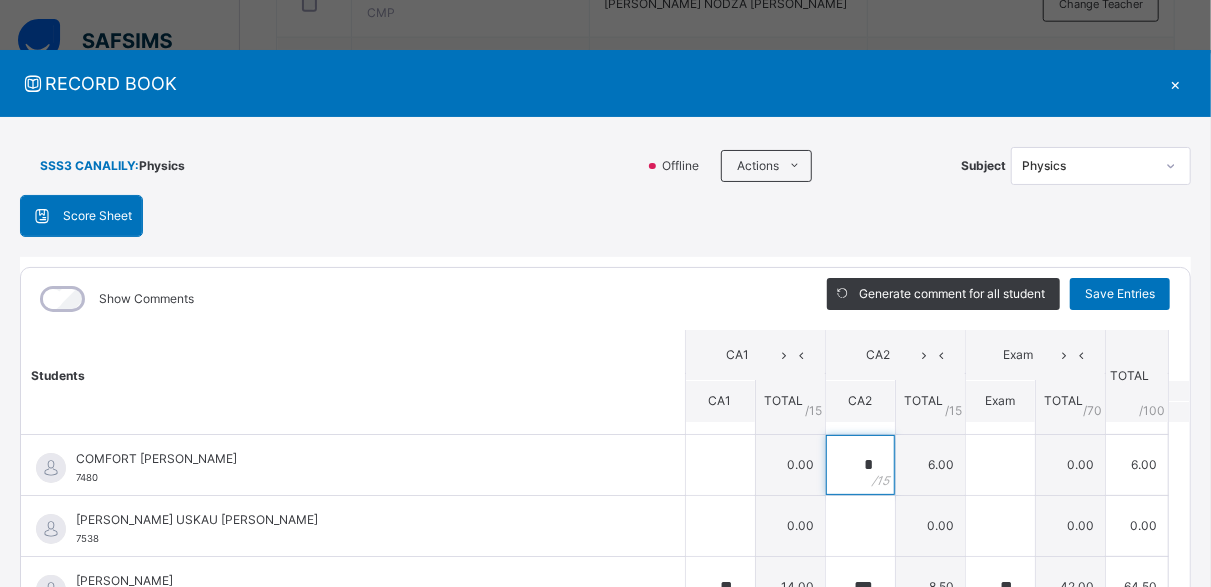 scroll, scrollTop: 263, scrollLeft: 0, axis: vertical 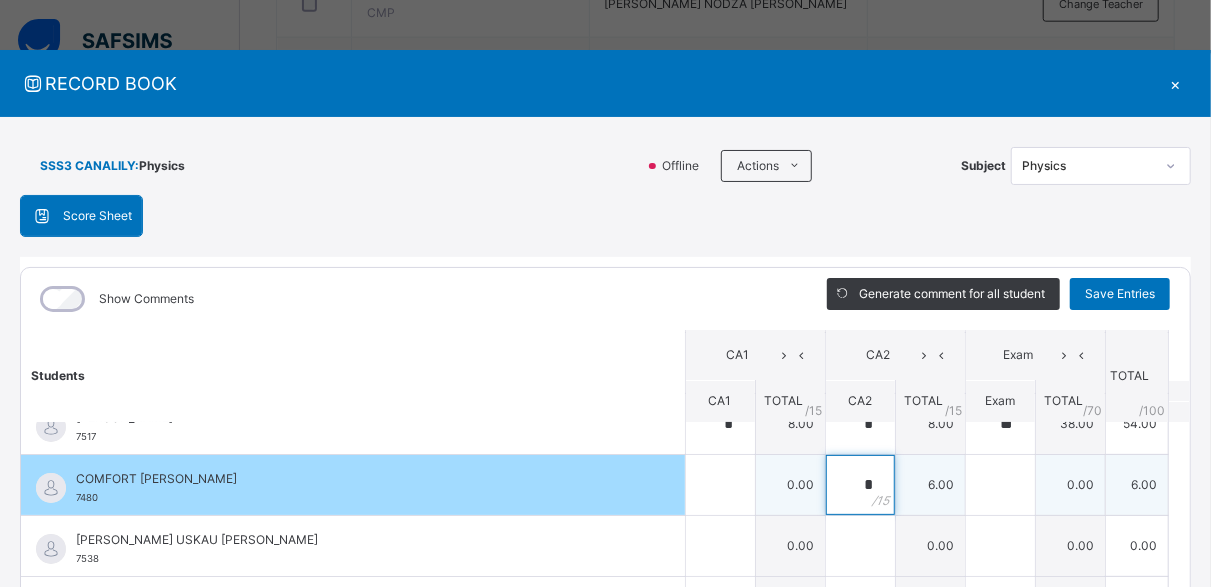 type 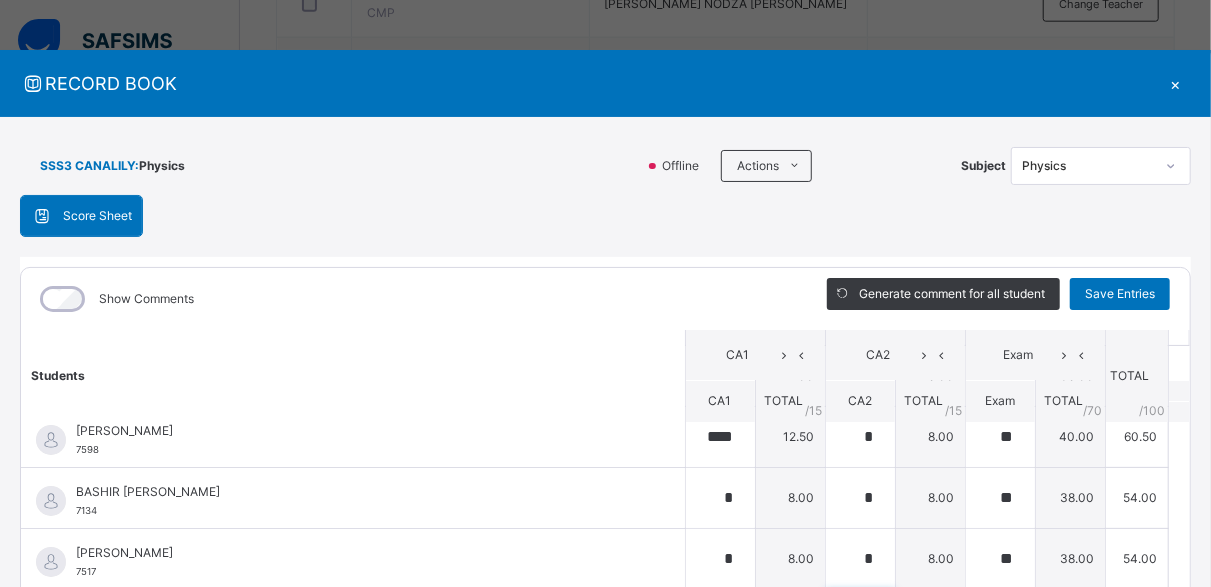 scroll, scrollTop: 0, scrollLeft: 0, axis: both 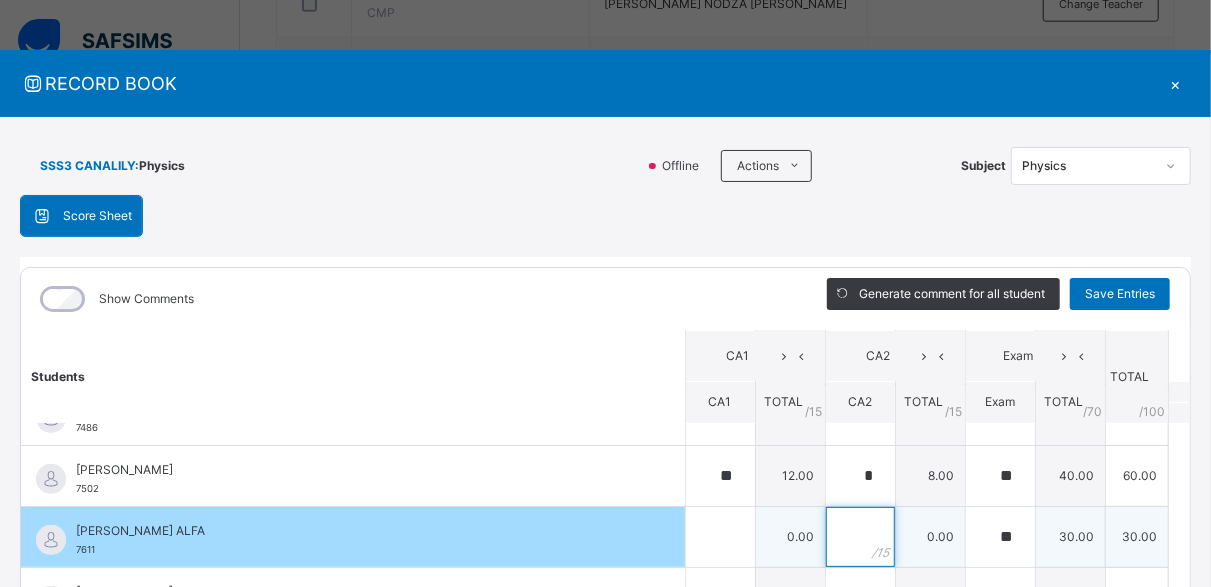 click at bounding box center (860, 537) 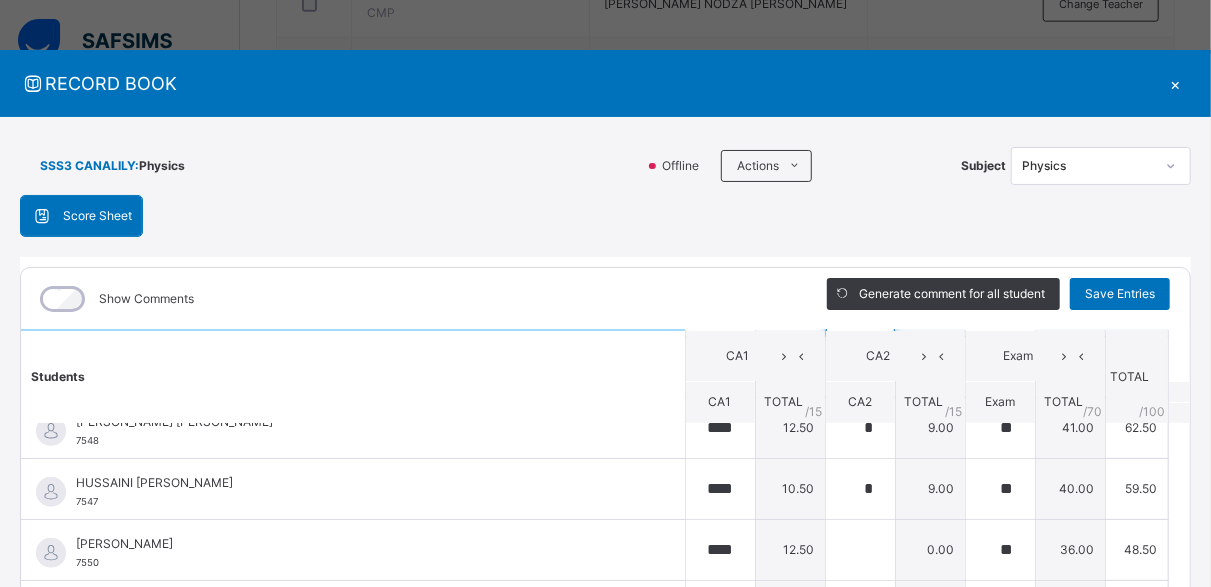 scroll, scrollTop: 700, scrollLeft: 0, axis: vertical 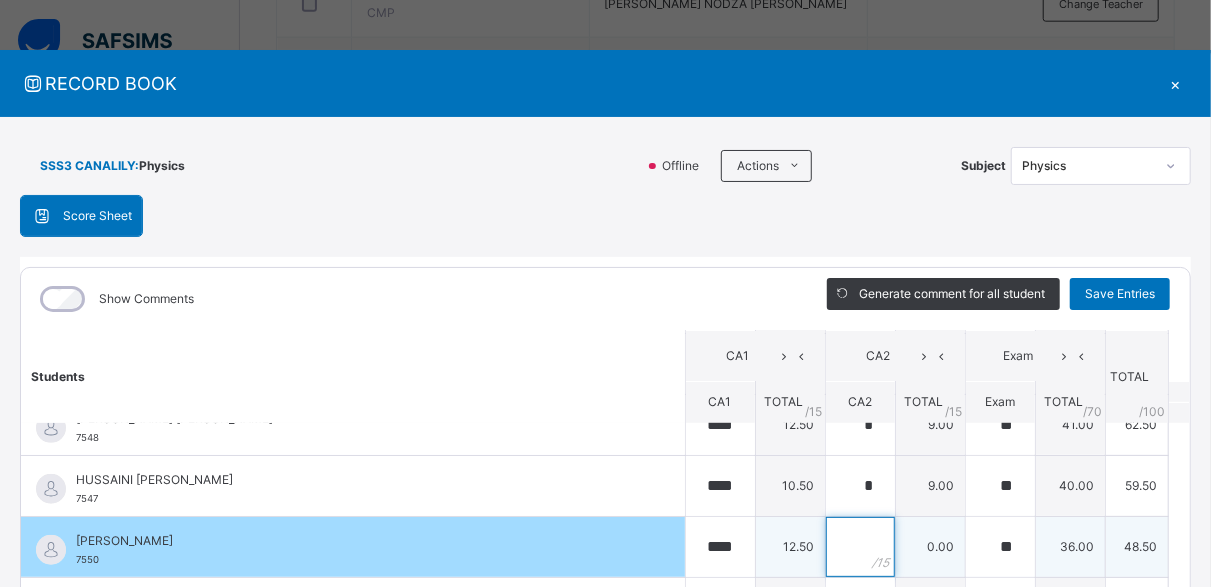 click at bounding box center (860, 547) 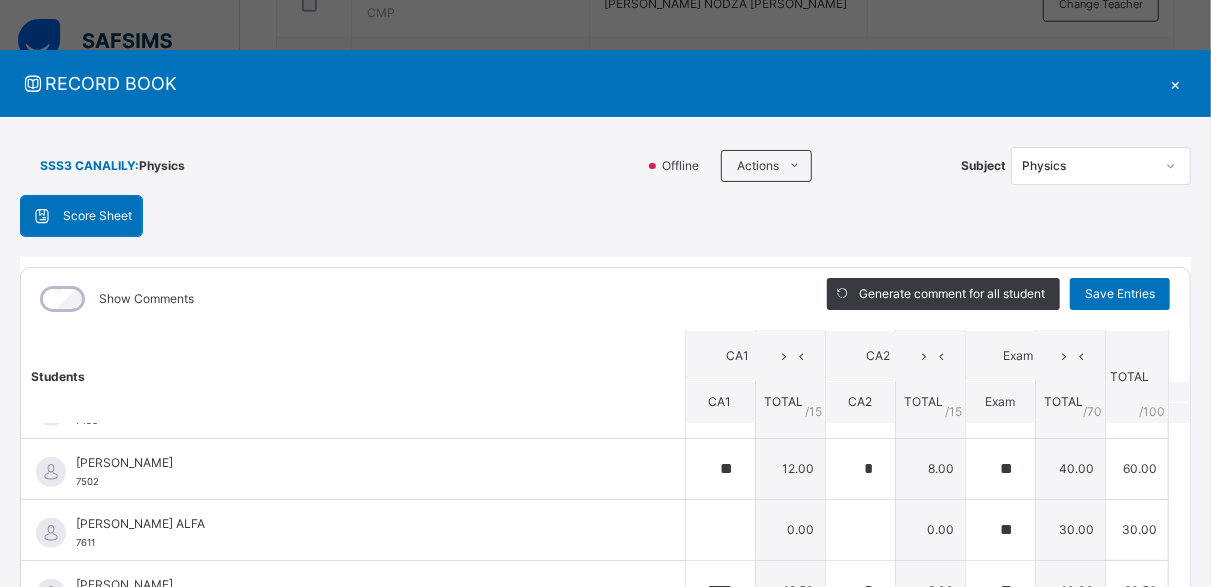 scroll, scrollTop: 466, scrollLeft: 0, axis: vertical 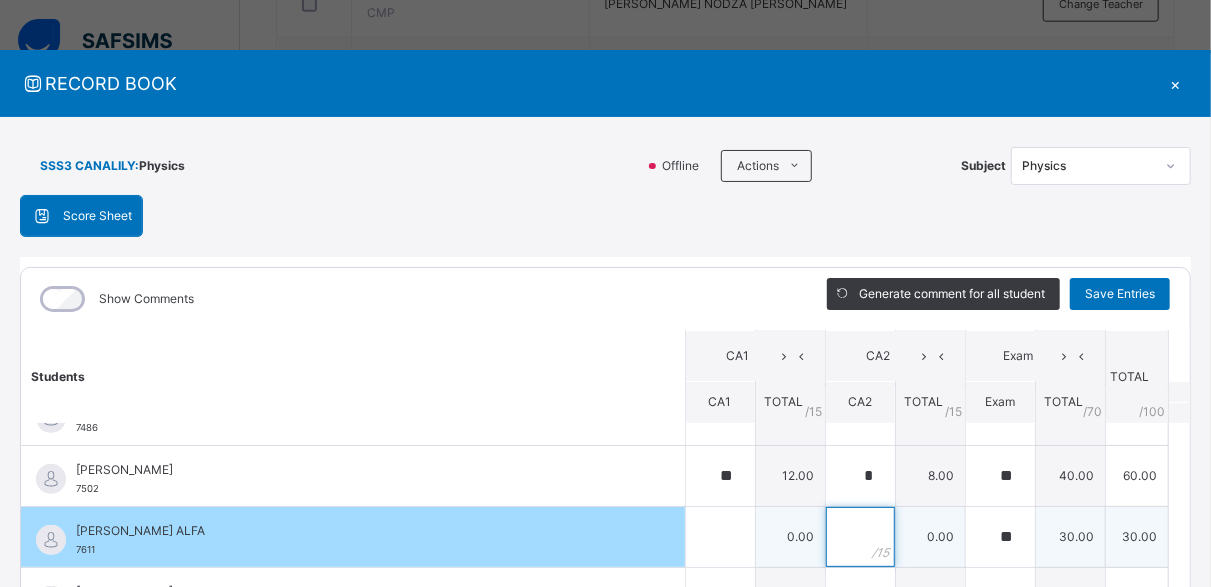 click at bounding box center [860, 537] 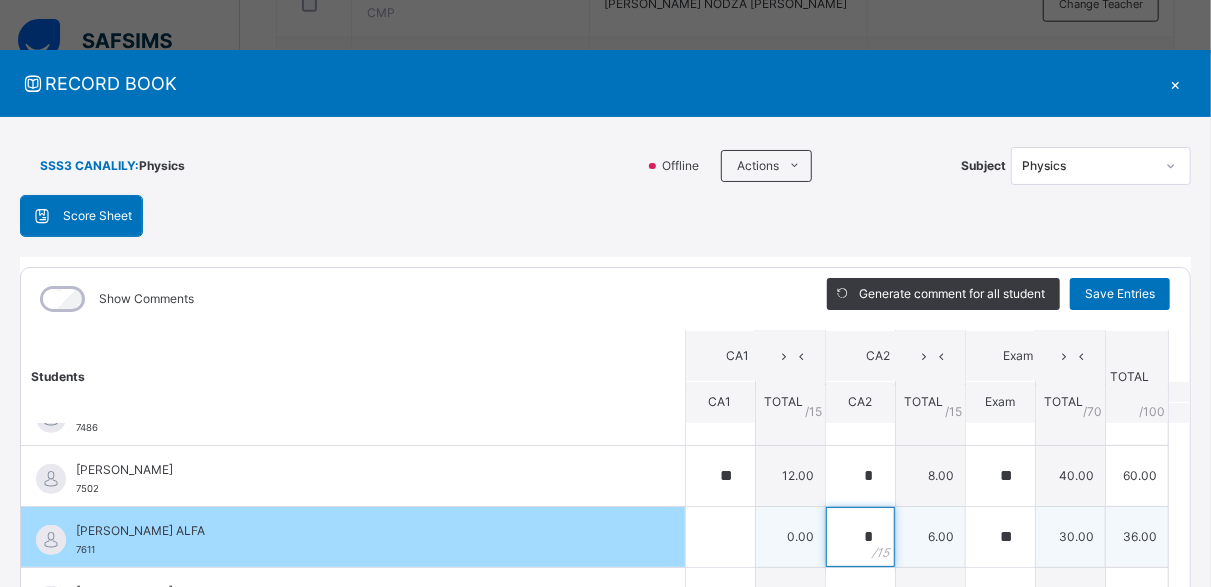 type on "*" 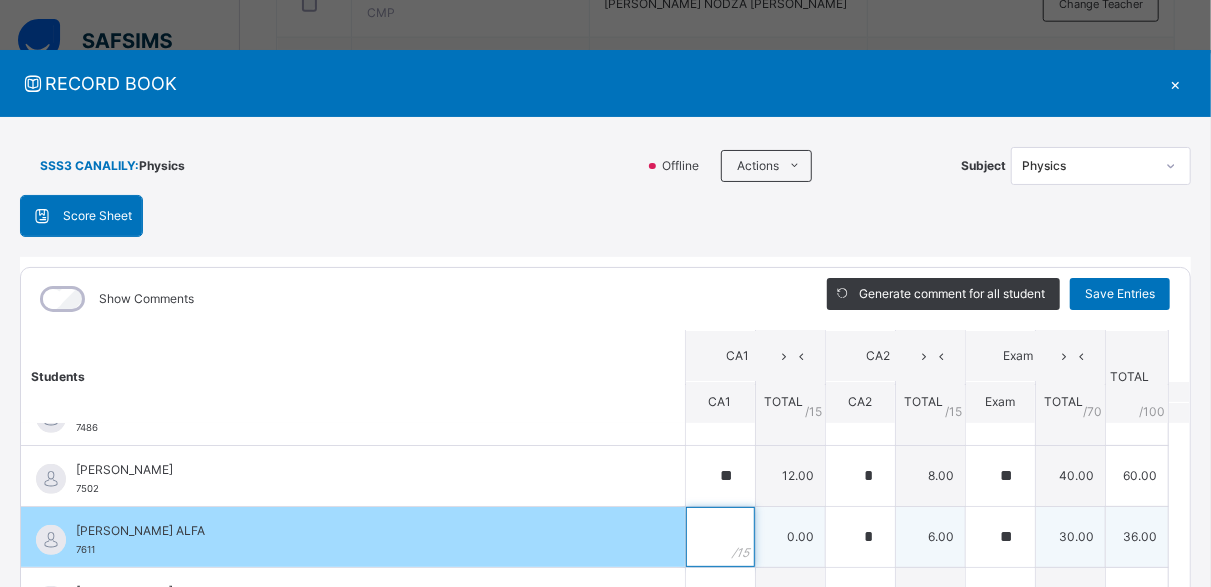 click at bounding box center [720, 537] 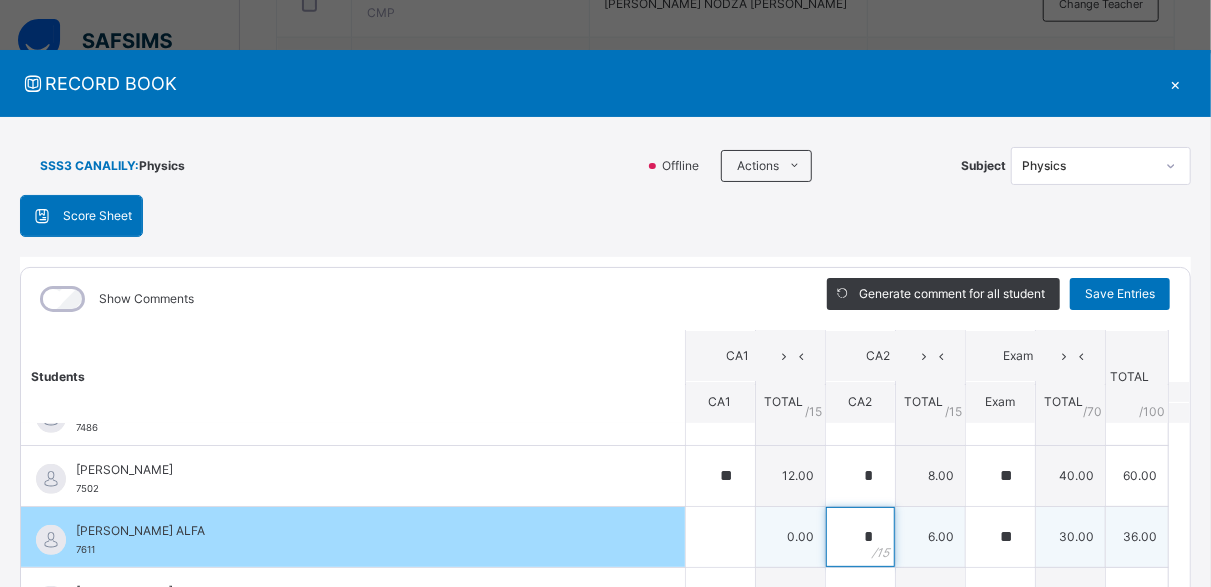 click on "*" at bounding box center (860, 537) 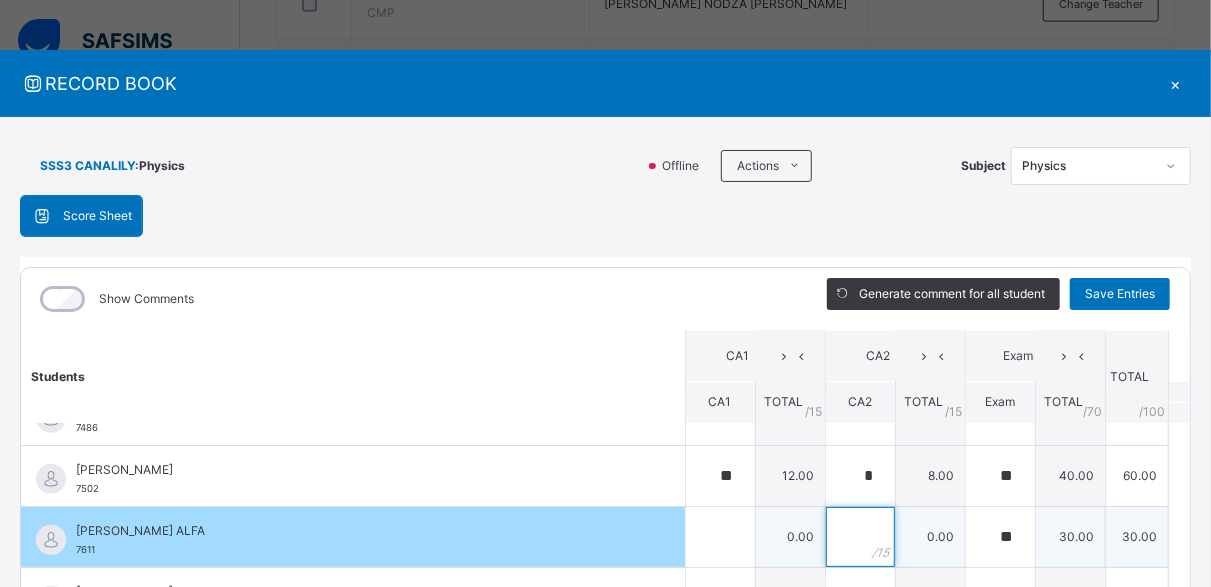 type on "*" 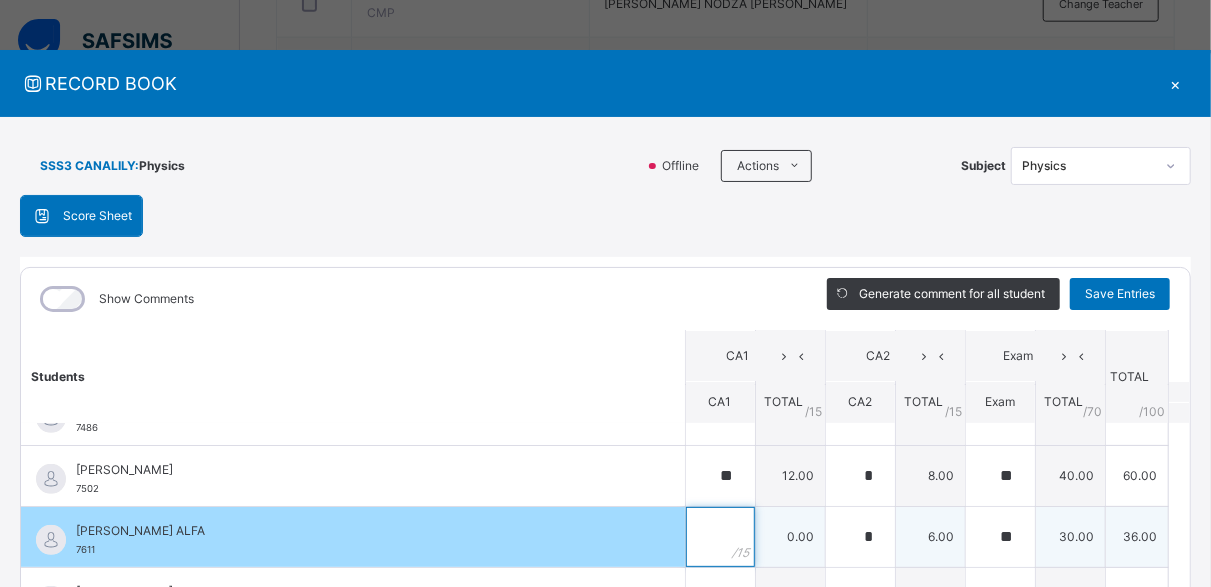 click at bounding box center (720, 537) 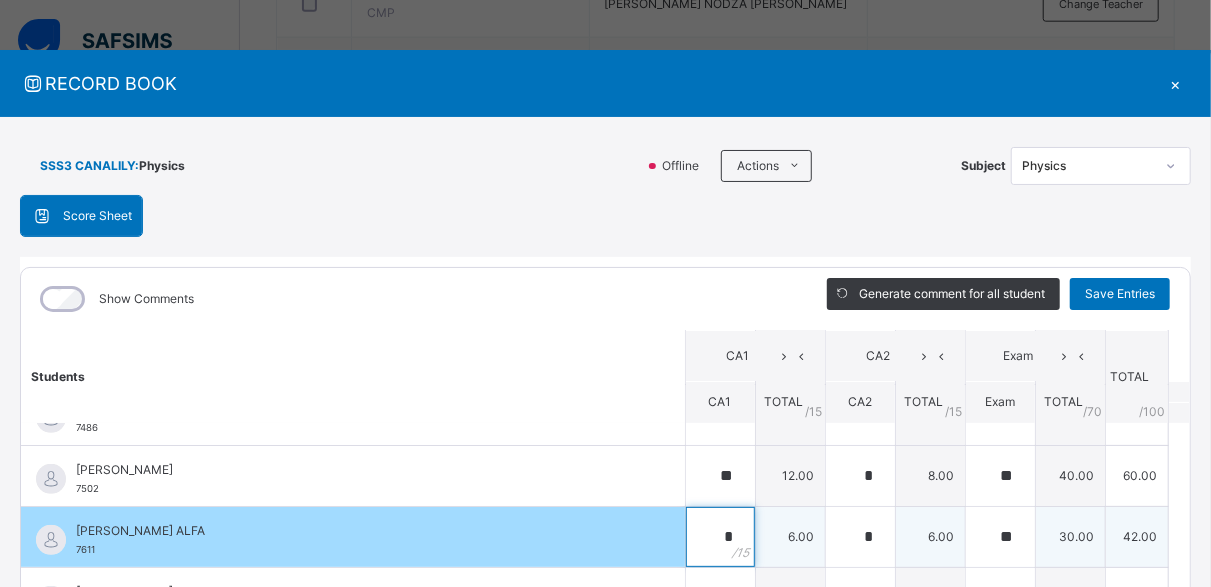 type on "*" 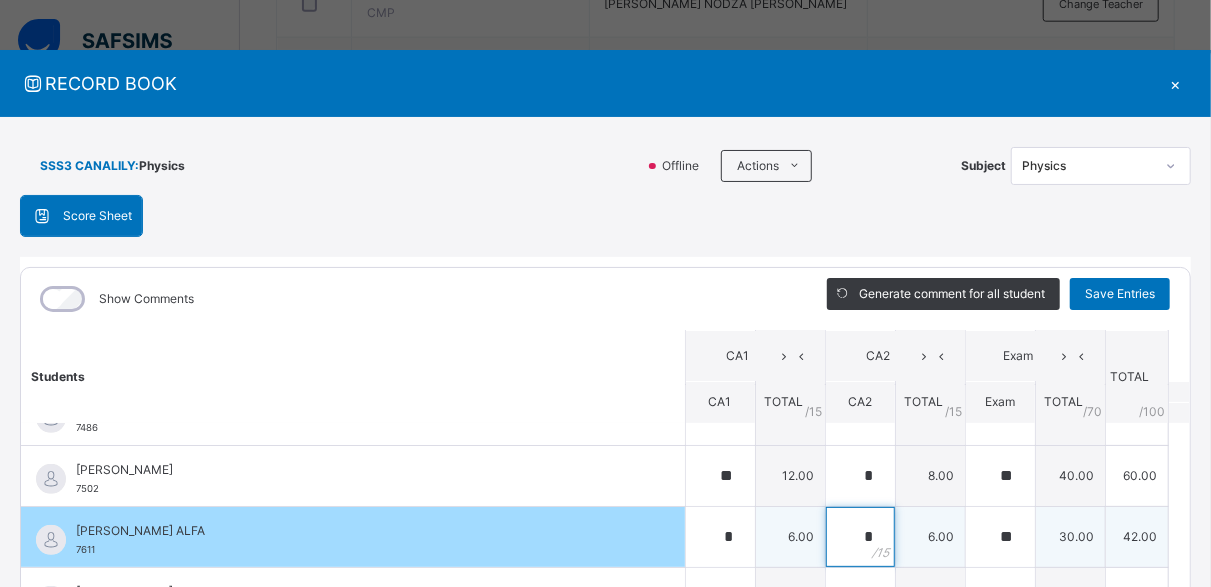 click on "*" at bounding box center [860, 537] 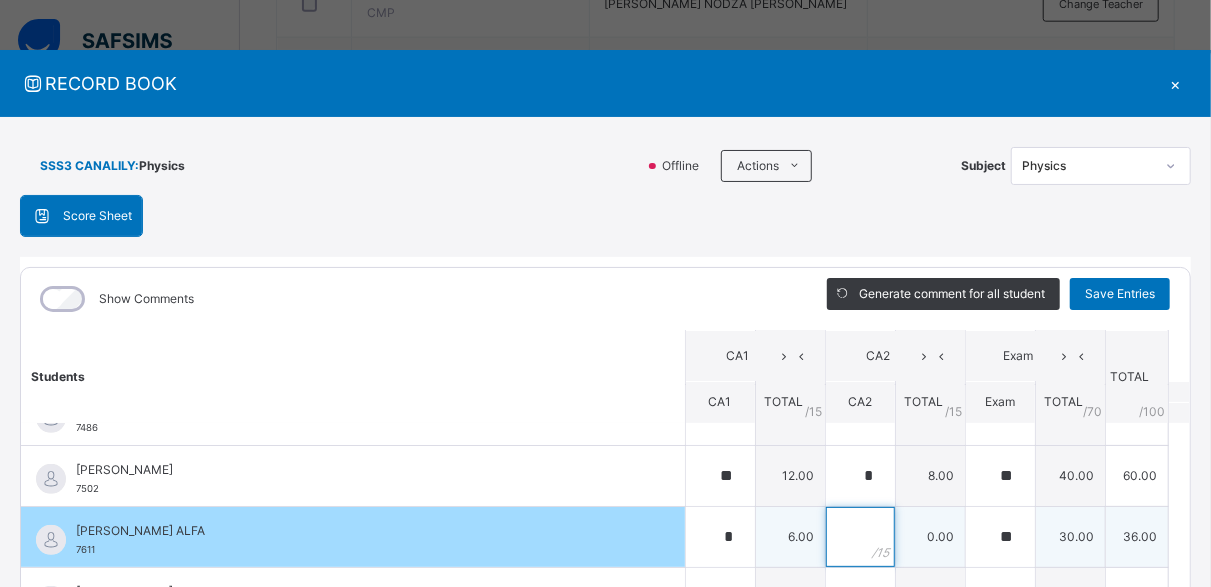 type 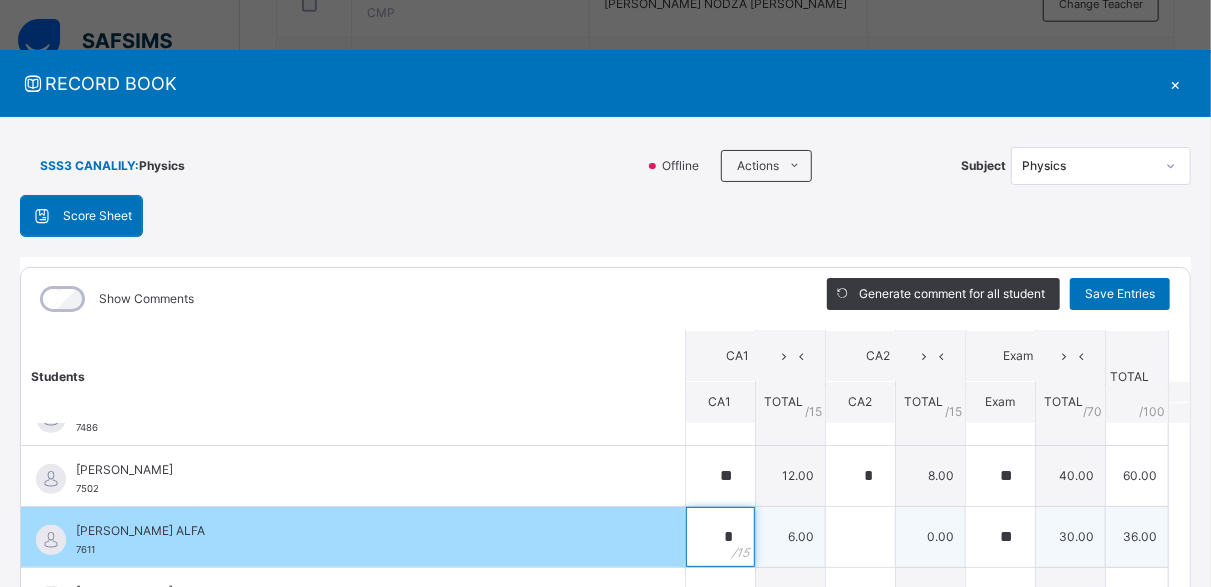 click on "*" at bounding box center [720, 537] 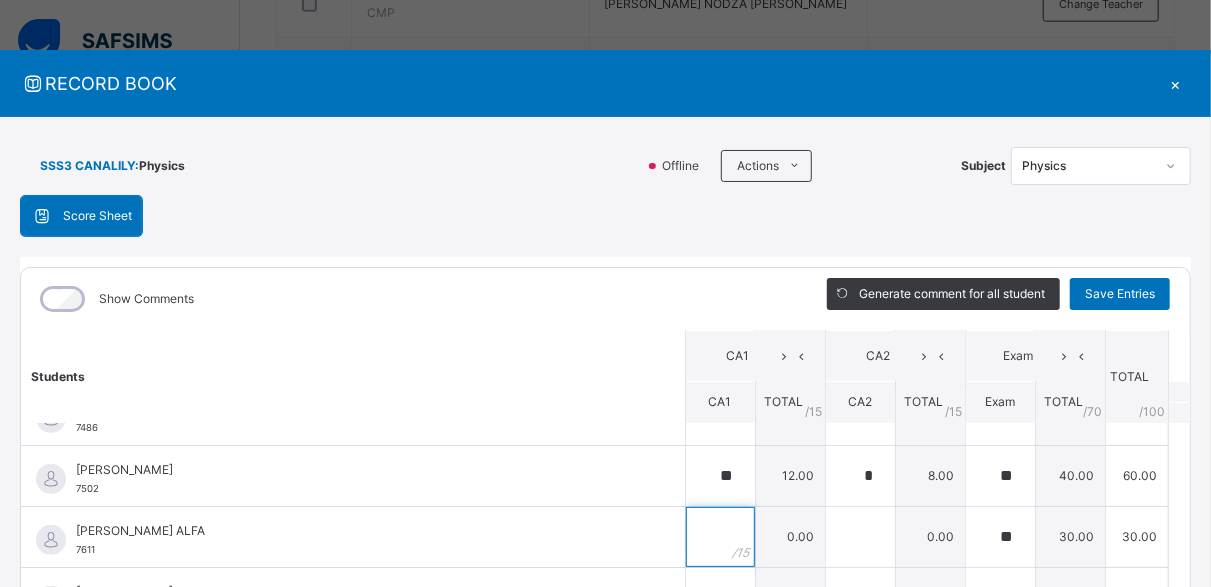 scroll, scrollTop: 473, scrollLeft: 0, axis: vertical 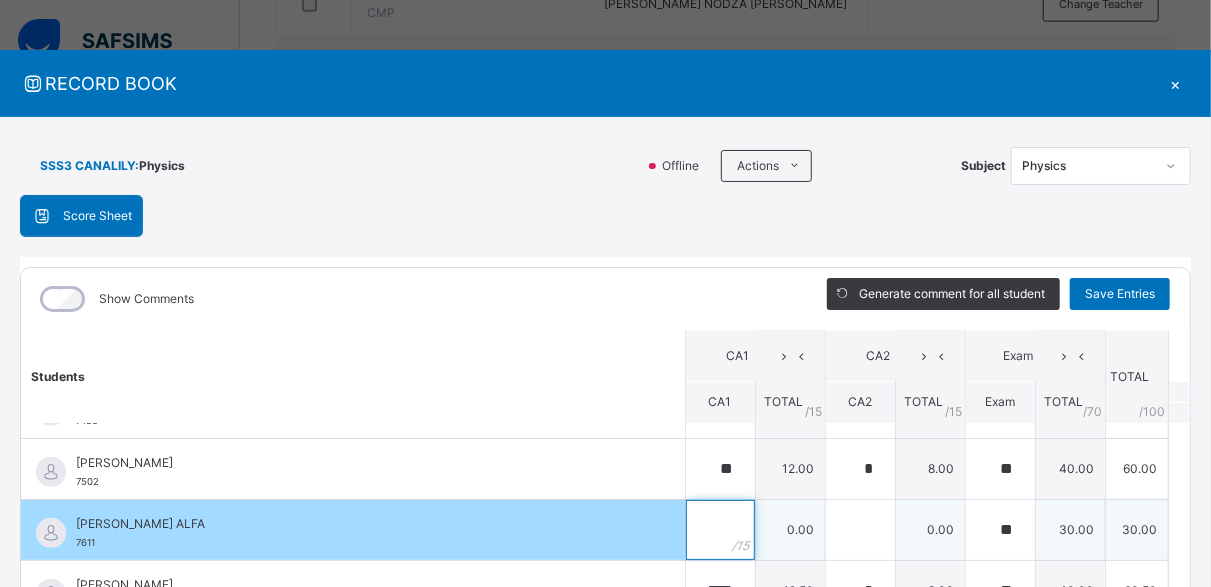 type 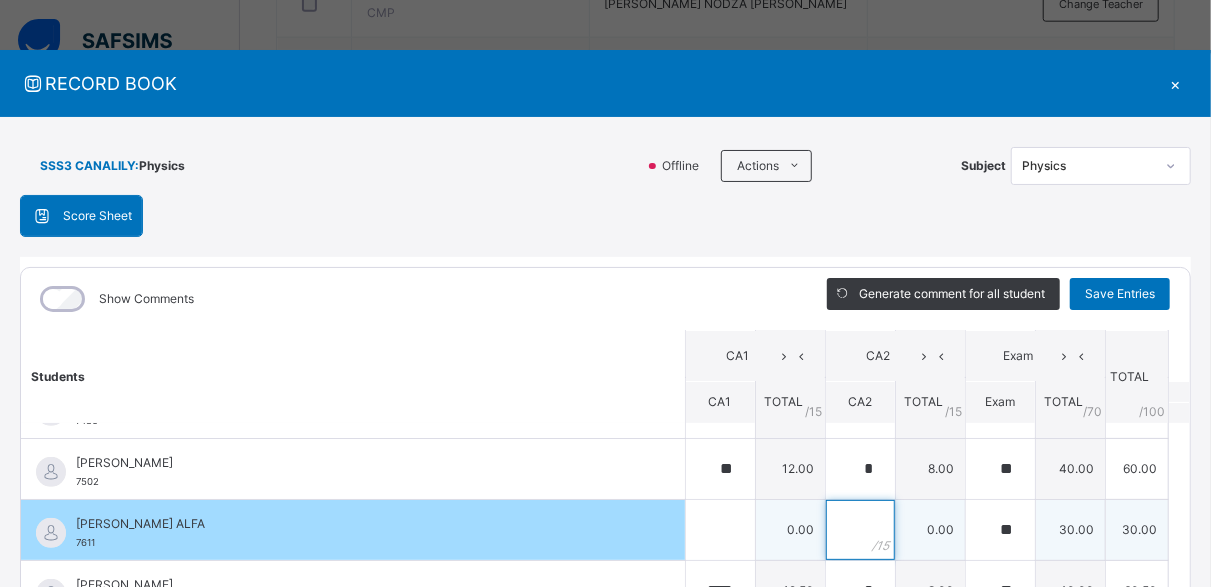 click at bounding box center (860, 530) 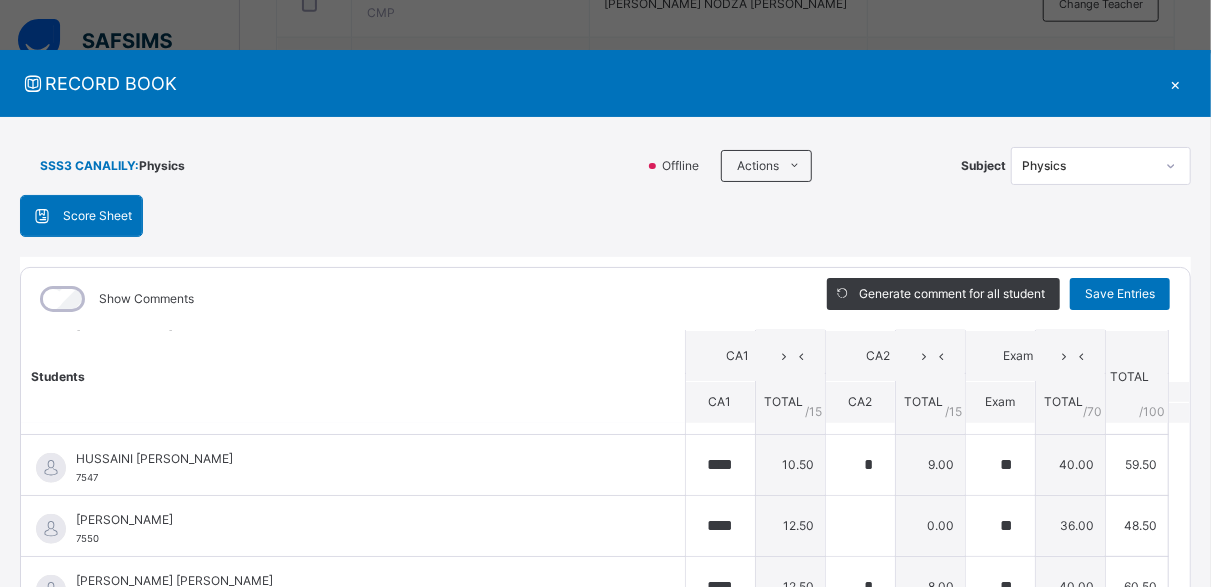 scroll, scrollTop: 734, scrollLeft: 0, axis: vertical 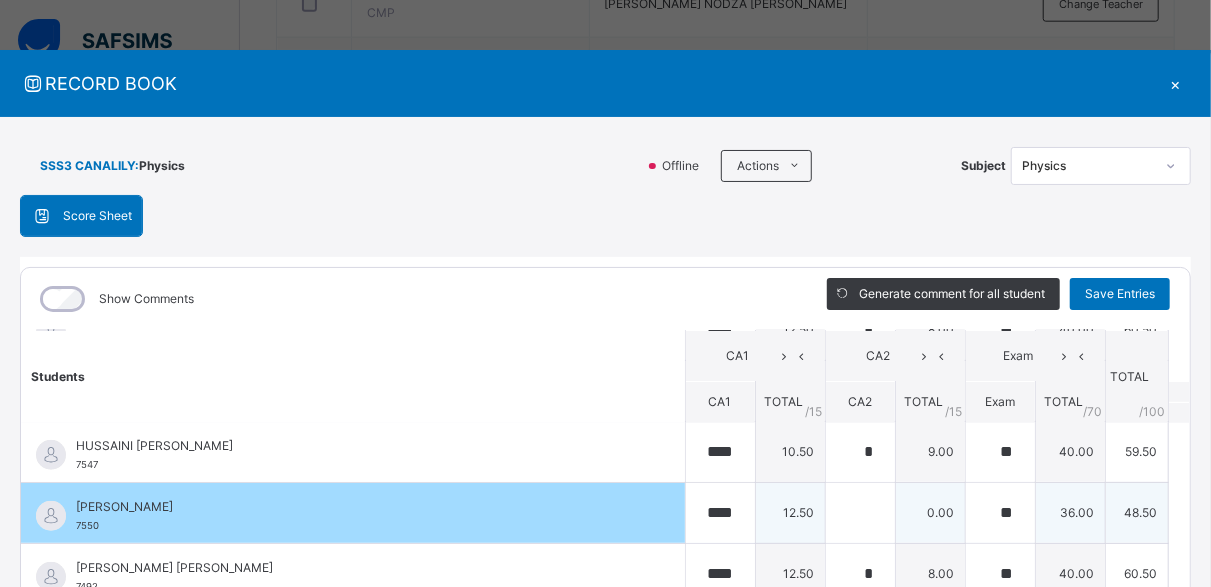type on "*" 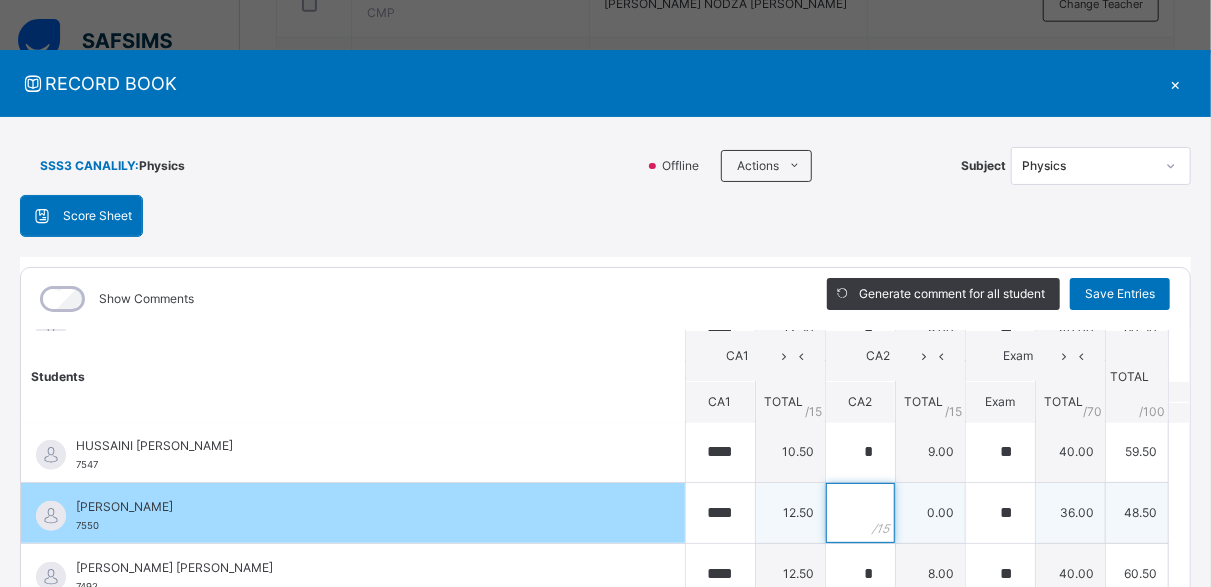 click at bounding box center (860, 513) 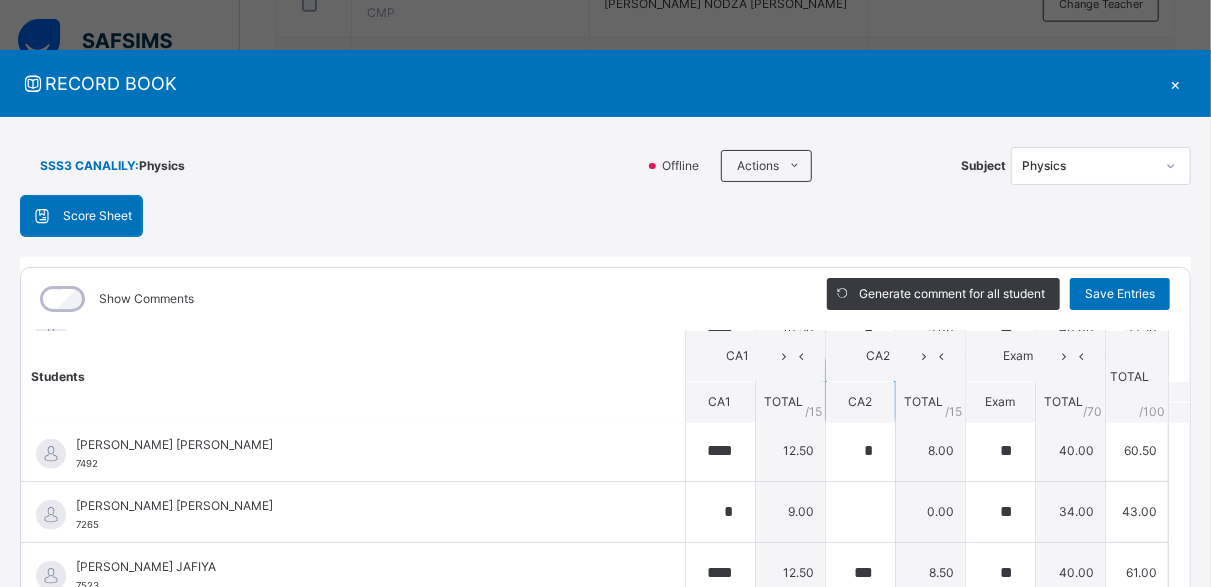scroll, scrollTop: 870, scrollLeft: 0, axis: vertical 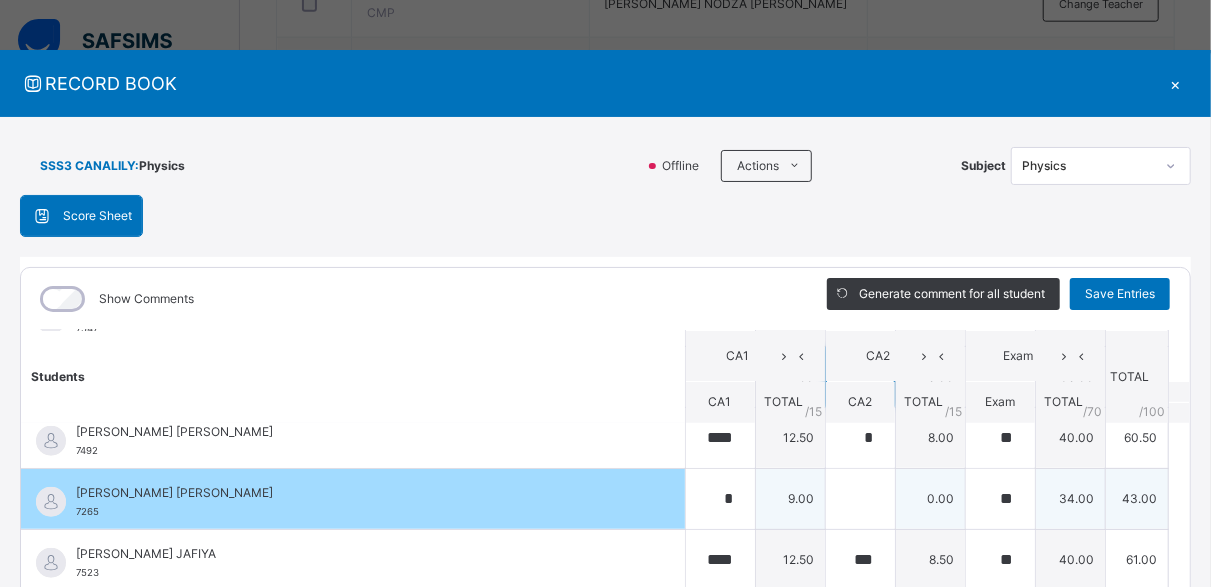 type on "*" 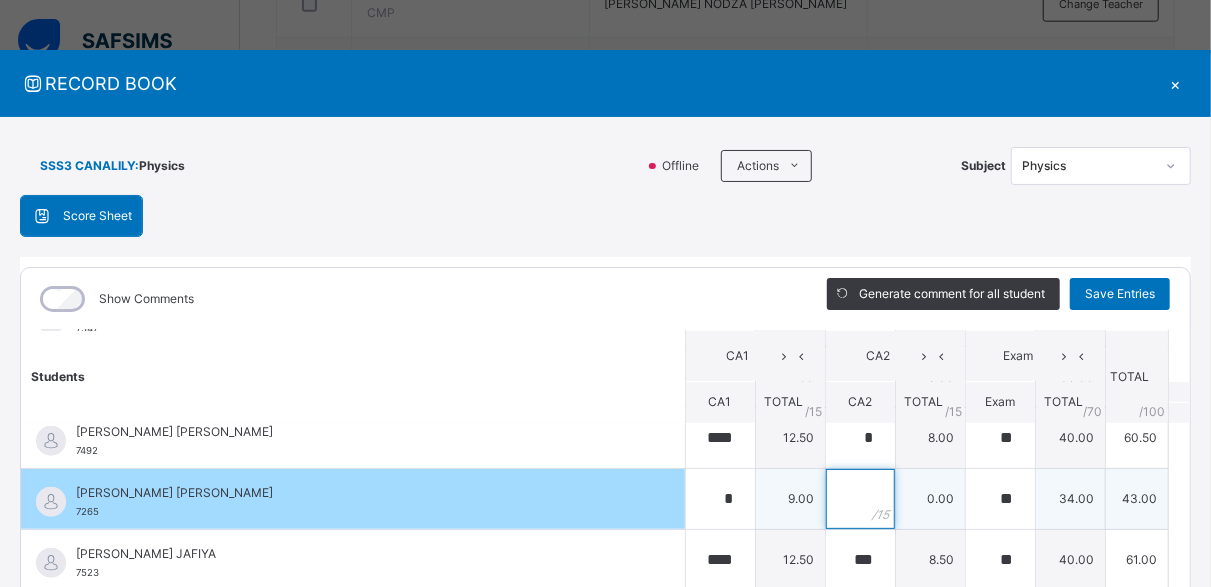 click at bounding box center (860, 499) 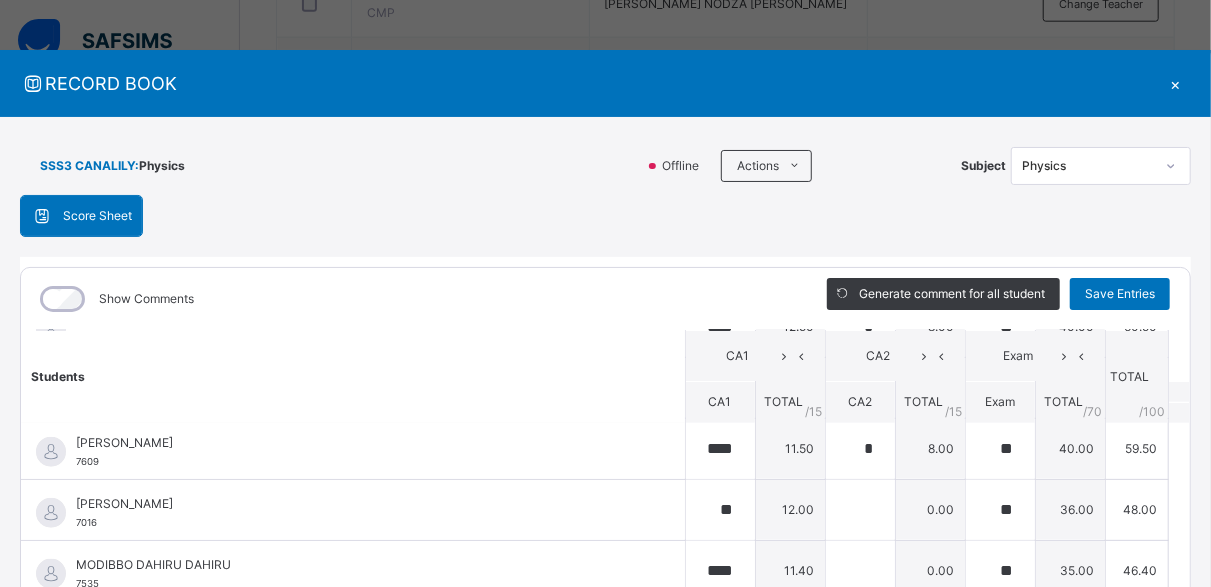 scroll, scrollTop: 1174, scrollLeft: 0, axis: vertical 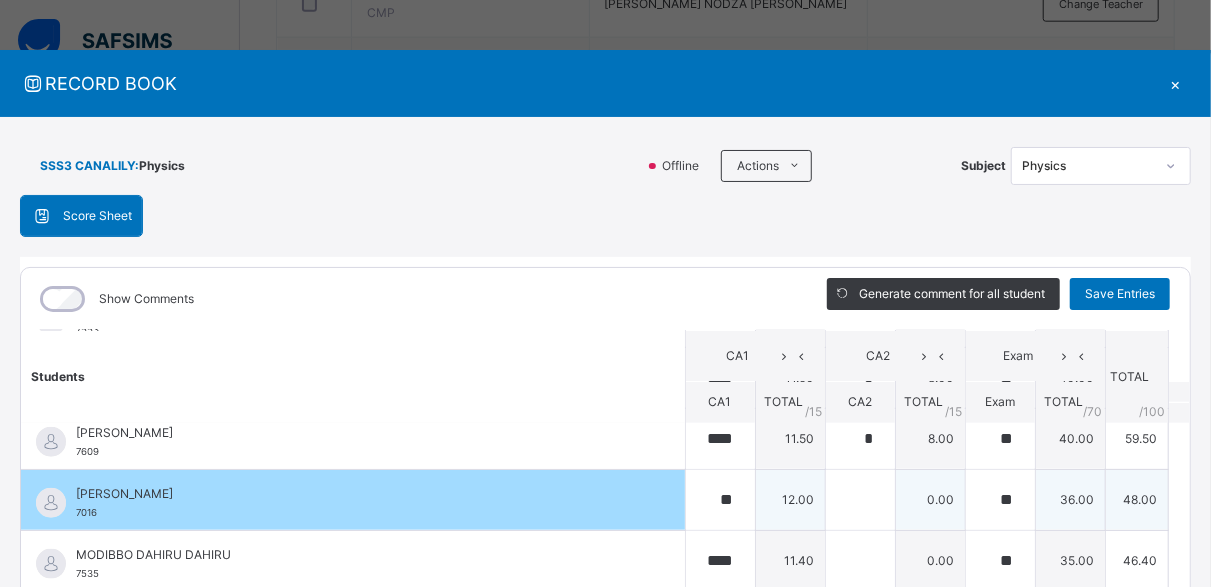 type on "*" 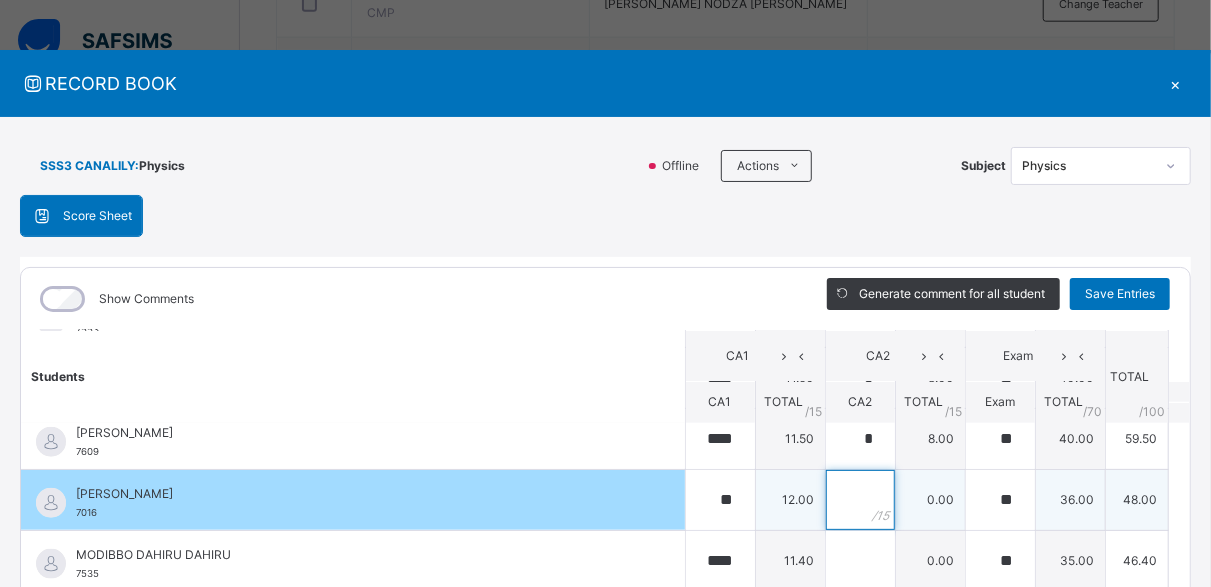 click at bounding box center [860, 500] 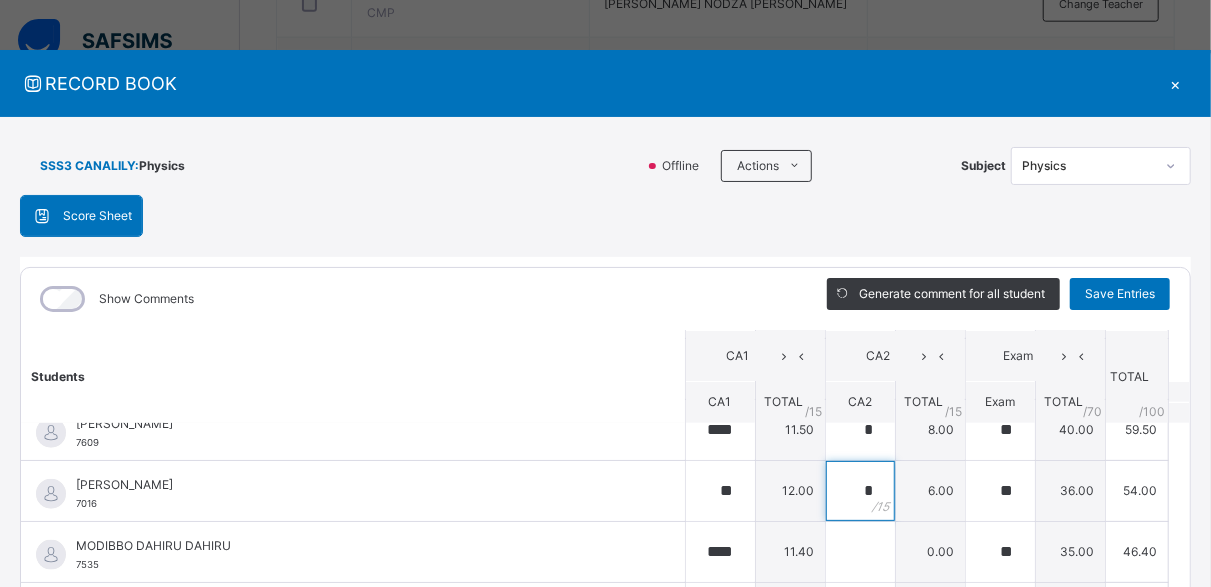 scroll, scrollTop: 1174, scrollLeft: 0, axis: vertical 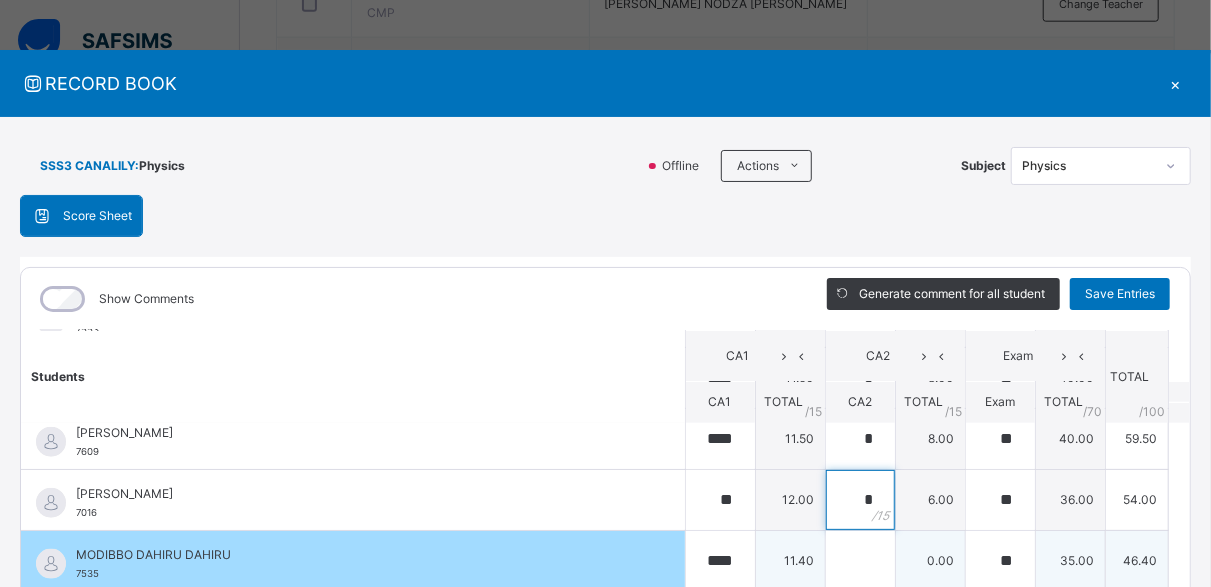 type on "*" 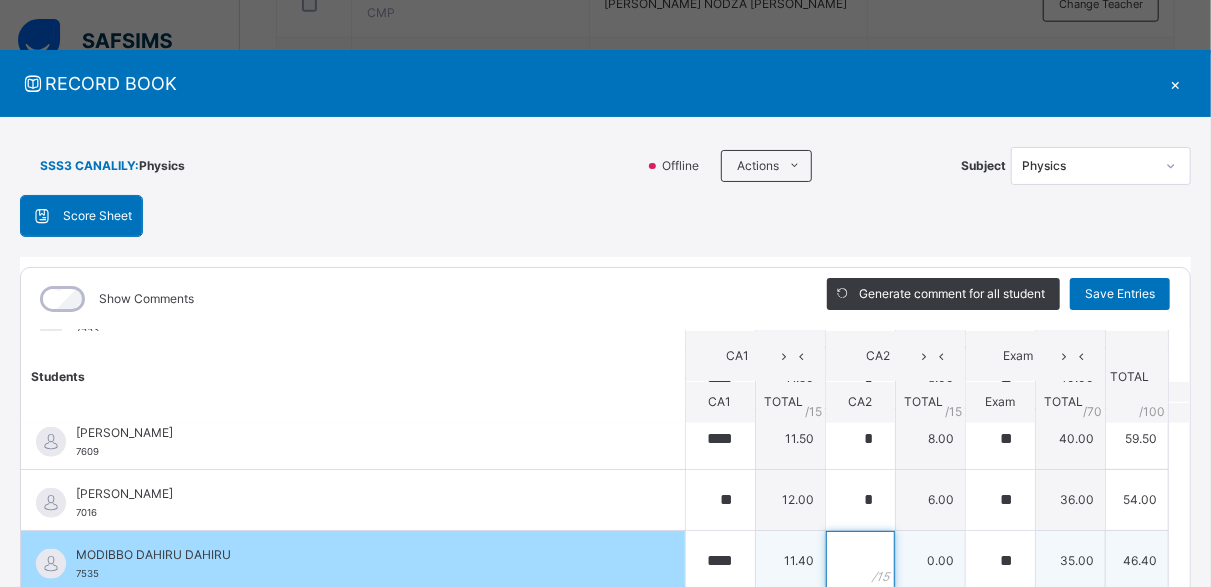 click at bounding box center [860, 561] 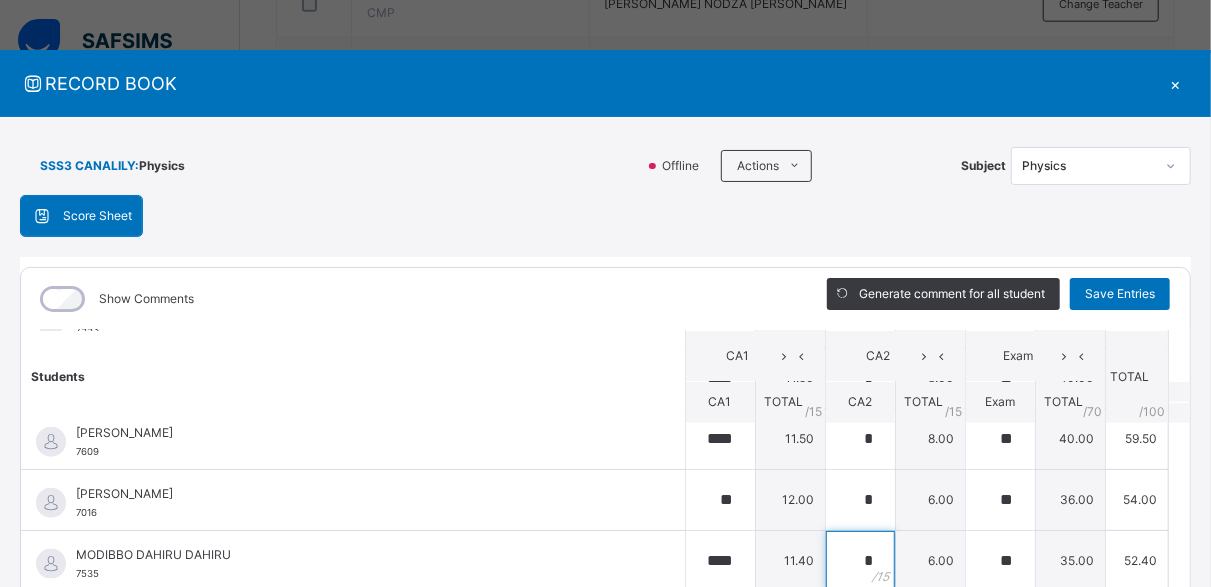 scroll, scrollTop: 1408, scrollLeft: 0, axis: vertical 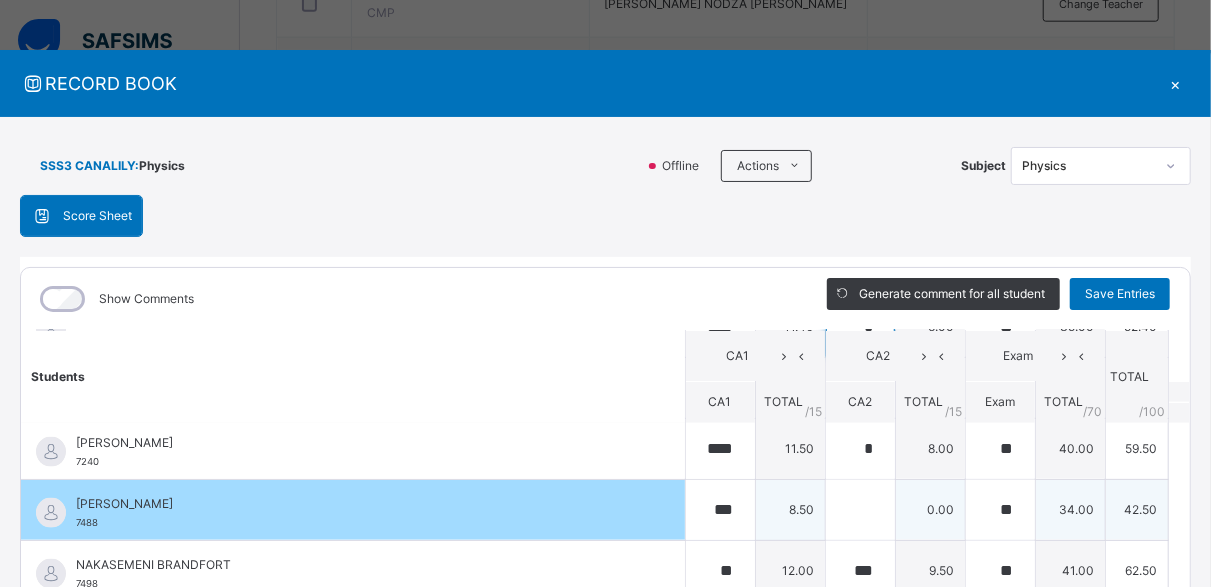 type on "*" 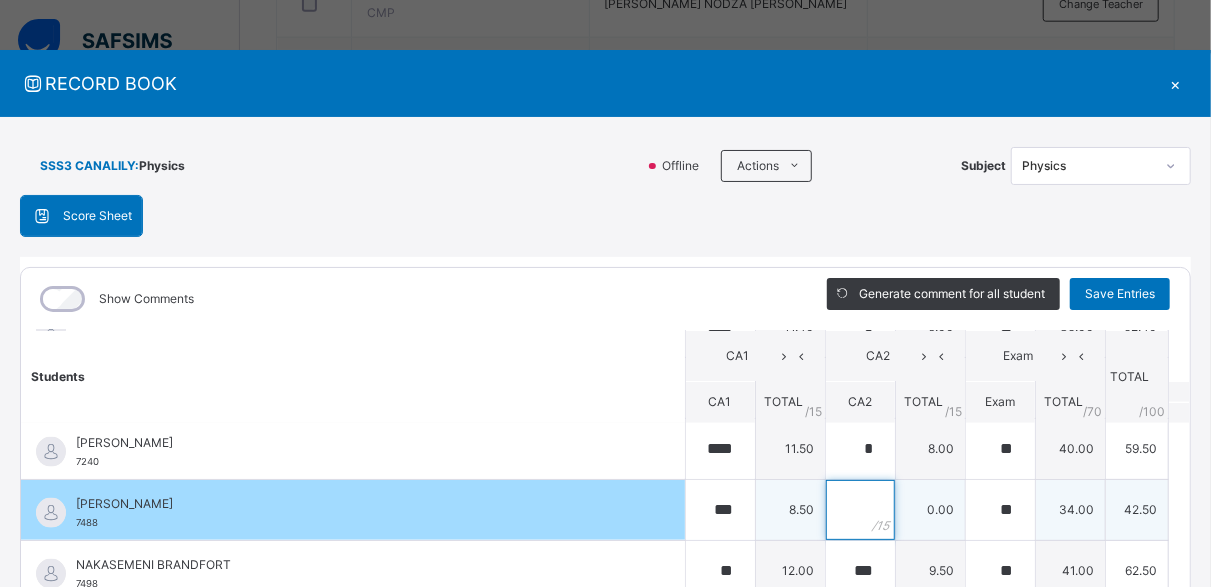 click at bounding box center [860, 510] 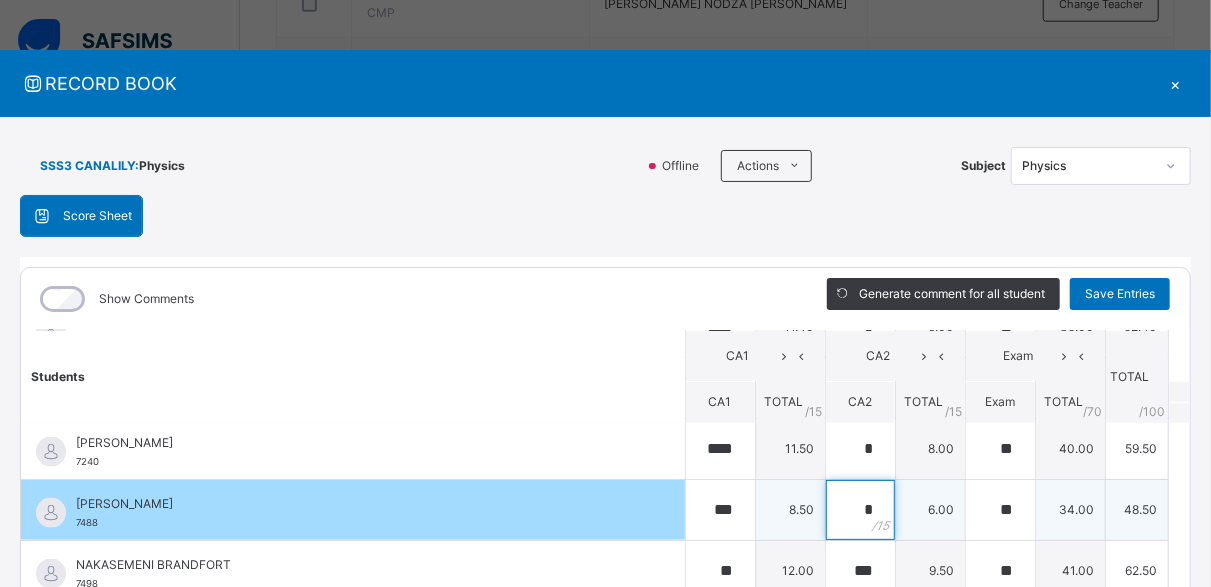 scroll, scrollTop: 1641, scrollLeft: 0, axis: vertical 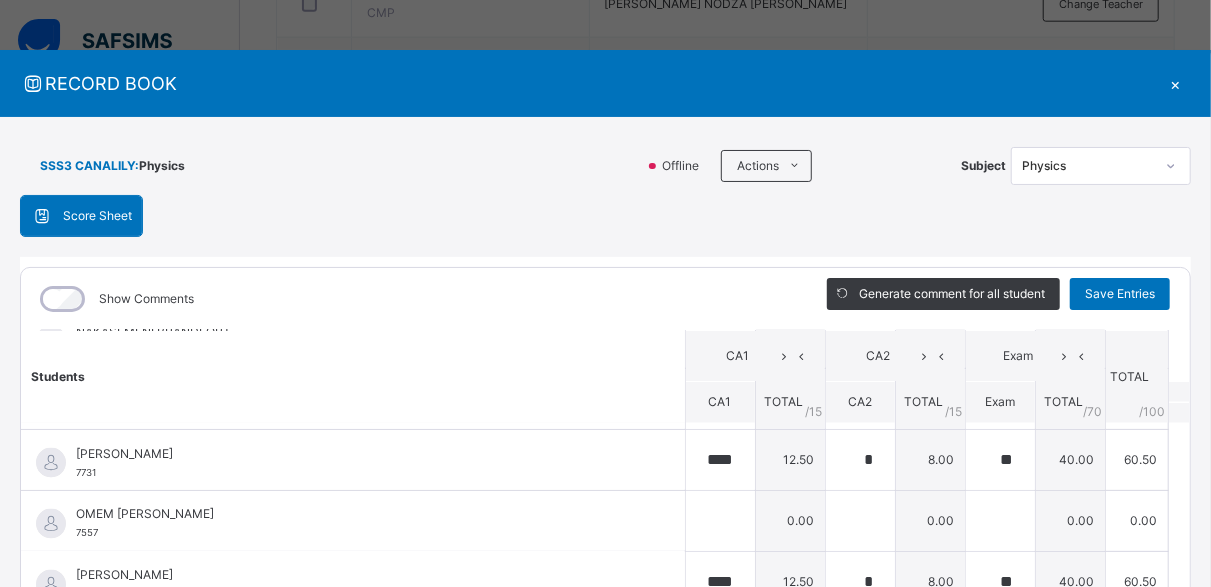 type on "*" 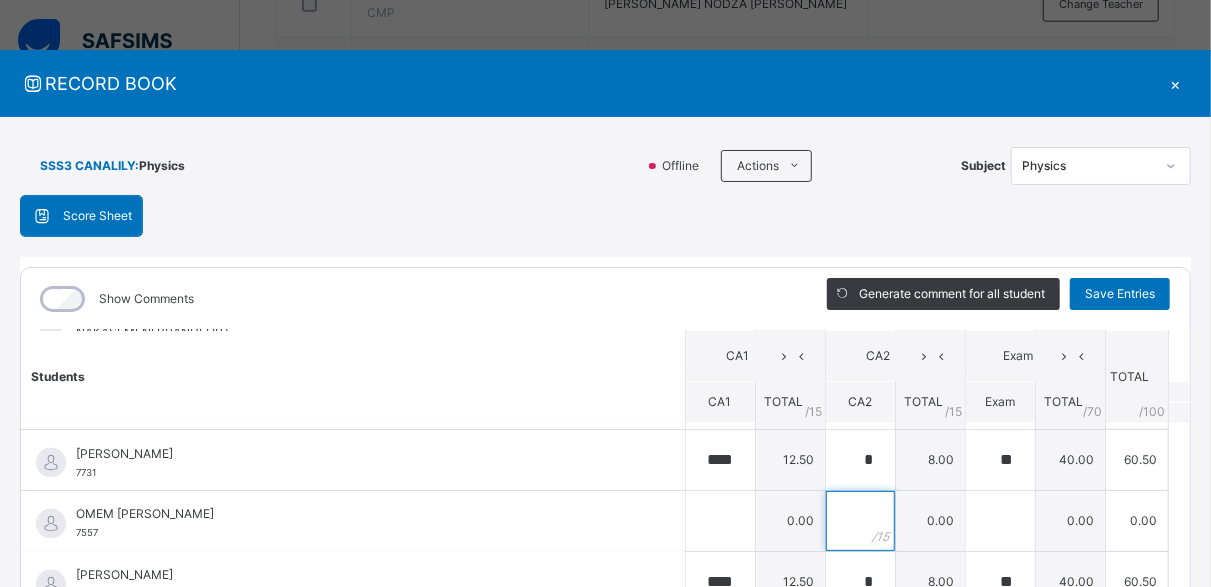 click at bounding box center (860, 521) 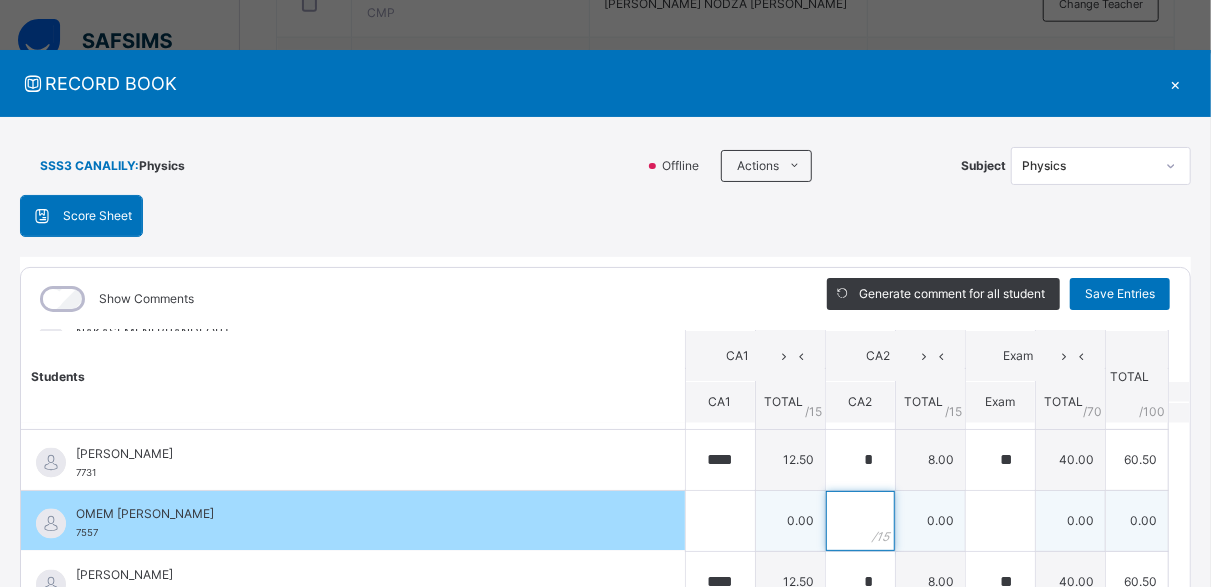 scroll, scrollTop: 1836, scrollLeft: 0, axis: vertical 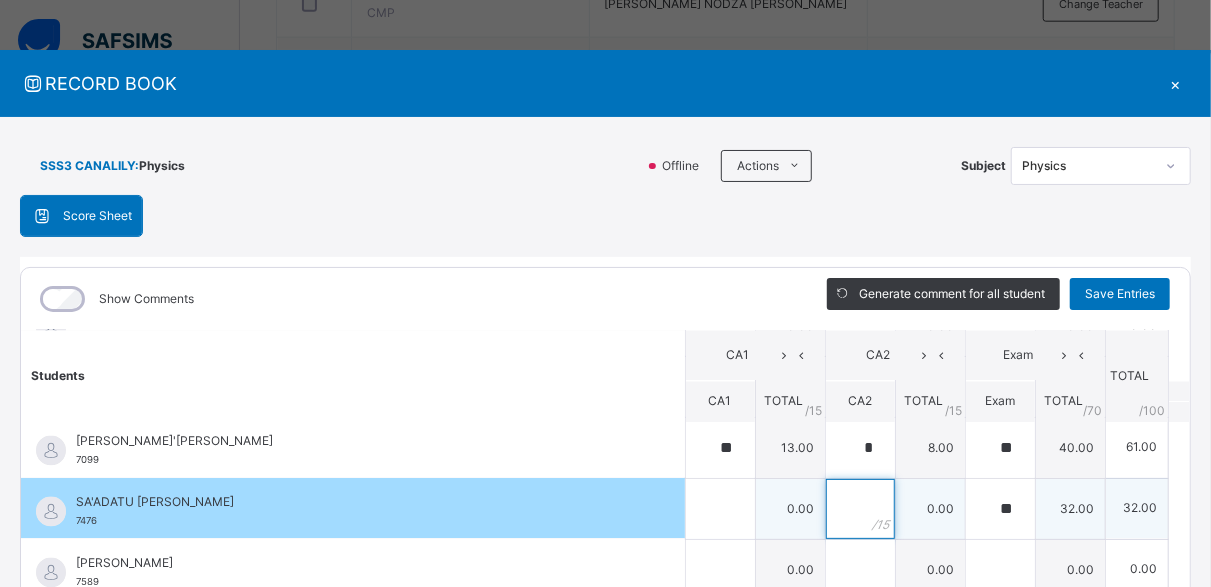 click at bounding box center (860, 509) 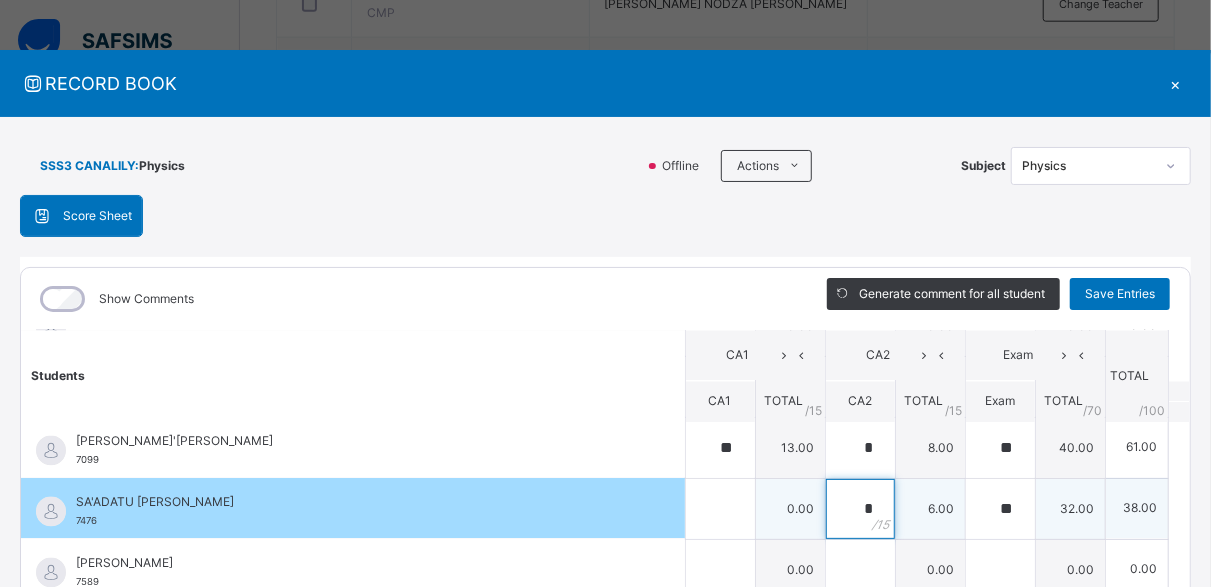 scroll, scrollTop: 233, scrollLeft: 0, axis: vertical 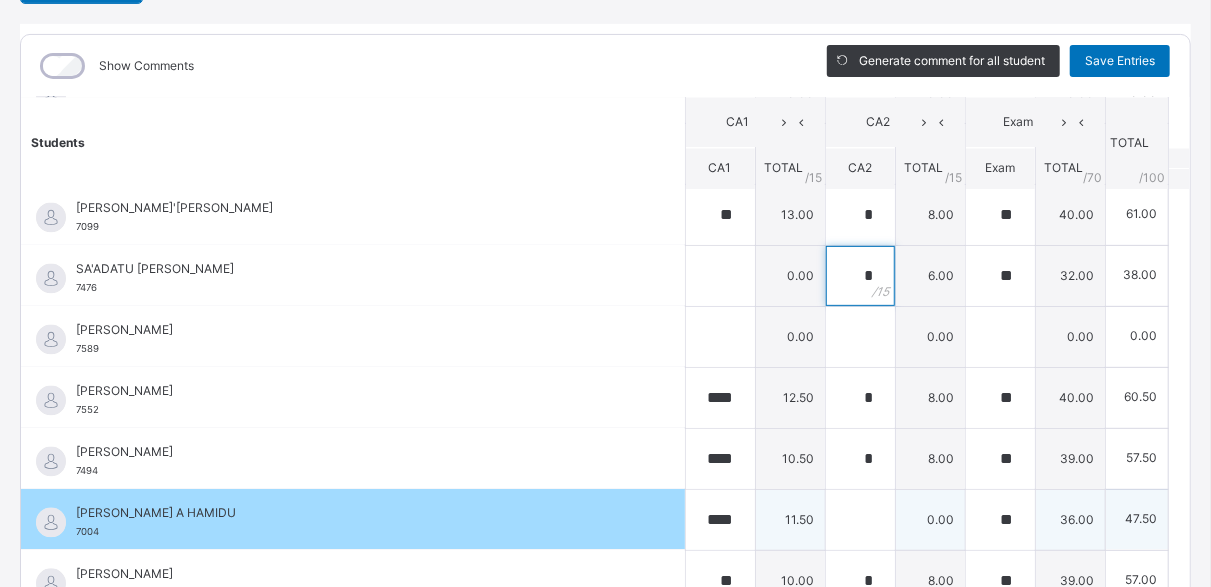 type on "*" 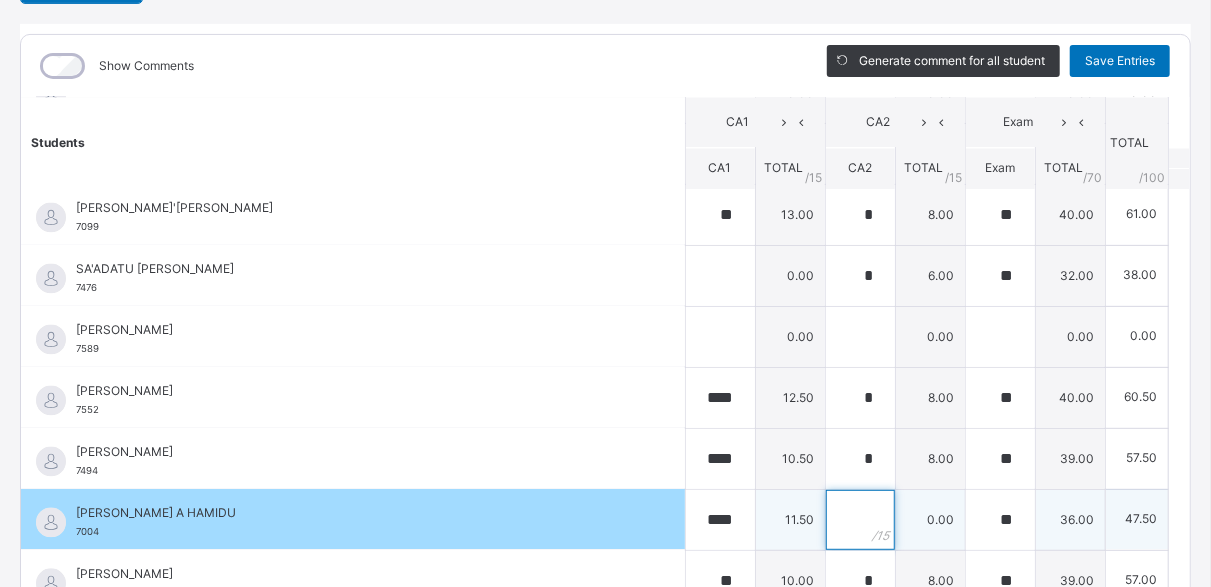click at bounding box center (860, 520) 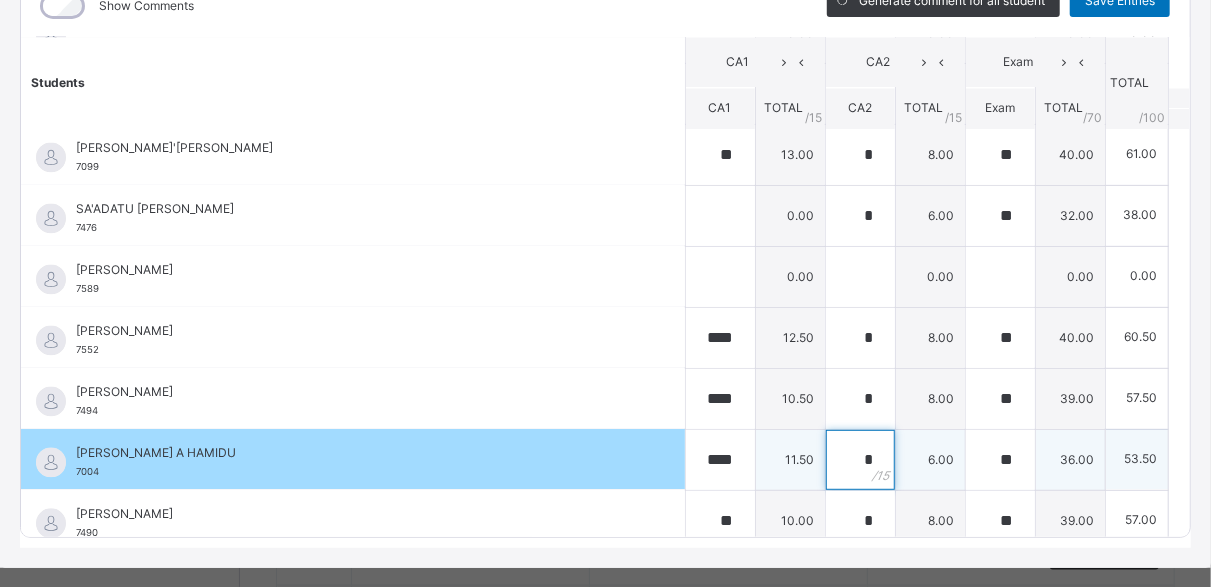 scroll, scrollTop: 322, scrollLeft: 0, axis: vertical 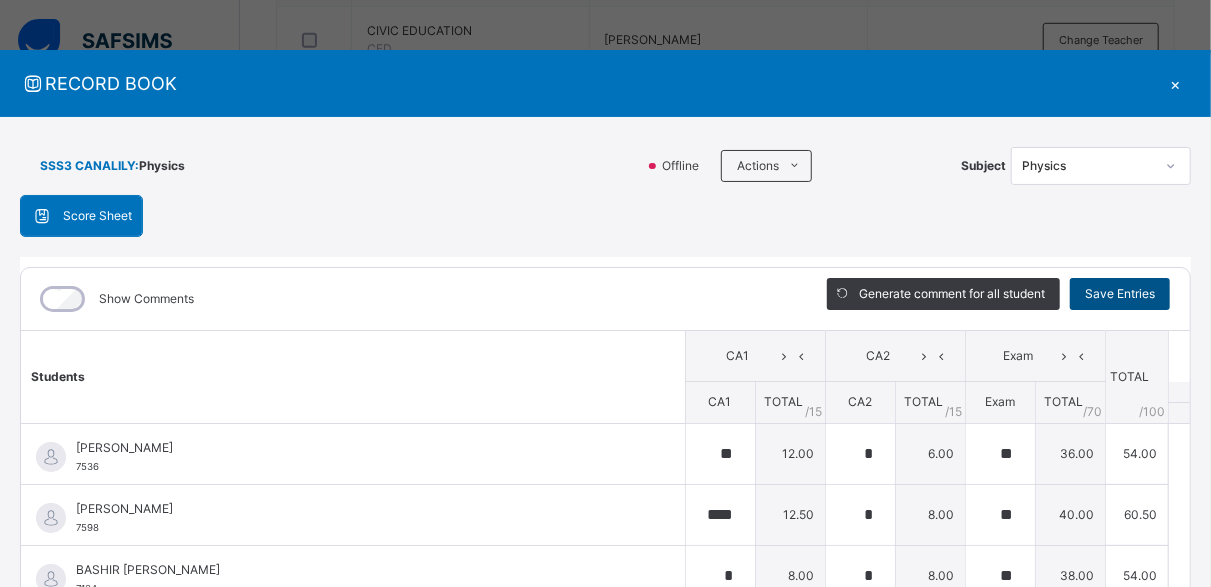 type on "*" 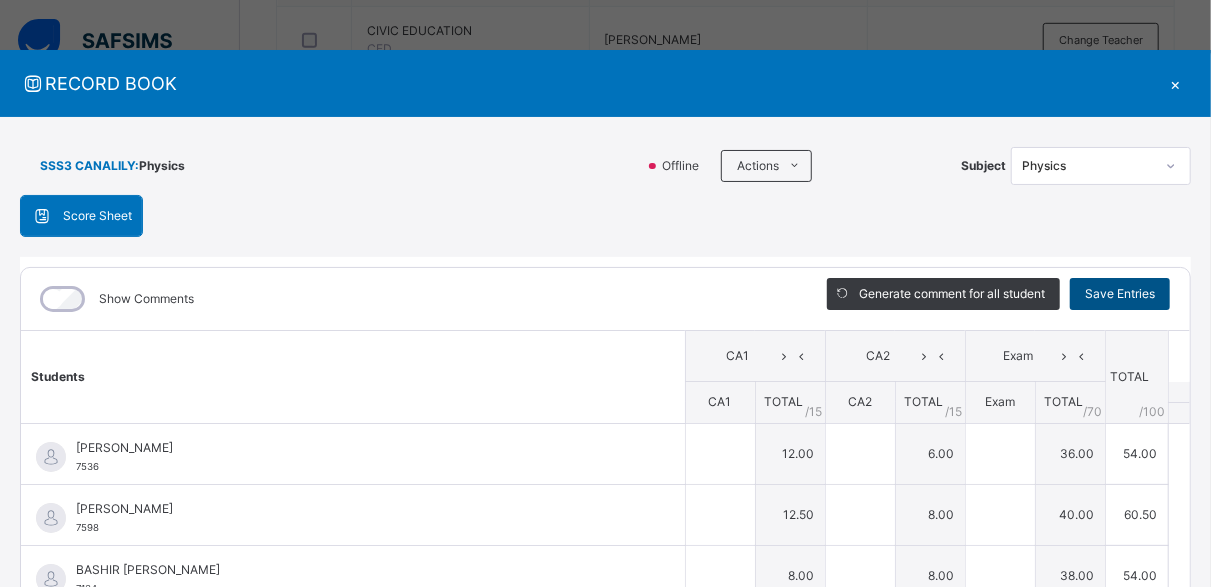 type on "**" 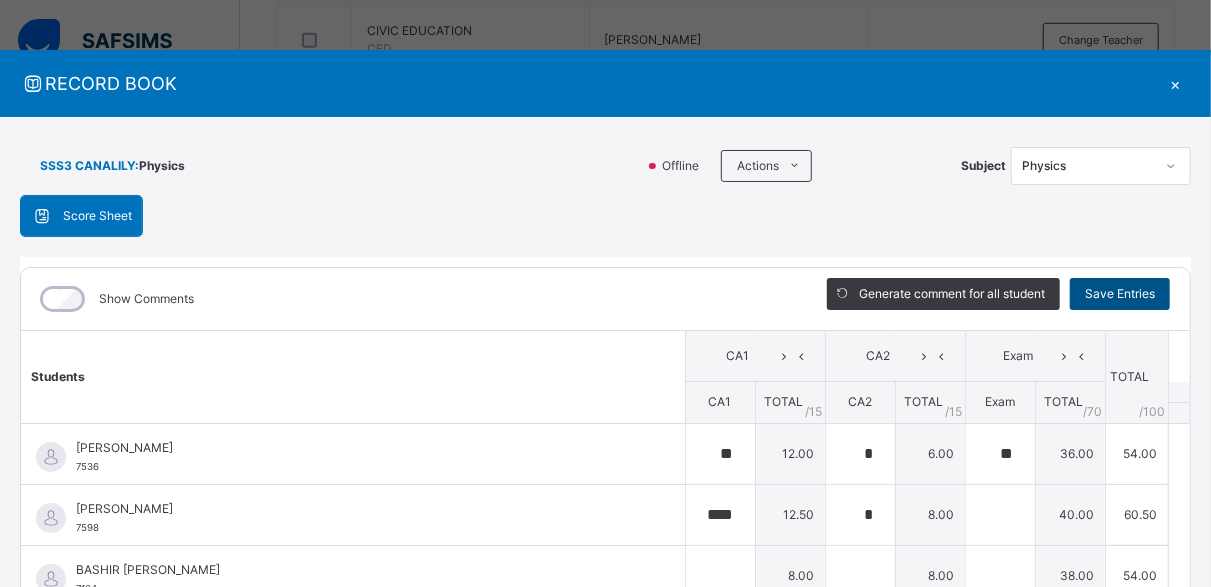 type on "**" 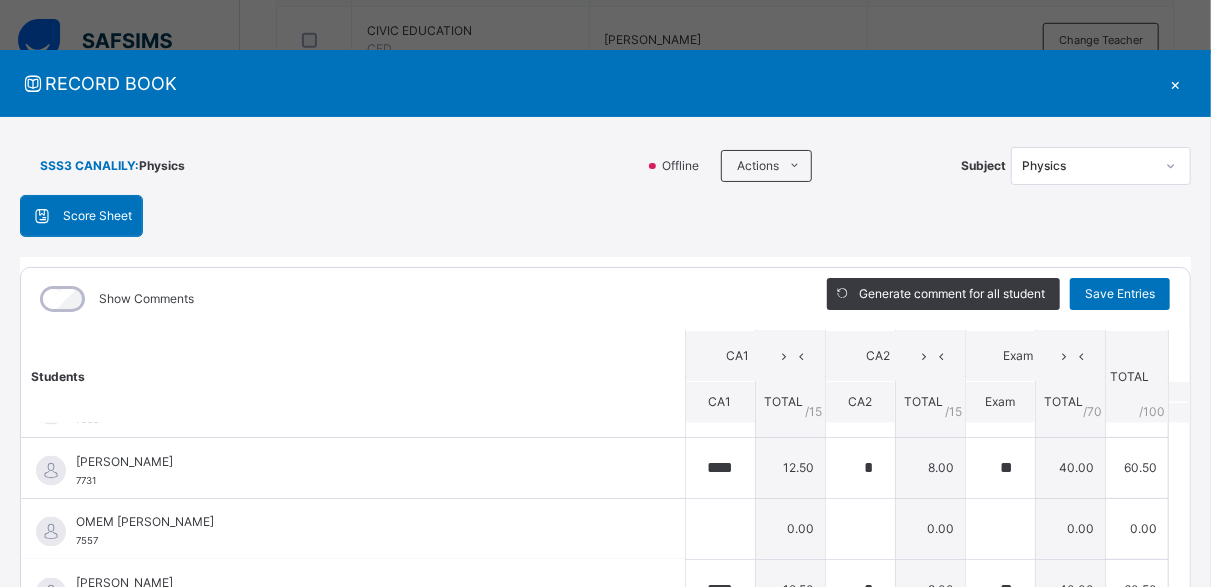 scroll, scrollTop: 1836, scrollLeft: 0, axis: vertical 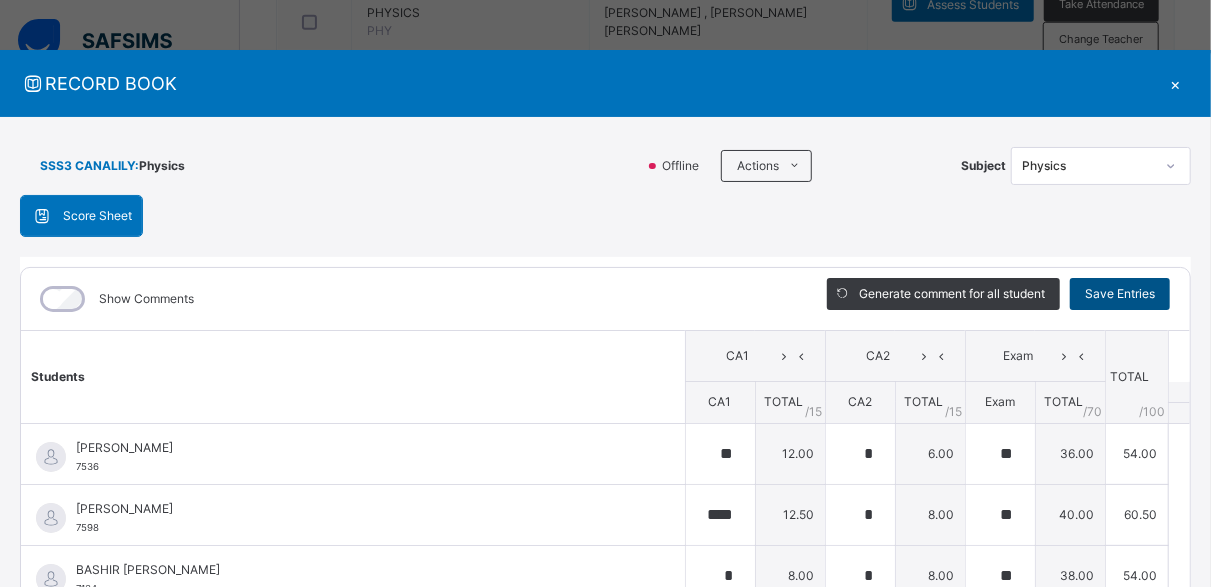 click on "Save Entries" at bounding box center [1120, 294] 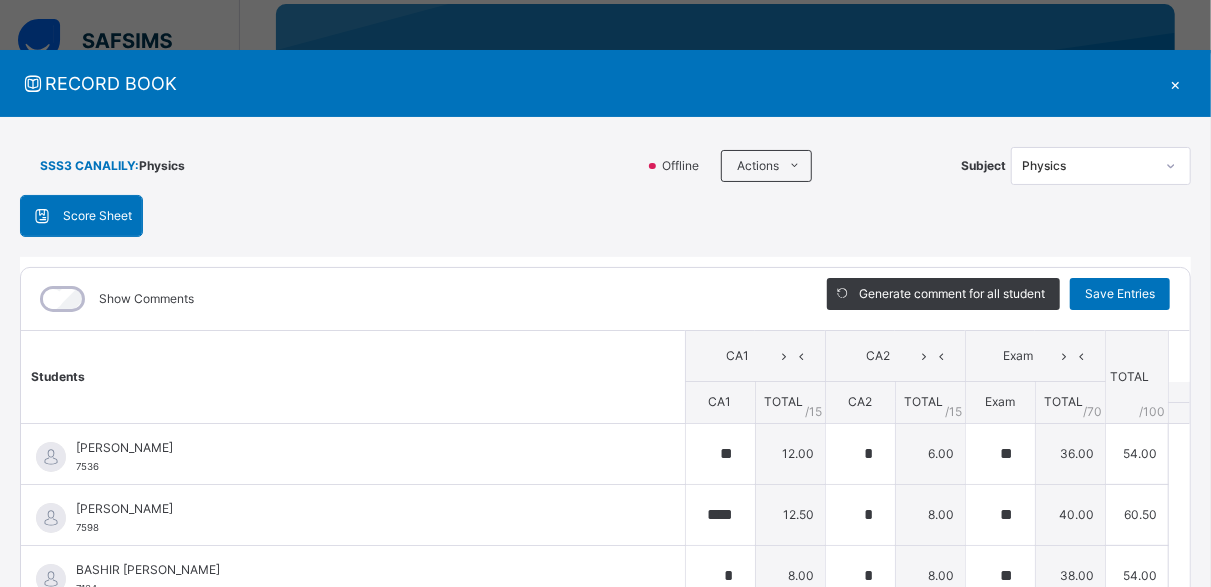 scroll, scrollTop: 0, scrollLeft: 0, axis: both 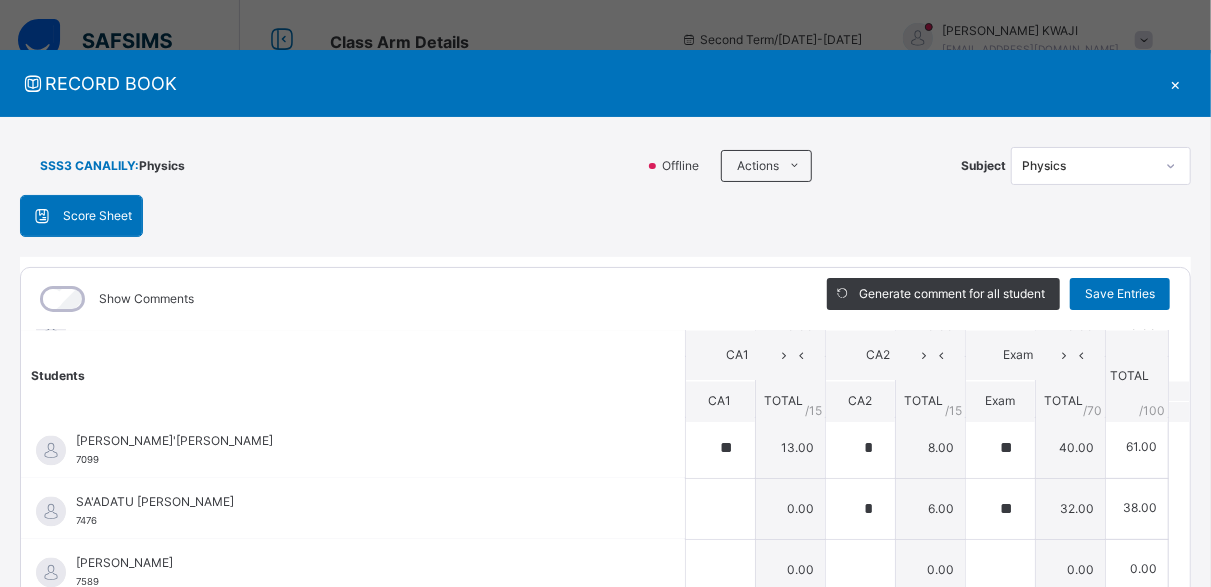 click on "×" at bounding box center (1176, 83) 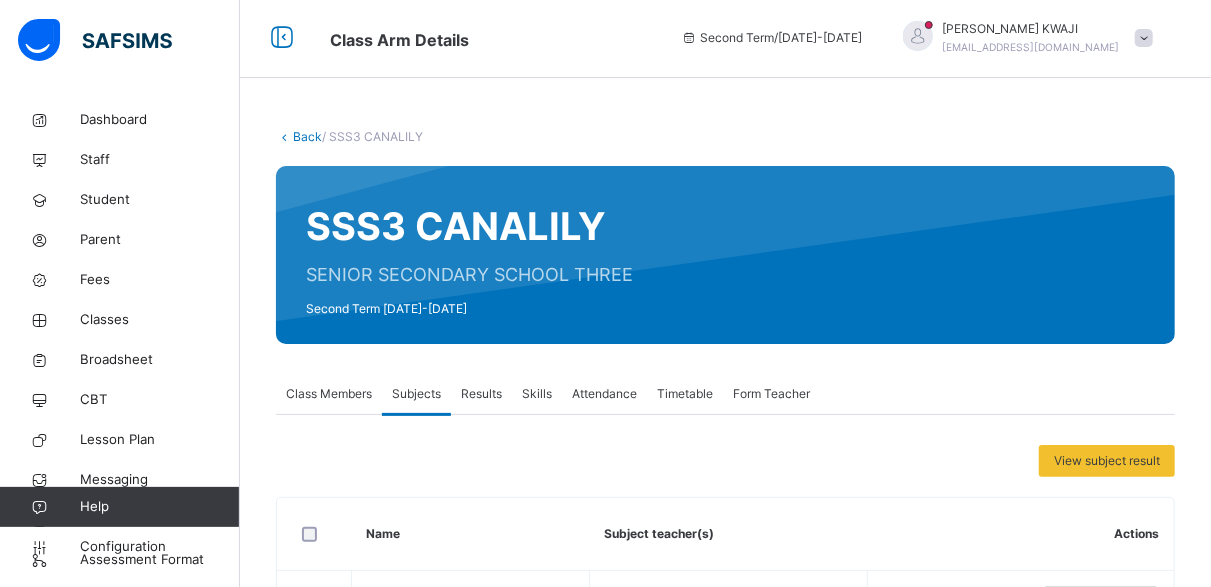scroll, scrollTop: 0, scrollLeft: 0, axis: both 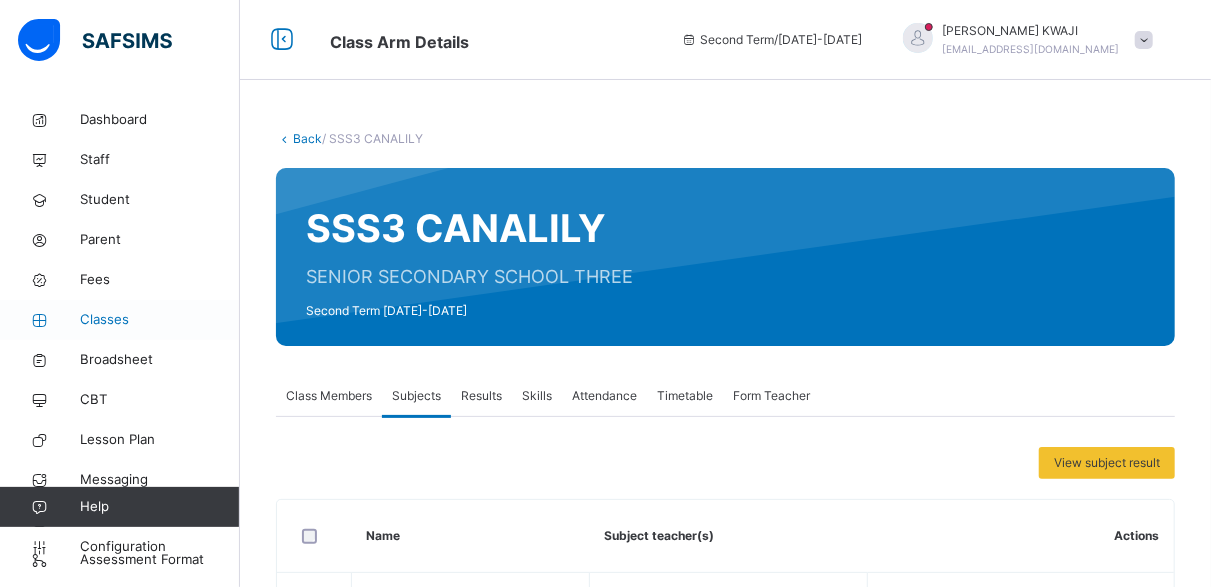 click on "Classes" at bounding box center (160, 320) 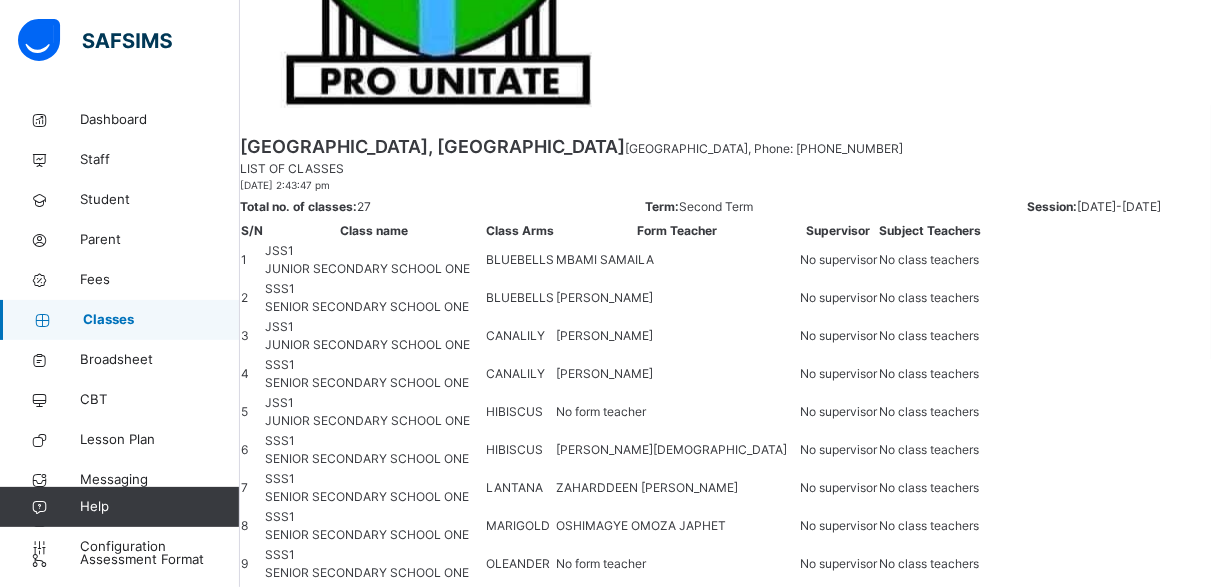 scroll, scrollTop: 1338, scrollLeft: 0, axis: vertical 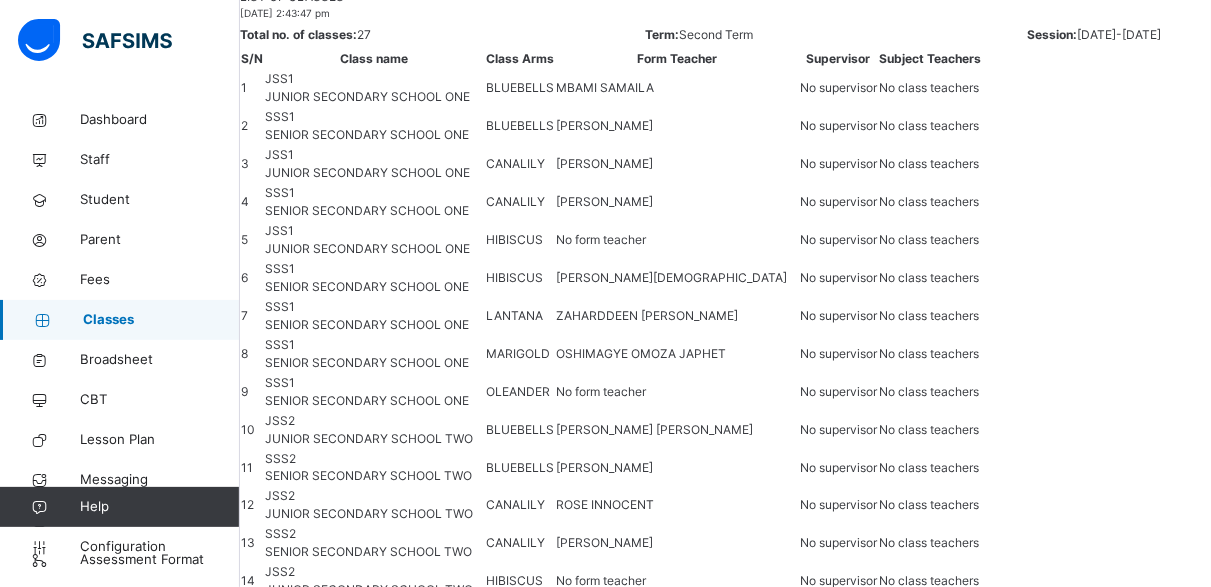 click on "View Class" at bounding box center [1072, -510] 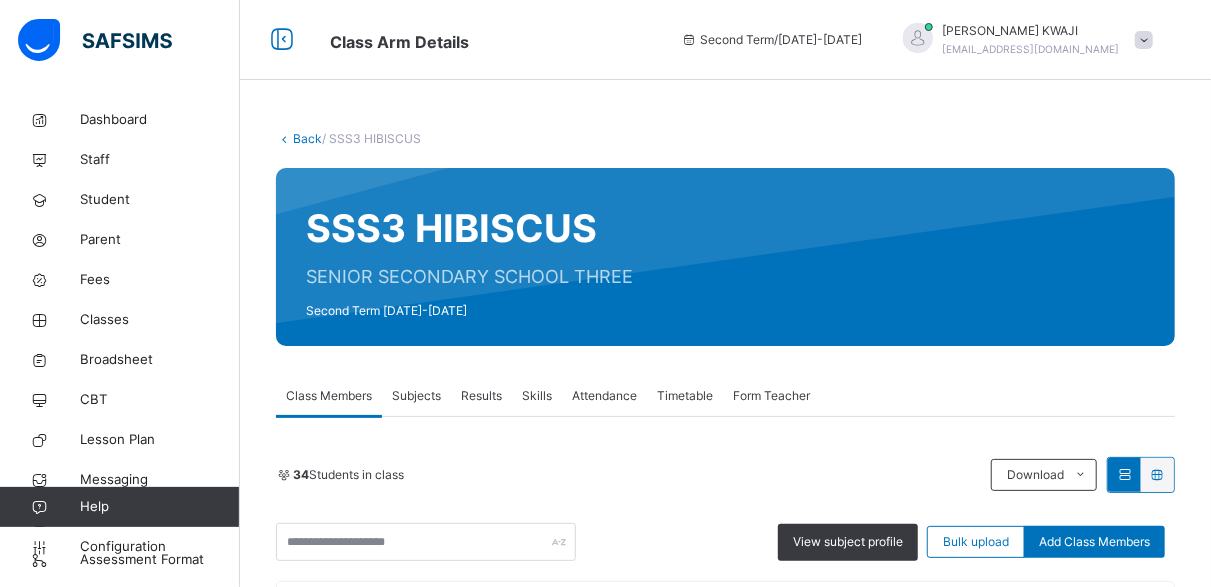 click on "Back  / SSS3 HIBISCUS SSS3 HIBISCUS SENIOR SECONDARY SCHOOL THREE Second Term [DATE]-[DATE] Class Members Subjects Results Skills Attendance Timetable Form Teacher Class Members More Options   34  Students in class Download Pdf Report Excel Report View subject profile Bulk upload Add Class Members FEDERAL GOVERNMENT COLLEGE, [GEOGRAPHIC_DATA] Date: [DATE] 2:47:46 pm Class Members Class:  SSS3 HIBISCUS Total no. of Students:  34 Term:  Second Term Session:  [DATE]-[DATE] S/NO Admission No. Last Name First Name Other Name 1 7599 [PERSON_NAME] 2 7569 [PERSON_NAME] 3 7518 SA'AD ABUBAKAR 4 7601 [PERSON_NAME] 5 7103 [PERSON_NAME] 6 7112 [PERSON_NAME] 7 7621 [PERSON_NAME] N 8 7583 [PERSON_NAME] 9 7199 [PERSON_NAME] 10 7555 [PERSON_NAME] 11 7546 YAYIRUS FAVOUR 12 7074 [PERSON_NAME] 13 7587 KEFAS GOODNESS ELISHA 14 7117 [PERSON_NAME] 15 7559 [PERSON_NAME] 16 7007 [PERSON_NAME] 17 7111 [PERSON_NAME] 18 7092 [PERSON_NAME] [PERSON_NAME] 19 7622 [PERSON_NAME] 20 7537 [PERSON_NAME] 21" at bounding box center [725, 1571] 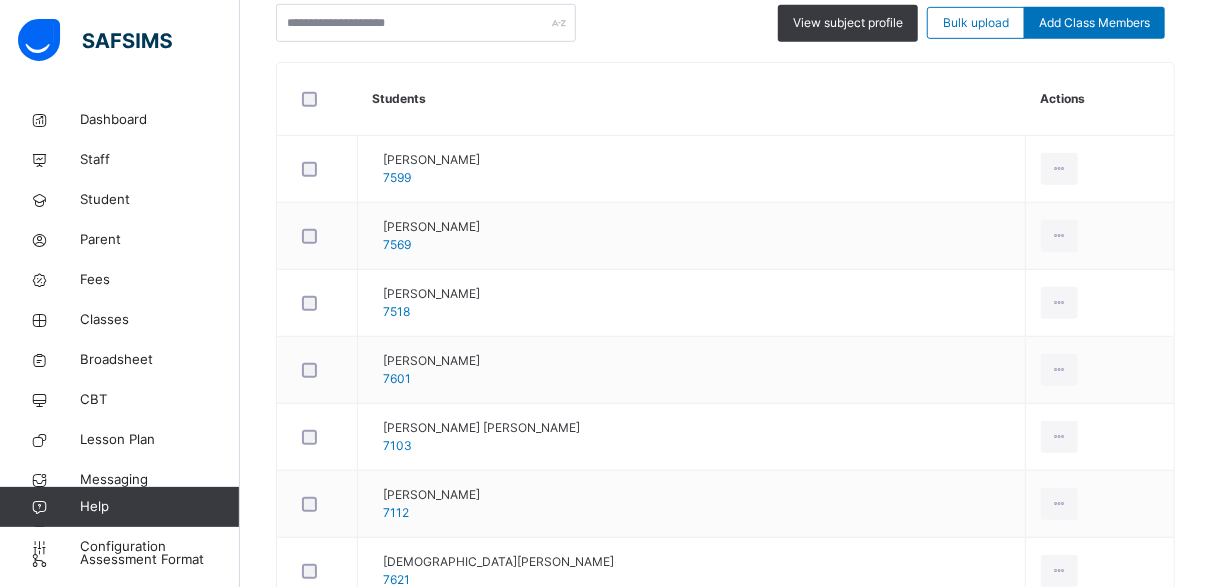 scroll, scrollTop: 0, scrollLeft: 0, axis: both 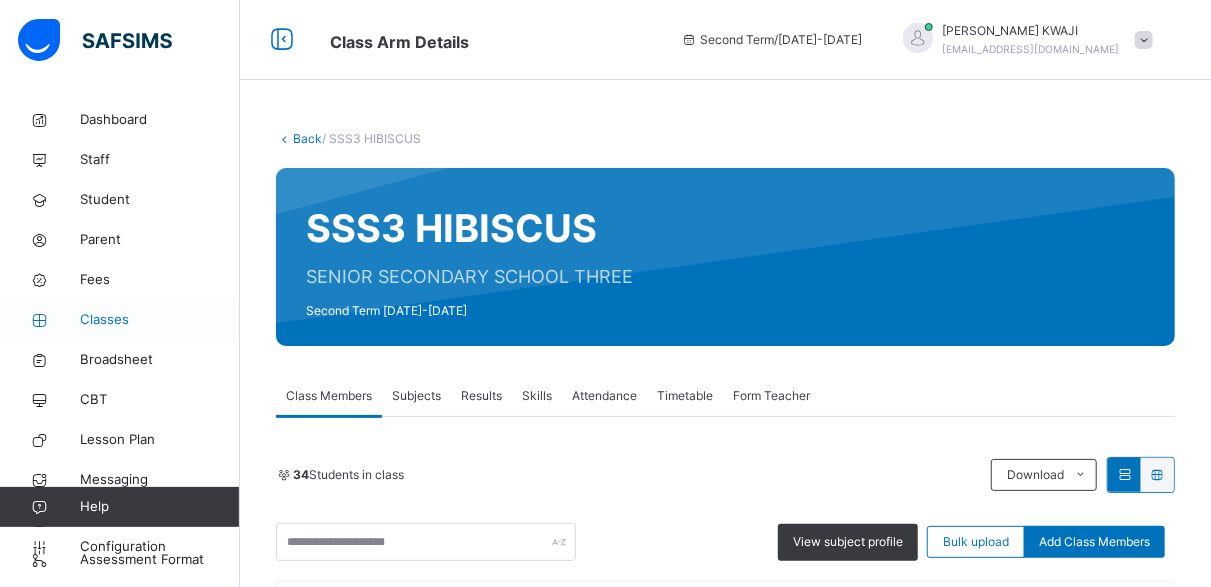 click on "Classes" at bounding box center [160, 320] 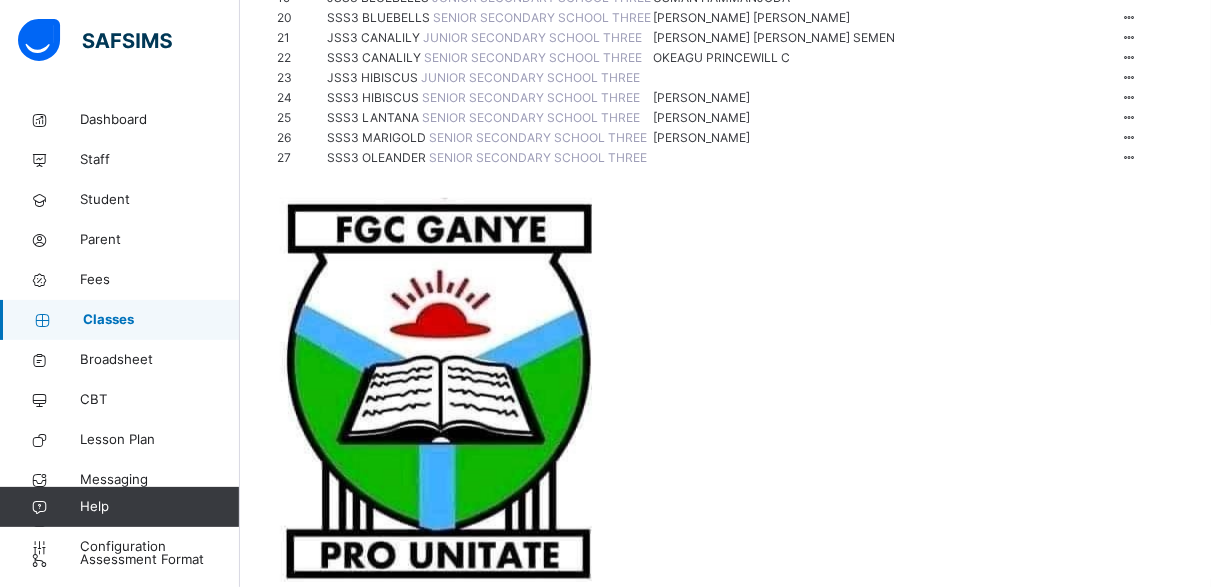 scroll, scrollTop: 700, scrollLeft: 0, axis: vertical 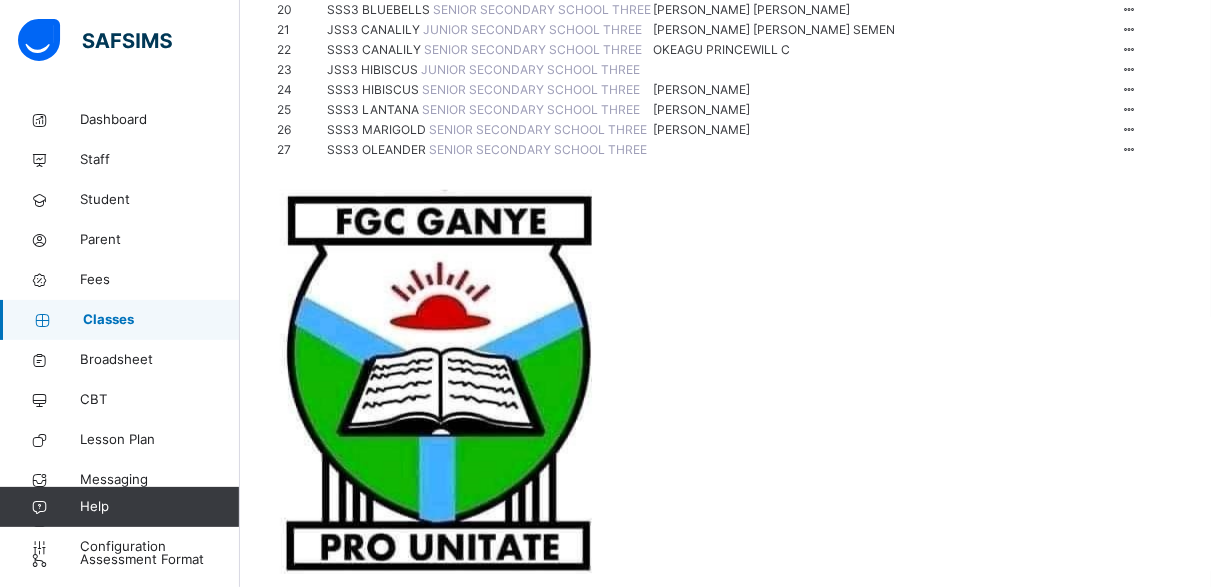 click on "View Class" at bounding box center [1072, -92] 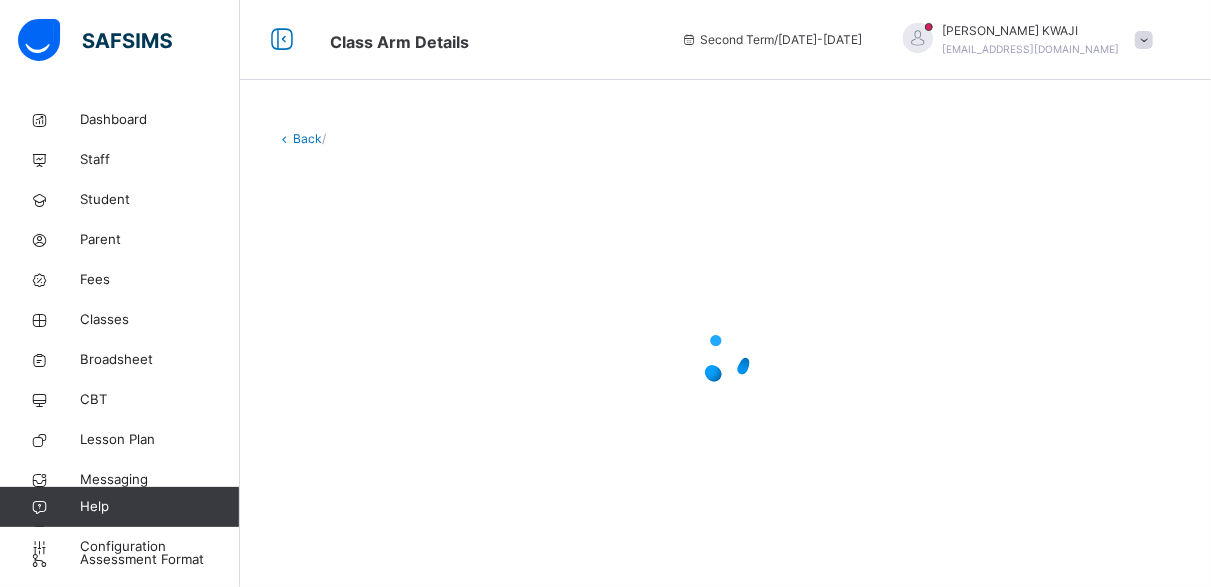 scroll, scrollTop: 0, scrollLeft: 0, axis: both 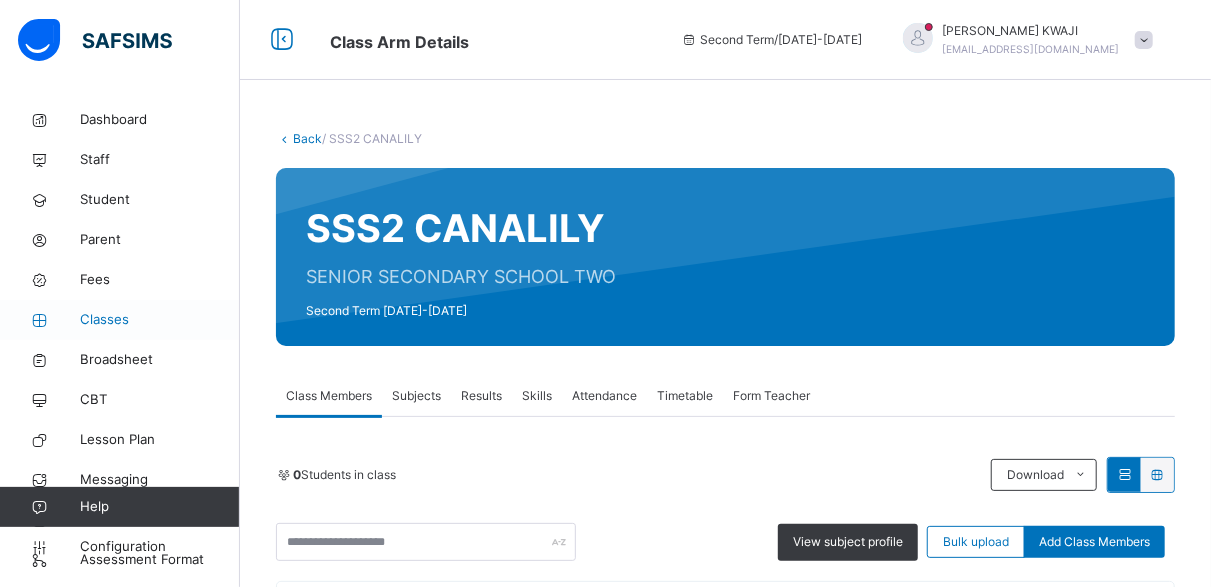 click on "Classes" at bounding box center (160, 320) 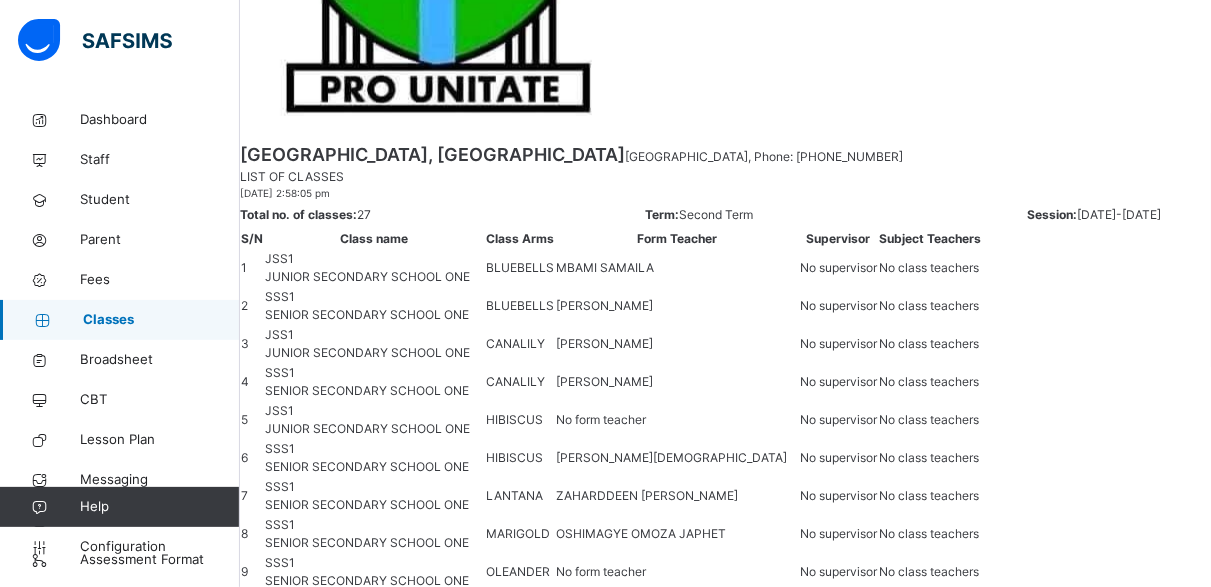 scroll, scrollTop: 1166, scrollLeft: 0, axis: vertical 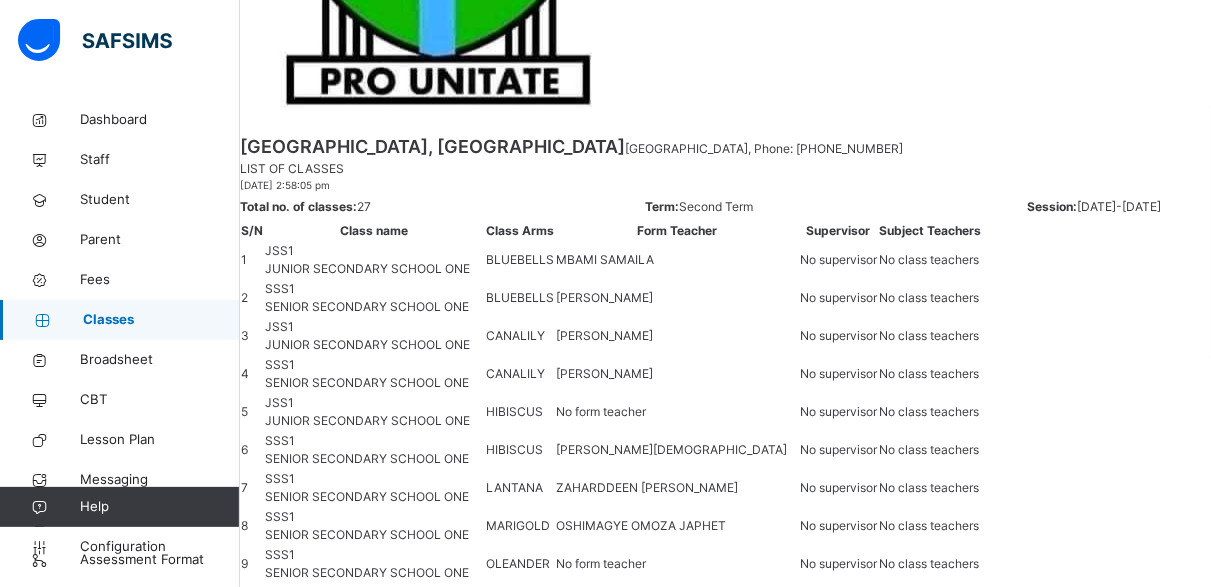 click on "View Class" at bounding box center (1072, -338) 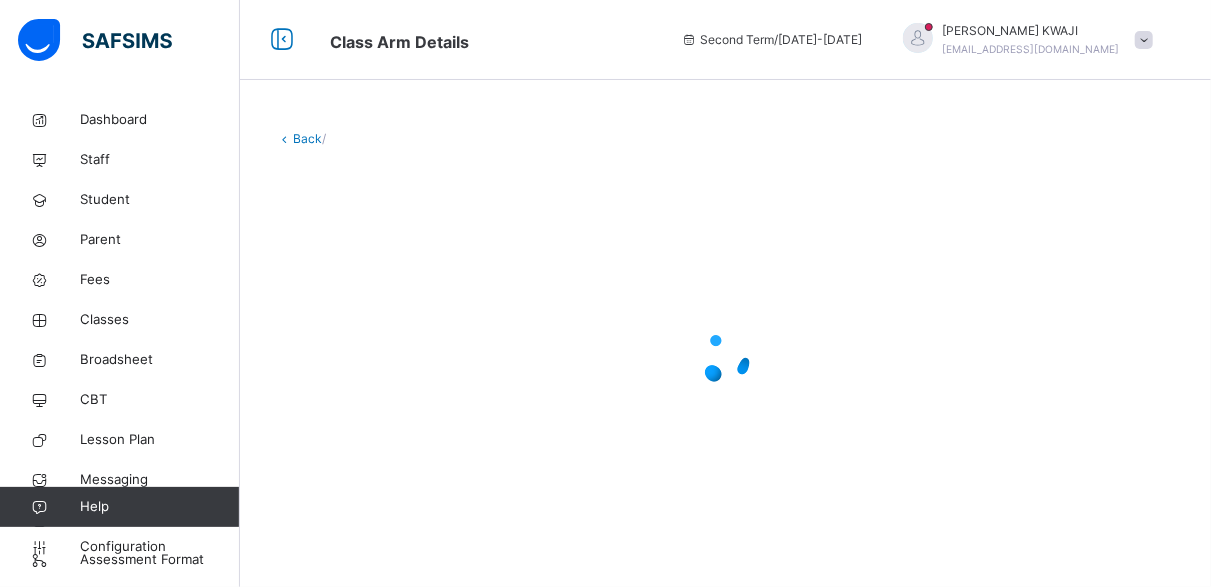 scroll, scrollTop: 0, scrollLeft: 0, axis: both 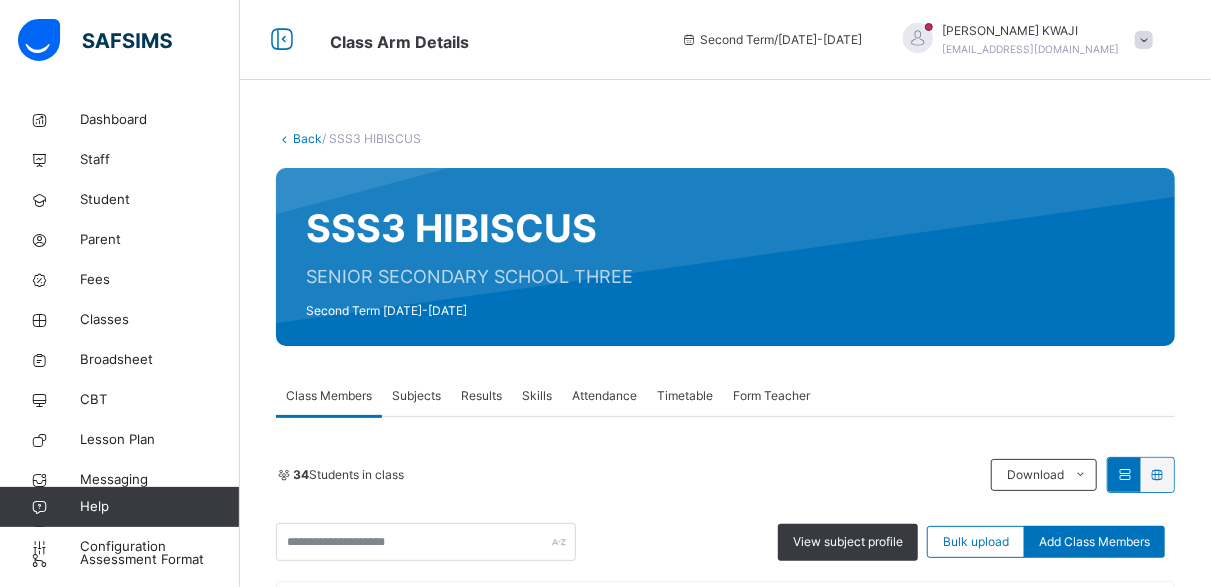 click on "Subjects" at bounding box center [416, 396] 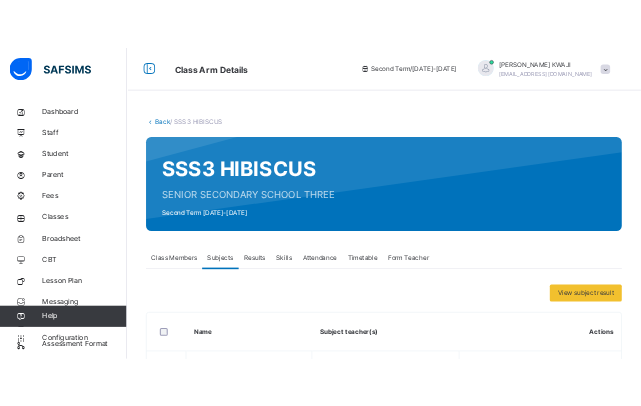 scroll, scrollTop: 466, scrollLeft: 0, axis: vertical 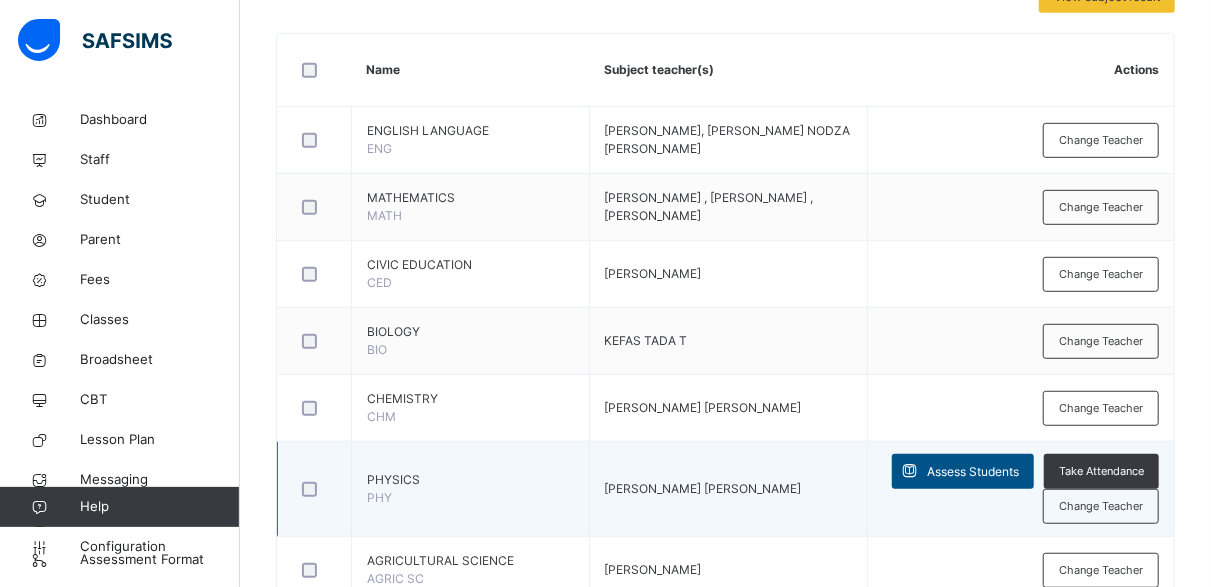 click on "Assess Students" at bounding box center [973, 472] 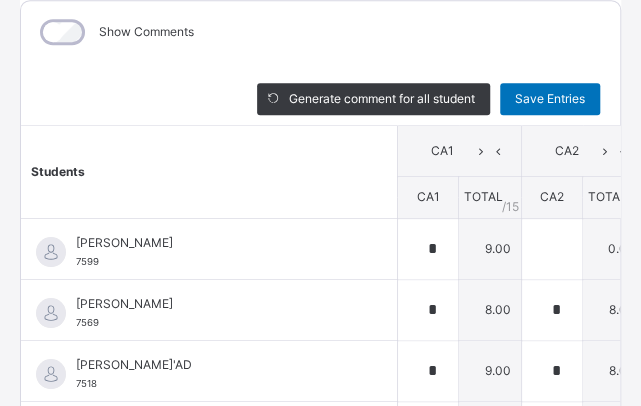 scroll, scrollTop: 466, scrollLeft: 0, axis: vertical 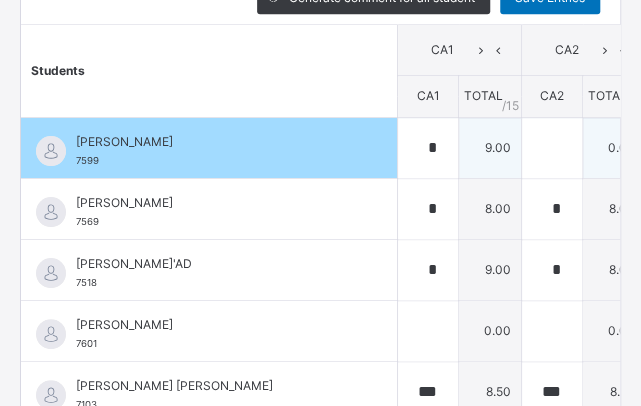 click at bounding box center (676, 148) 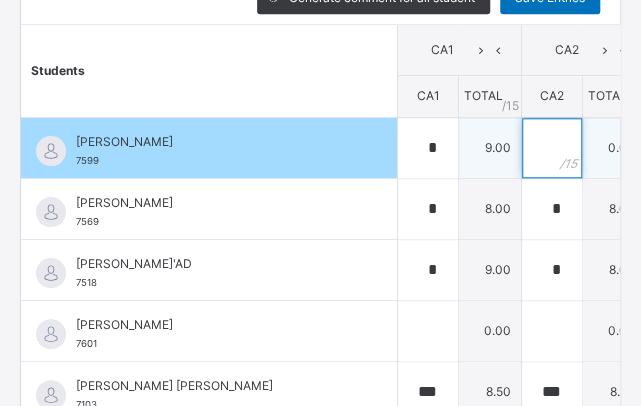 click at bounding box center [552, 148] 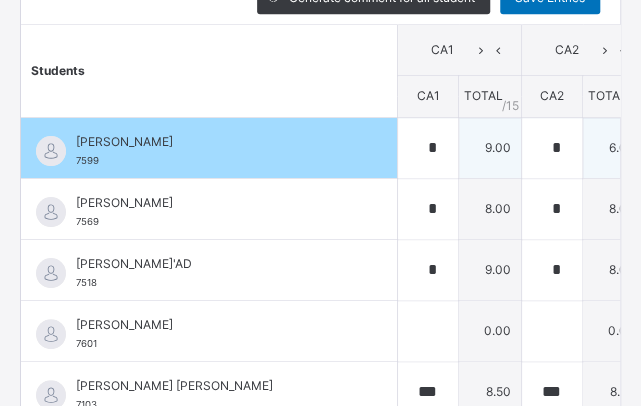 click at bounding box center (676, 148) 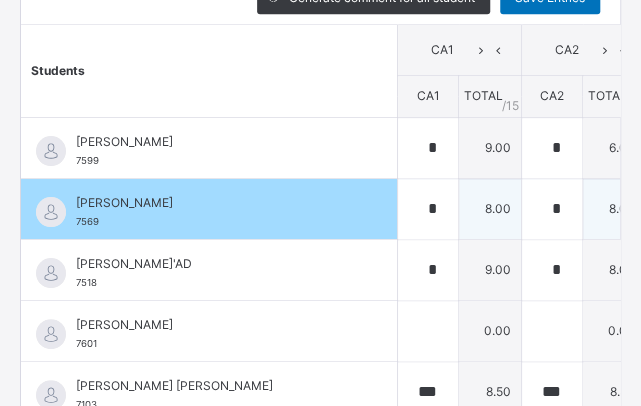click at bounding box center [676, 209] 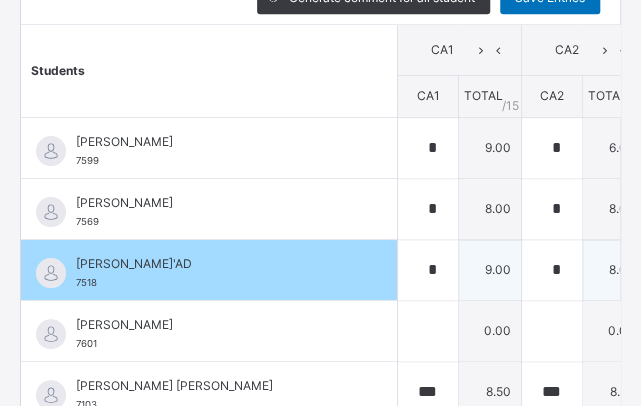 click at bounding box center [676, 270] 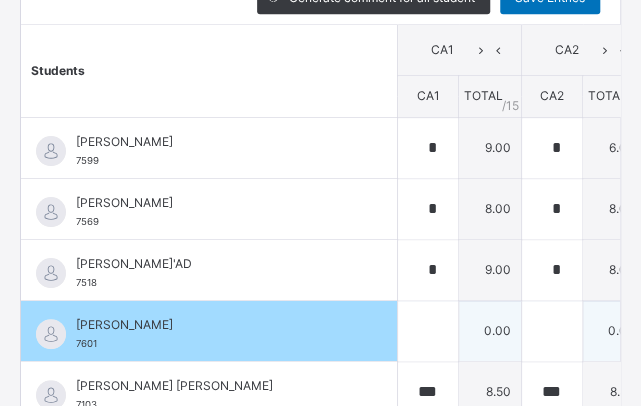 click at bounding box center (676, 331) 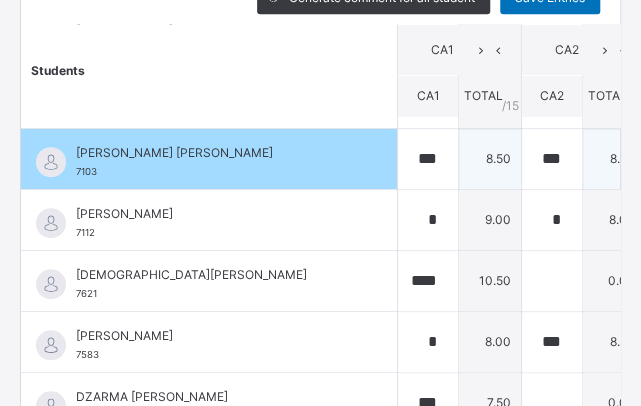 click at bounding box center [676, 159] 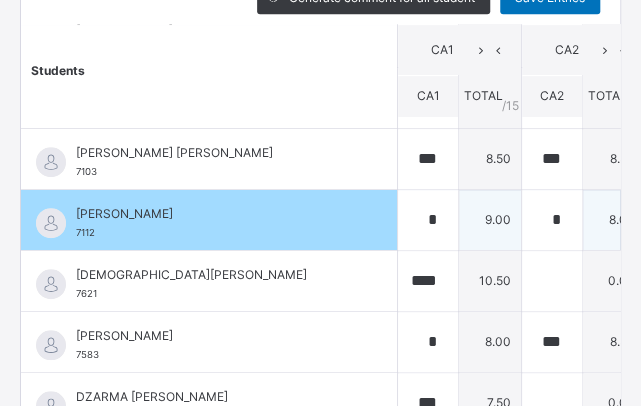 click at bounding box center [676, 220] 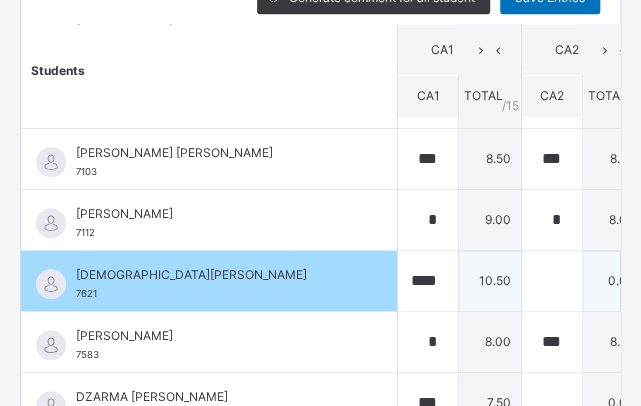 click at bounding box center (676, 281) 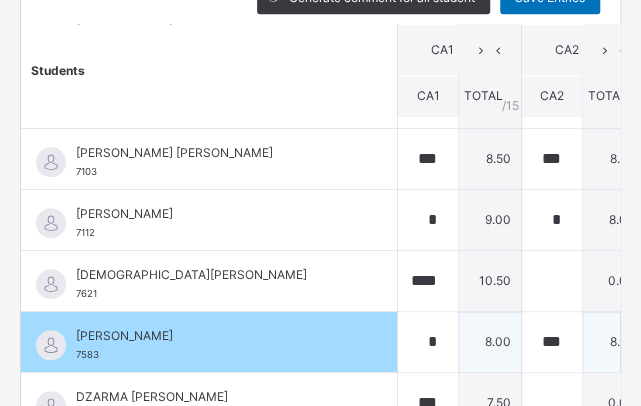 click at bounding box center [676, 342] 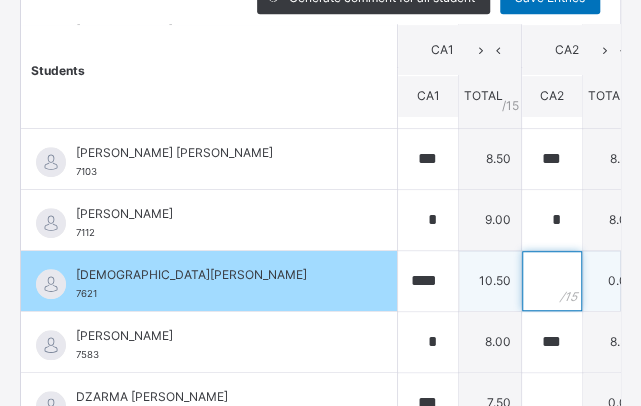 click at bounding box center [552, 281] 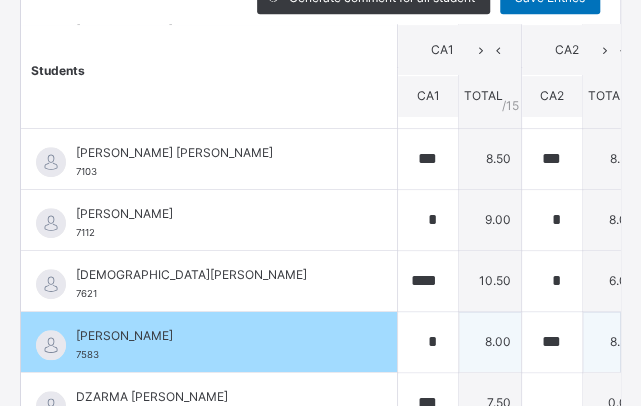 click at bounding box center (676, 342) 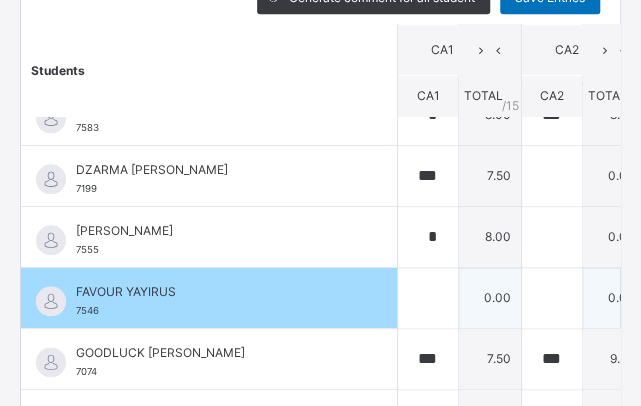 scroll, scrollTop: 466, scrollLeft: 0, axis: vertical 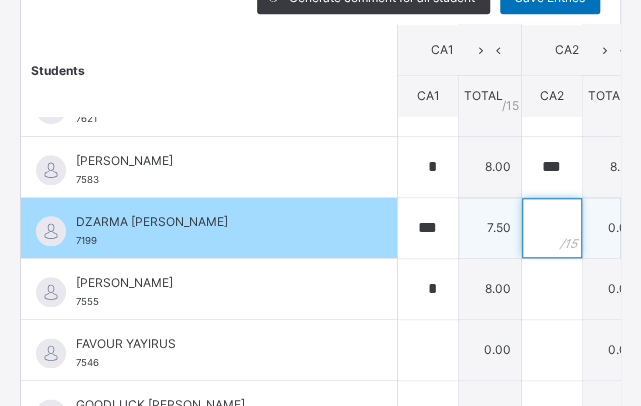 click at bounding box center (552, 228) 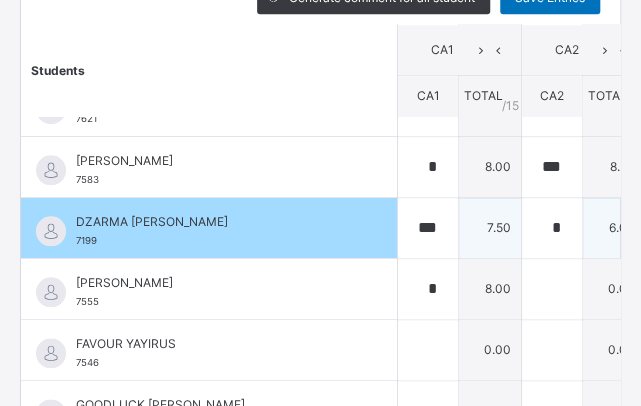 click at bounding box center [676, 228] 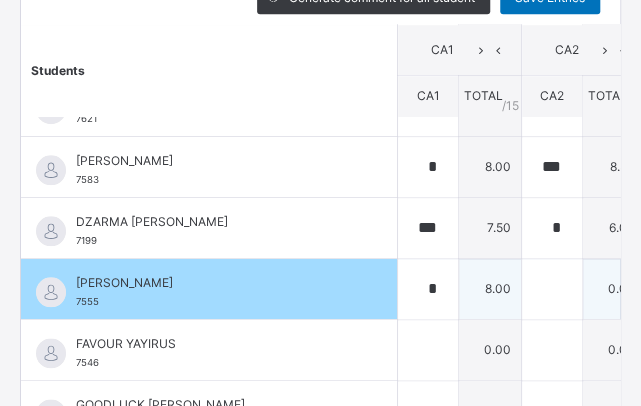 click at bounding box center [676, 289] 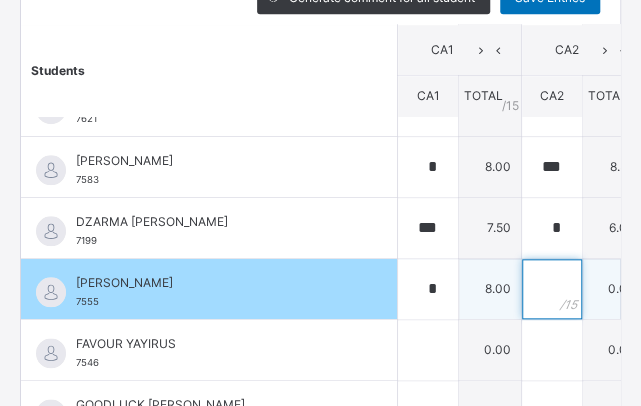 click at bounding box center (552, 289) 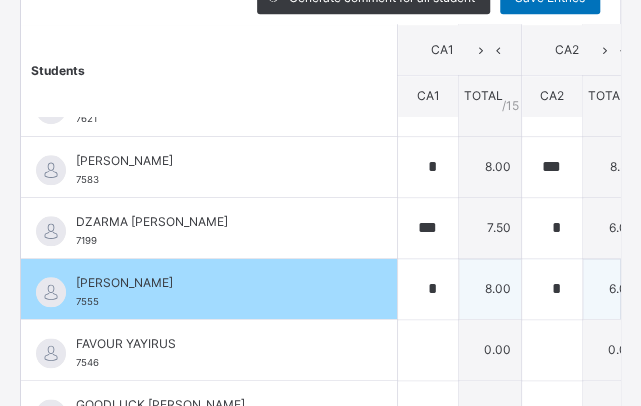 click at bounding box center (676, 289) 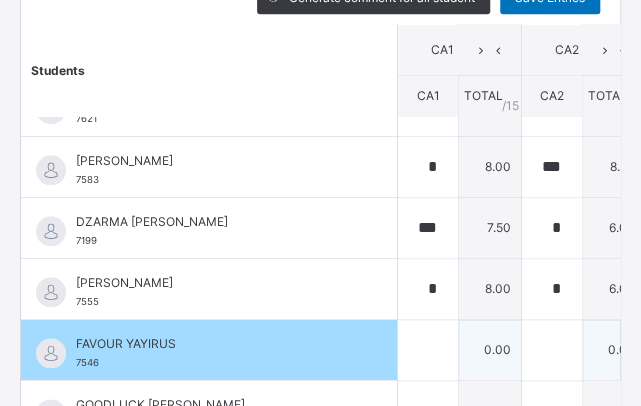 click at bounding box center [676, 350] 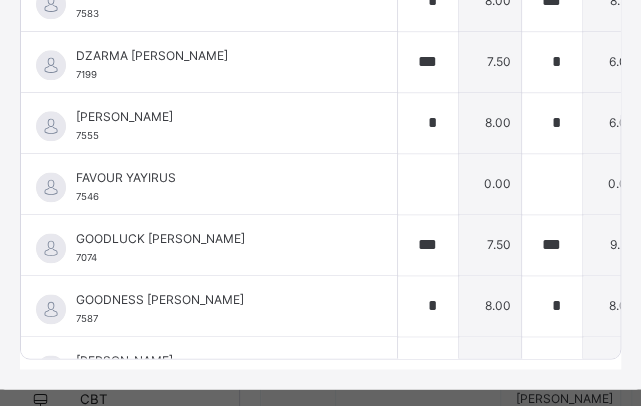 scroll, scrollTop: 635, scrollLeft: 0, axis: vertical 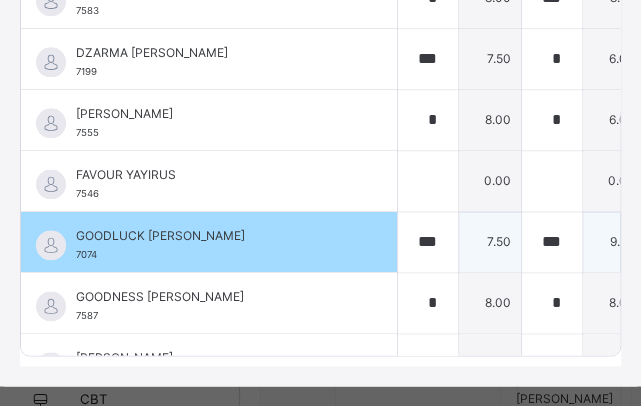click at bounding box center (676, 242) 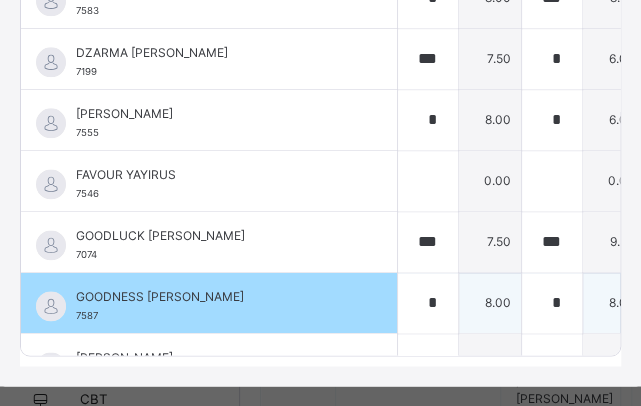 click at bounding box center [676, 303] 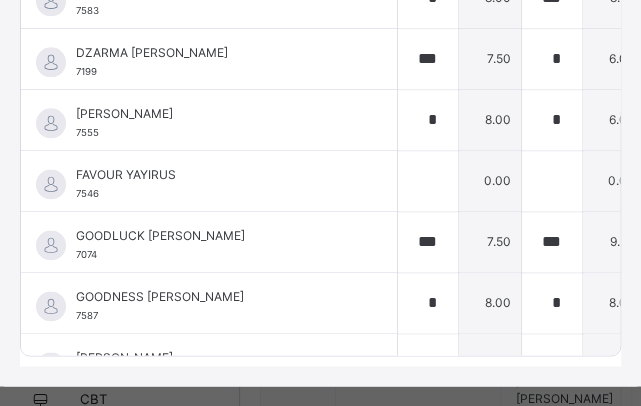 scroll, scrollTop: 678, scrollLeft: 0, axis: vertical 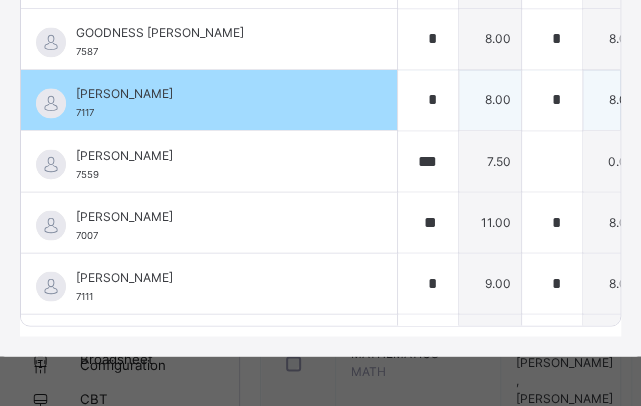 click at bounding box center [676, 100] 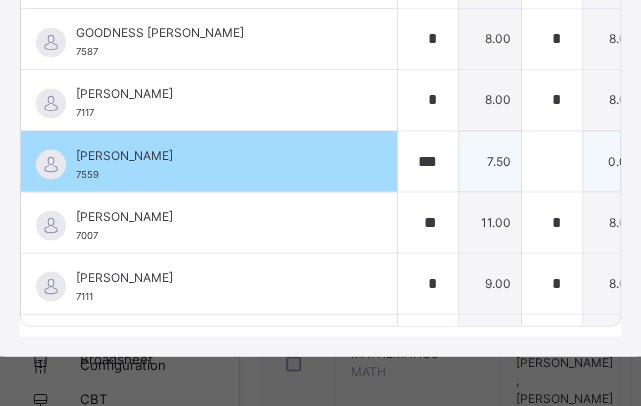 click at bounding box center [676, 161] 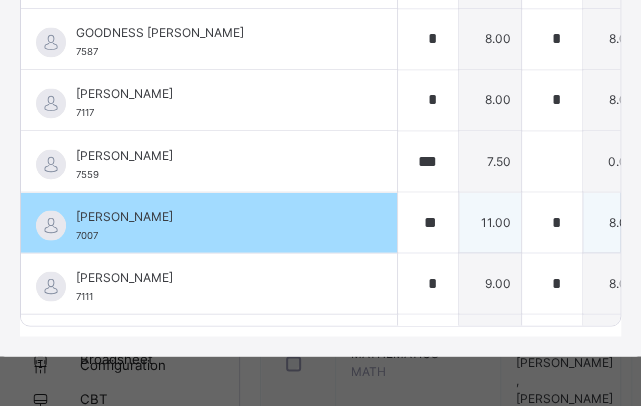 click at bounding box center [676, 222] 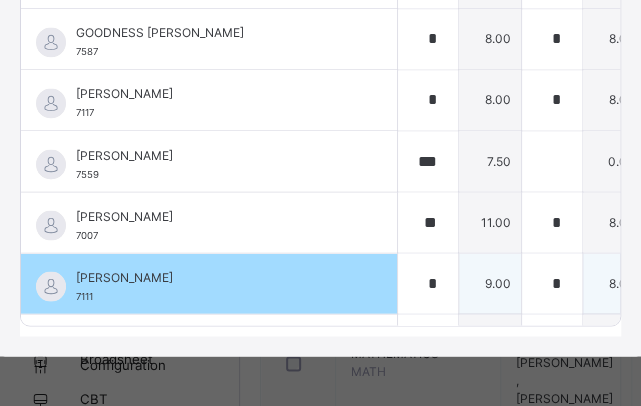 click at bounding box center (676, 283) 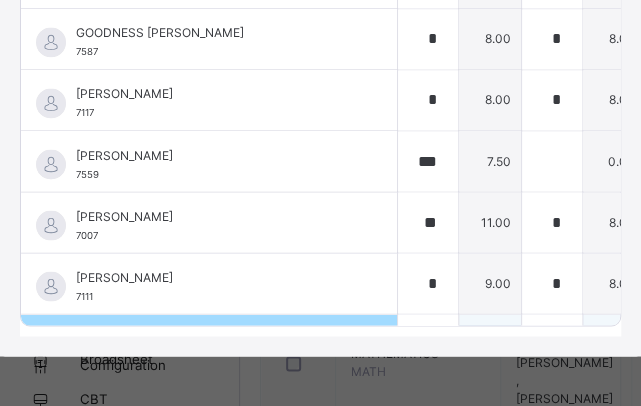 scroll, scrollTop: 875, scrollLeft: 0, axis: vertical 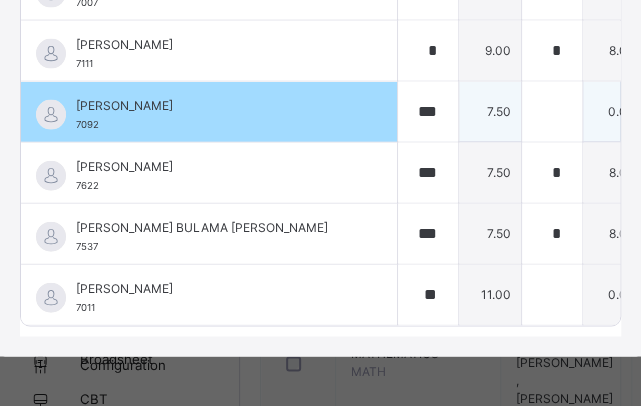 click at bounding box center (676, 111) 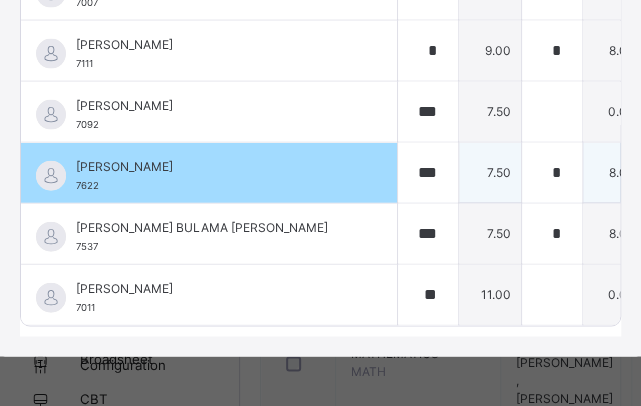 click at bounding box center (676, 172) 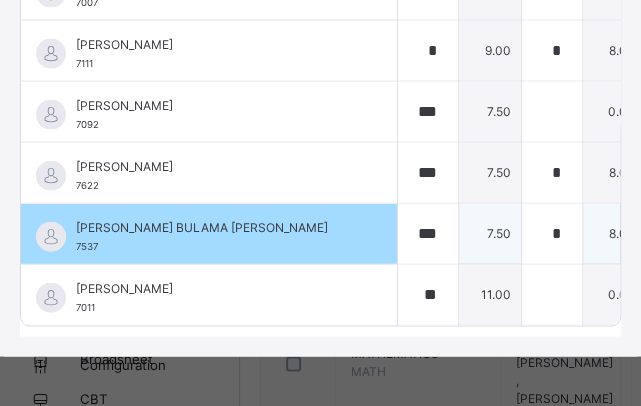 click at bounding box center (676, 233) 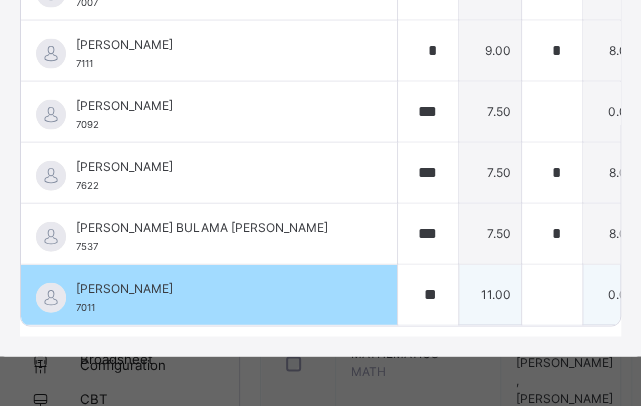 click at bounding box center (676, 294) 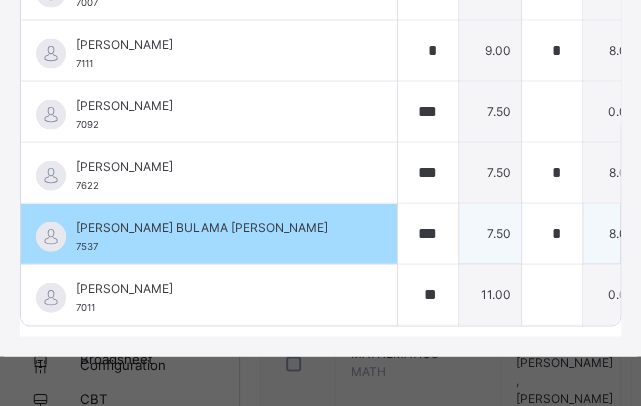 scroll, scrollTop: 1108, scrollLeft: 0, axis: vertical 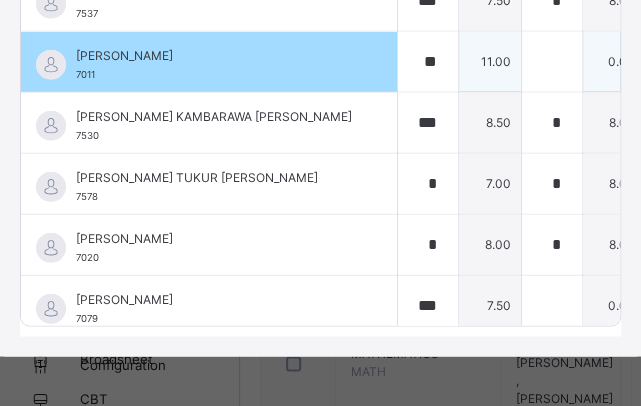click at bounding box center (676, 61) 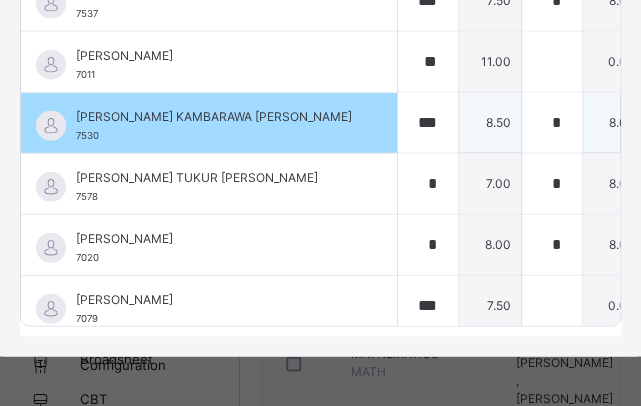 click at bounding box center [676, 122] 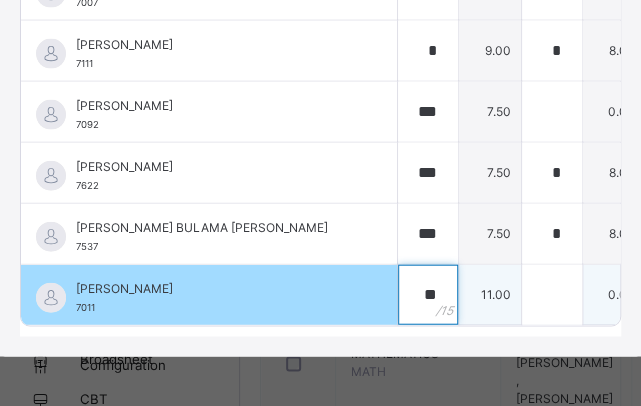 click on "**" at bounding box center (428, 294) 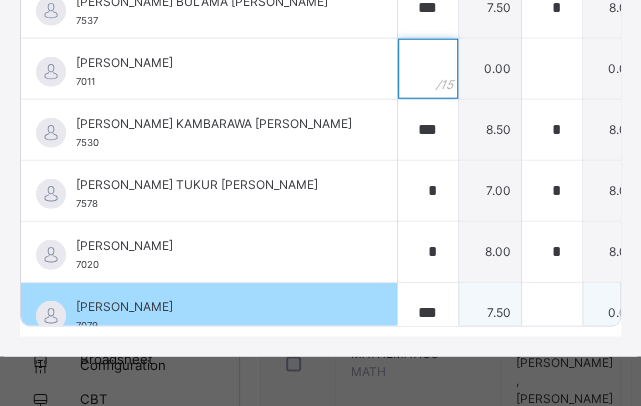scroll, scrollTop: 1108, scrollLeft: 0, axis: vertical 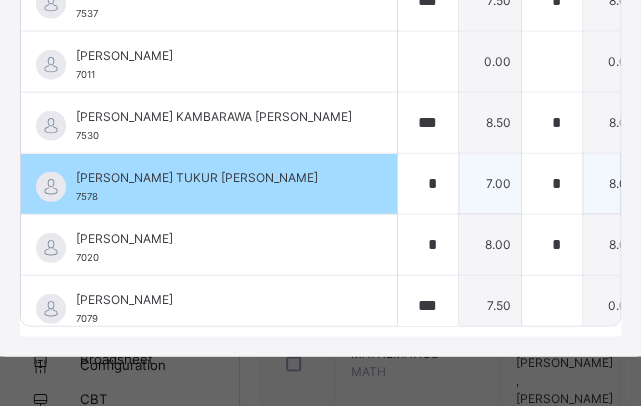 click at bounding box center (676, 183) 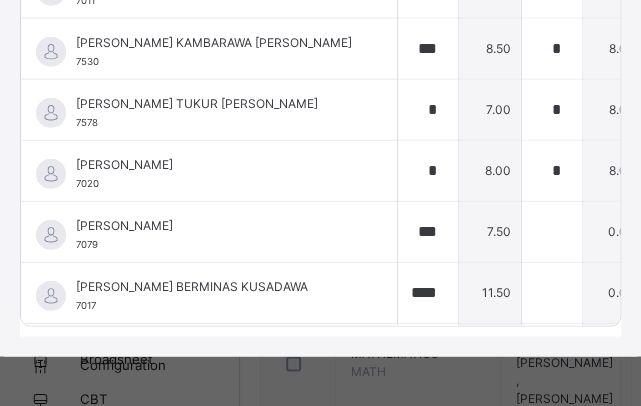 scroll, scrollTop: 1185, scrollLeft: 0, axis: vertical 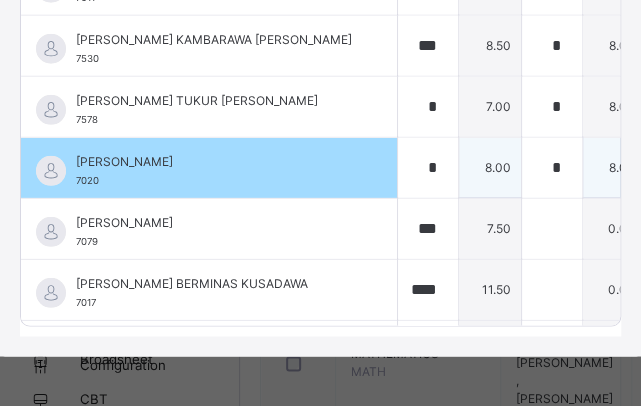 click at bounding box center [676, 167] 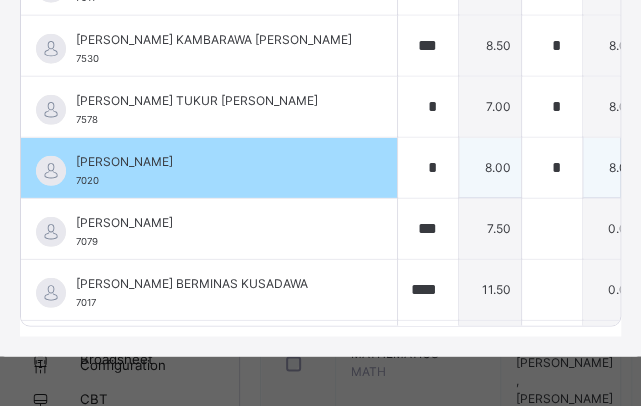 click at bounding box center (676, 167) 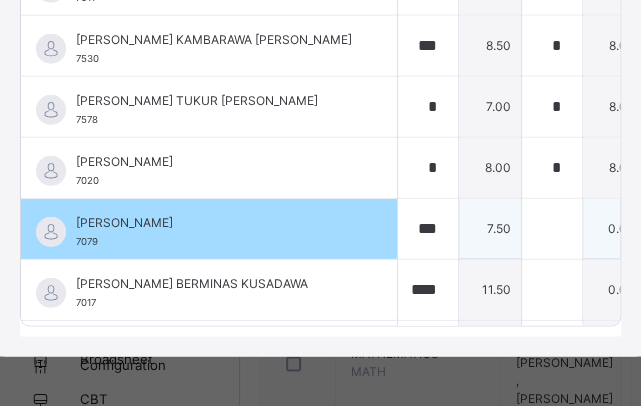 click at bounding box center (676, 228) 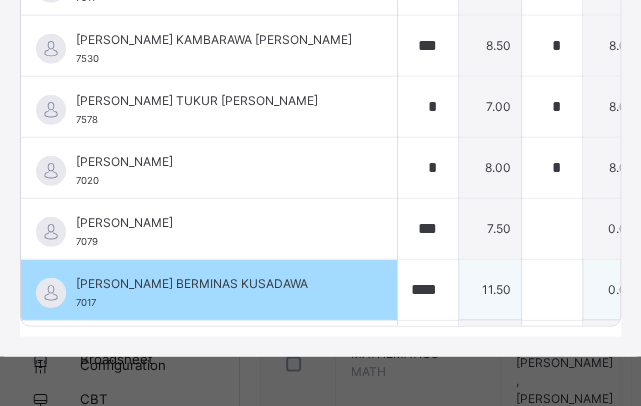 click at bounding box center (676, 289) 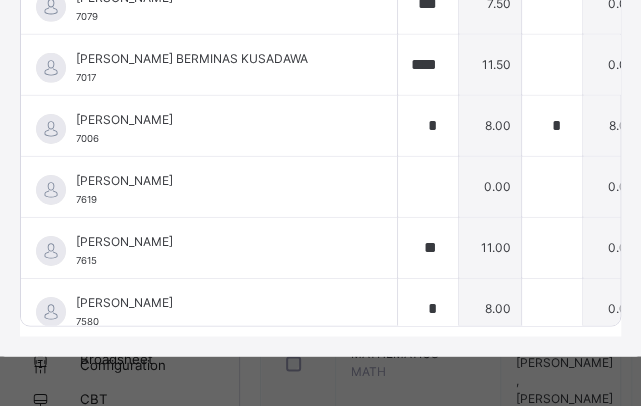 scroll, scrollTop: 1418, scrollLeft: 0, axis: vertical 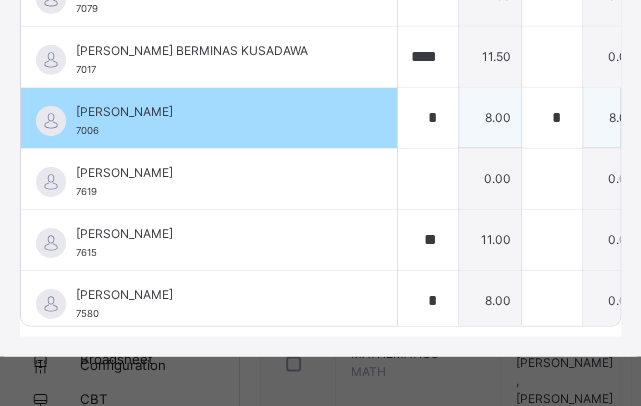 click at bounding box center (676, 117) 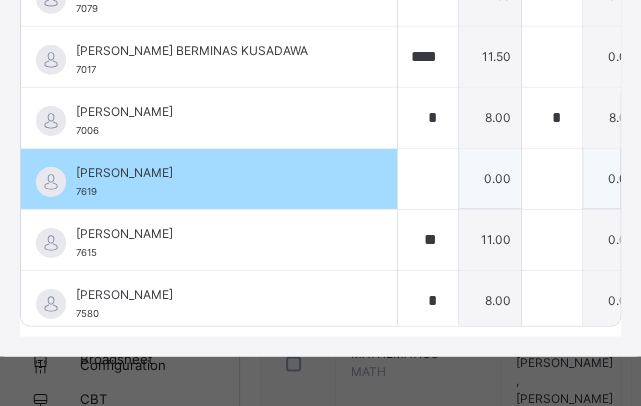 click at bounding box center [676, 178] 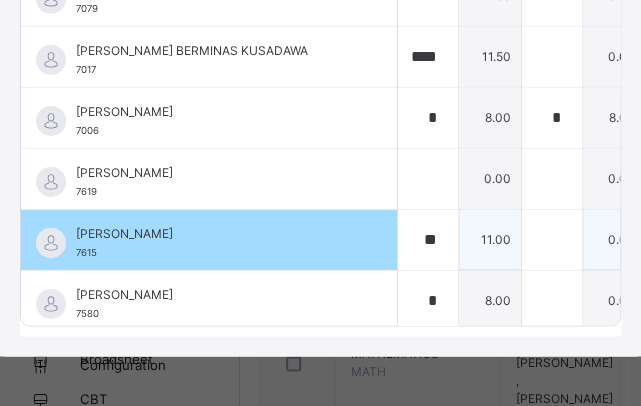 click at bounding box center [676, 239] 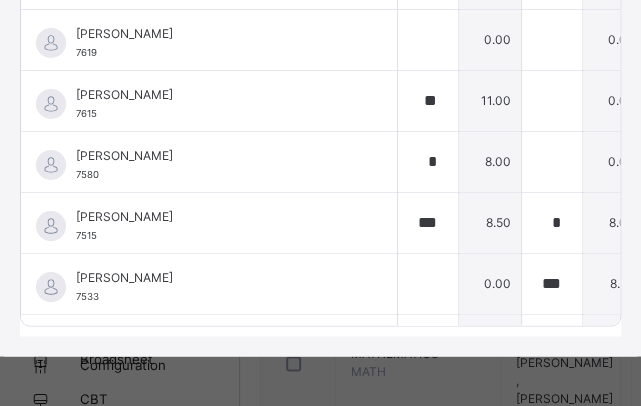 scroll, scrollTop: 1565, scrollLeft: 0, axis: vertical 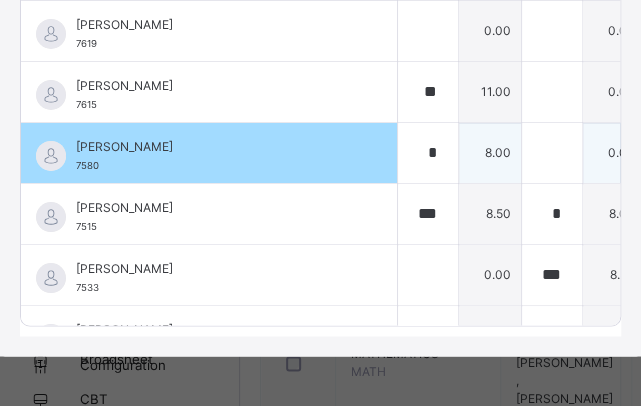 click at bounding box center (676, 153) 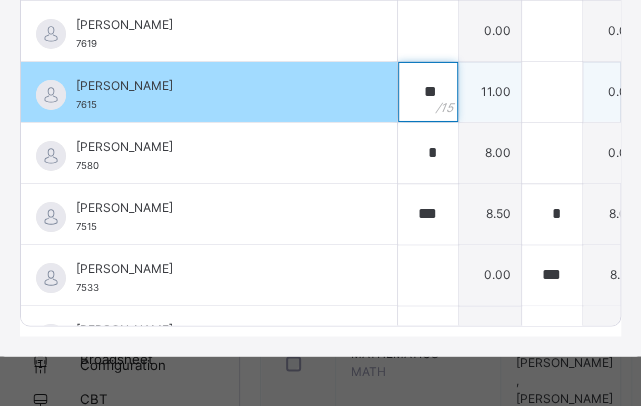 click on "**" at bounding box center (428, 92) 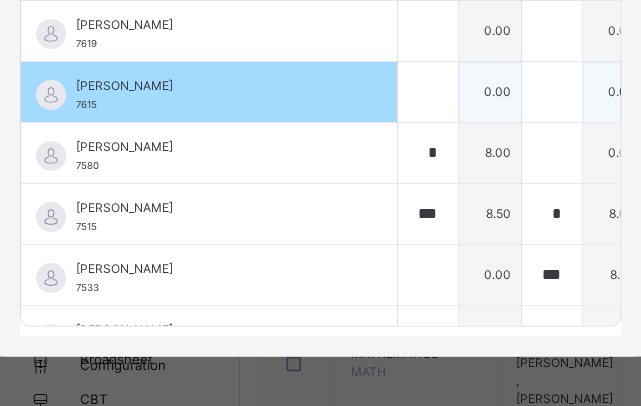 click on "**" at bounding box center [676, 92] 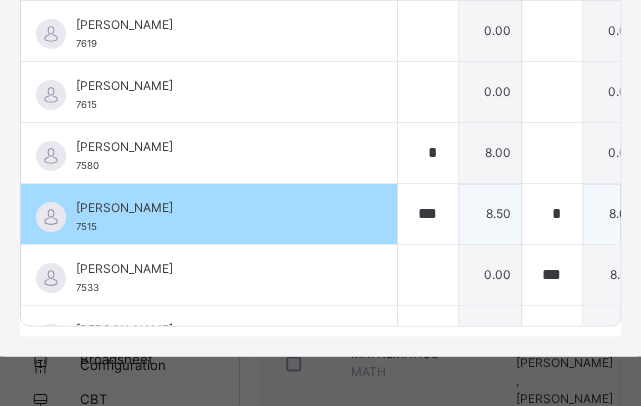 click at bounding box center (676, 214) 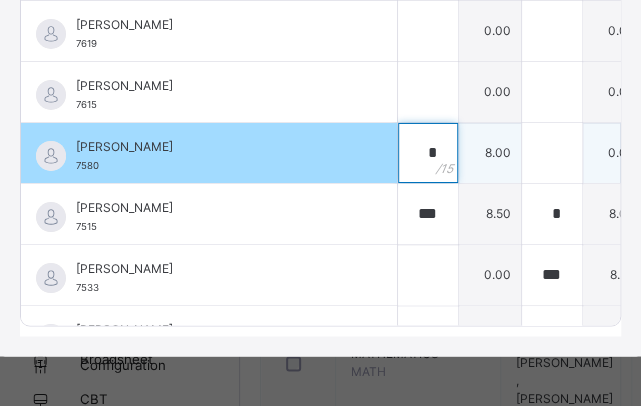 click on "*" at bounding box center (428, 153) 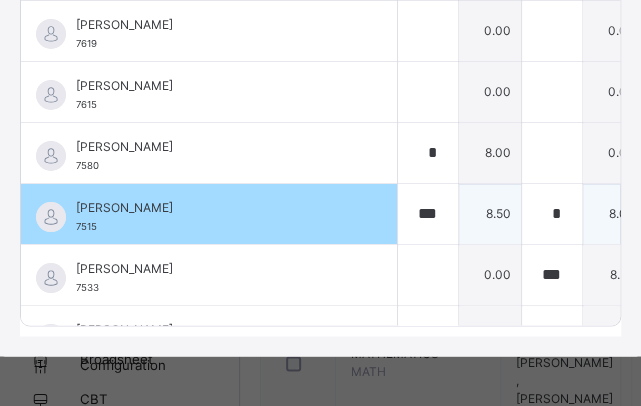 click at bounding box center [676, 214] 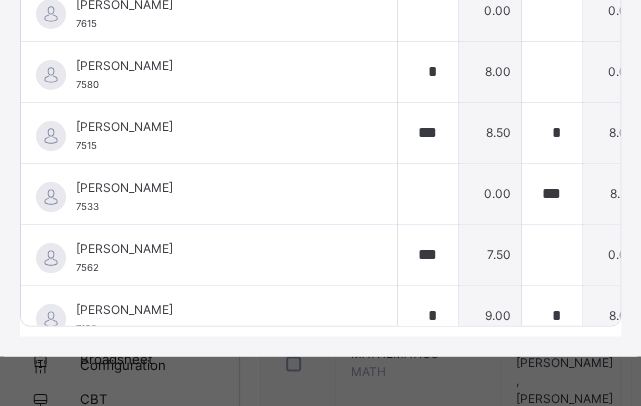 scroll, scrollTop: 1669, scrollLeft: 0, axis: vertical 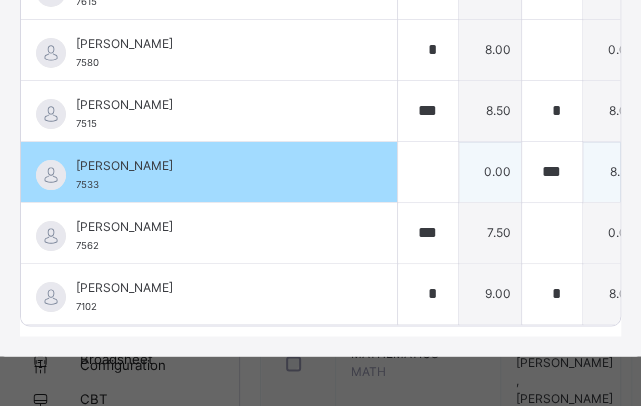 click at bounding box center [676, 172] 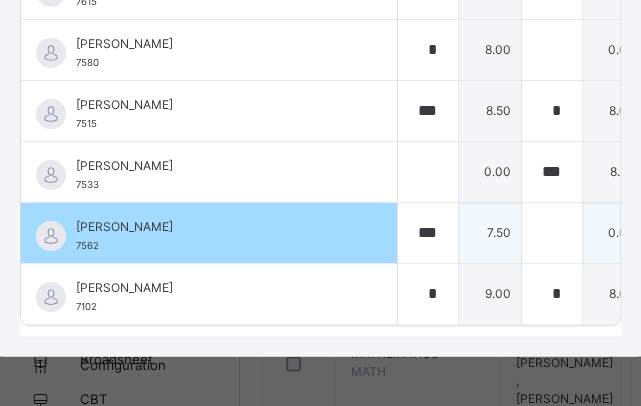 click at bounding box center [676, 233] 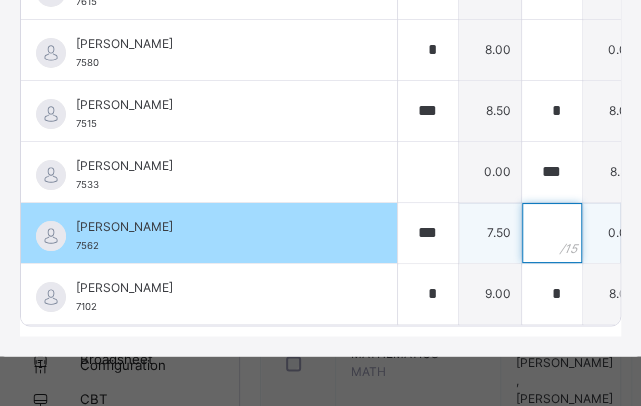 click at bounding box center [552, 233] 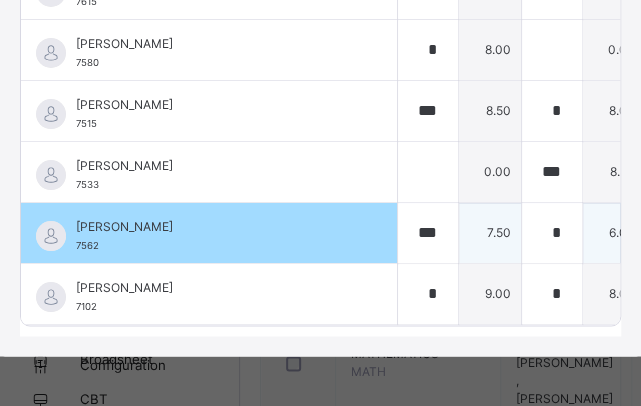 click at bounding box center (676, 233) 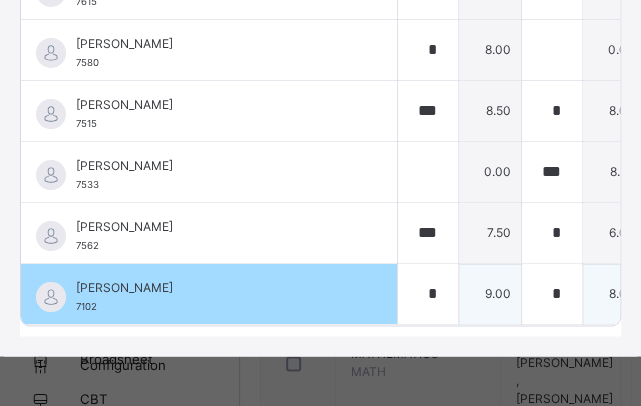 click at bounding box center (676, 294) 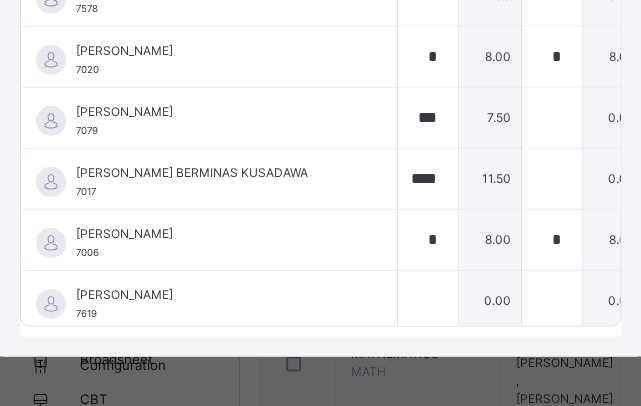 scroll, scrollTop: 1292, scrollLeft: 0, axis: vertical 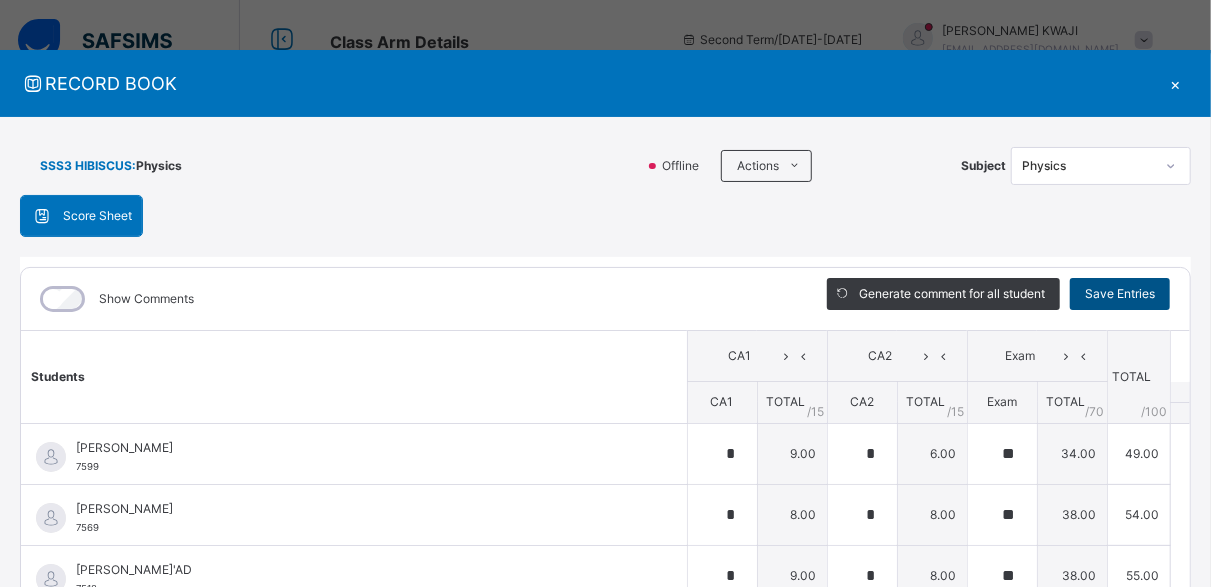 click on "Save Entries" at bounding box center [1120, 294] 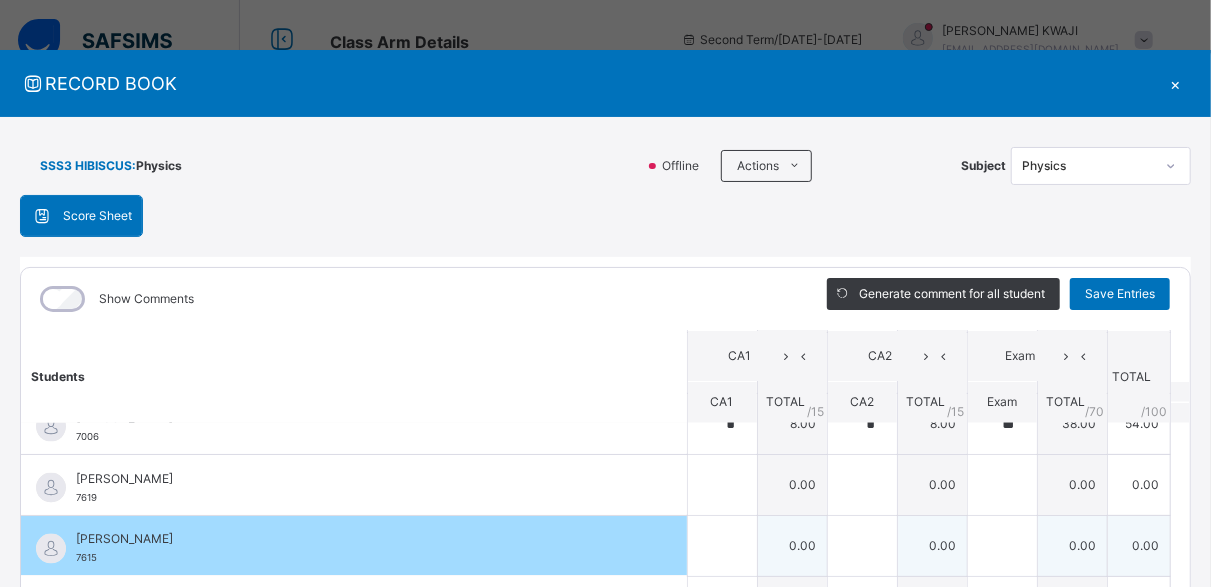 scroll, scrollTop: 1654, scrollLeft: 0, axis: vertical 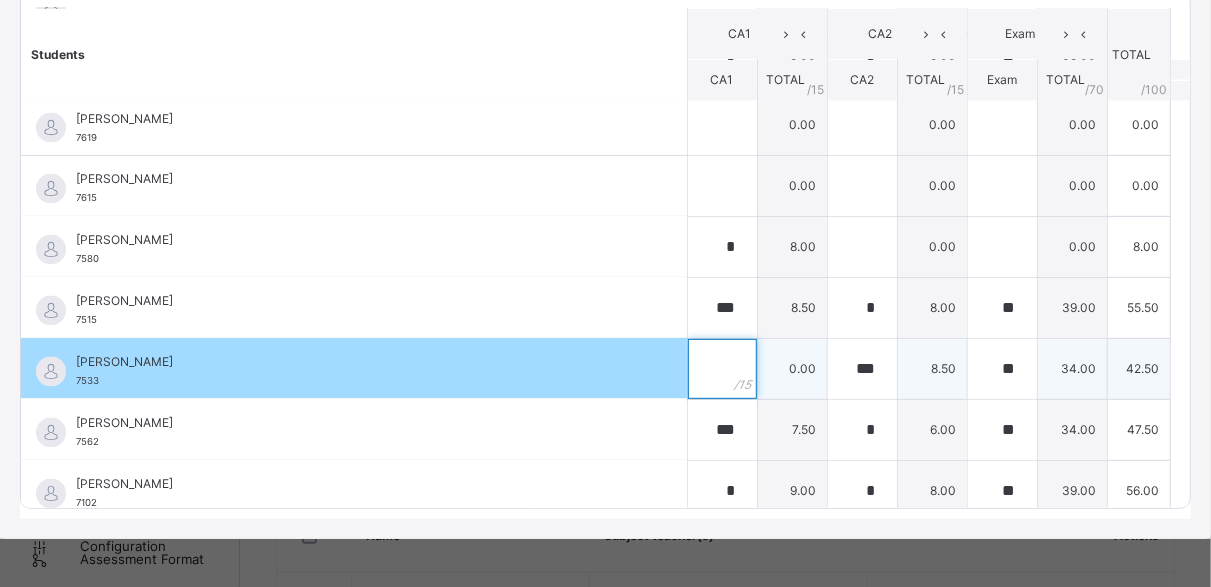 click at bounding box center [722, 369] 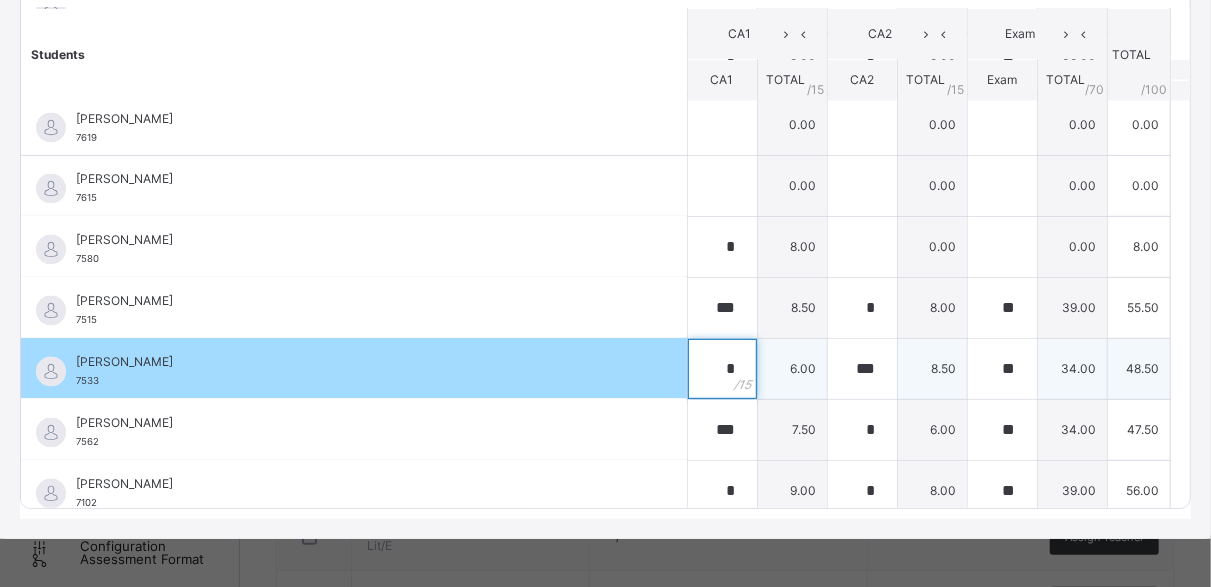 scroll, scrollTop: 0, scrollLeft: 0, axis: both 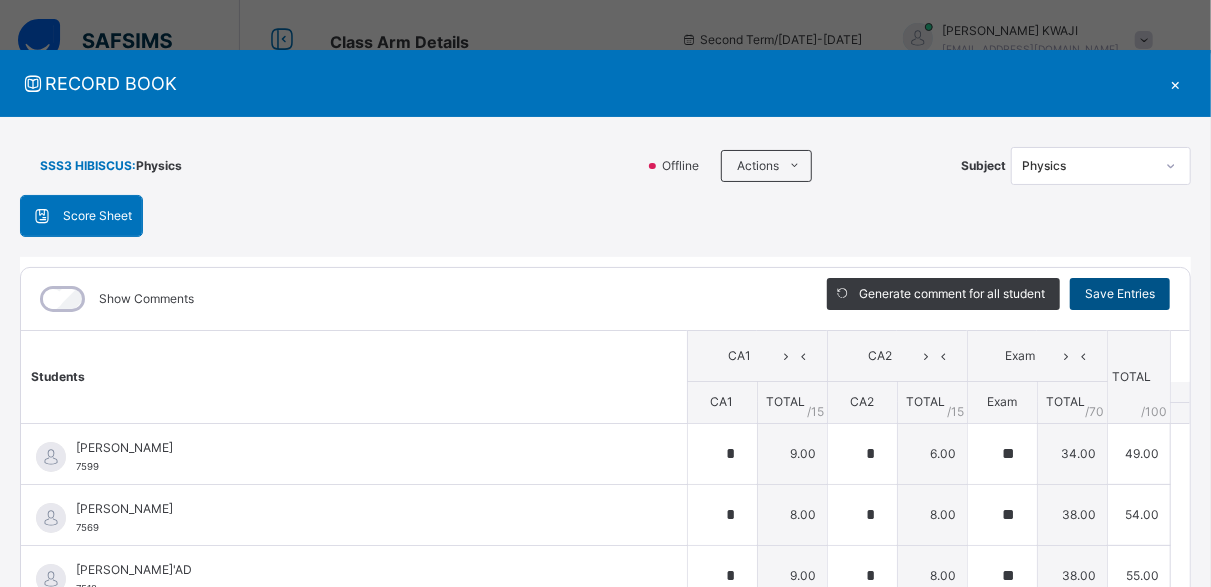 click on "Save Entries" at bounding box center [1120, 294] 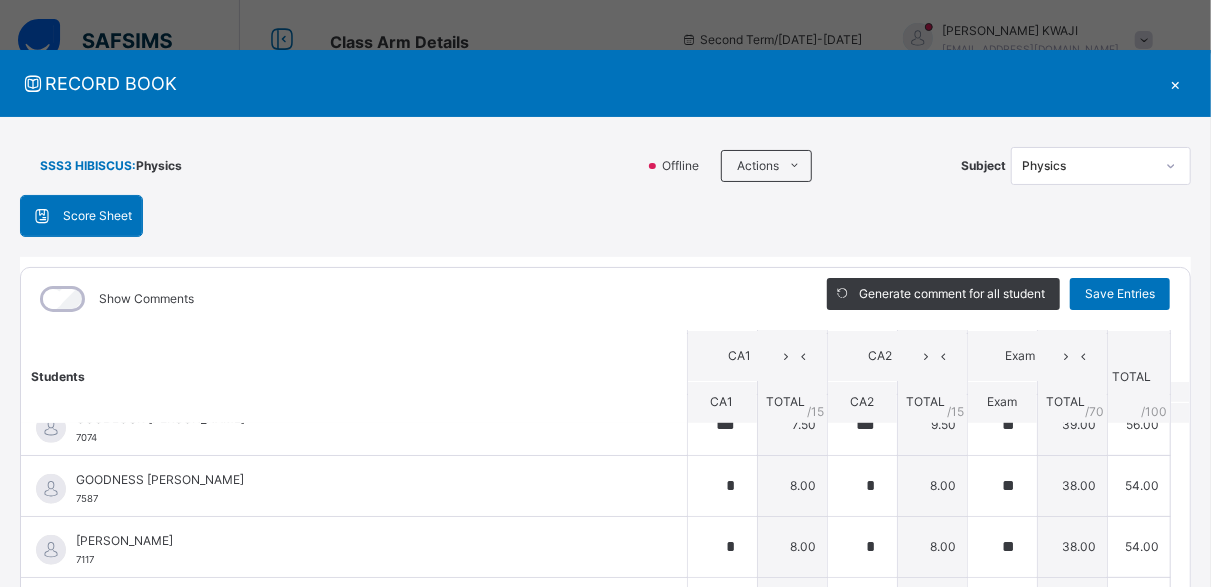 scroll, scrollTop: 1654, scrollLeft: 0, axis: vertical 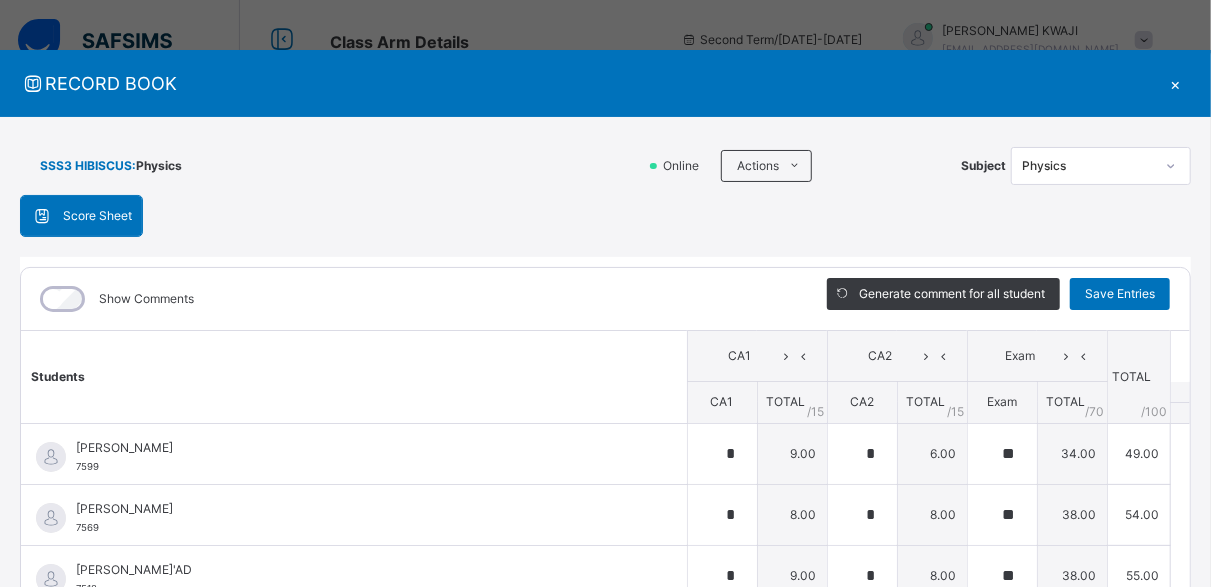 click on "×" at bounding box center [1176, 83] 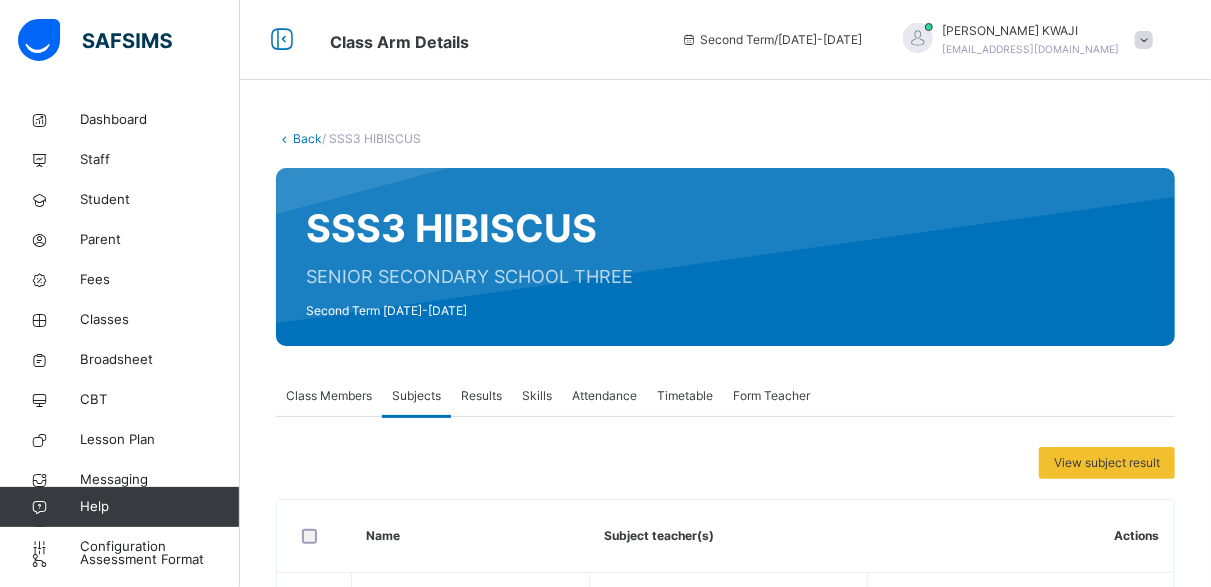 scroll, scrollTop: 233, scrollLeft: 0, axis: vertical 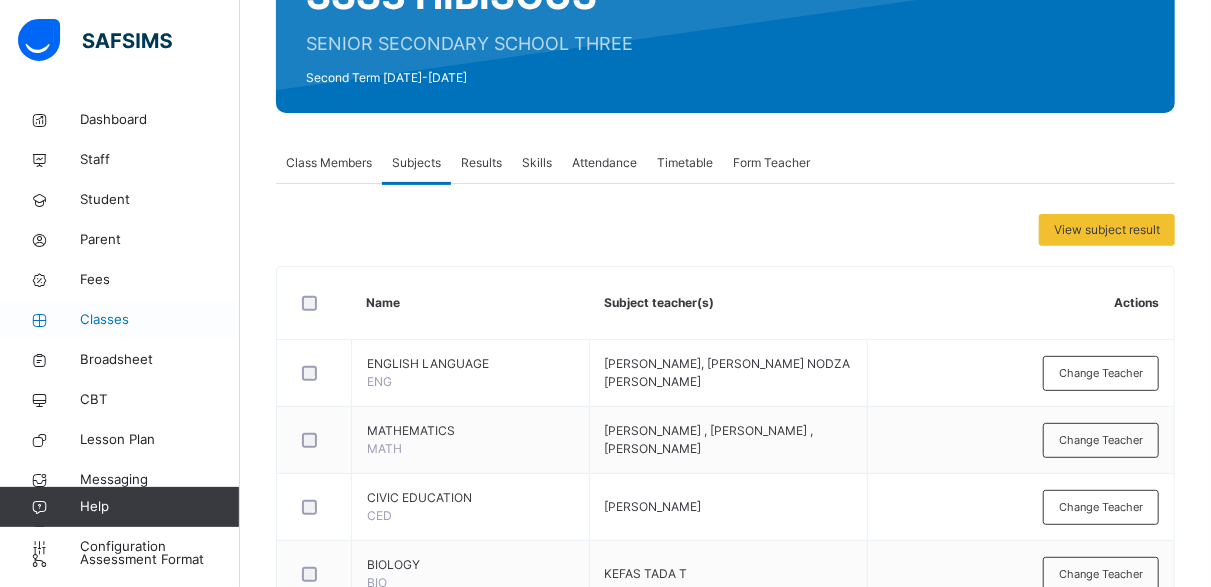 click on "Classes" at bounding box center (160, 320) 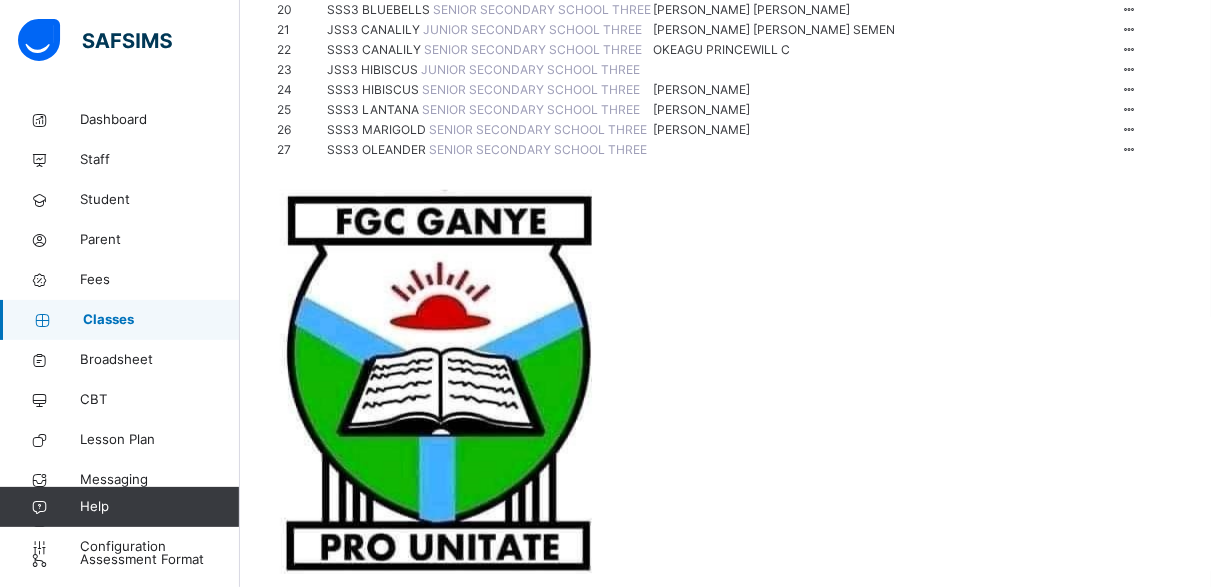 scroll, scrollTop: 1338, scrollLeft: 0, axis: vertical 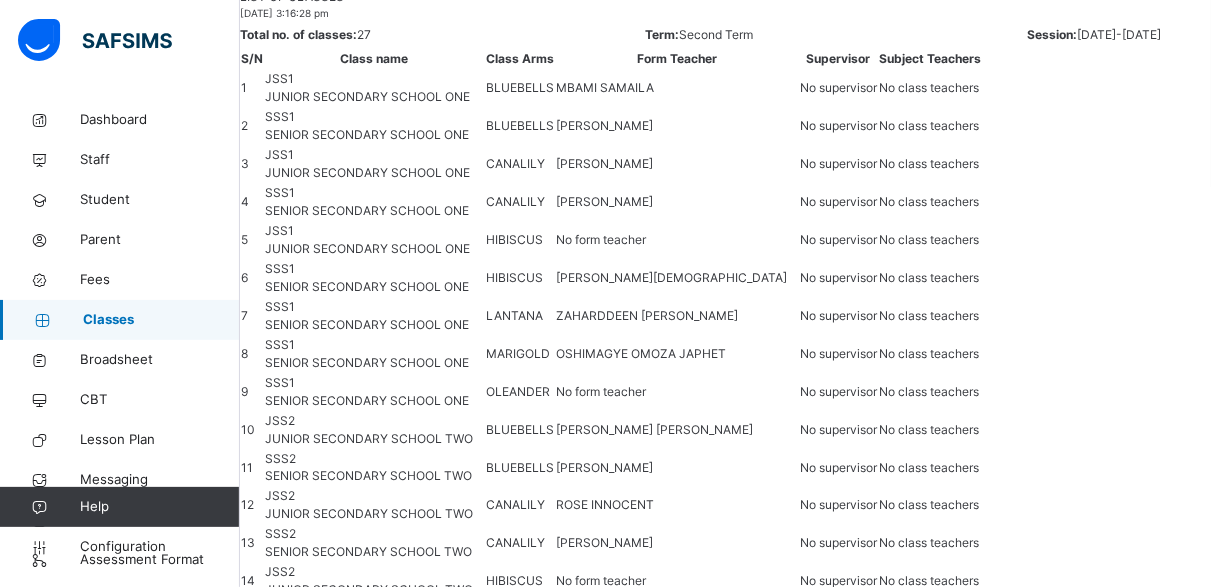 click on "View Class" at bounding box center [1072, -490] 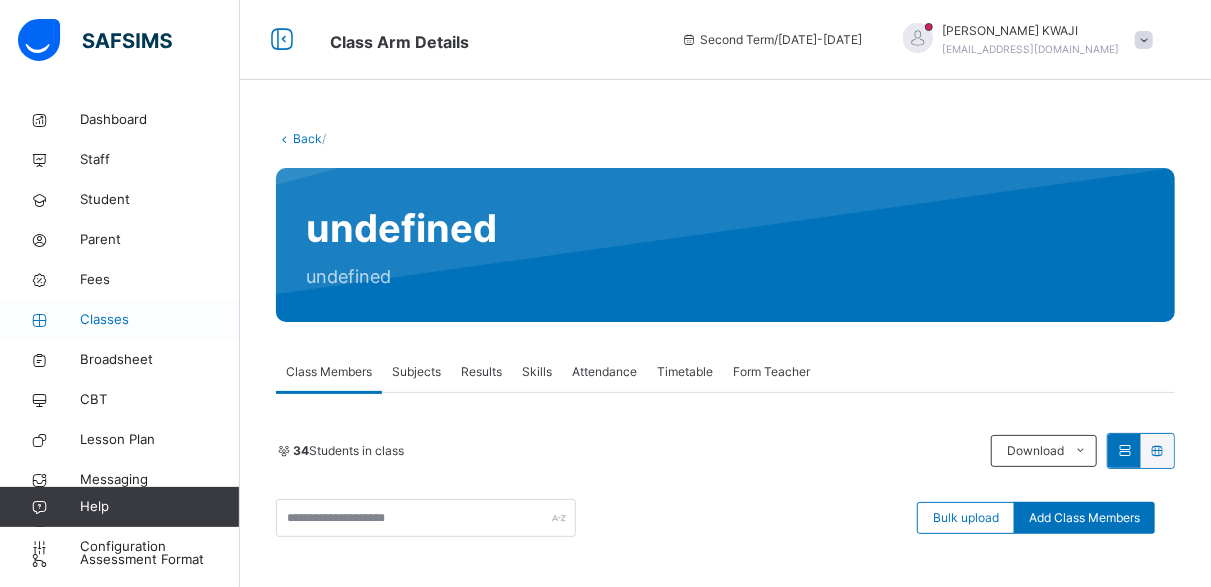 click on "Classes" at bounding box center [160, 320] 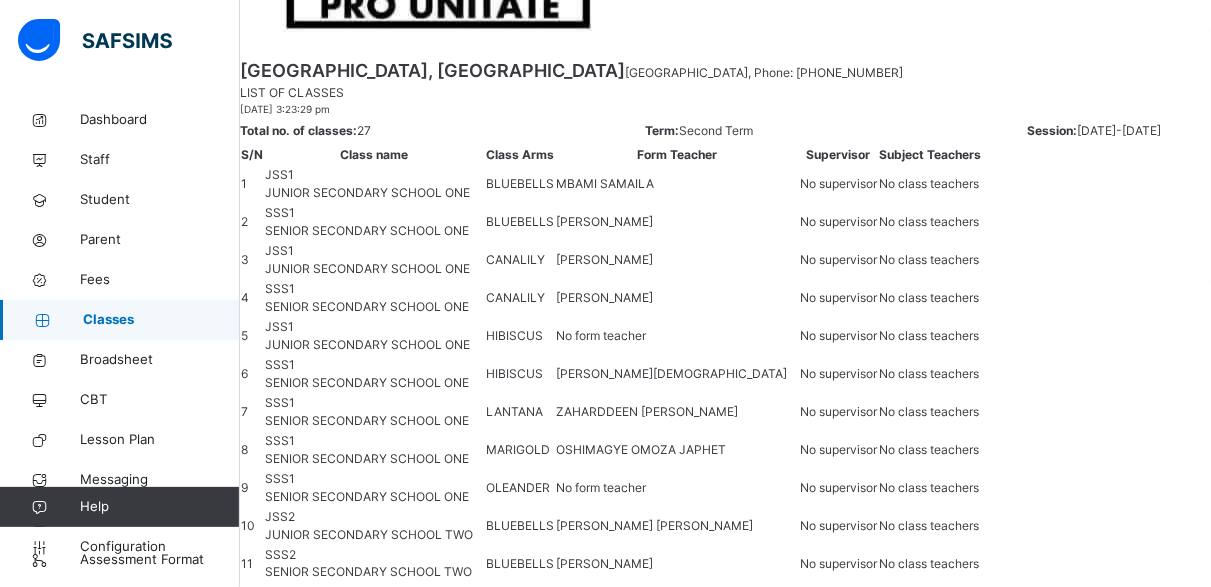 scroll, scrollTop: 1338, scrollLeft: 0, axis: vertical 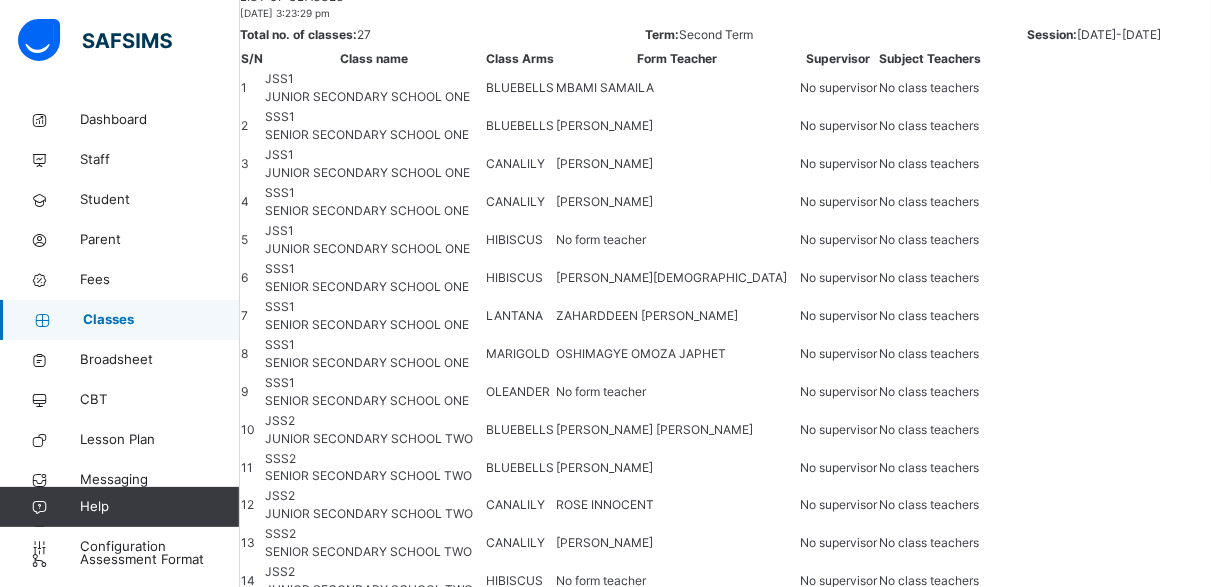 click on "View Class" at bounding box center (1072, -490) 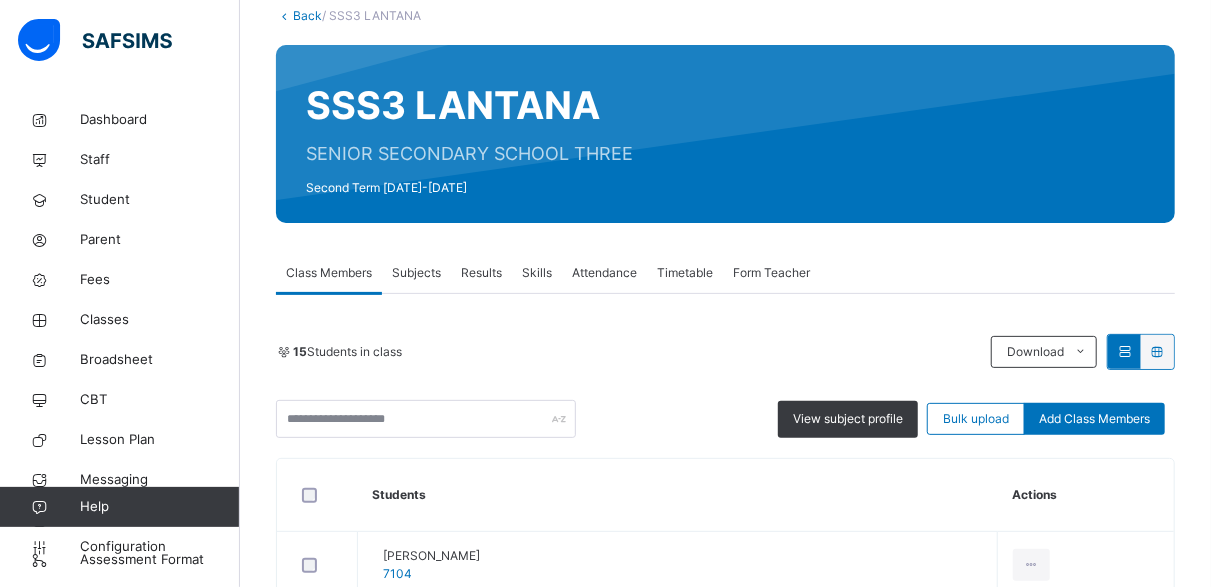 scroll, scrollTop: 0, scrollLeft: 0, axis: both 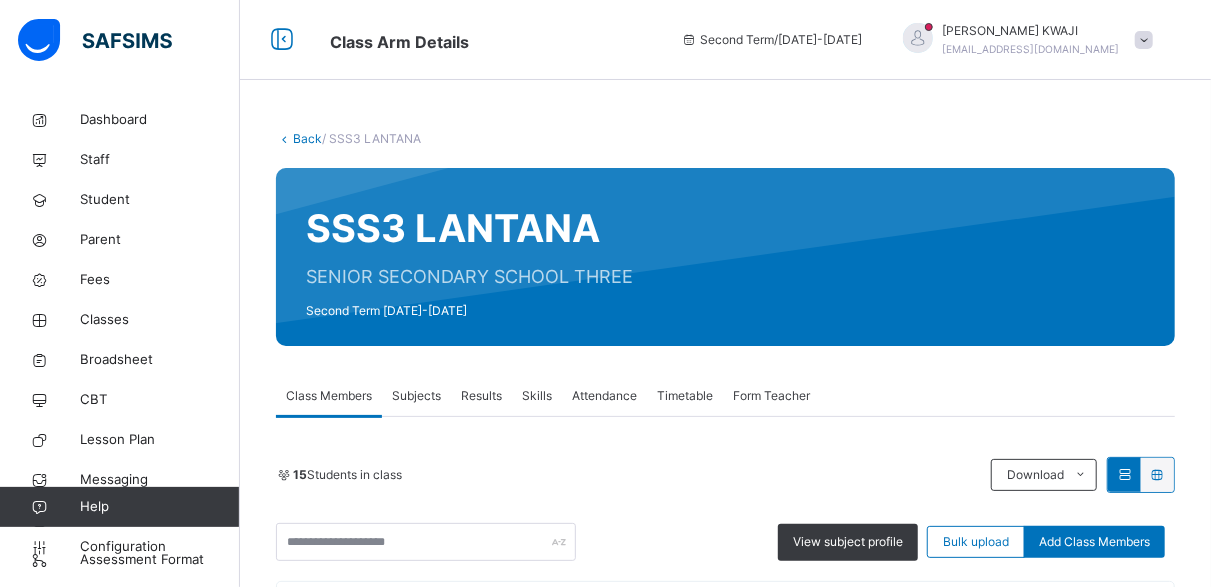 click on "Subjects" at bounding box center [416, 396] 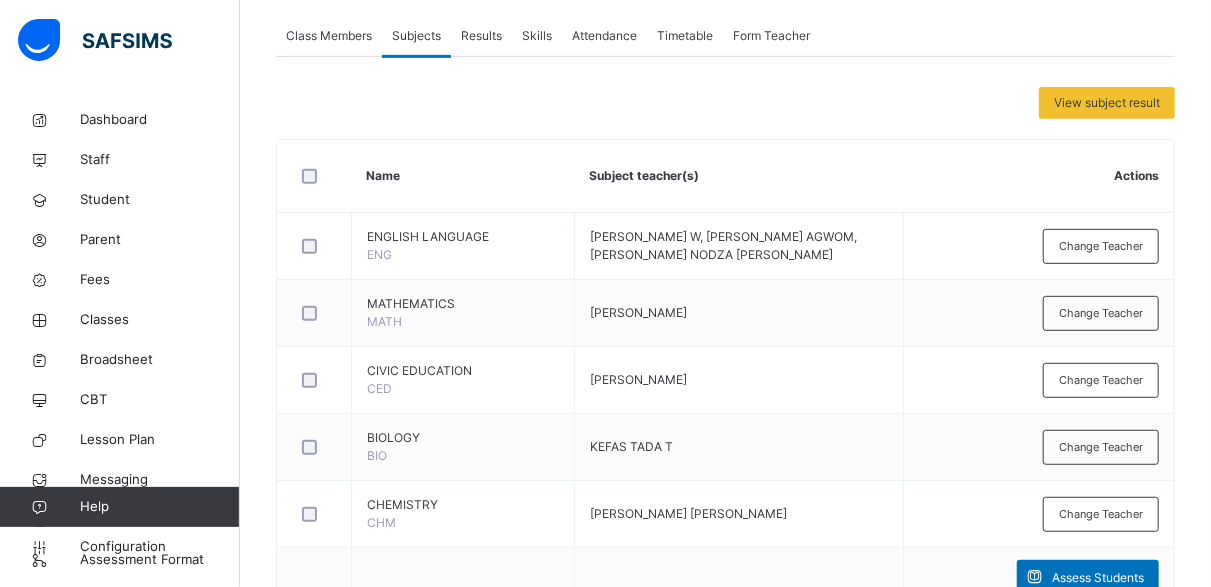 scroll, scrollTop: 466, scrollLeft: 0, axis: vertical 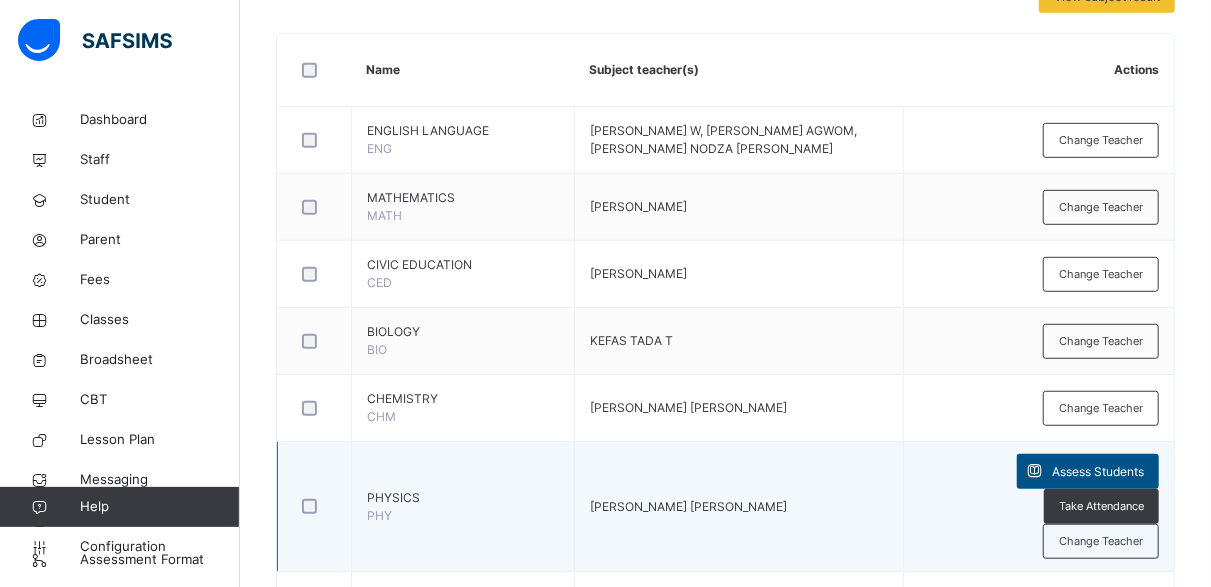 click on "Assess Students" at bounding box center (1098, 472) 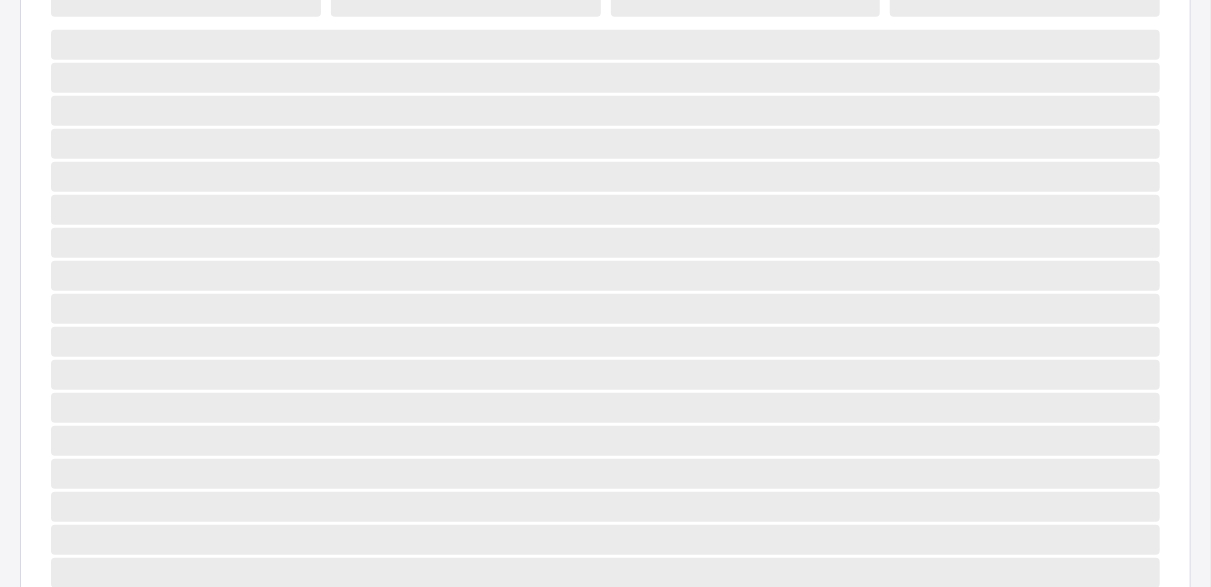scroll, scrollTop: 0, scrollLeft: 0, axis: both 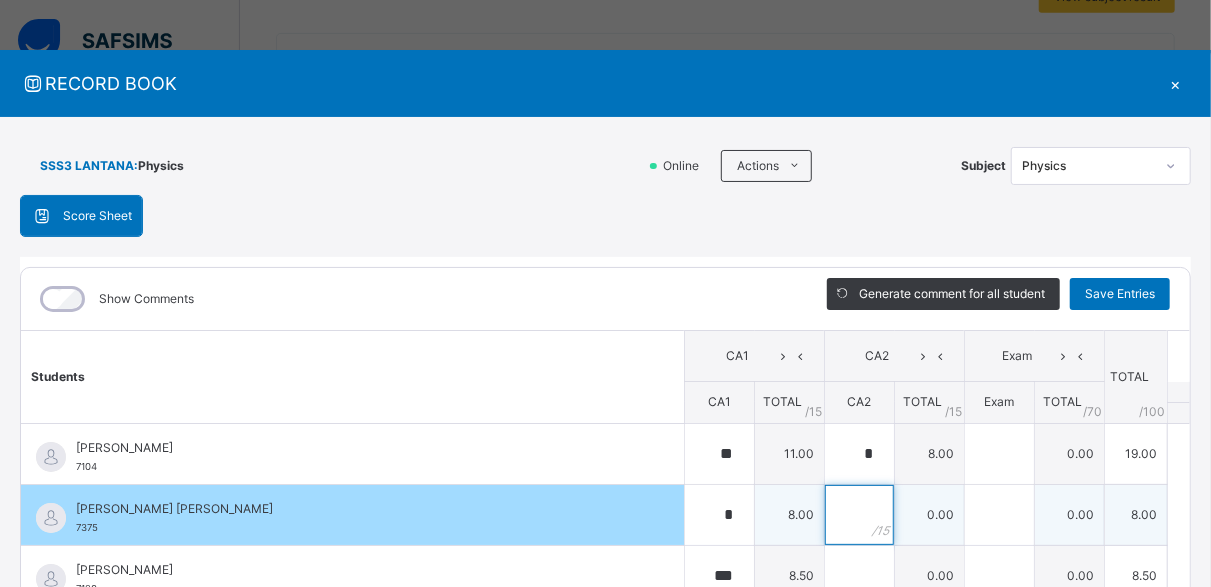 click at bounding box center [859, 515] 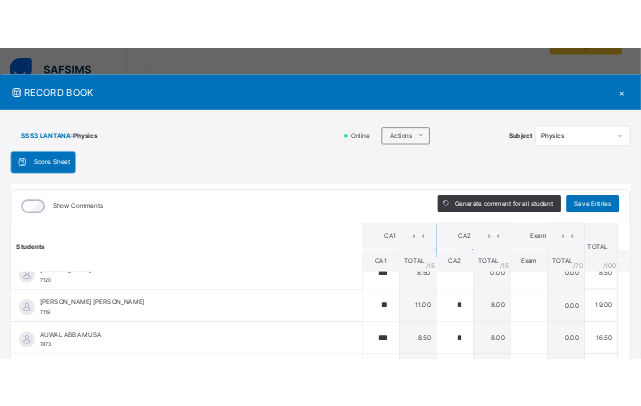 scroll, scrollTop: 0, scrollLeft: 0, axis: both 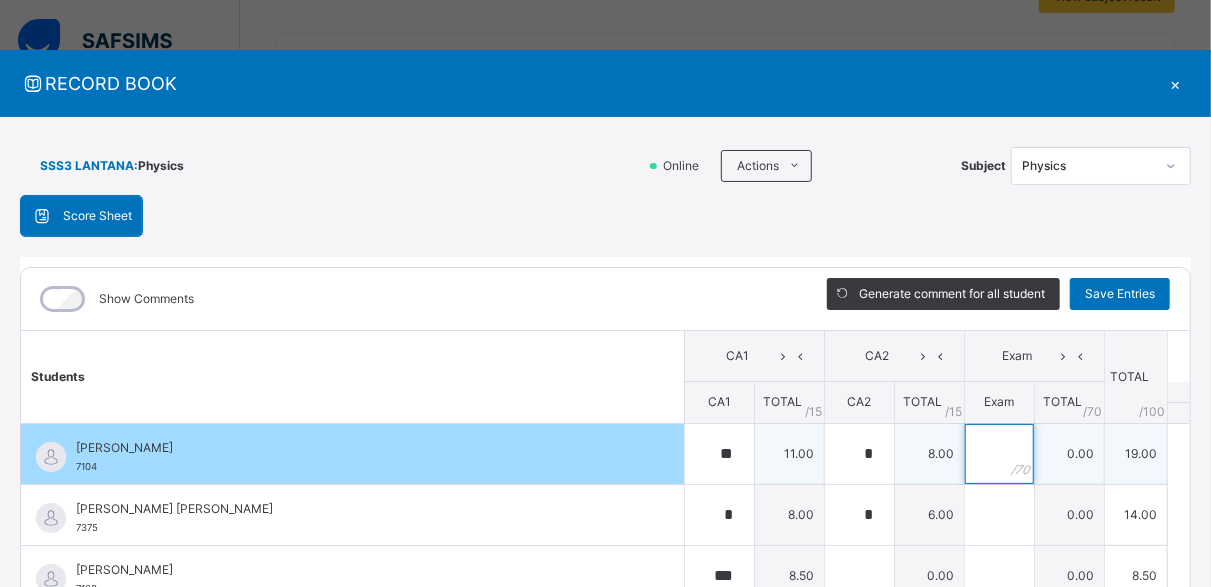 click at bounding box center (999, 454) 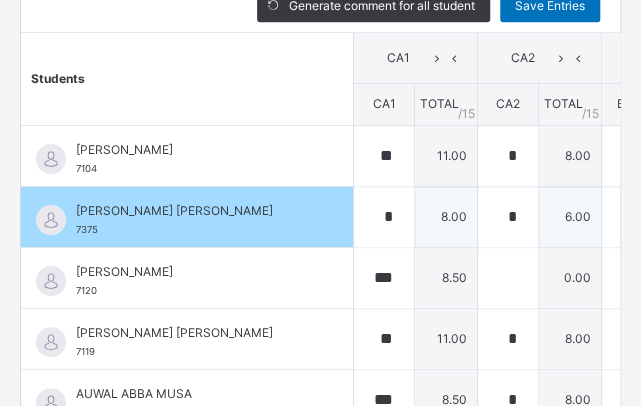 scroll, scrollTop: 466, scrollLeft: 0, axis: vertical 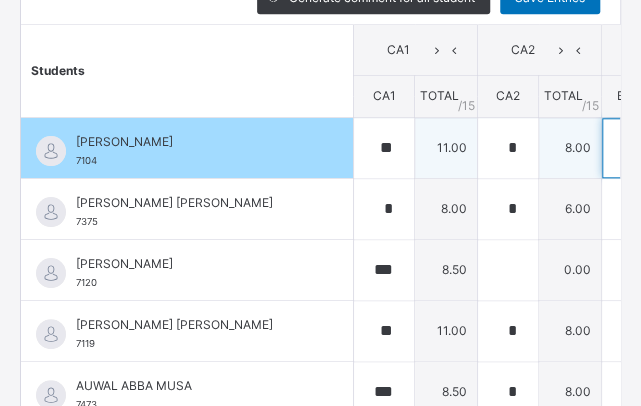 click at bounding box center (632, 148) 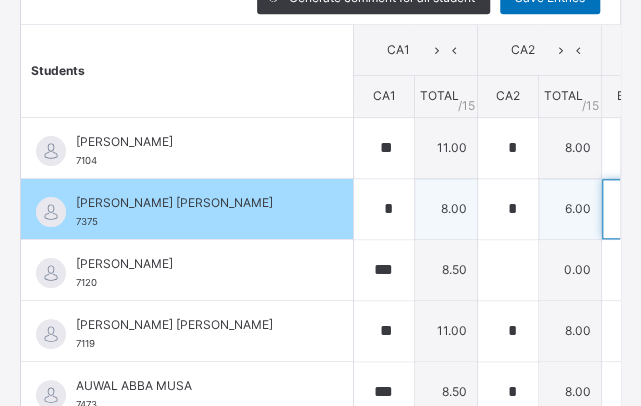 click at bounding box center (632, 209) 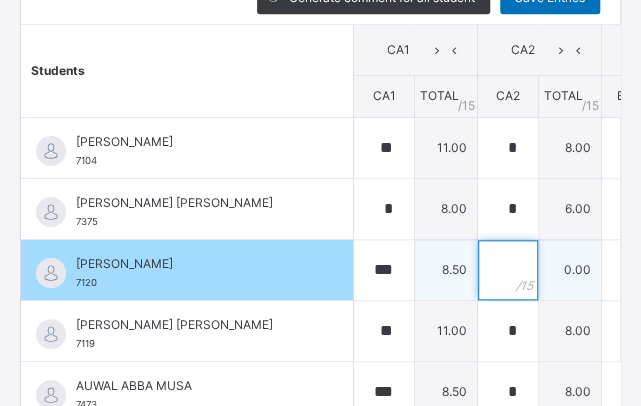 click at bounding box center [508, 270] 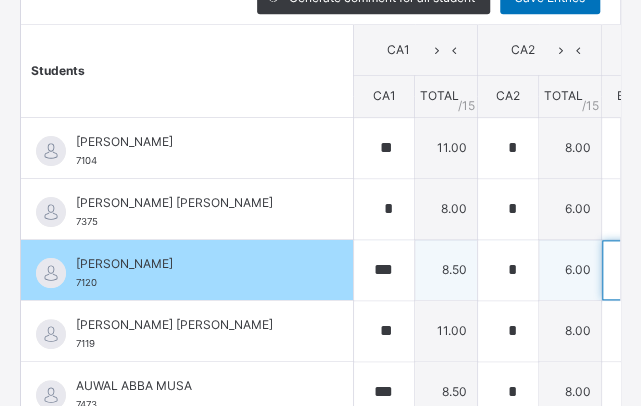 click at bounding box center (632, 270) 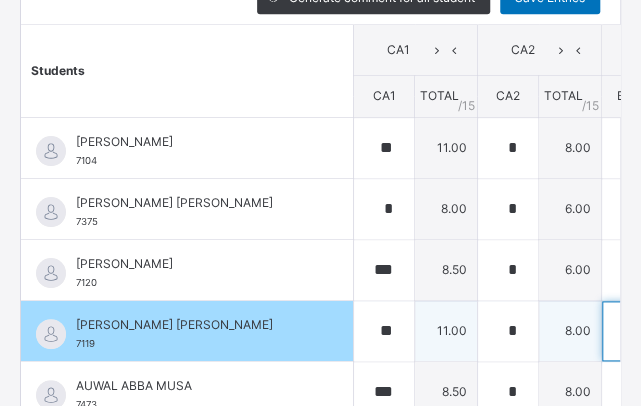 click at bounding box center (632, 331) 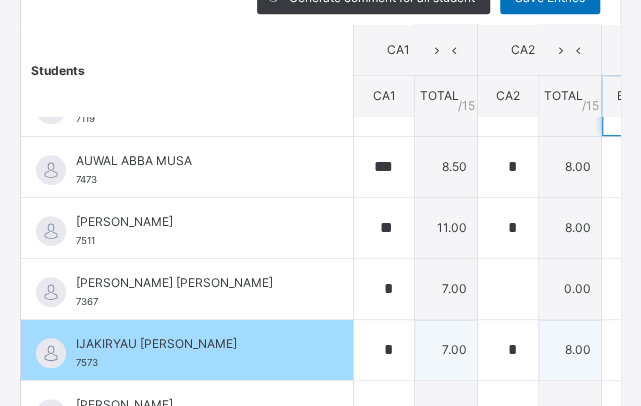 scroll, scrollTop: 233, scrollLeft: 0, axis: vertical 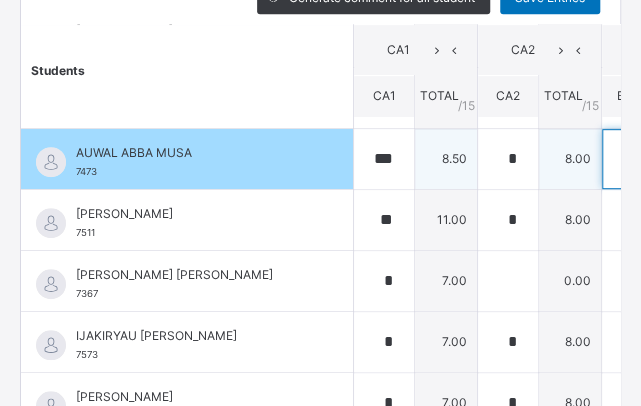 click at bounding box center (632, 159) 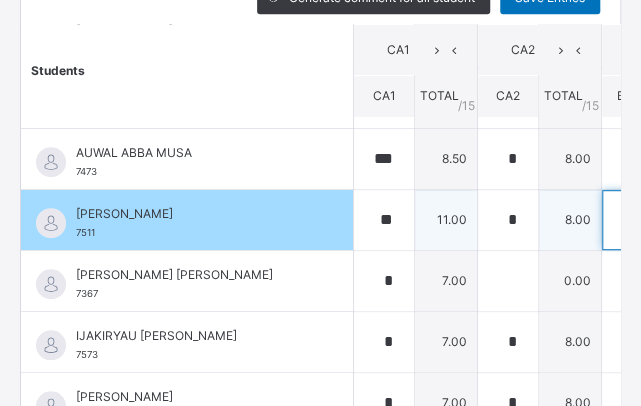 click at bounding box center [632, 220] 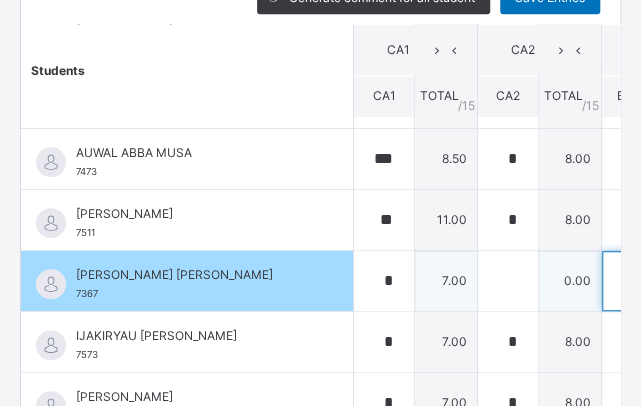 click at bounding box center [632, 281] 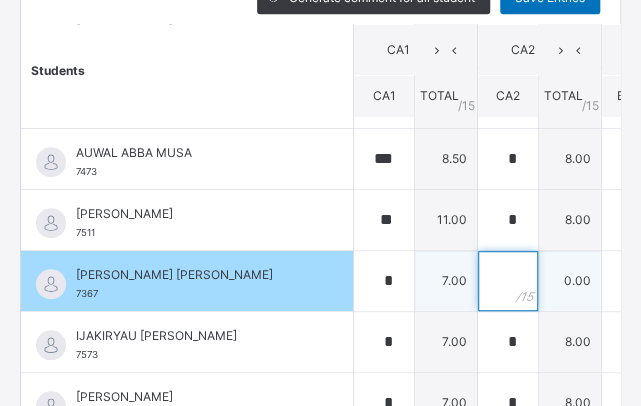 click at bounding box center (508, 281) 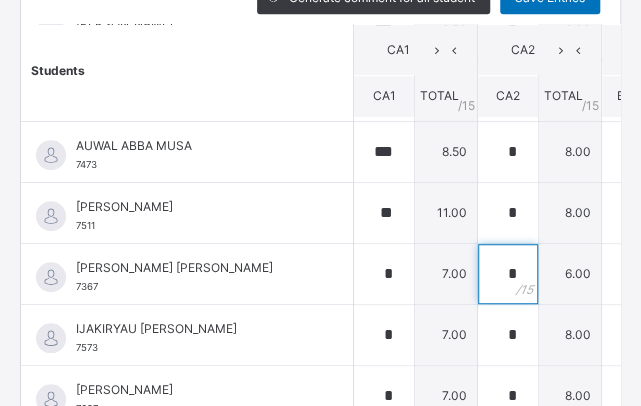 scroll, scrollTop: 233, scrollLeft: 0, axis: vertical 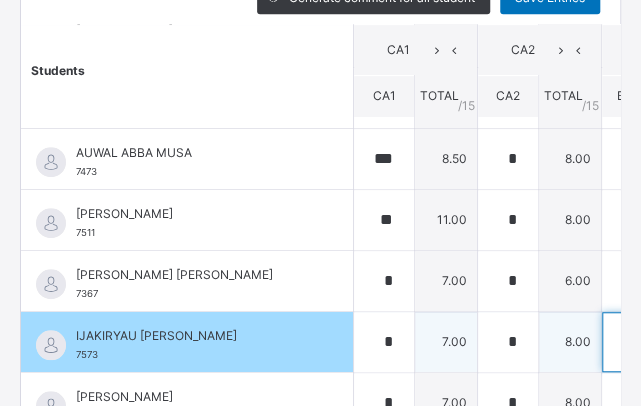 click at bounding box center [632, 342] 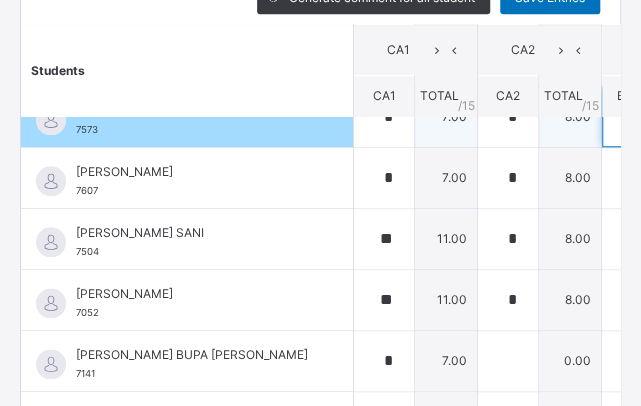 scroll, scrollTop: 466, scrollLeft: 0, axis: vertical 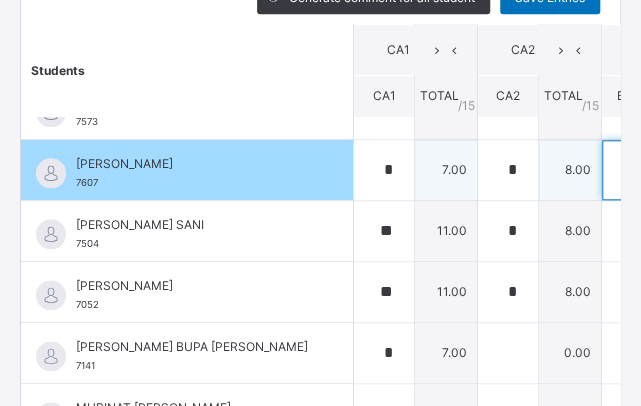 click at bounding box center [632, 170] 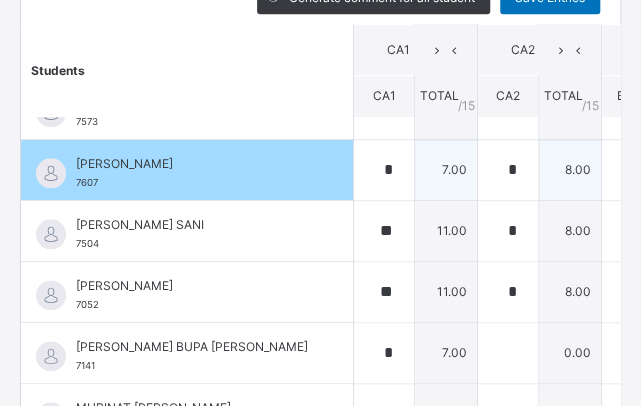 click at bounding box center (632, 170) 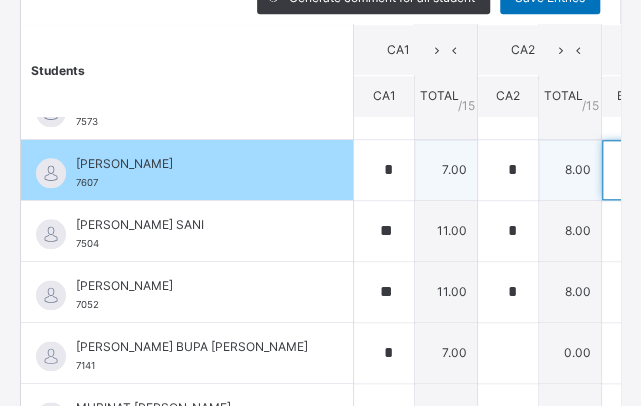 click at bounding box center (632, 170) 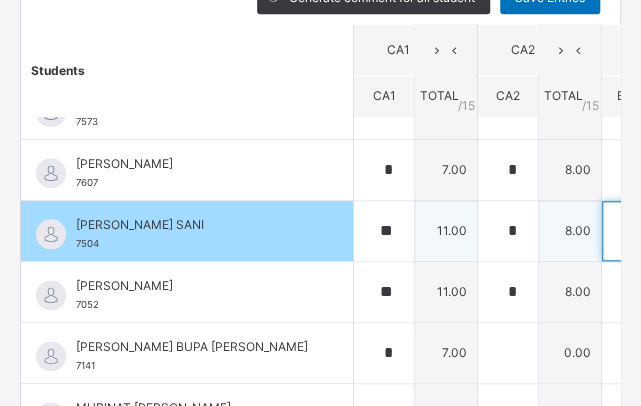 click at bounding box center [632, 231] 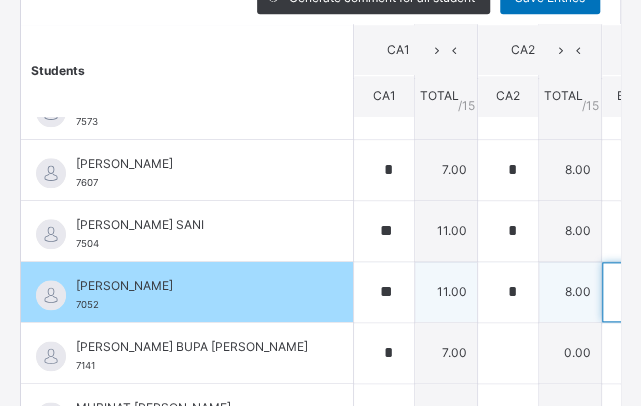 click at bounding box center [632, 292] 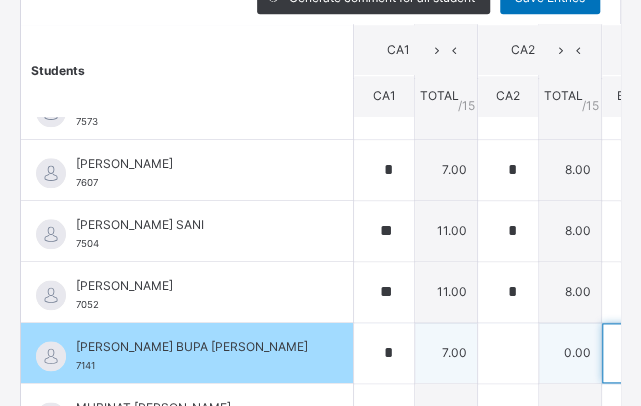 click at bounding box center (632, 353) 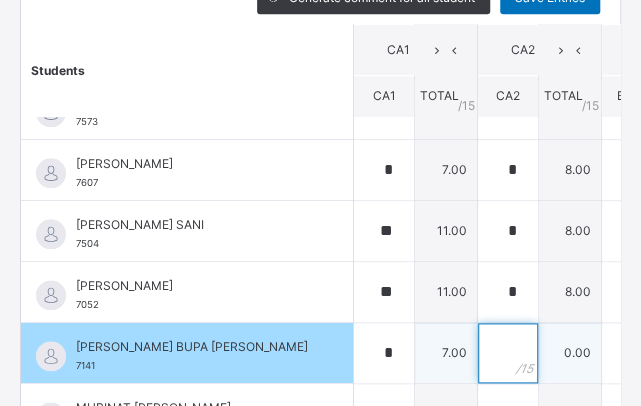 click at bounding box center (508, 353) 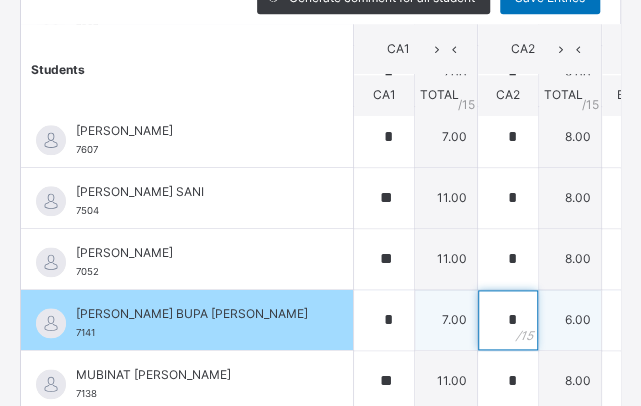 scroll, scrollTop: 516, scrollLeft: 0, axis: vertical 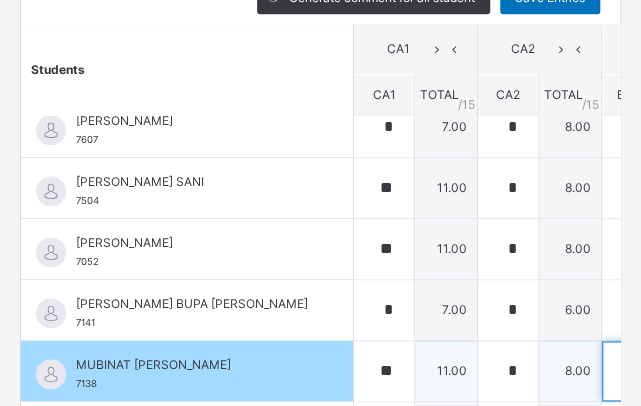 click at bounding box center (632, 371) 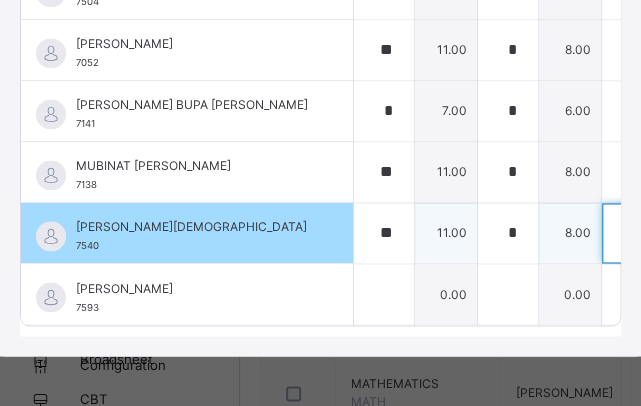 click at bounding box center [632, 233] 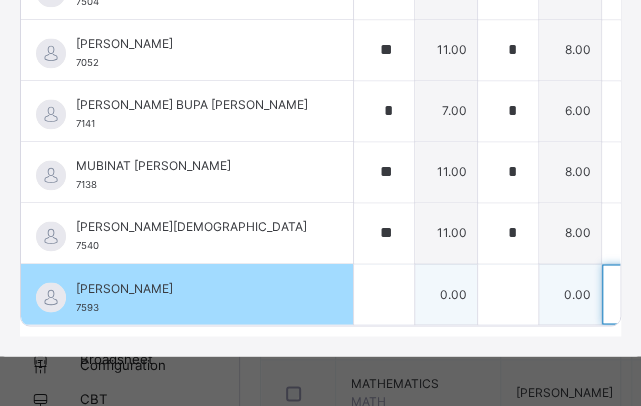 click at bounding box center [632, 294] 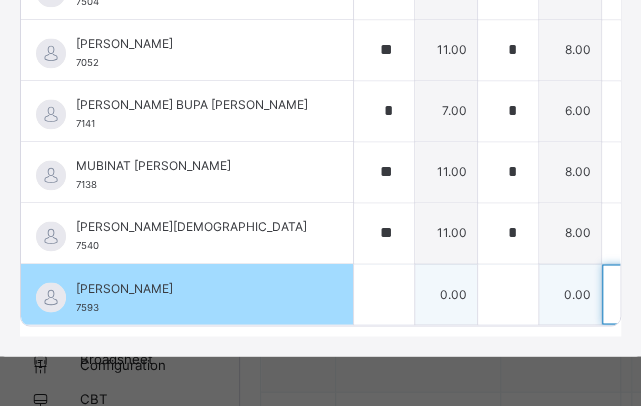 scroll, scrollTop: 1166, scrollLeft: 0, axis: vertical 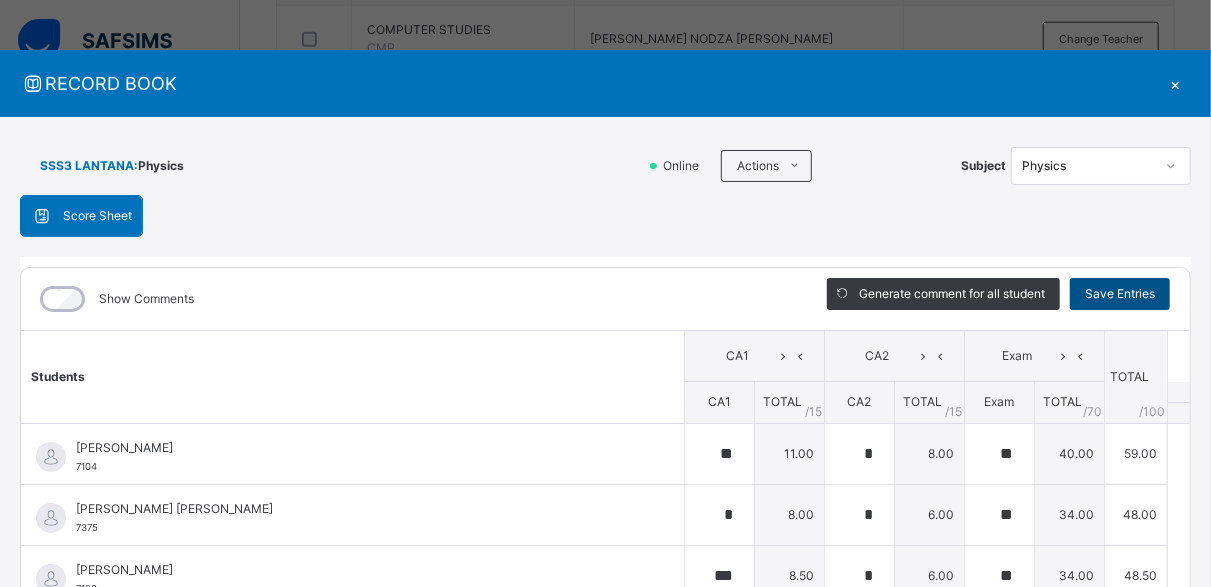 click on "Save Entries" at bounding box center (1120, 294) 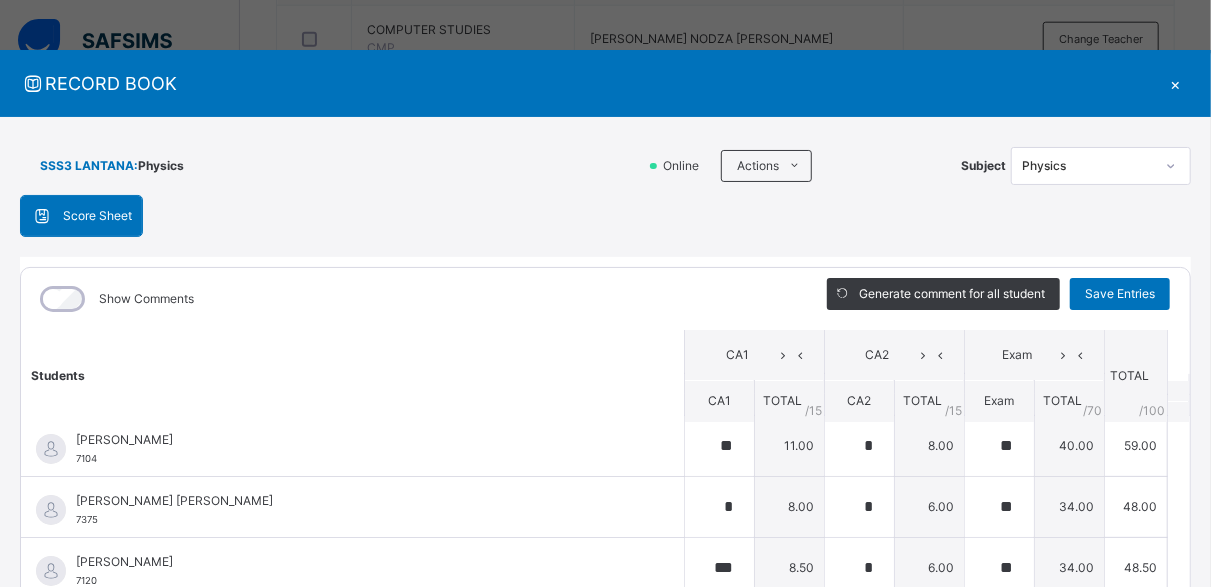 scroll, scrollTop: 0, scrollLeft: 0, axis: both 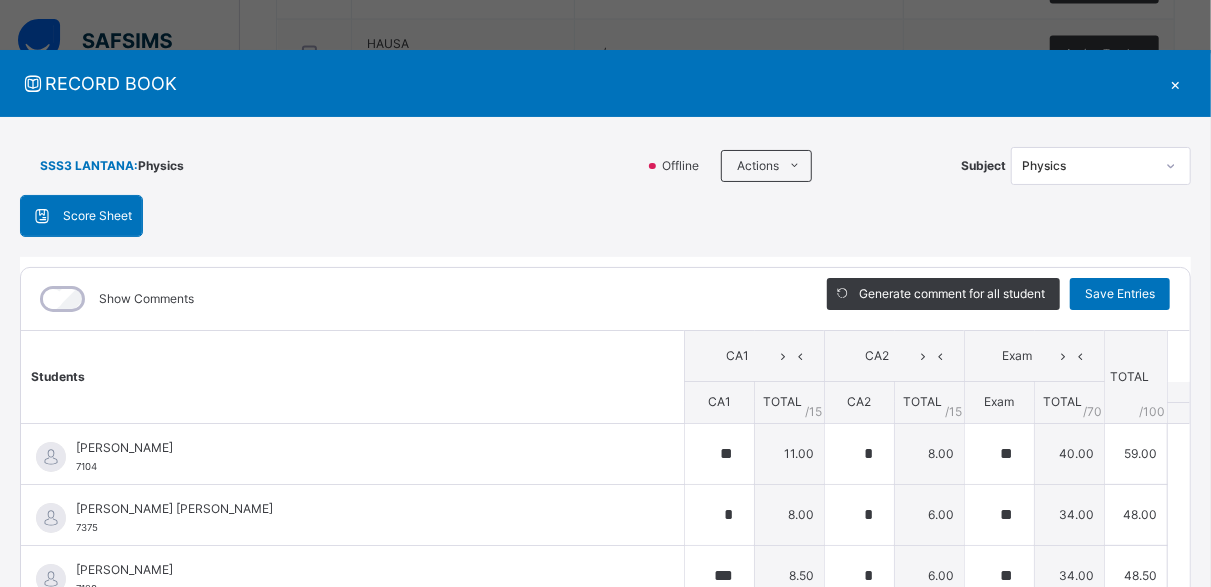 click on "×" at bounding box center (1176, 83) 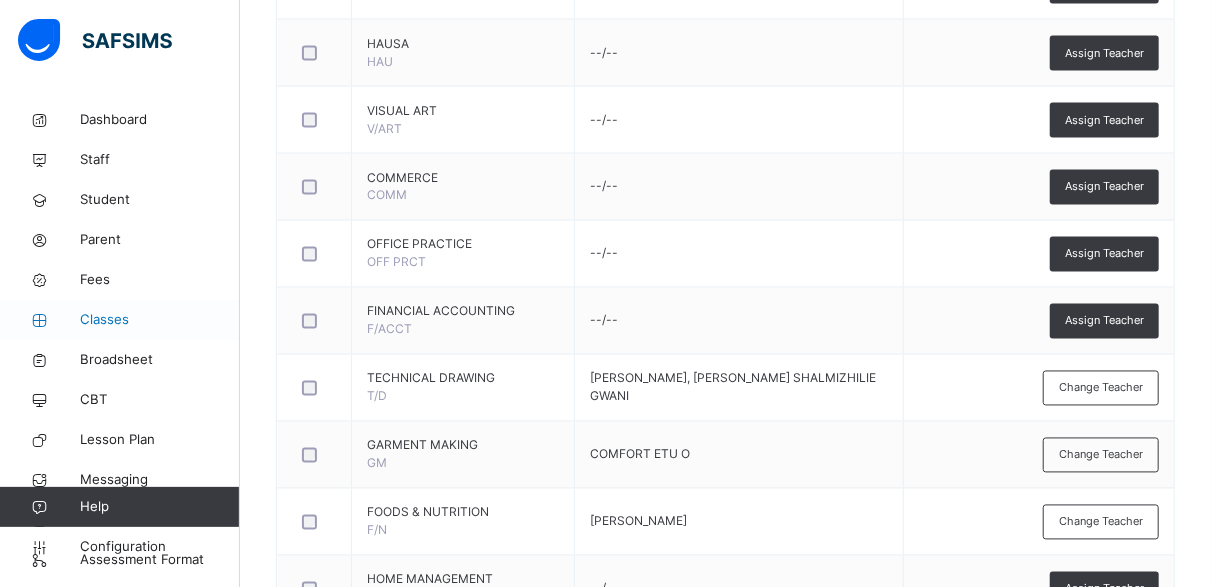 click on "Classes" at bounding box center [160, 320] 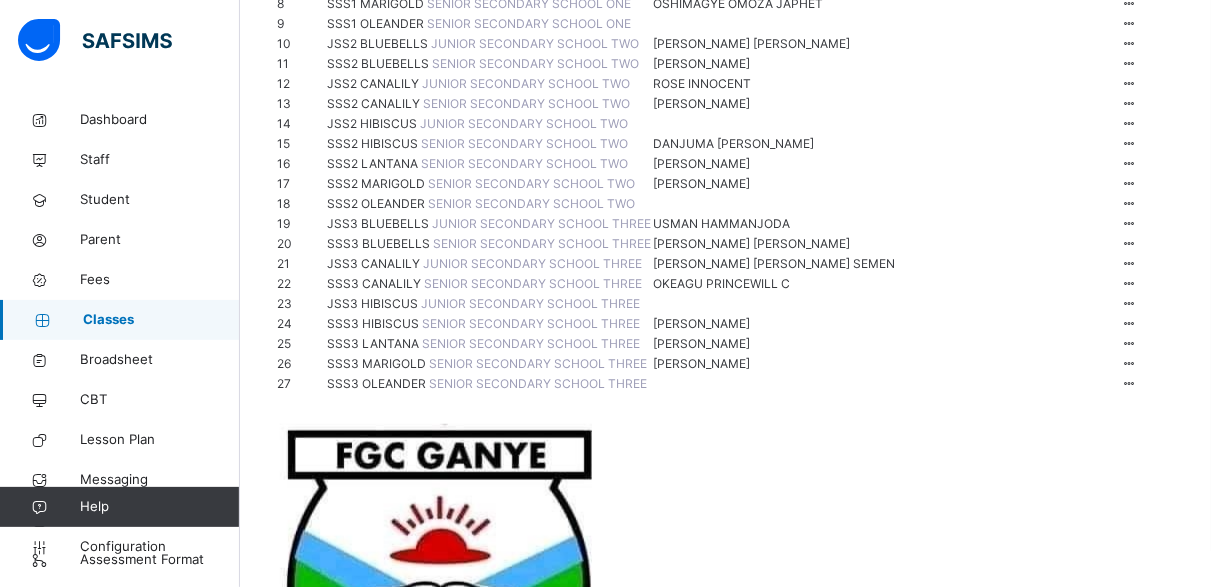 scroll, scrollTop: 700, scrollLeft: 0, axis: vertical 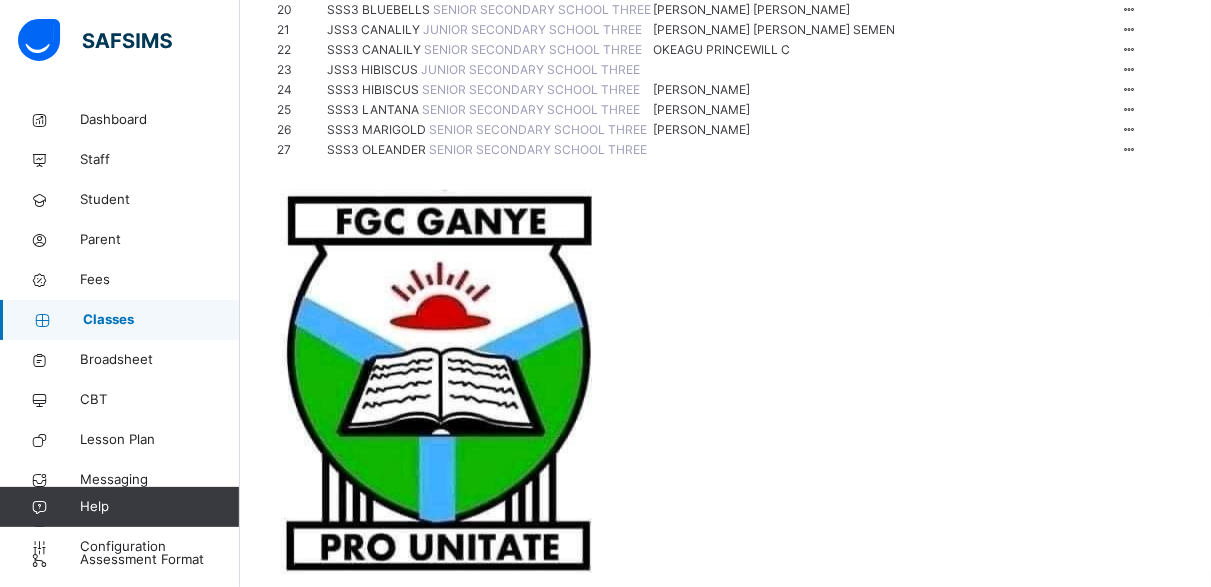 click on "View Class" at bounding box center [1072, -92] 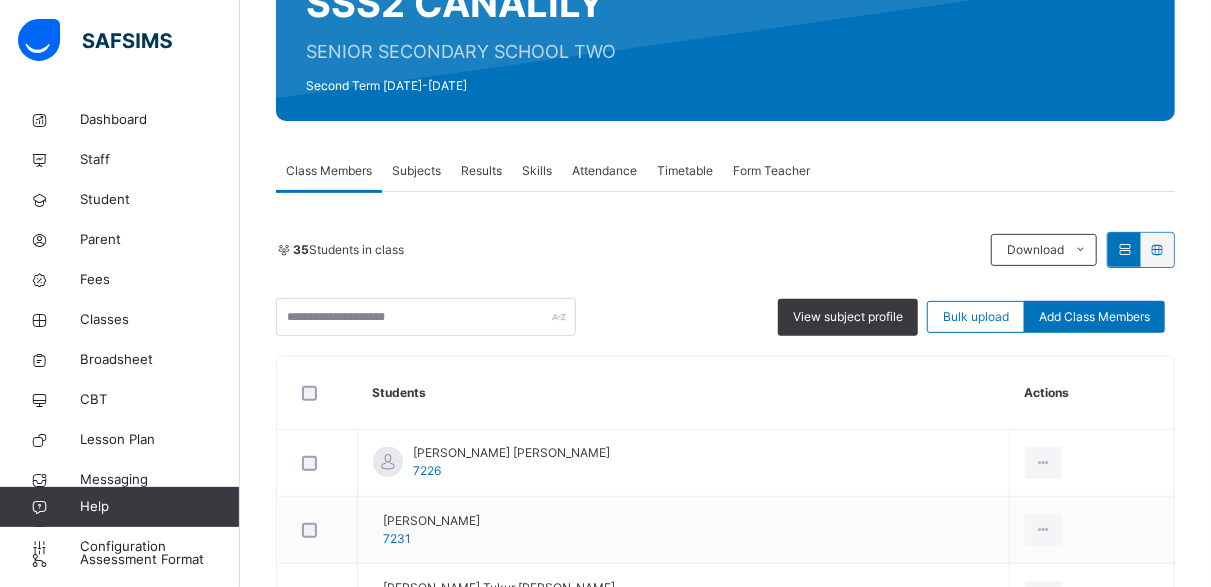 scroll, scrollTop: 233, scrollLeft: 0, axis: vertical 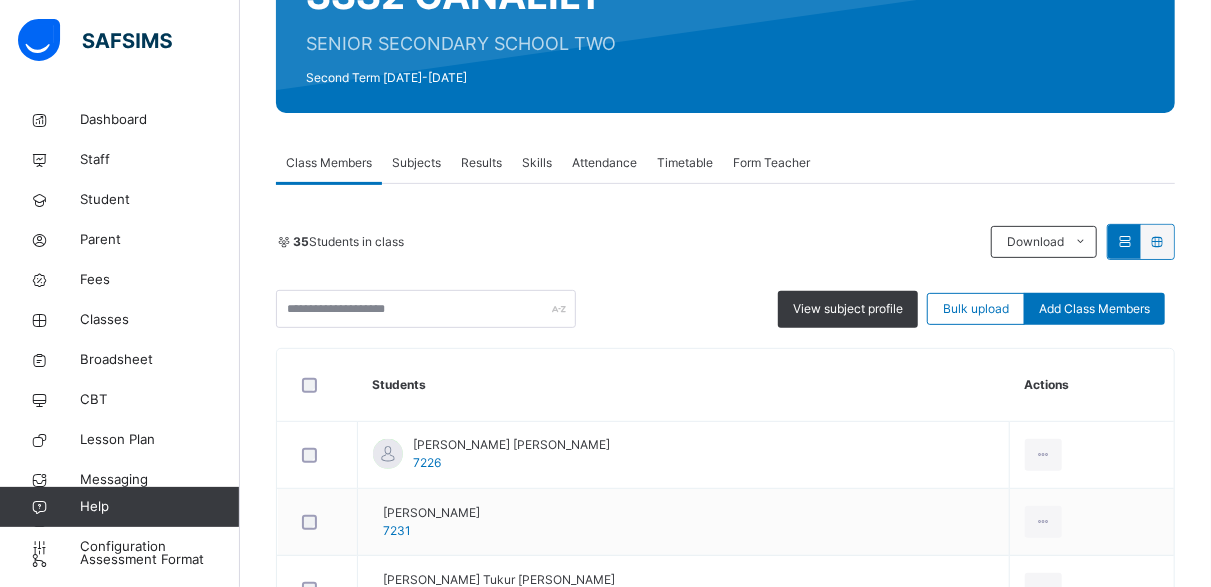 click on "Subjects" at bounding box center [416, 163] 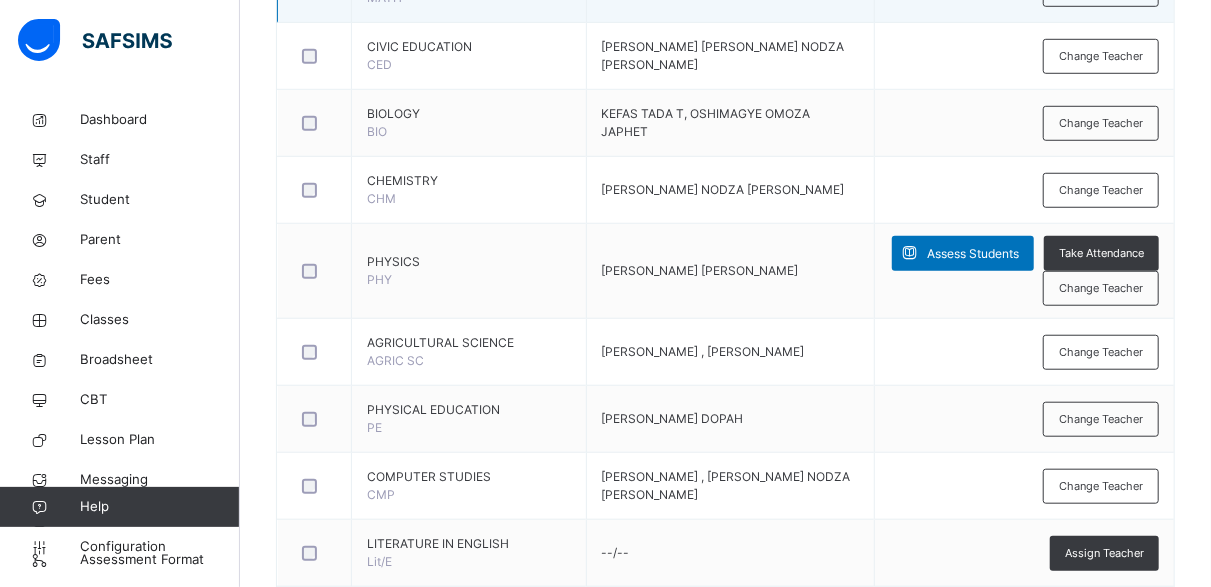 scroll, scrollTop: 700, scrollLeft: 0, axis: vertical 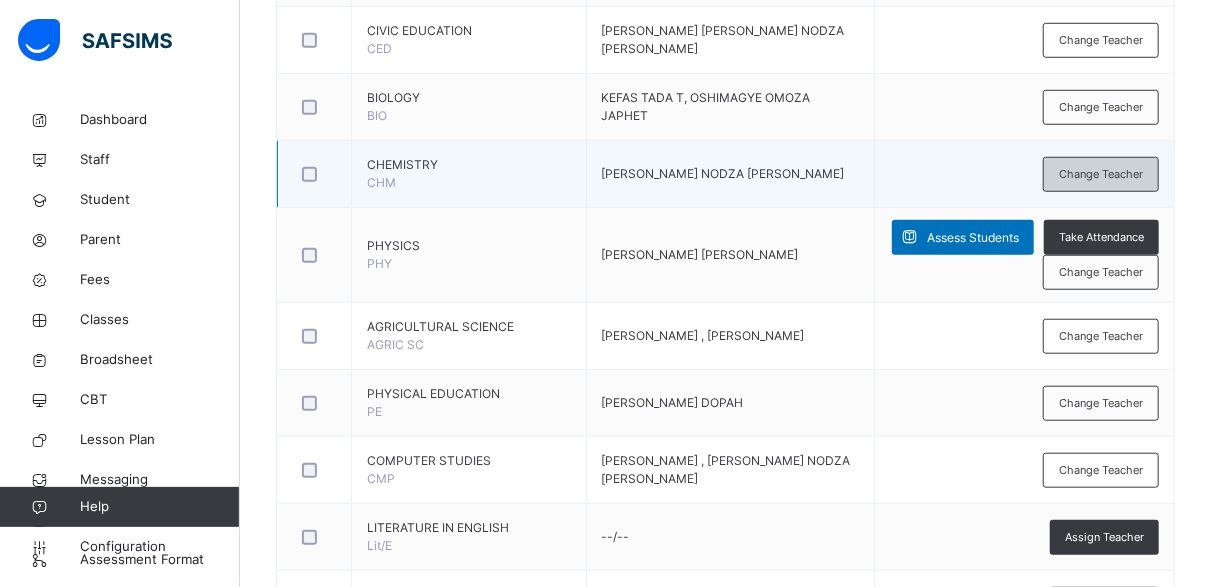 click on "Change Teacher" at bounding box center (1101, 174) 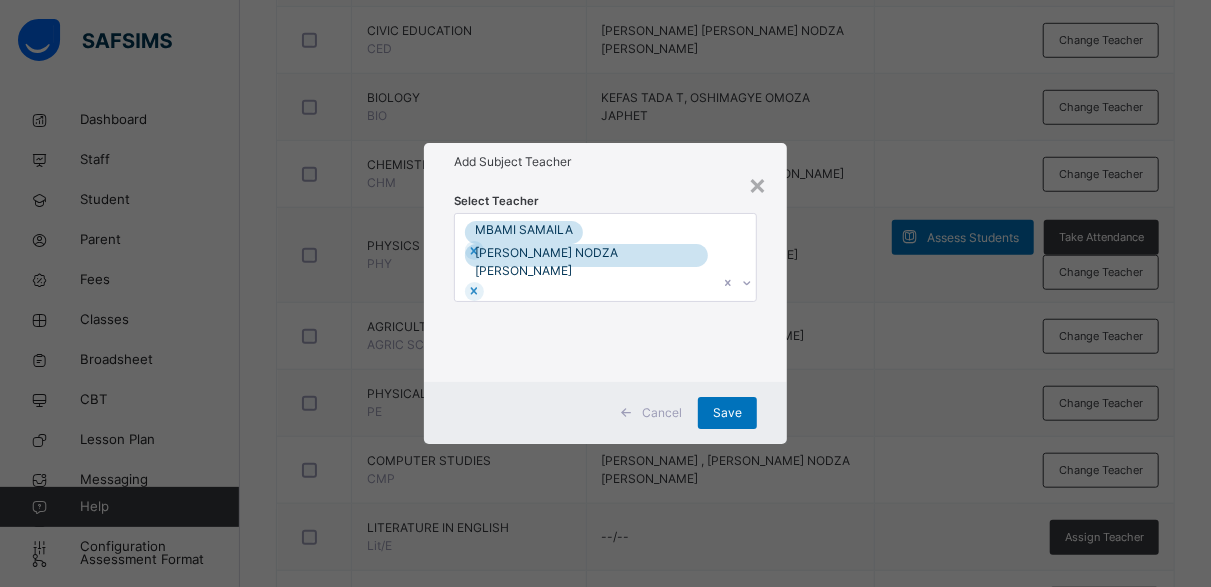 click on "MBAMI [PERSON_NAME] NODZA [PERSON_NAME]" at bounding box center [586, 258] 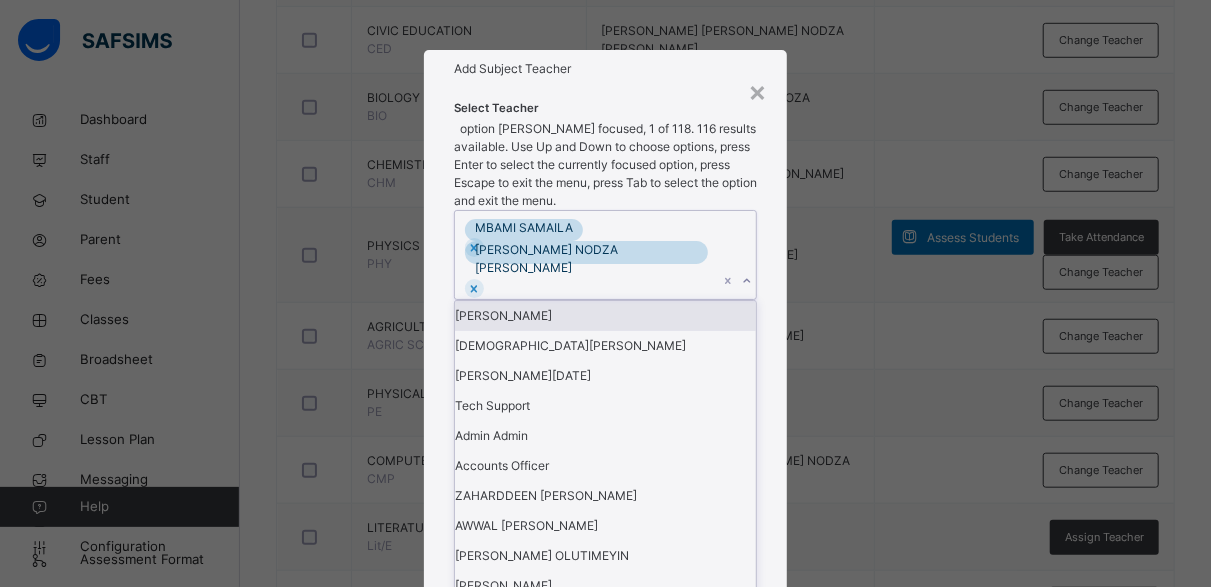 scroll, scrollTop: 0, scrollLeft: 0, axis: both 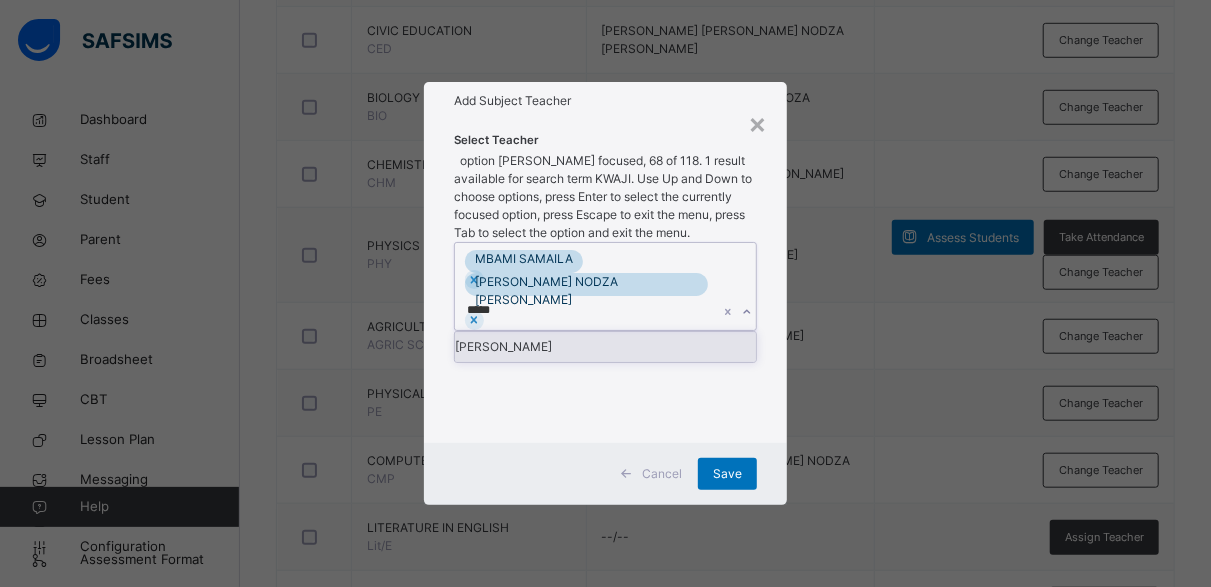 click on "[PERSON_NAME]" at bounding box center (605, 347) 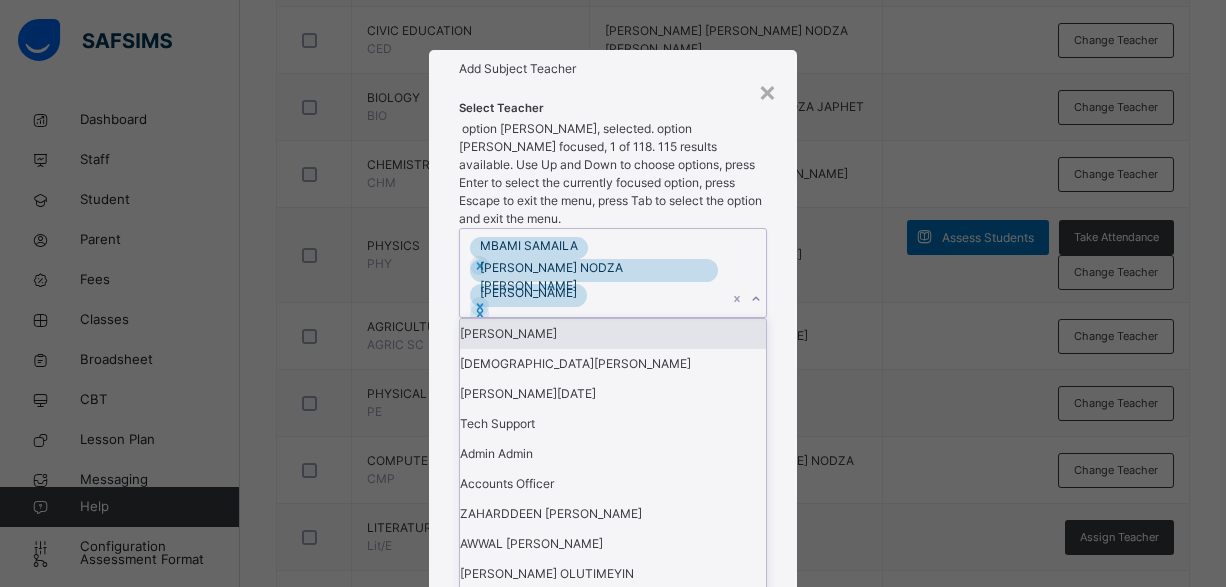 click on "MBAMI [PERSON_NAME] [PERSON_NAME] [PERSON_NAME]" at bounding box center [594, 273] 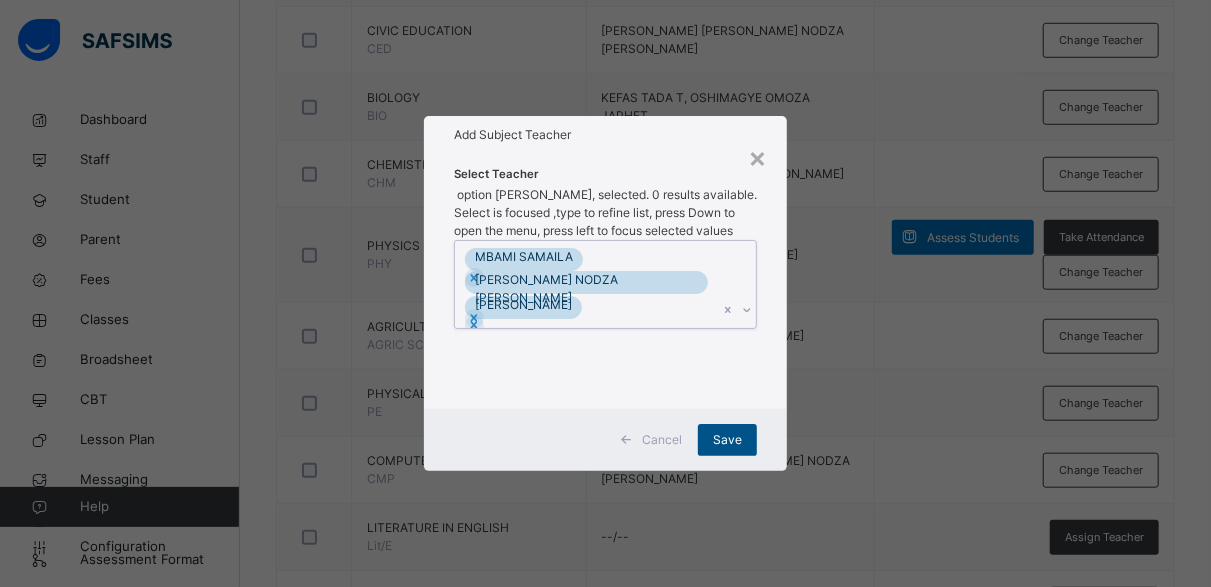 click on "Save" at bounding box center (727, 440) 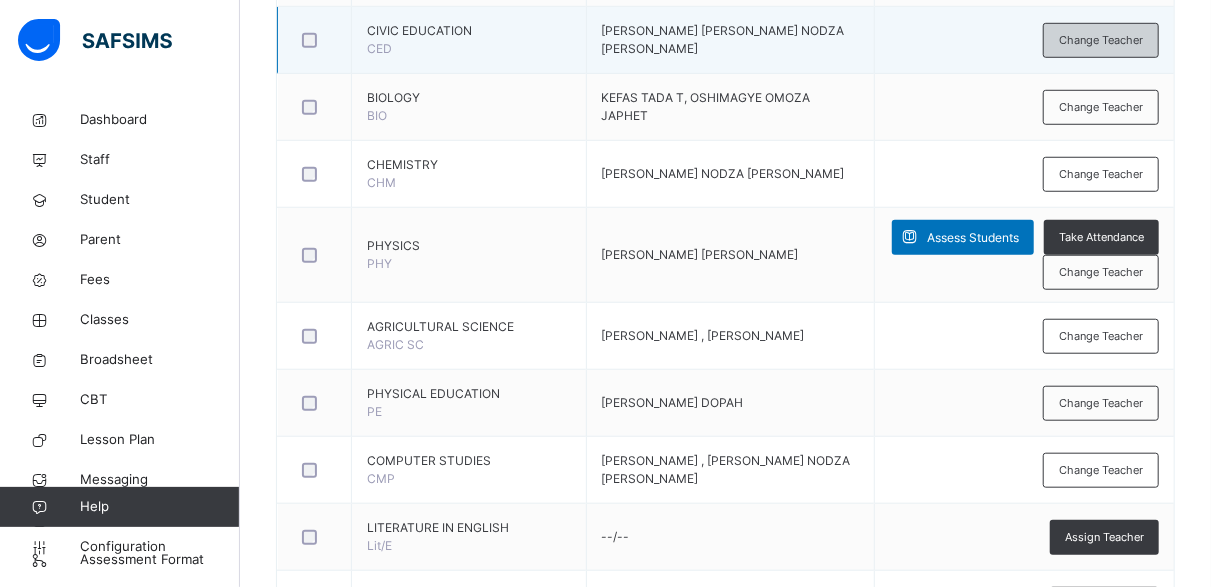 click on "Change Teacher" at bounding box center (1101, 40) 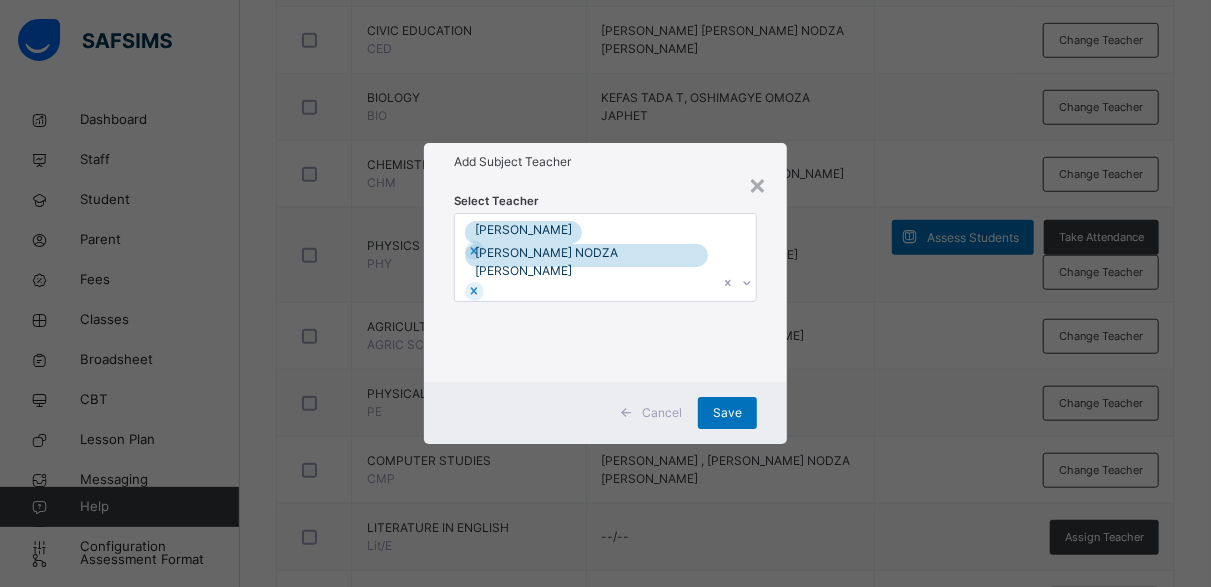 click on "[PERSON_NAME] [PERSON_NAME] NODZA [PERSON_NAME]" at bounding box center [586, 258] 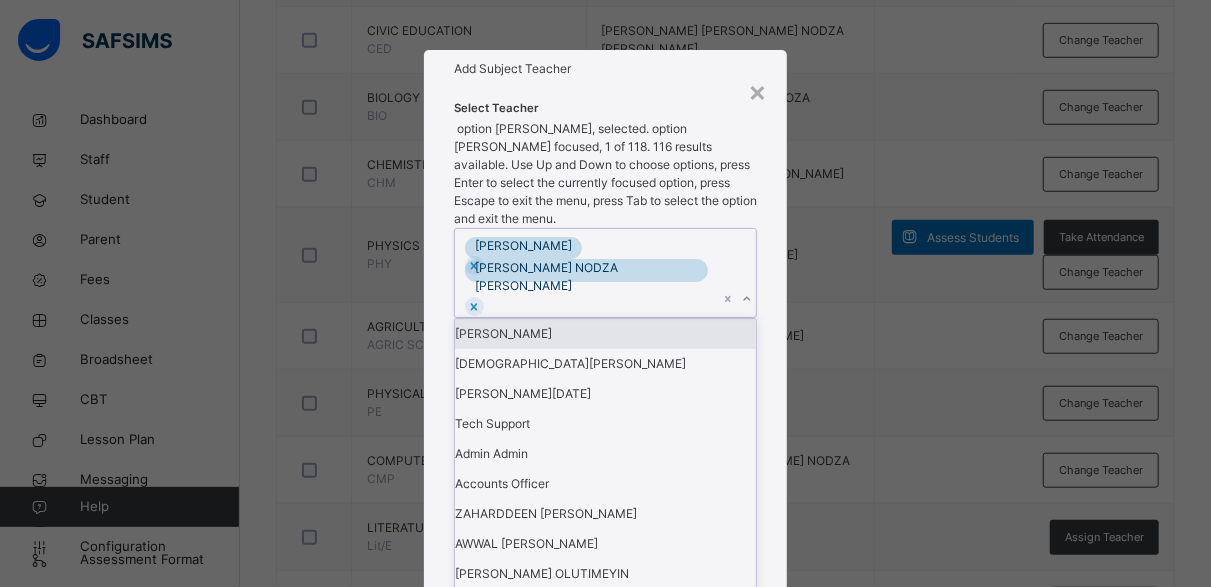 scroll, scrollTop: 0, scrollLeft: 0, axis: both 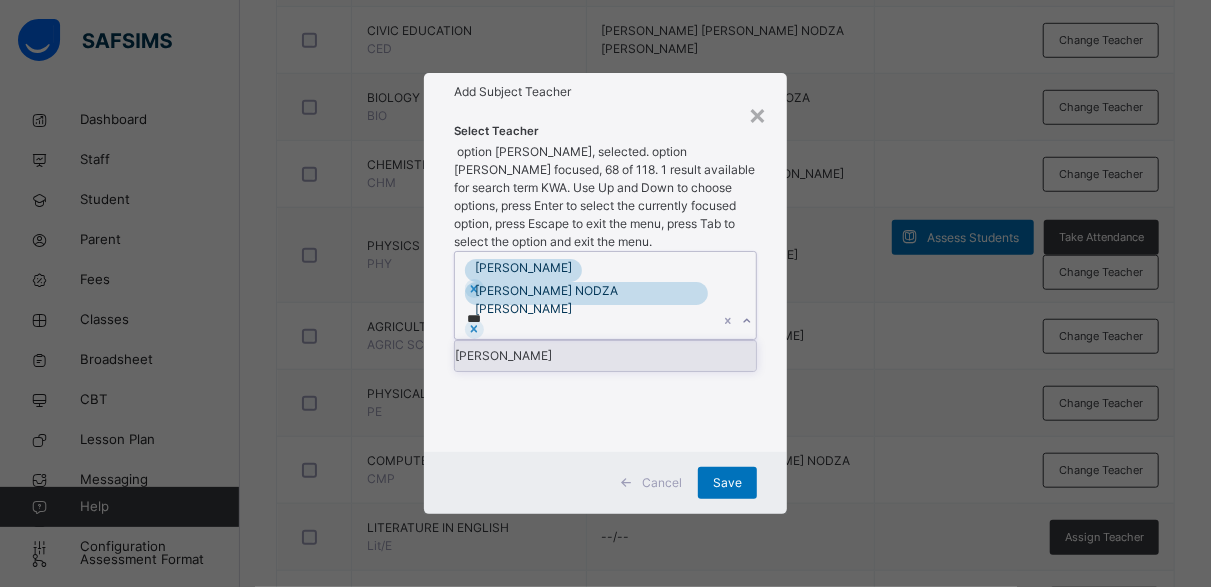 click on "[PERSON_NAME]" at bounding box center [605, 356] 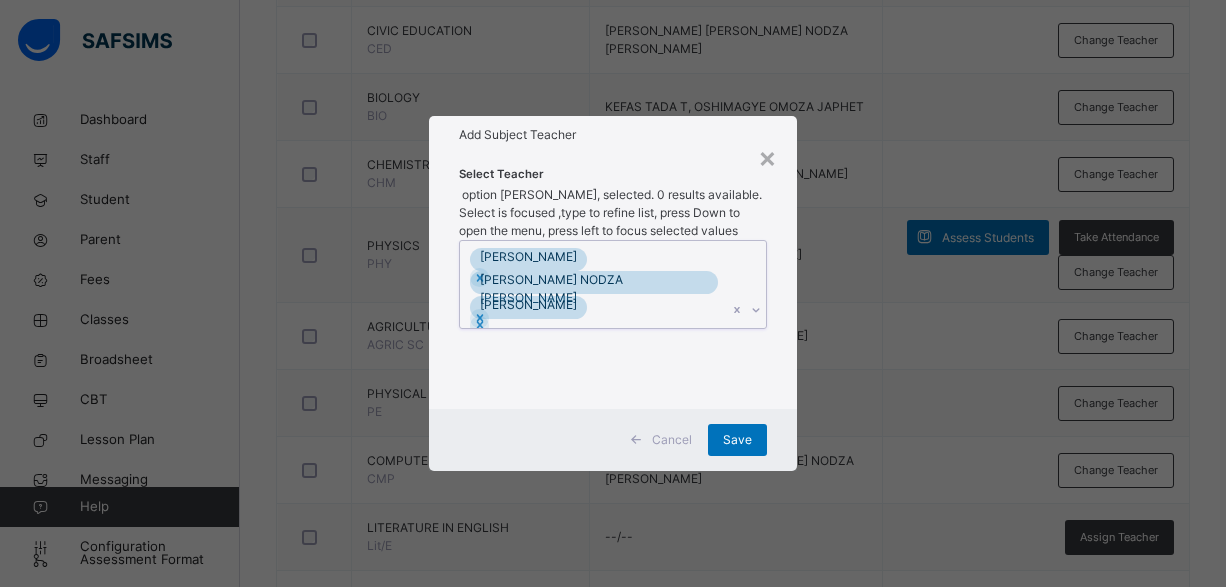 click on "[PERSON_NAME]" at bounding box center (528, 305) 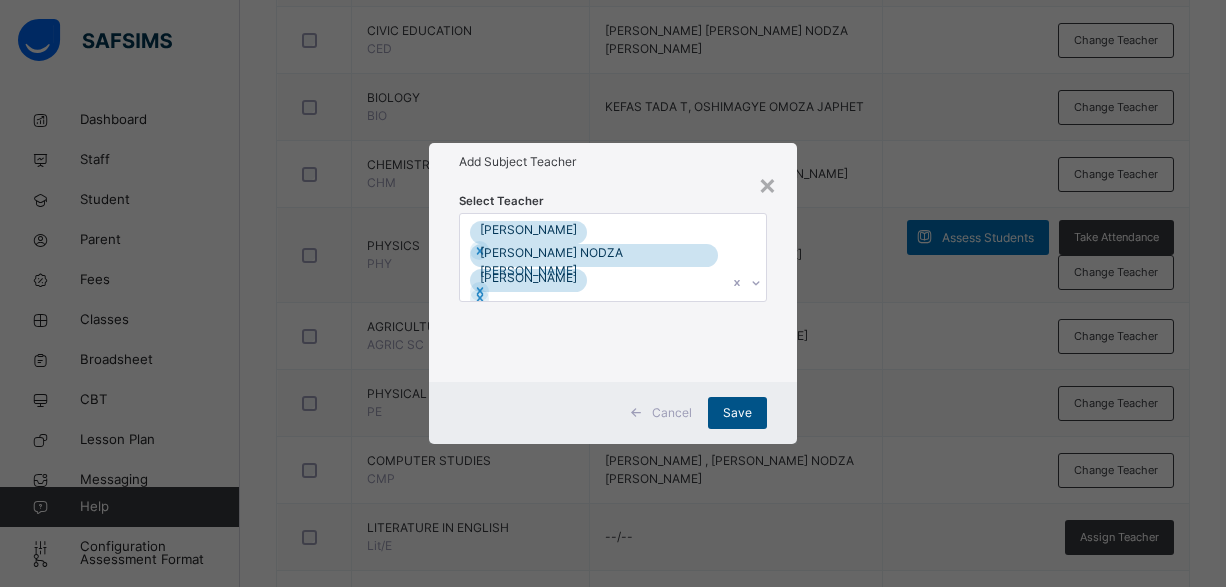 click on "Save" at bounding box center [737, 413] 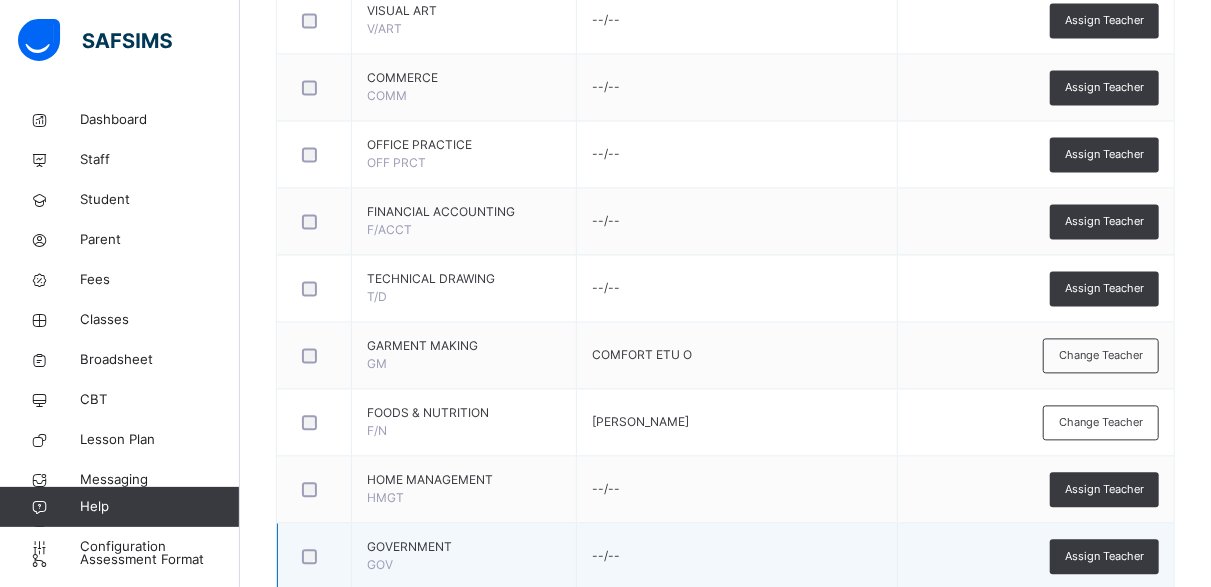 scroll, scrollTop: 1866, scrollLeft: 0, axis: vertical 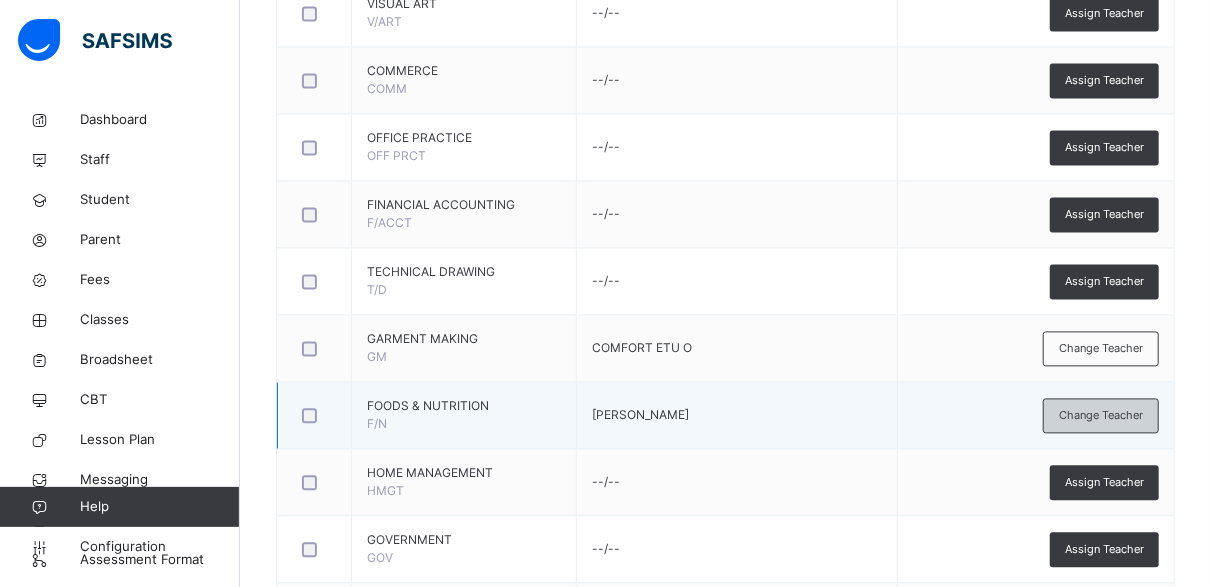 click on "Change Teacher" at bounding box center (1101, 415) 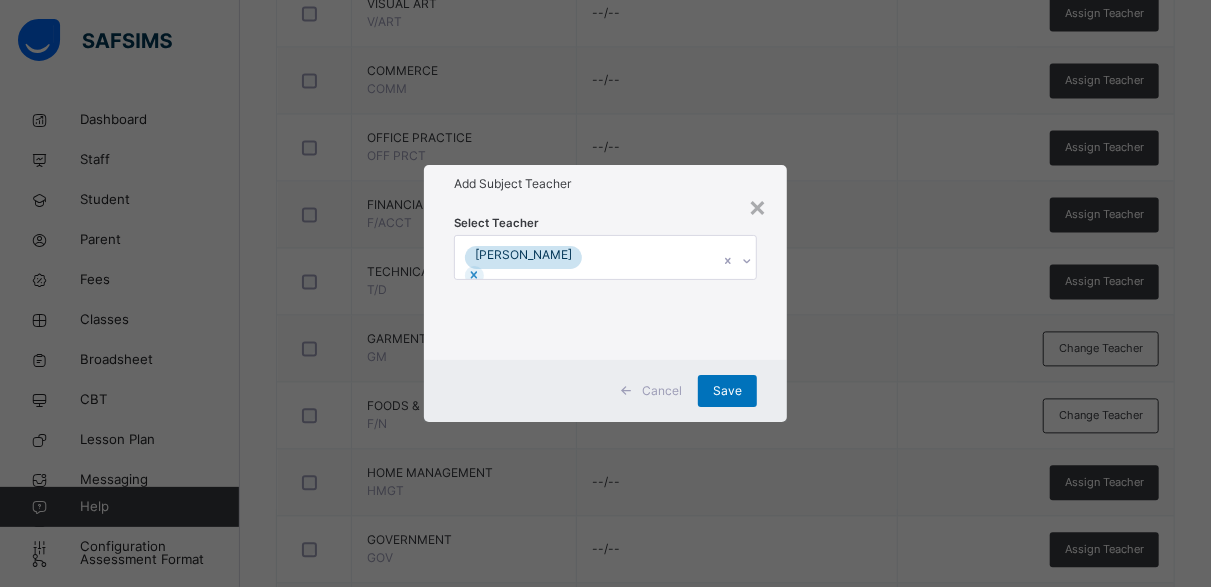 click on "[PERSON_NAME]" at bounding box center [586, 257] 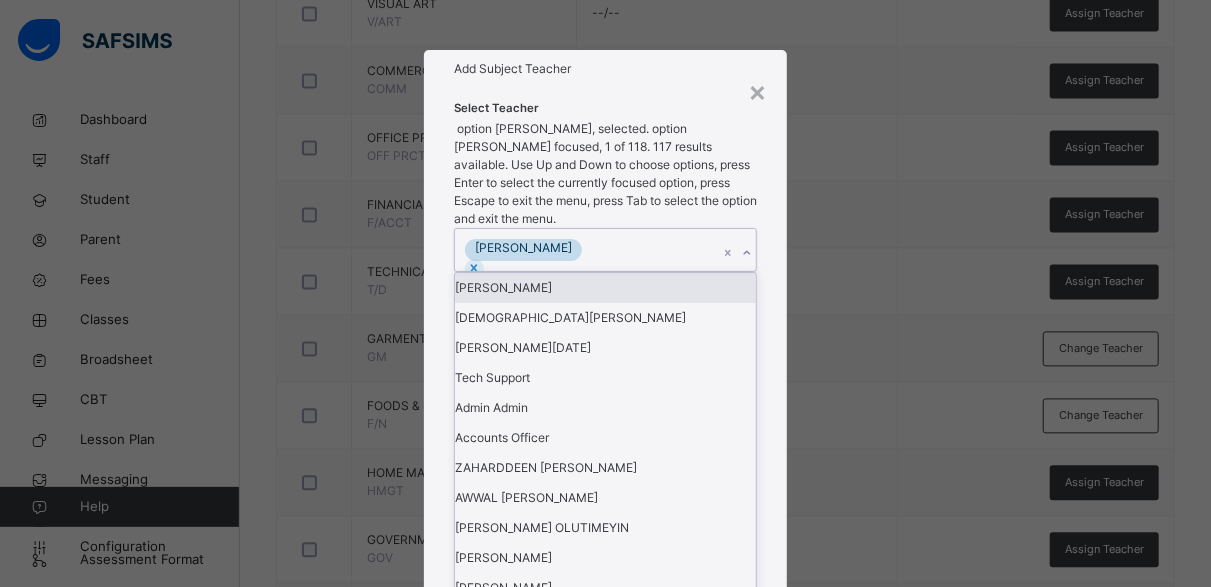 scroll, scrollTop: 0, scrollLeft: 0, axis: both 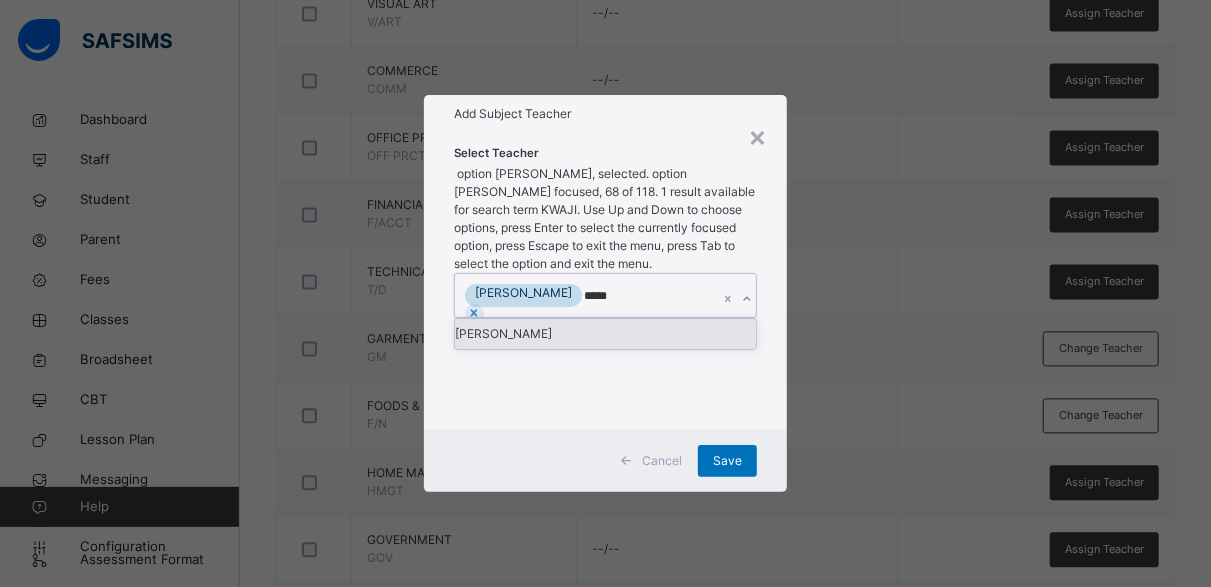 click on "[PERSON_NAME]" at bounding box center (605, 334) 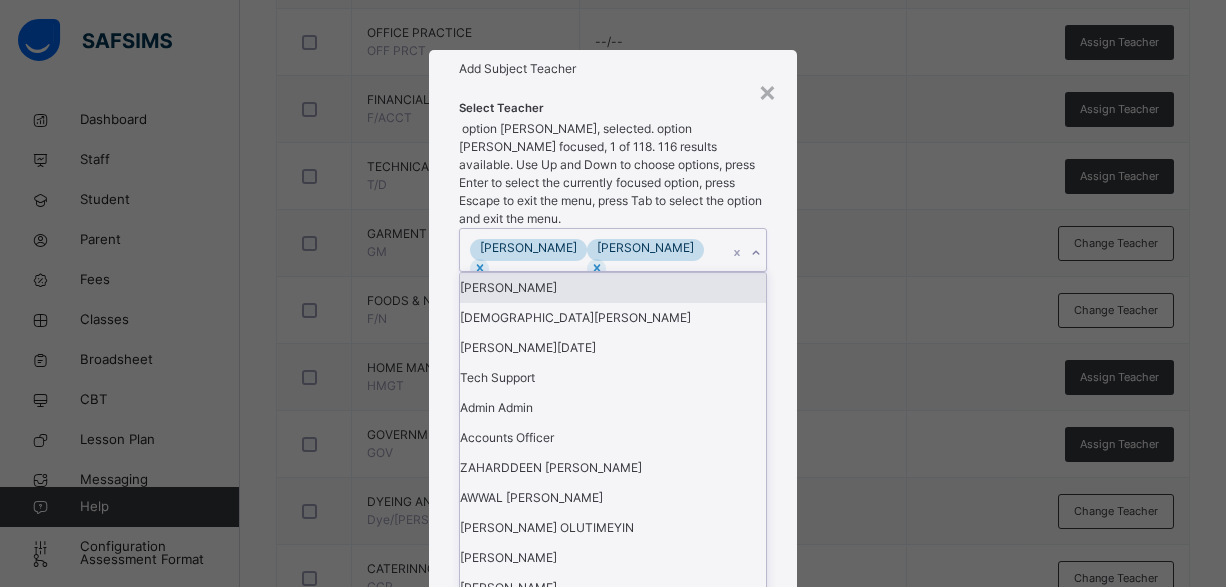 click on "× Add Subject Teacher Select Teacher   option [PERSON_NAME], selected.    option [PERSON_NAME] focused, 1 of 118. 116 results available. Use Up and Down to choose options, press Enter to select the currently focused option, press Escape to exit the menu, press Tab to select the option and exit the menu. [PERSON_NAME]  [PERSON_NAME] [PERSON_NAME]  [PERSON_NAME]  AUWAL [PERSON_NAME]  [DATE] Tech  Support Admin  Admin Accounts  Officer [PERSON_NAME] AWWAL [PERSON_NAME] [PERSON_NAME] OLUTIMEYIN [PERSON_NAME] [PERSON_NAME] UMAR [PERSON_NAME] MBATSAV [PERSON_NAME]  [PERSON_NAME] ABBA OTEBE [PERSON_NAME] PATIENCE [PERSON_NAME] [PERSON_NAME] [PERSON_NAME] A [PERSON_NAME] [PERSON_NAME] OCHIWU [PERSON_NAME] TERDUE AONDOHEMBAI [PERSON_NAME] [PERSON_NAME] [PERSON_NAME] BUBA [PERSON_NAME] [PERSON_NAME] [PERSON_NAME] [PERSON_NAME]  [PERSON_NAME]  [PERSON_NAME] [PERSON_NAME] [PERSON_NAME] DOOSUUR [PERSON_NAME] KUMUN [PERSON_NAME] ETU [PERSON_NAME] [PERSON_NAME] Cancel" at bounding box center (613, 293) 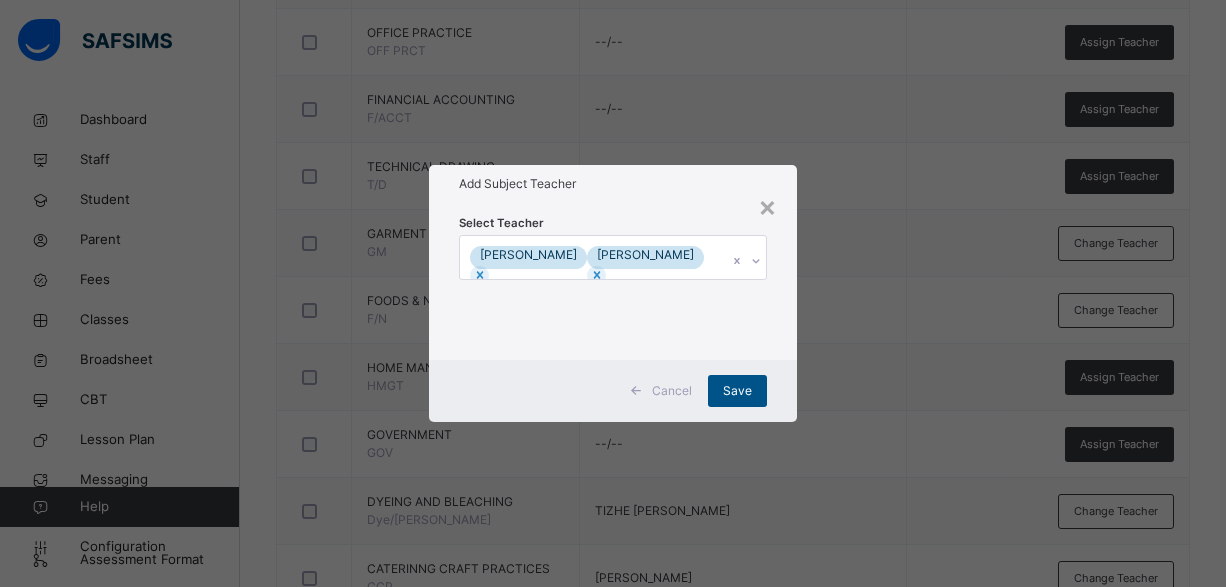 click on "Save" at bounding box center (737, 391) 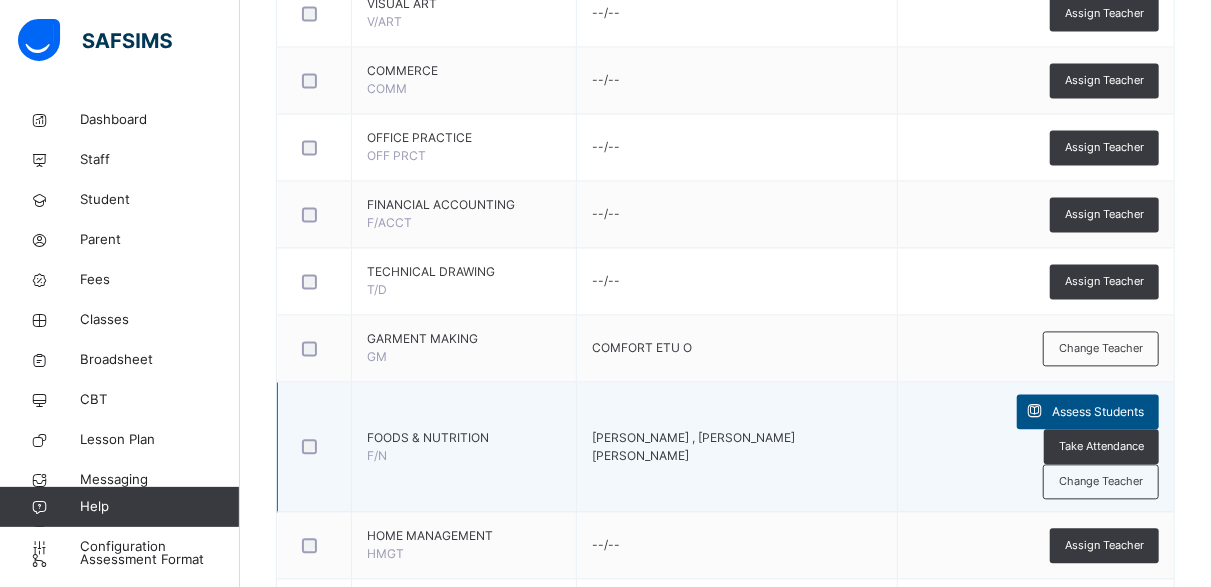 click on "Assess Students" at bounding box center [1098, 412] 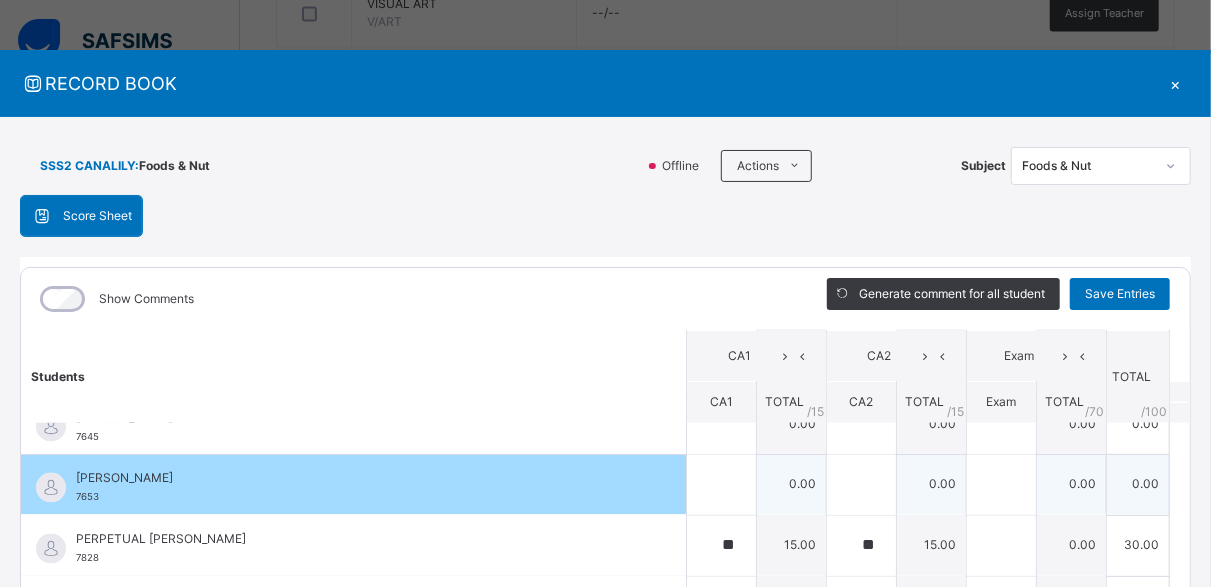 scroll, scrollTop: 1715, scrollLeft: 0, axis: vertical 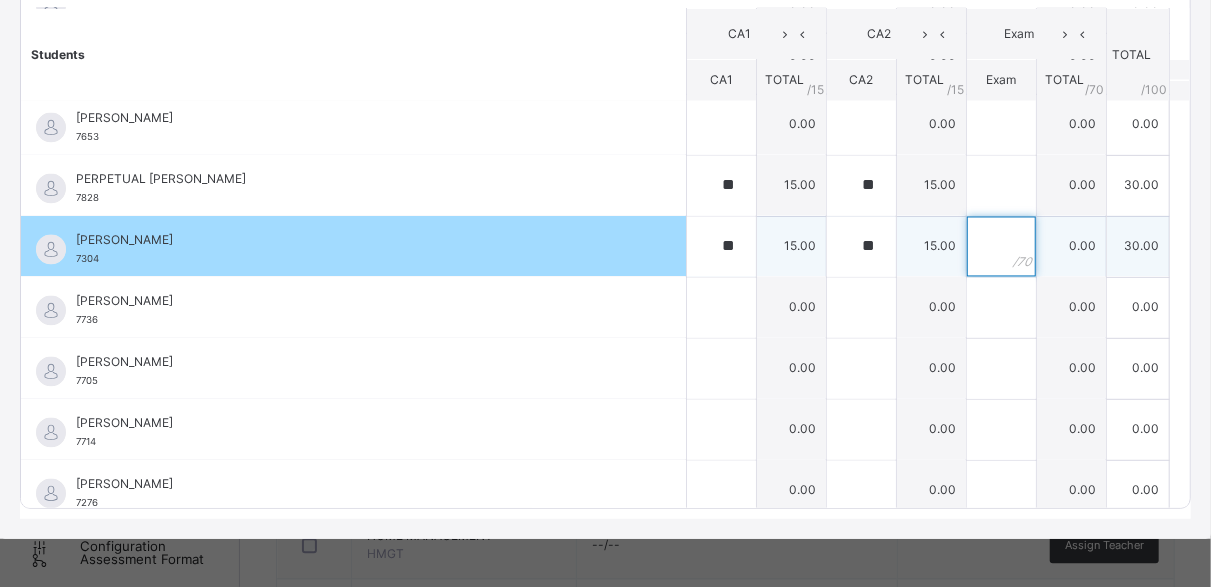 click at bounding box center (1001, 247) 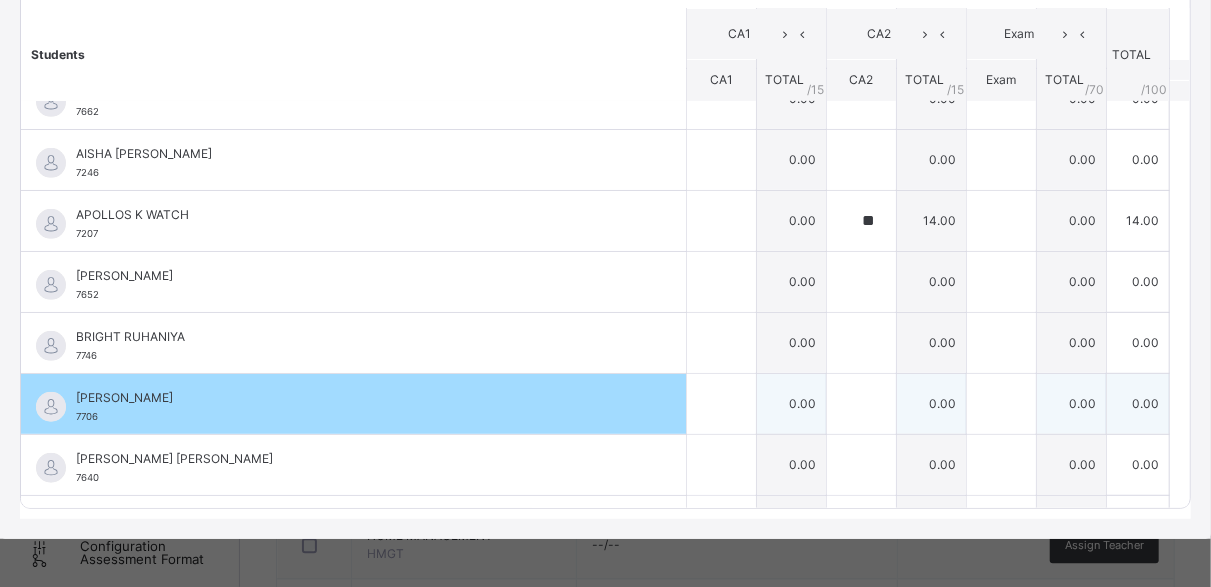 scroll, scrollTop: 466, scrollLeft: 0, axis: vertical 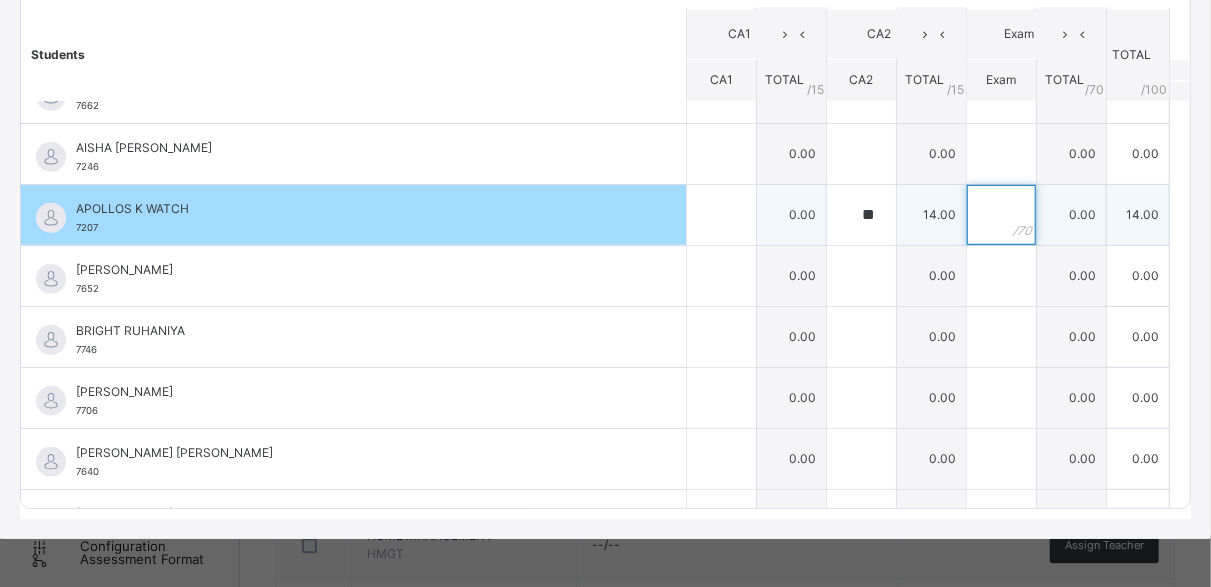 click at bounding box center (1001, 215) 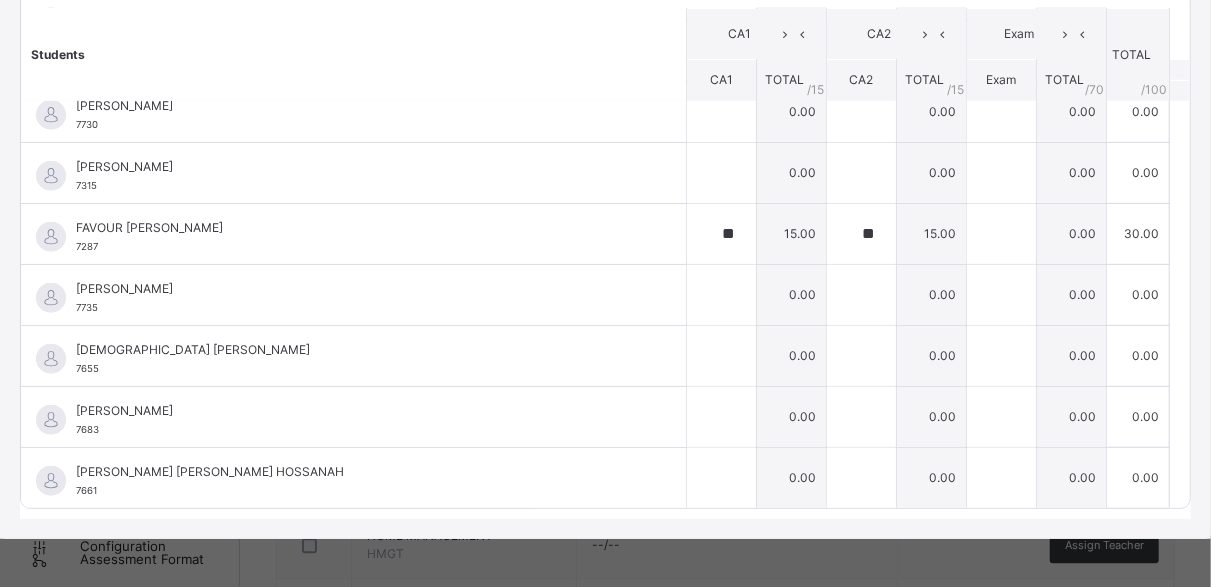 scroll, scrollTop: 933, scrollLeft: 0, axis: vertical 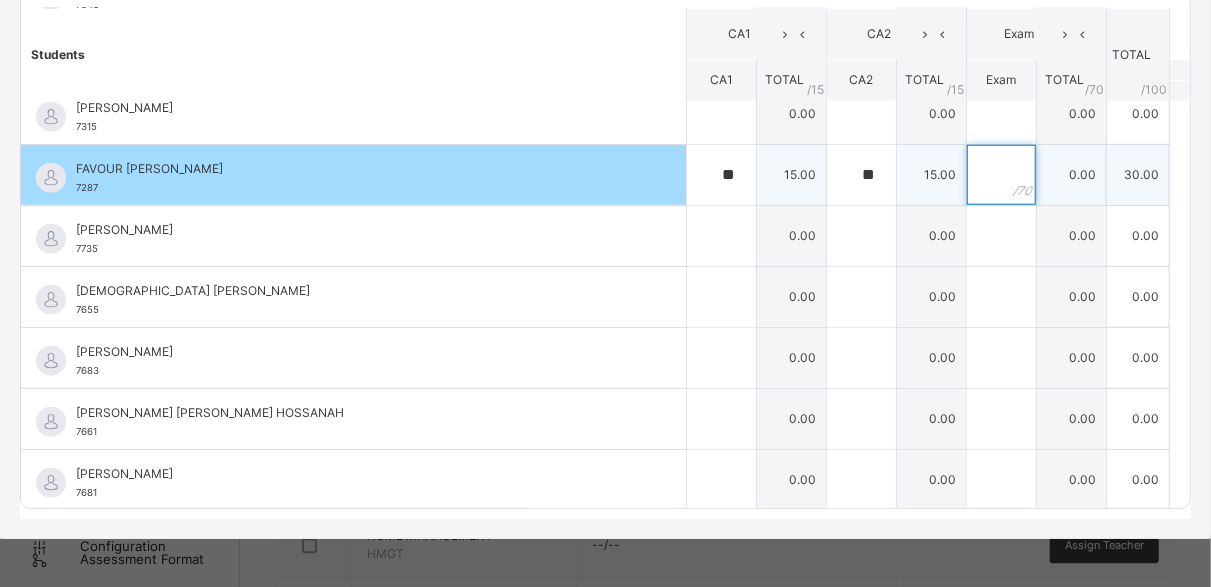 click at bounding box center (1001, 175) 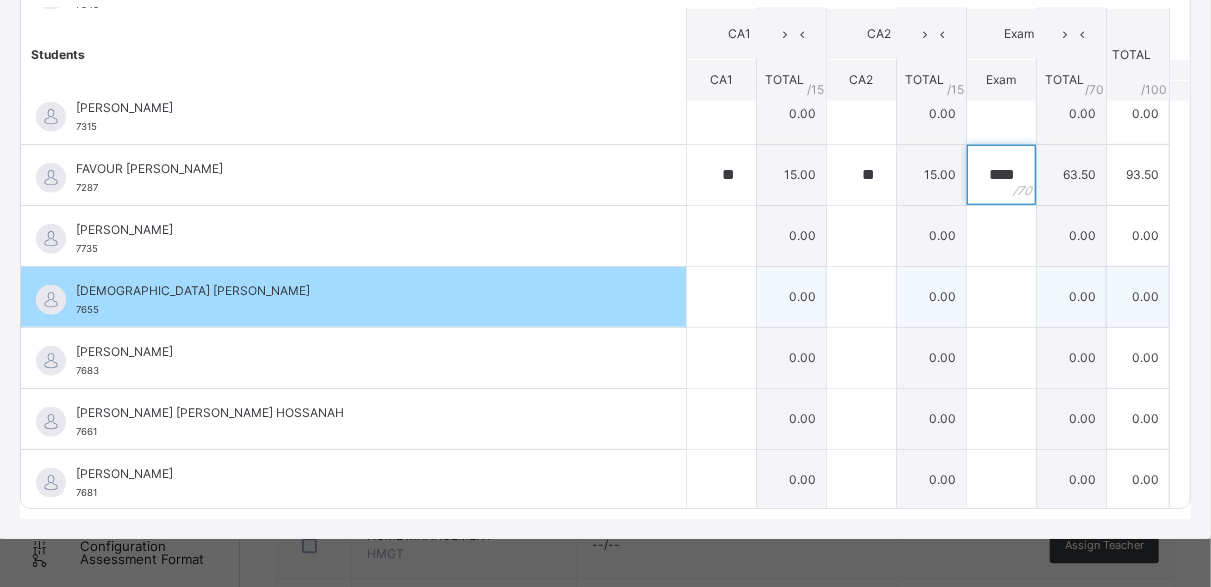scroll, scrollTop: 0, scrollLeft: 0, axis: both 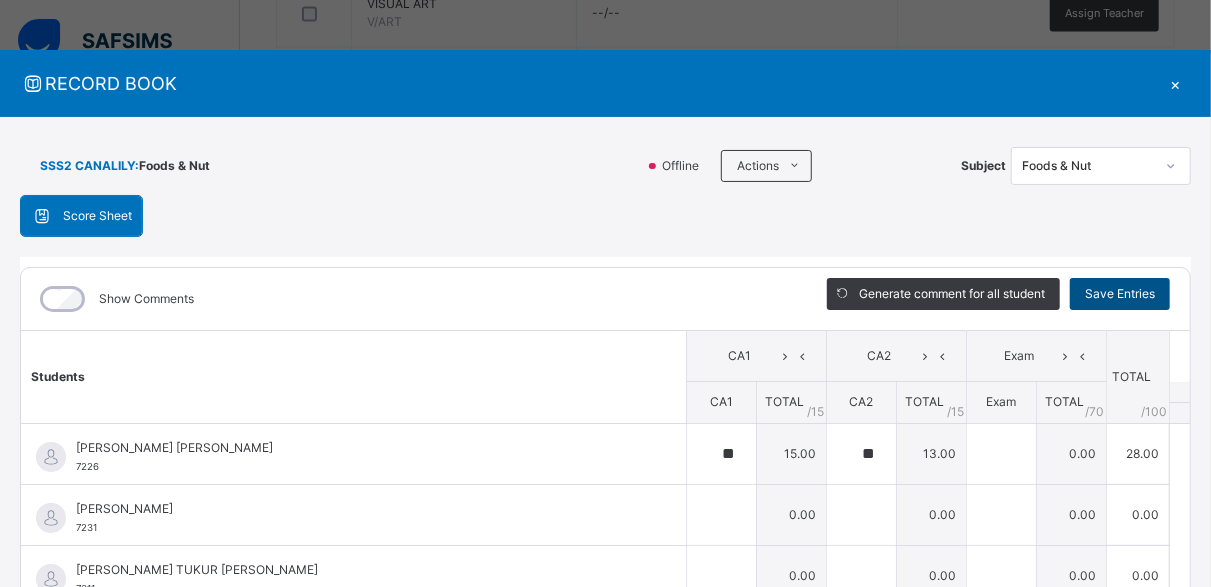 click on "Save Entries" at bounding box center [1120, 294] 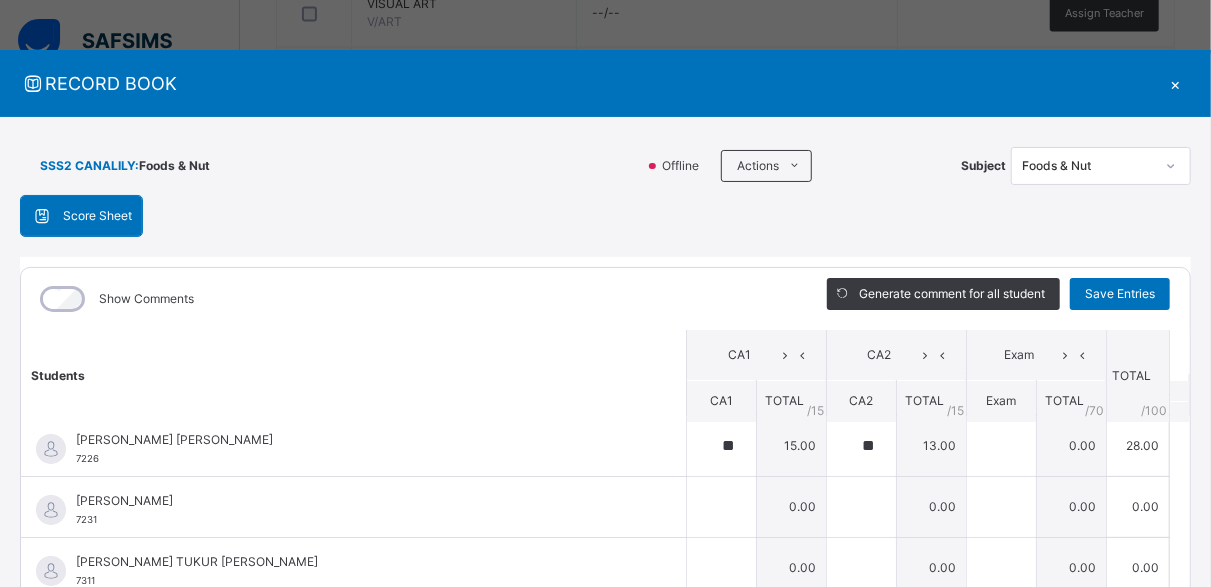 scroll, scrollTop: 0, scrollLeft: 0, axis: both 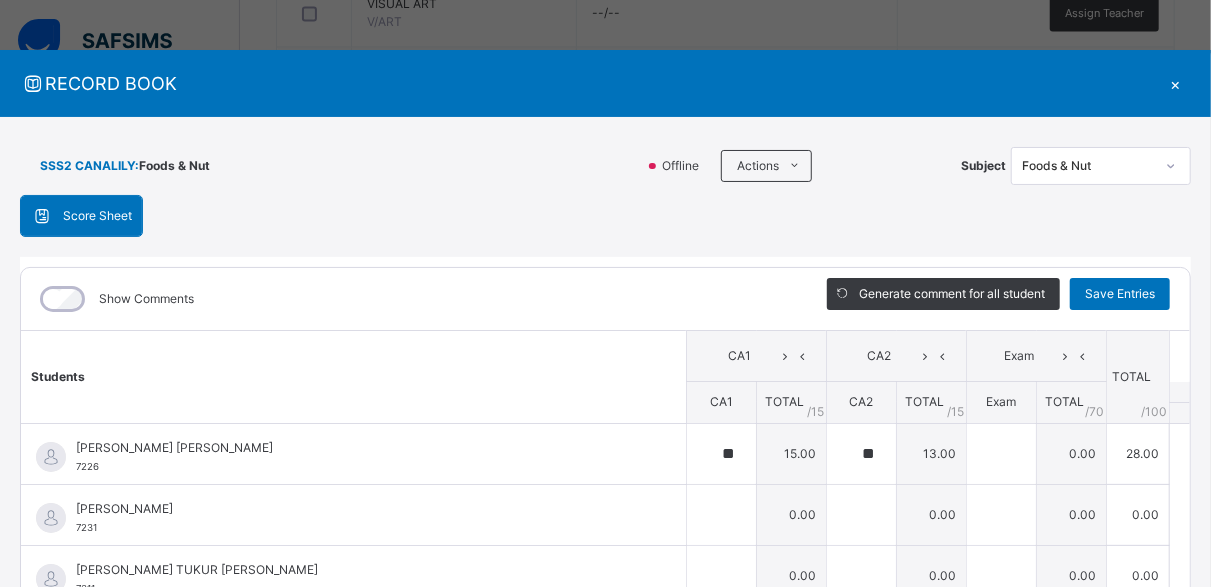 click on "×" at bounding box center [1176, 83] 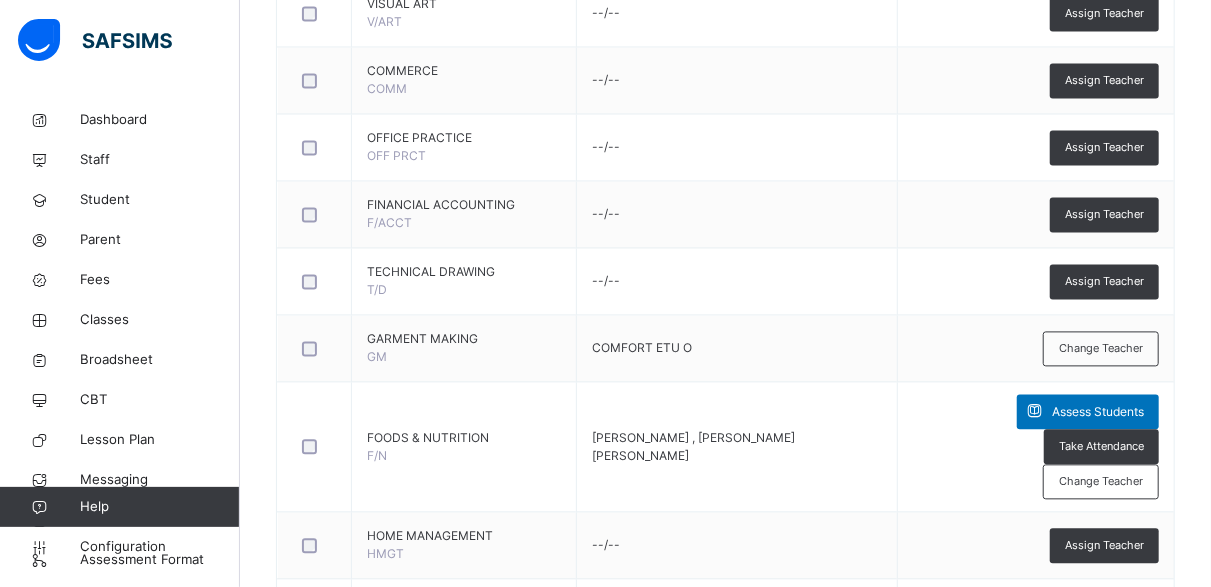 click on "Change Teacher" at bounding box center [1101, 481] 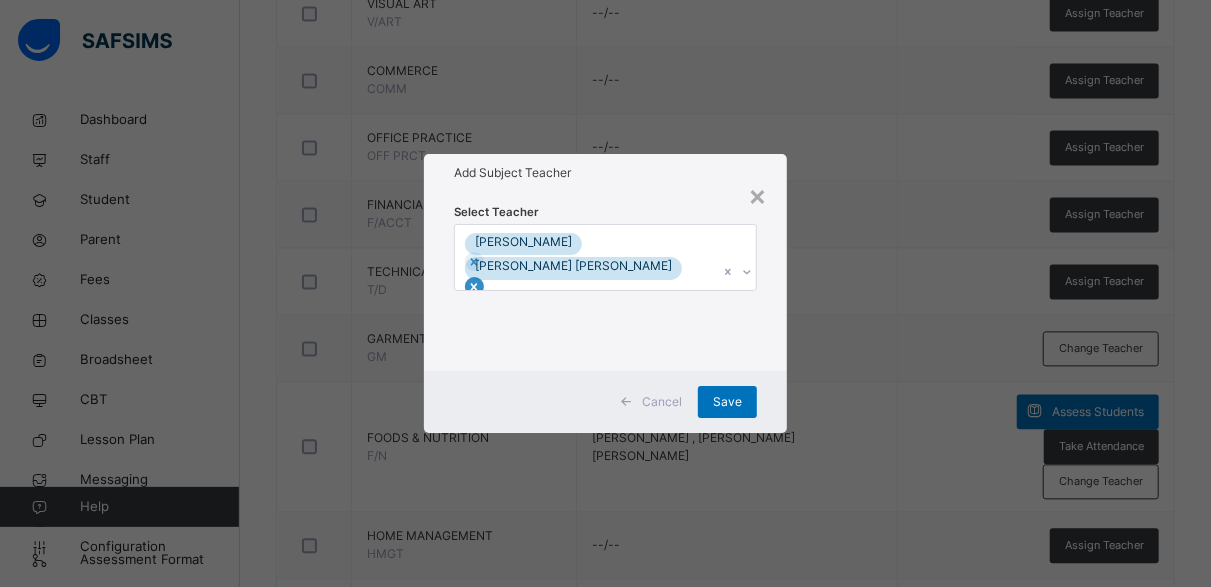 click 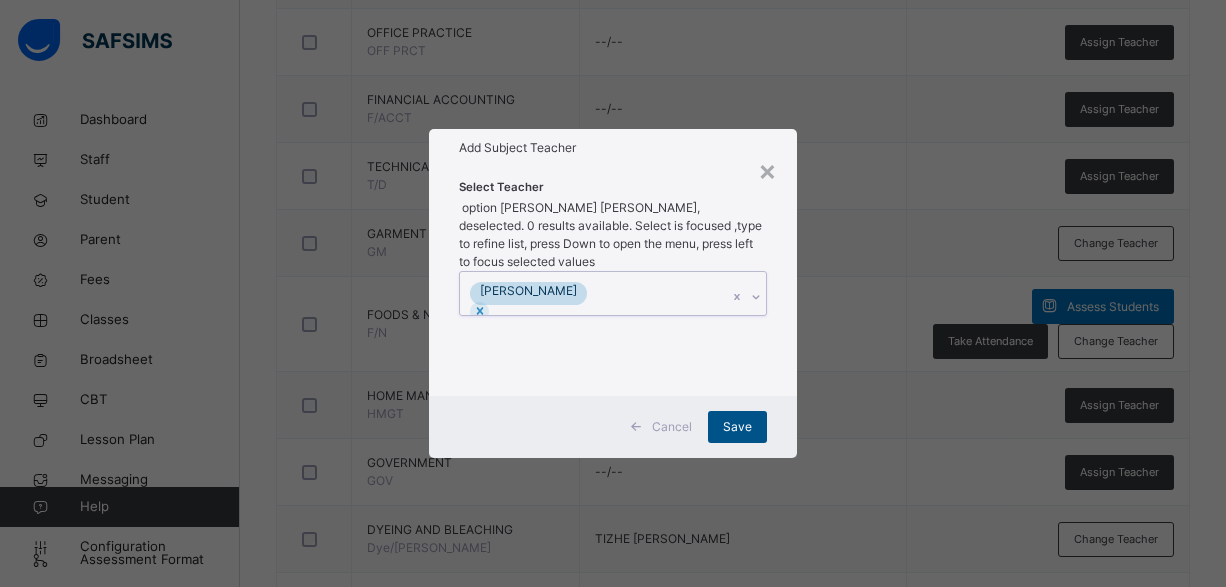 click on "Save" at bounding box center [737, 427] 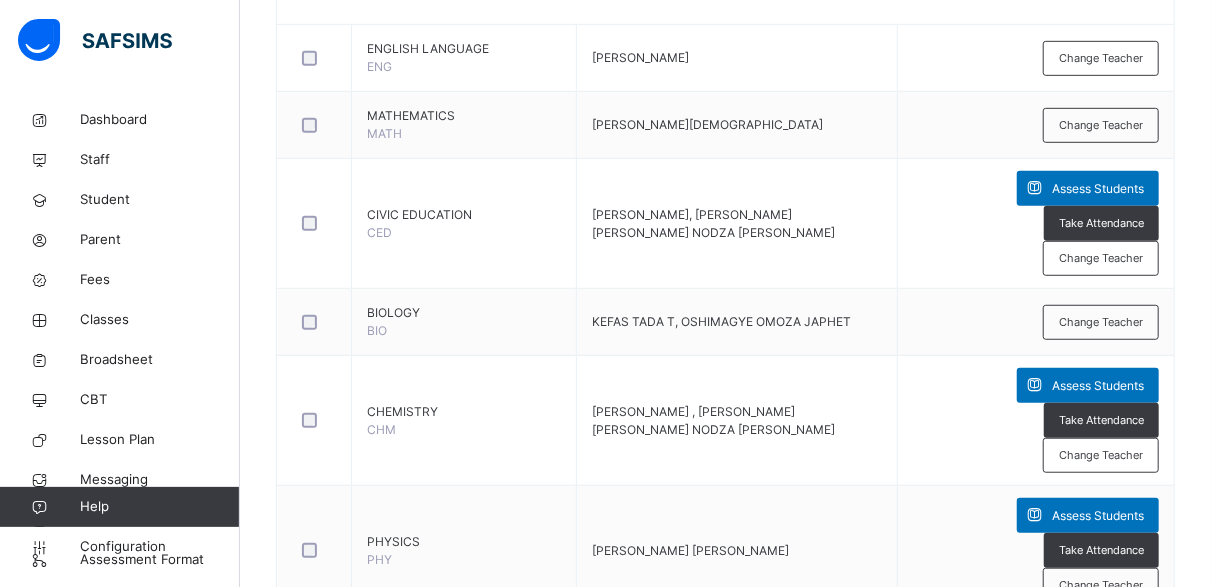 scroll, scrollTop: 466, scrollLeft: 0, axis: vertical 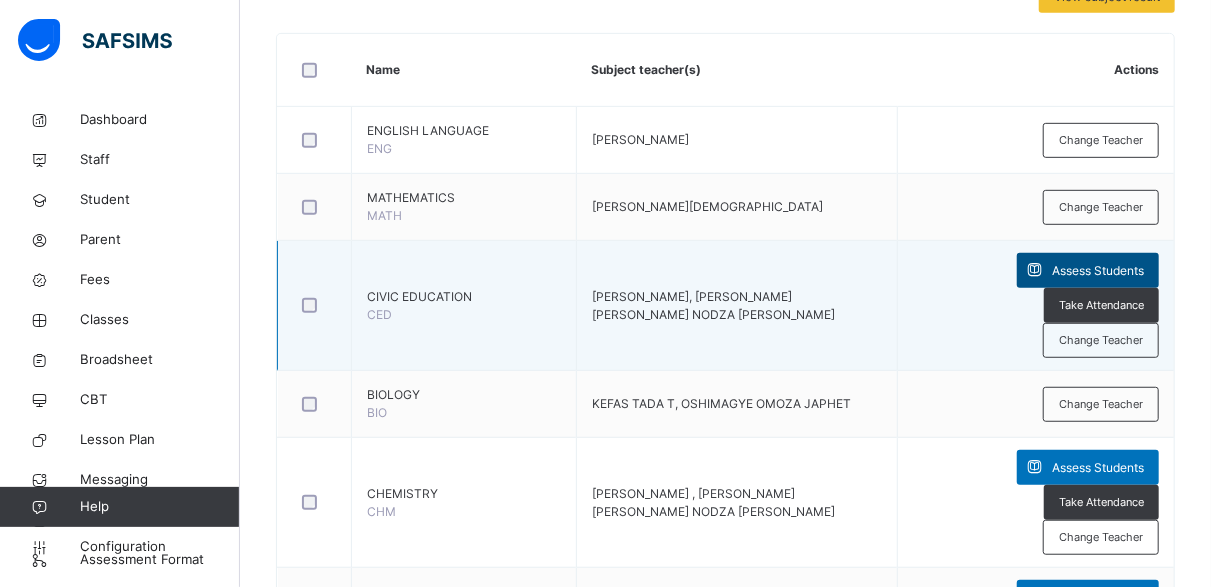 click on "Assess Students" at bounding box center (1098, 271) 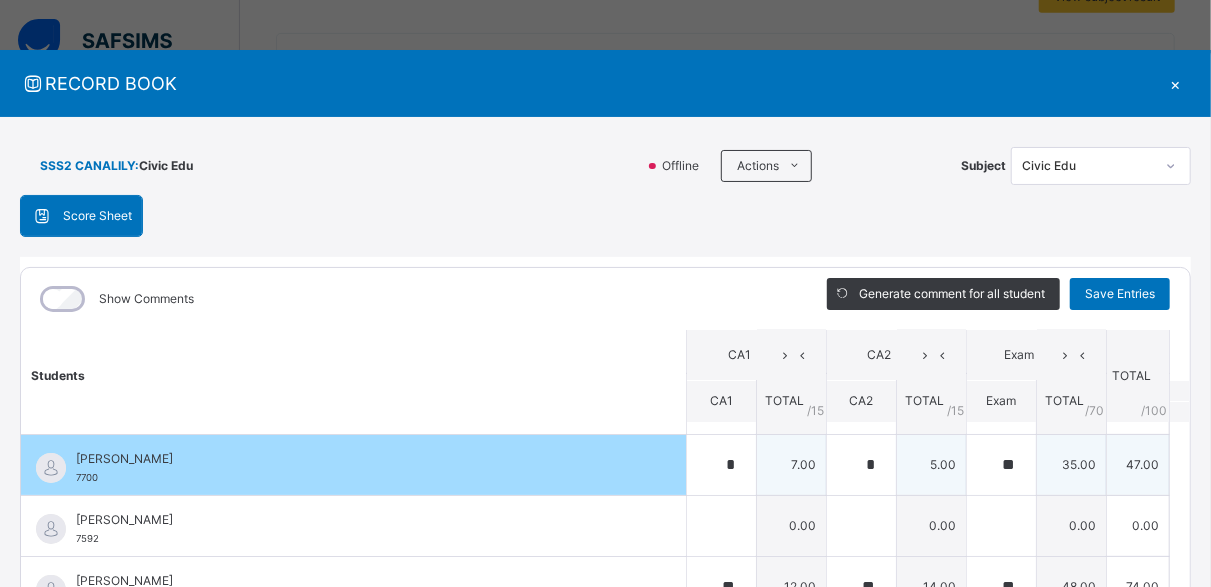 scroll, scrollTop: 0, scrollLeft: 0, axis: both 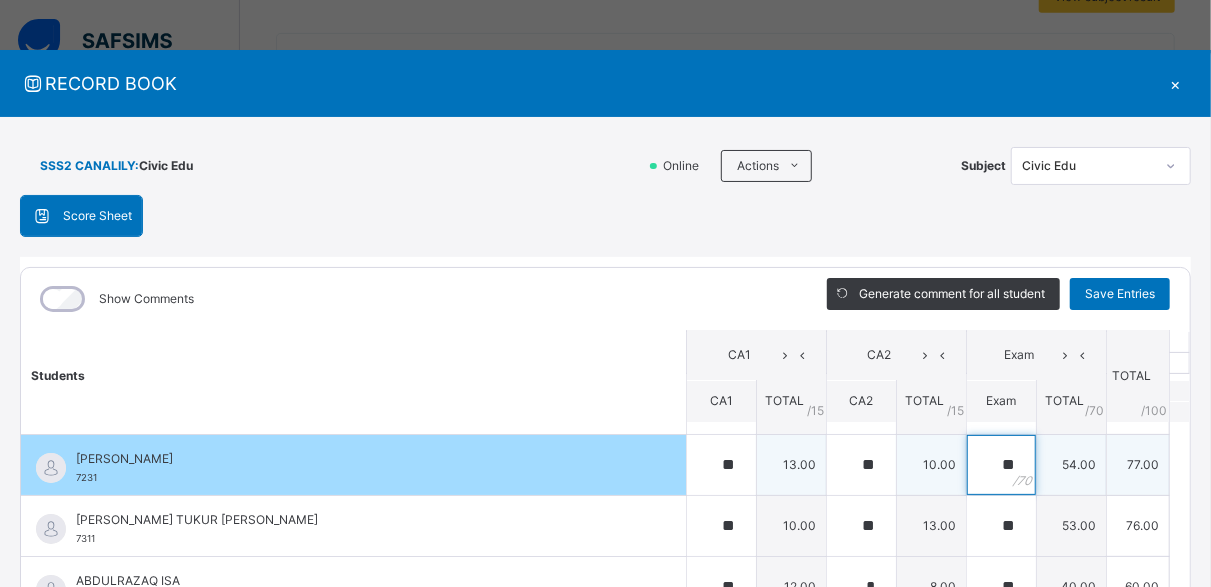 click on "**" at bounding box center (1001, 465) 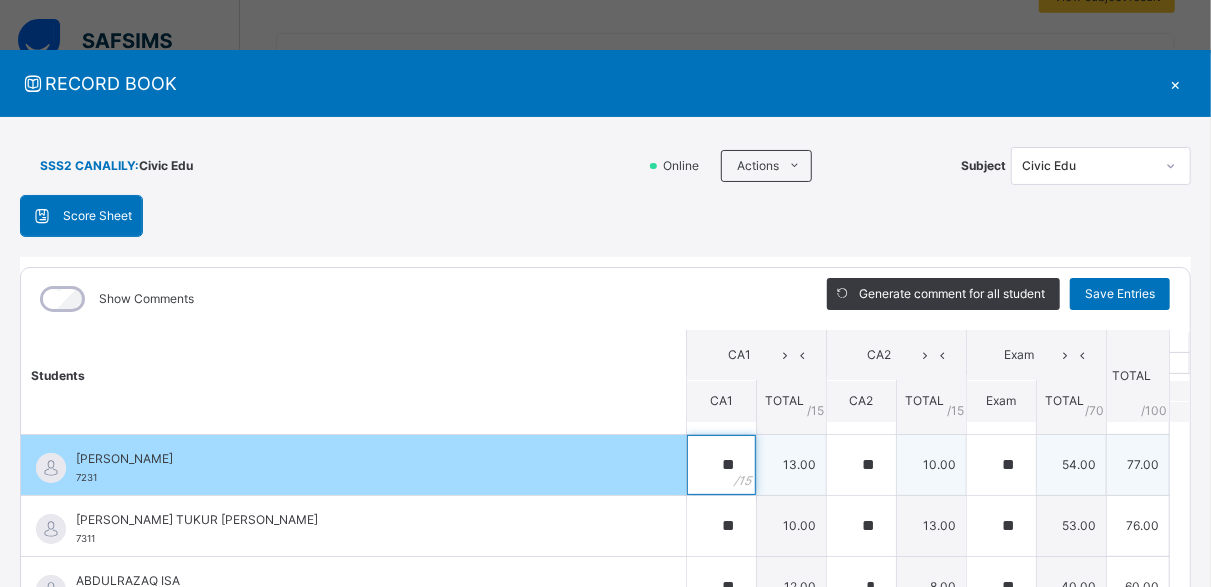 click on "**" at bounding box center (721, 465) 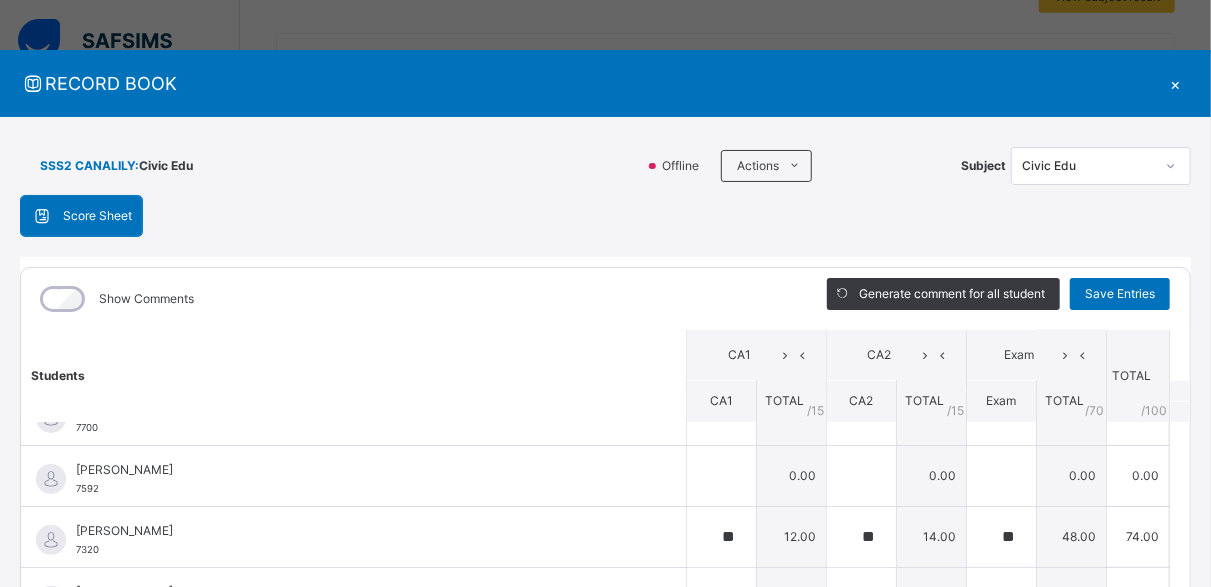 scroll, scrollTop: 50, scrollLeft: 0, axis: vertical 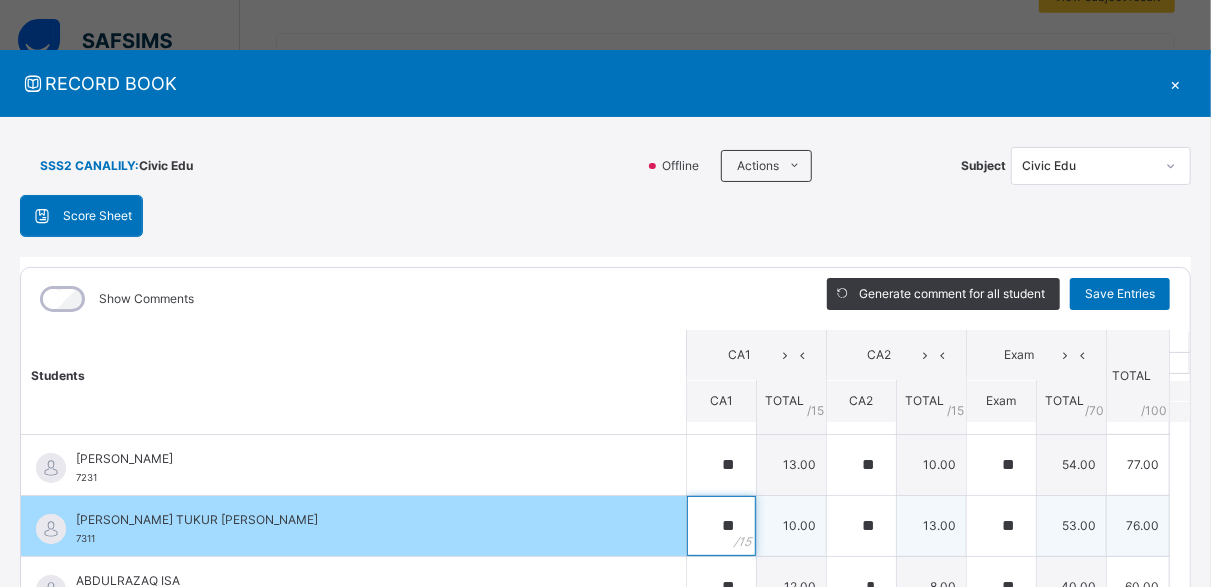click on "**" at bounding box center (721, 526) 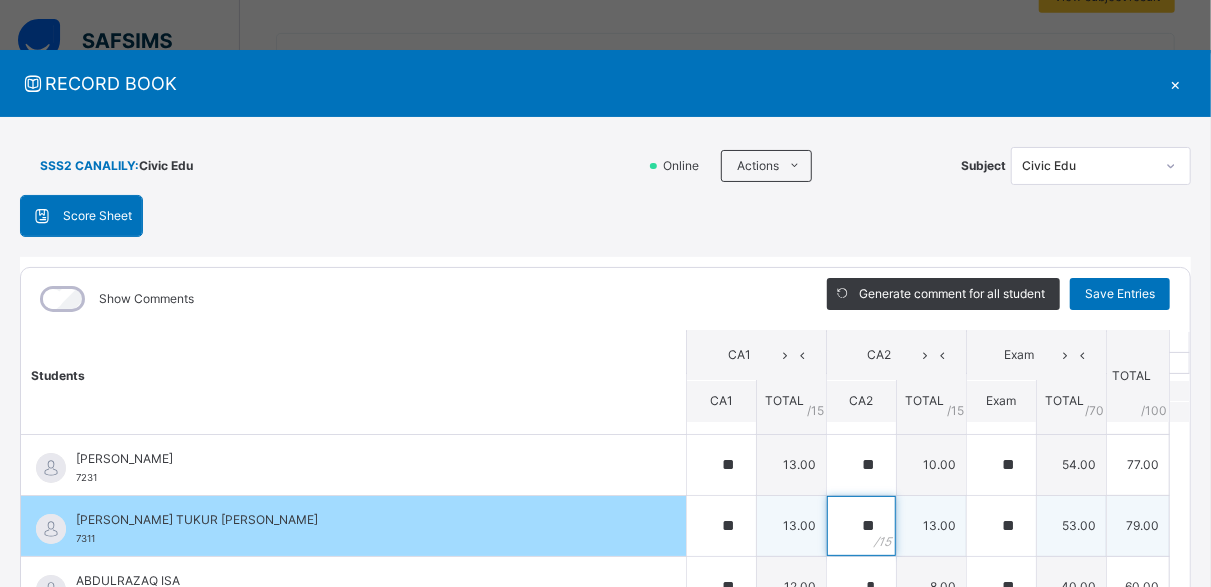 click on "**" at bounding box center [861, 526] 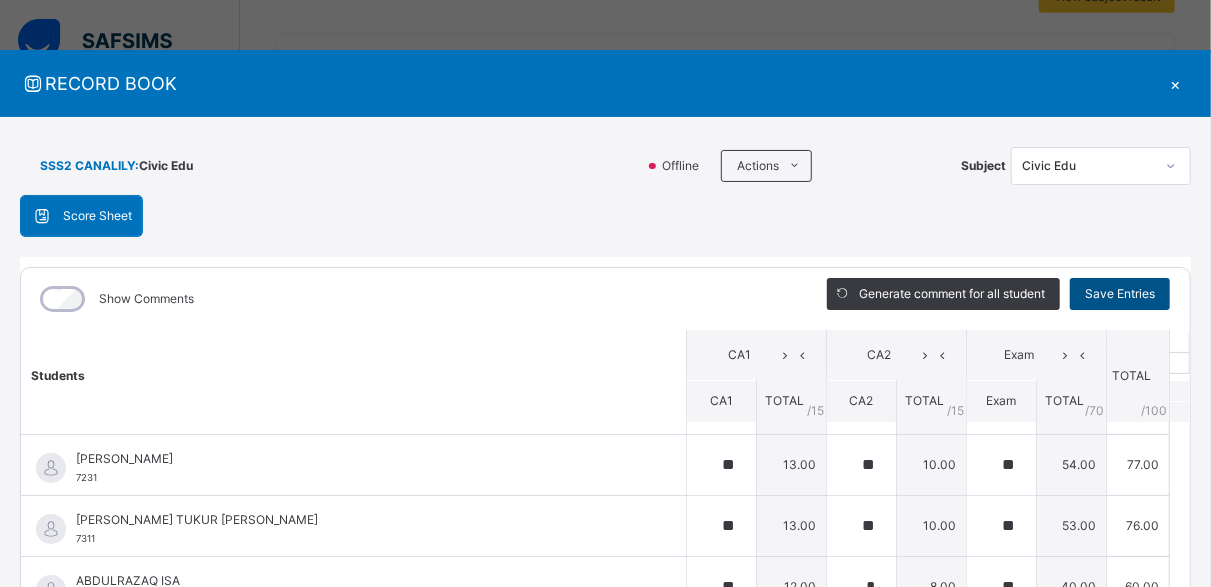 click on "Save Entries" at bounding box center [1120, 294] 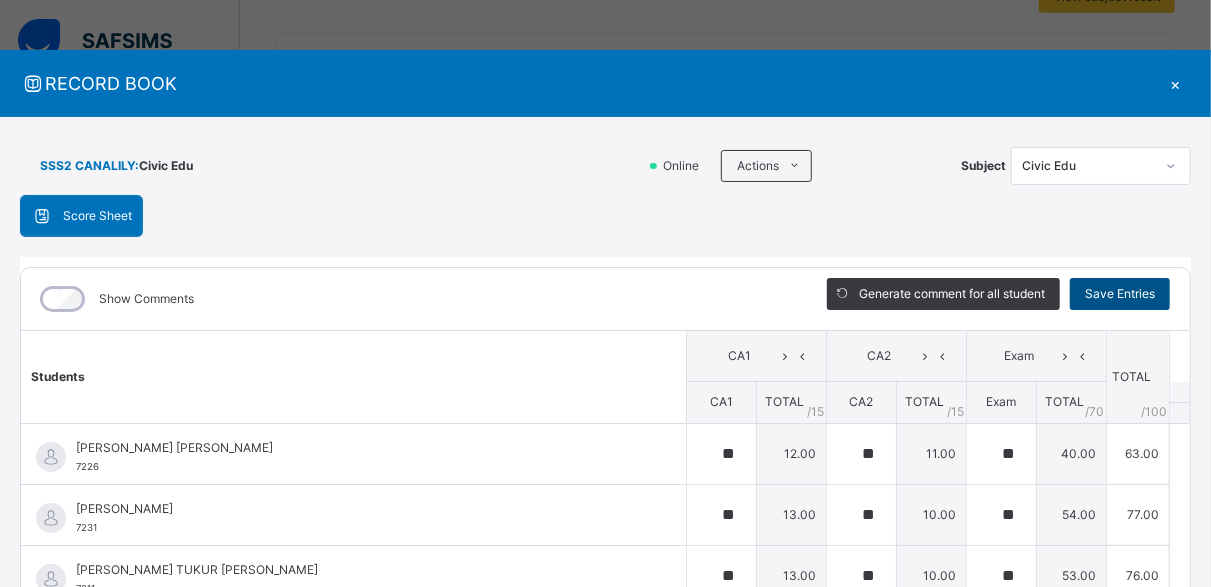 click on "Save Entries" at bounding box center [1120, 294] 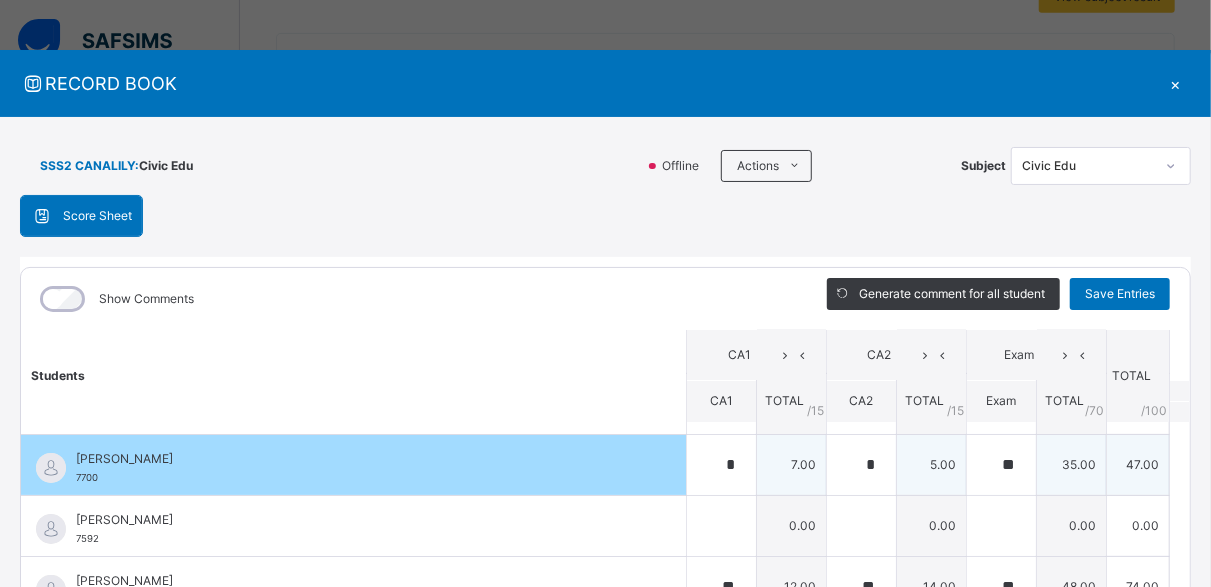 scroll, scrollTop: 0, scrollLeft: 0, axis: both 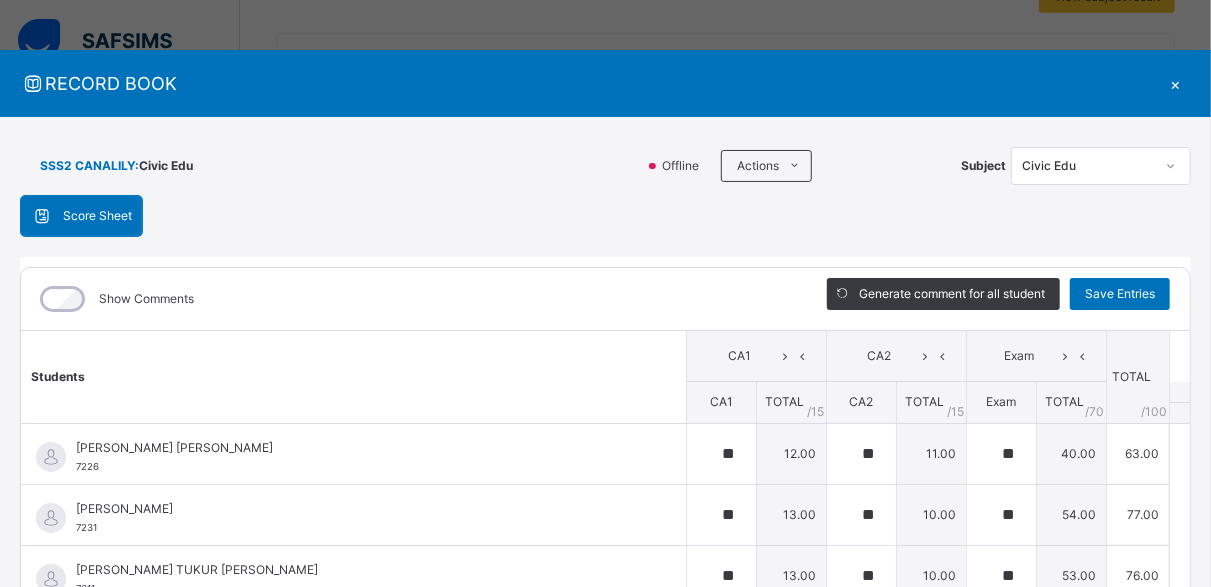 click on "×" at bounding box center (1176, 83) 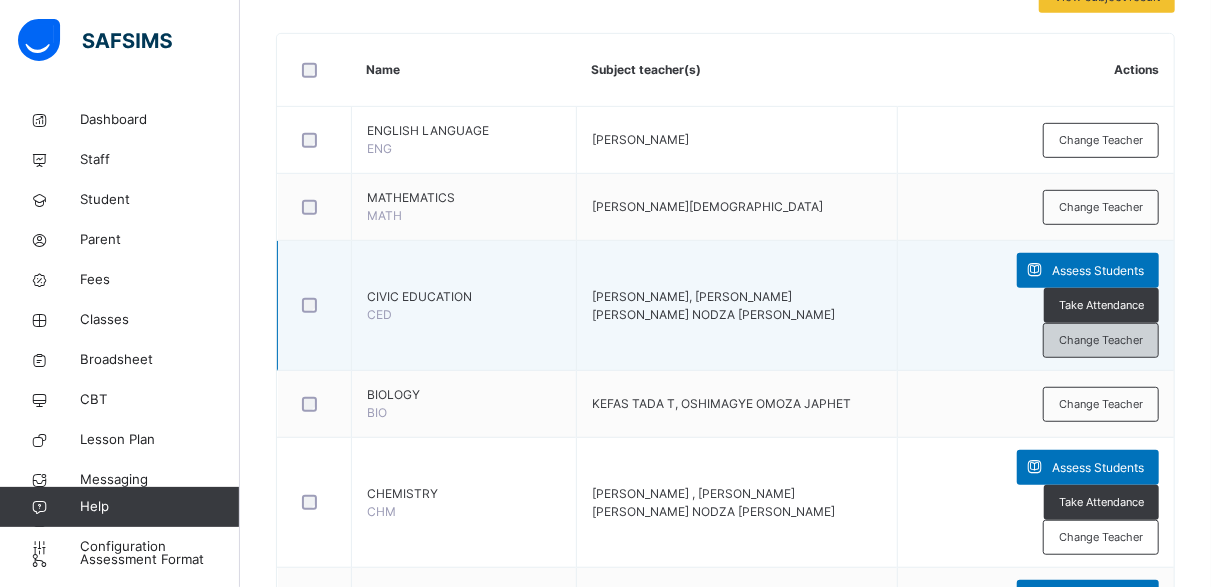 click on "Change Teacher" at bounding box center [1101, 340] 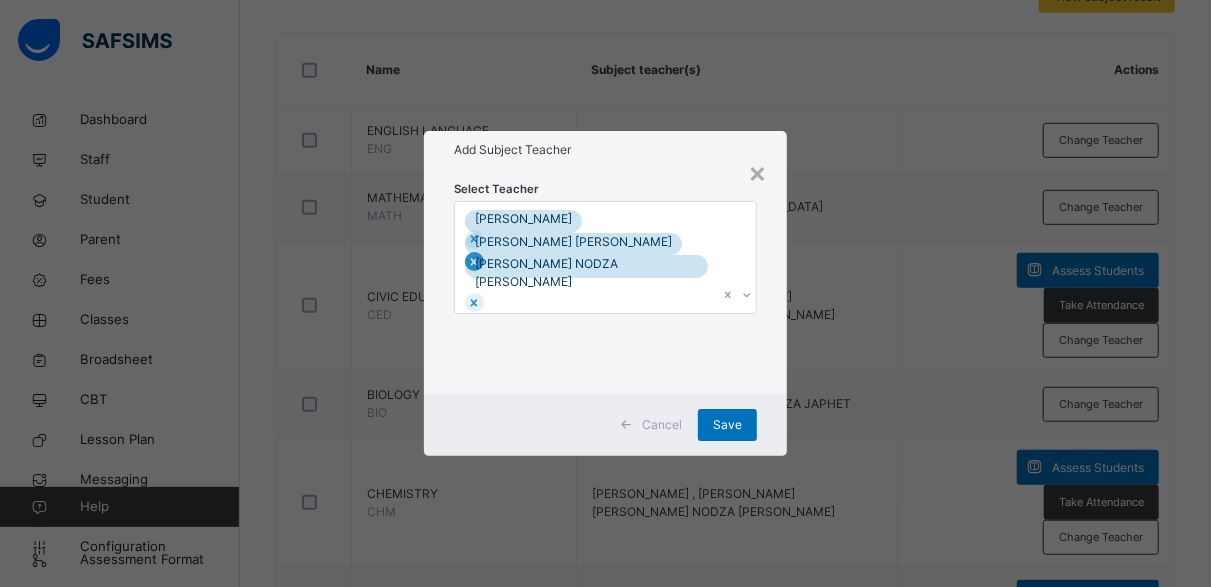 click 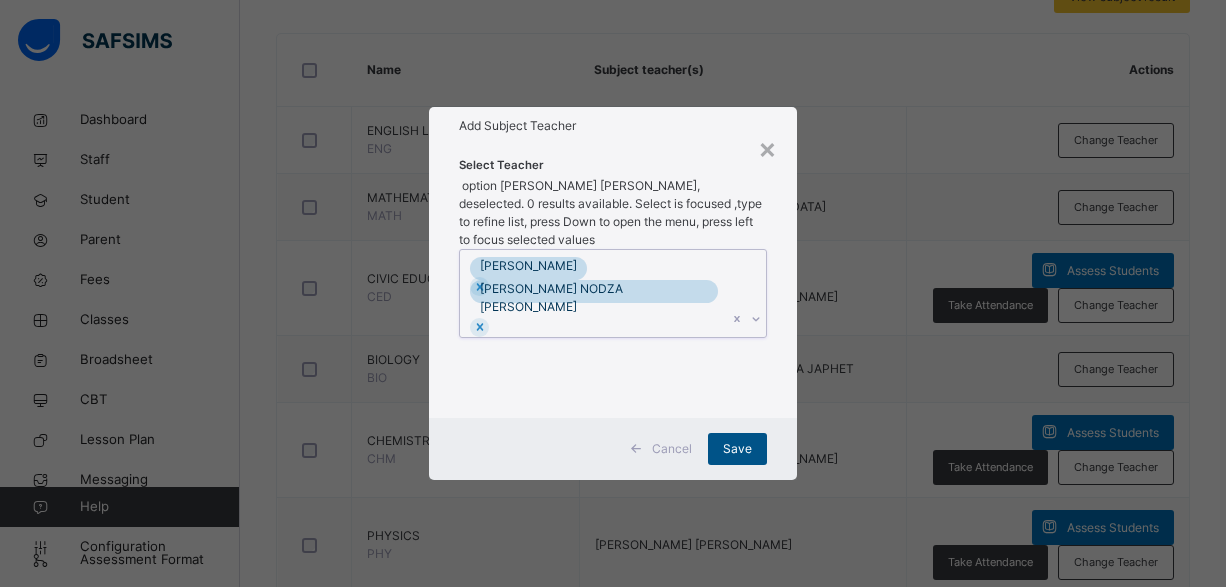 click on "Save" at bounding box center (737, 449) 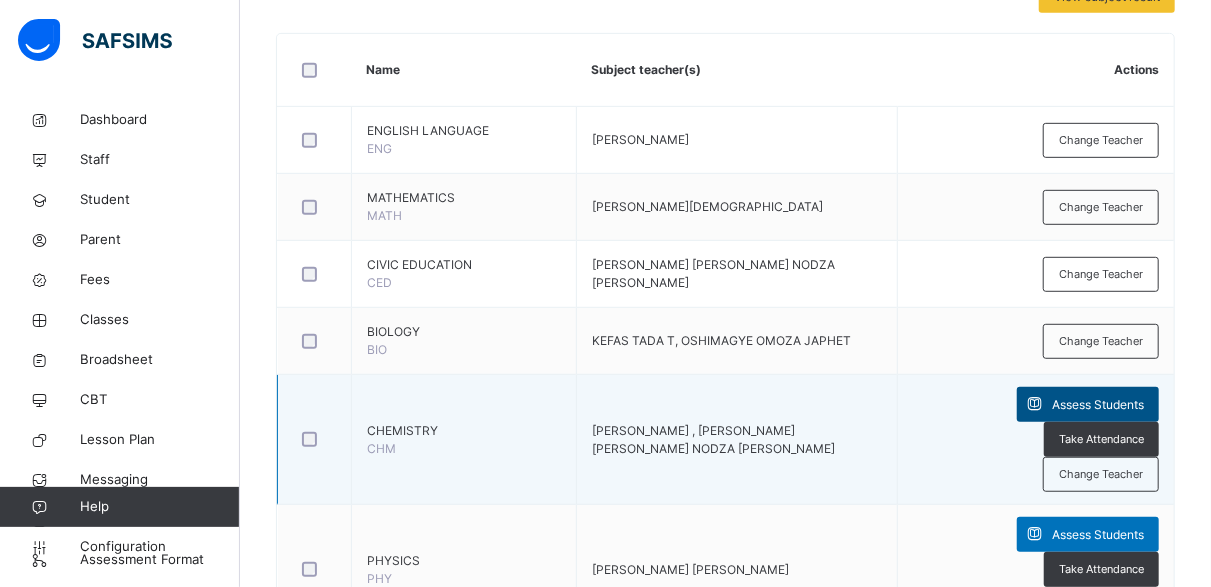click on "Assess Students" at bounding box center (1098, 405) 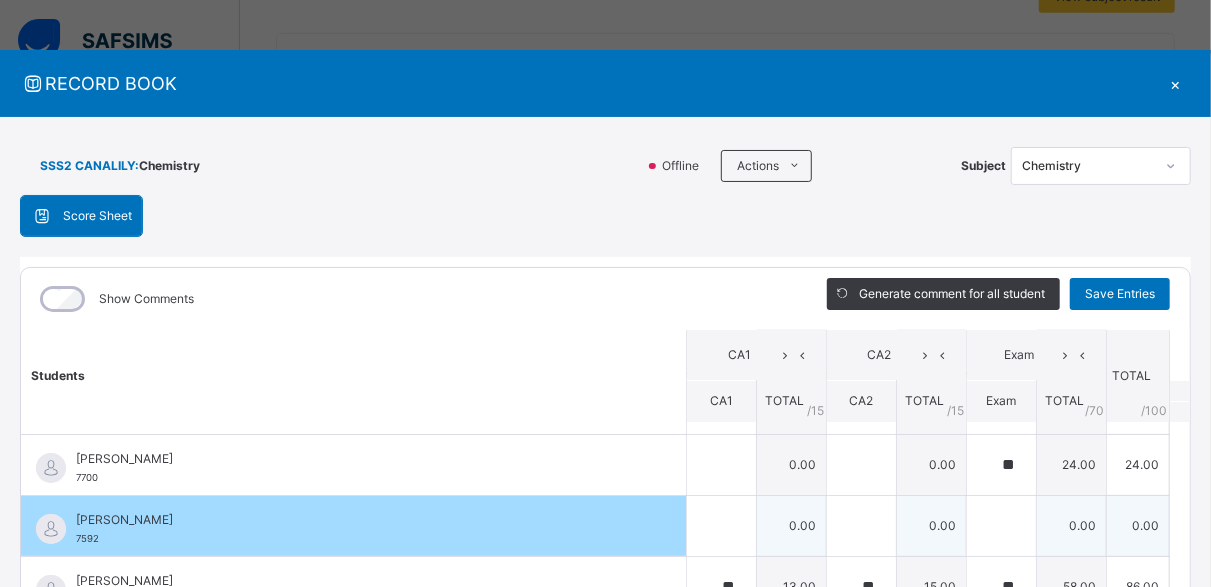 scroll, scrollTop: 0, scrollLeft: 0, axis: both 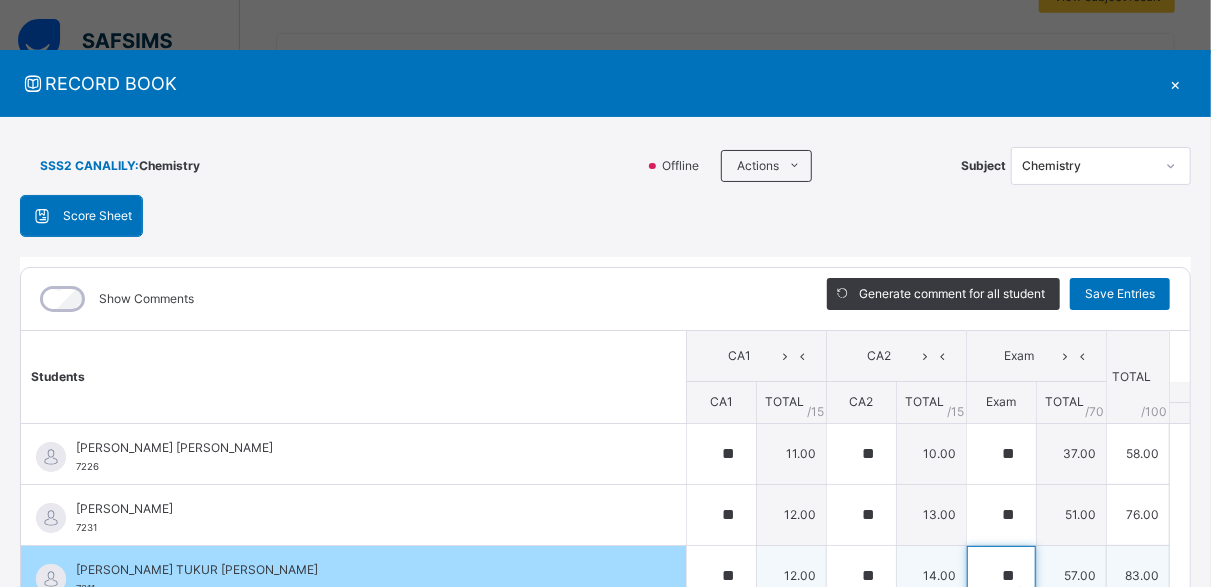 click on "**" at bounding box center (1001, 576) 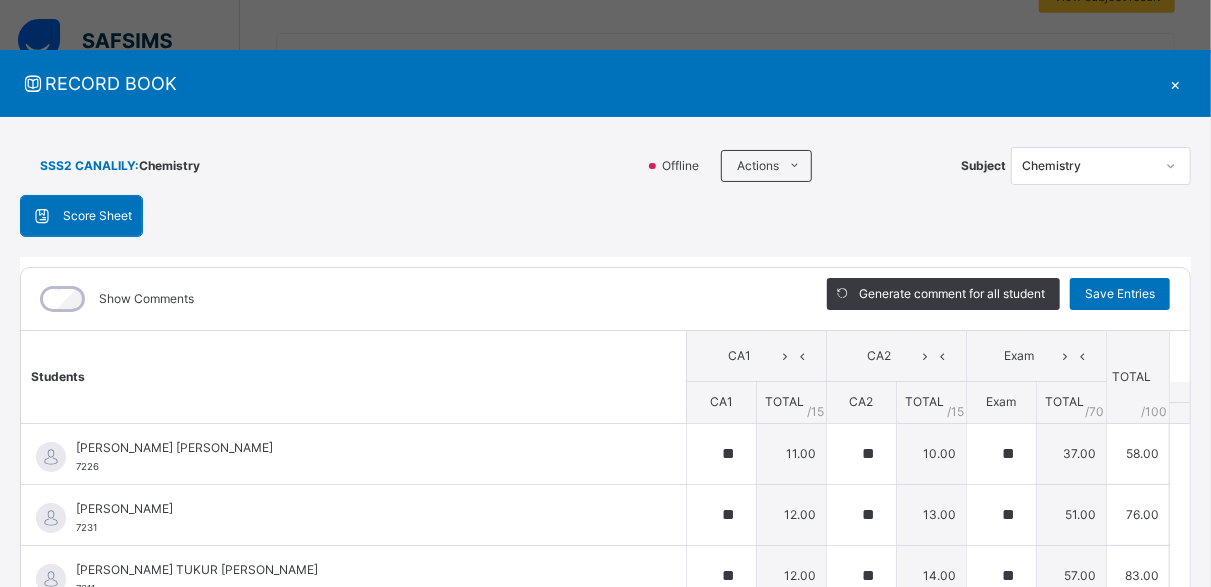 click on "×" at bounding box center [1176, 83] 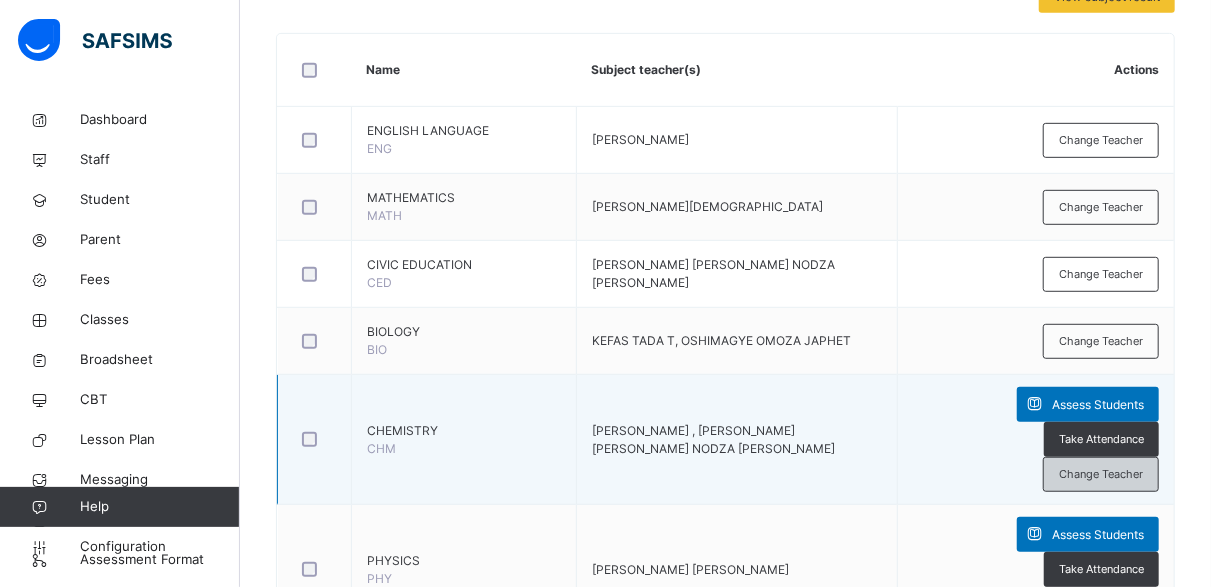 click on "Change Teacher" at bounding box center [1101, 474] 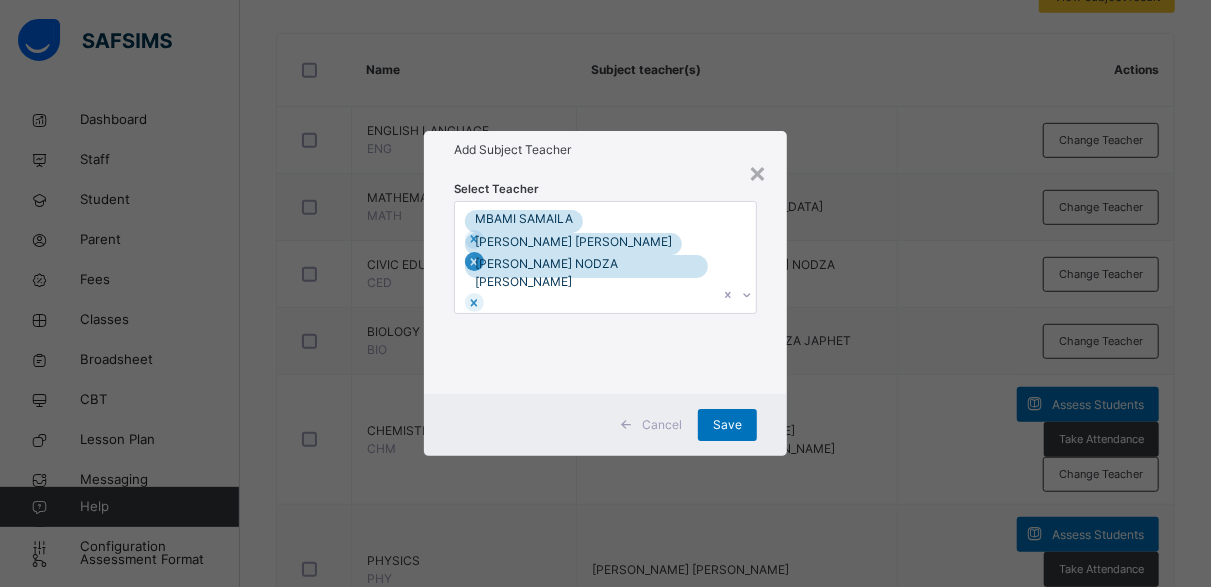 click 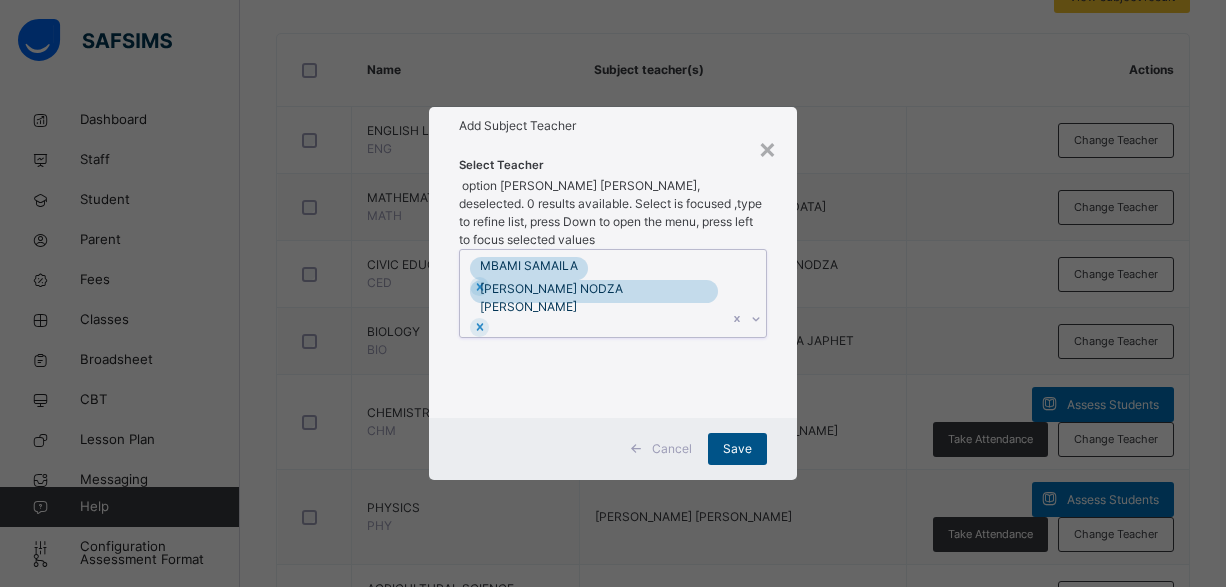 click on "Save" at bounding box center (737, 449) 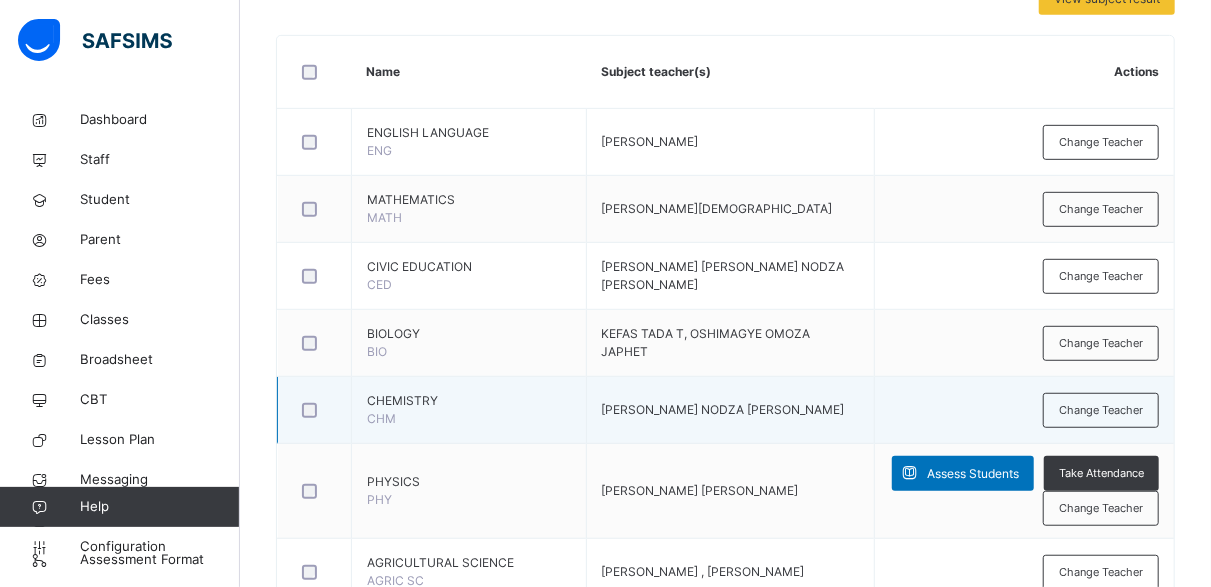 scroll, scrollTop: 466, scrollLeft: 0, axis: vertical 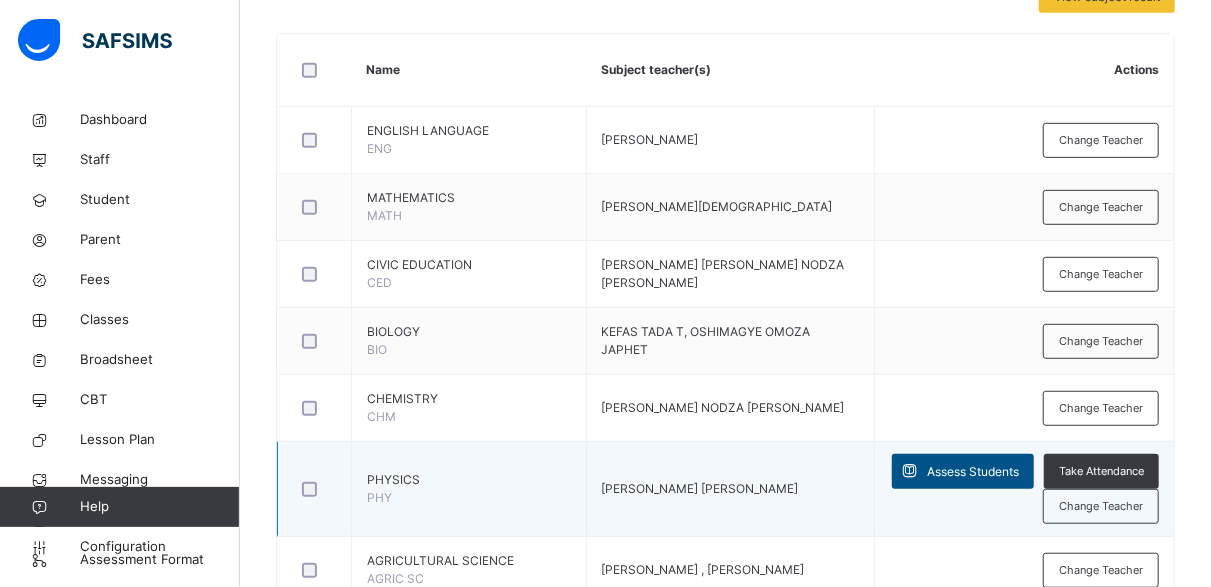 click on "Assess Students" at bounding box center (973, 472) 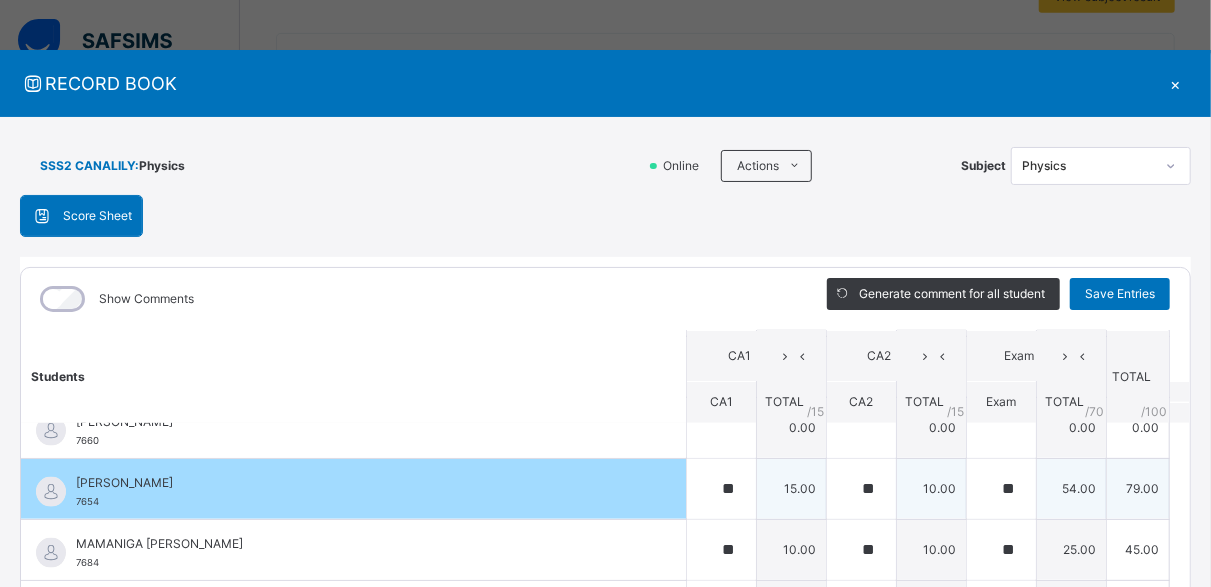 scroll, scrollTop: 1400, scrollLeft: 0, axis: vertical 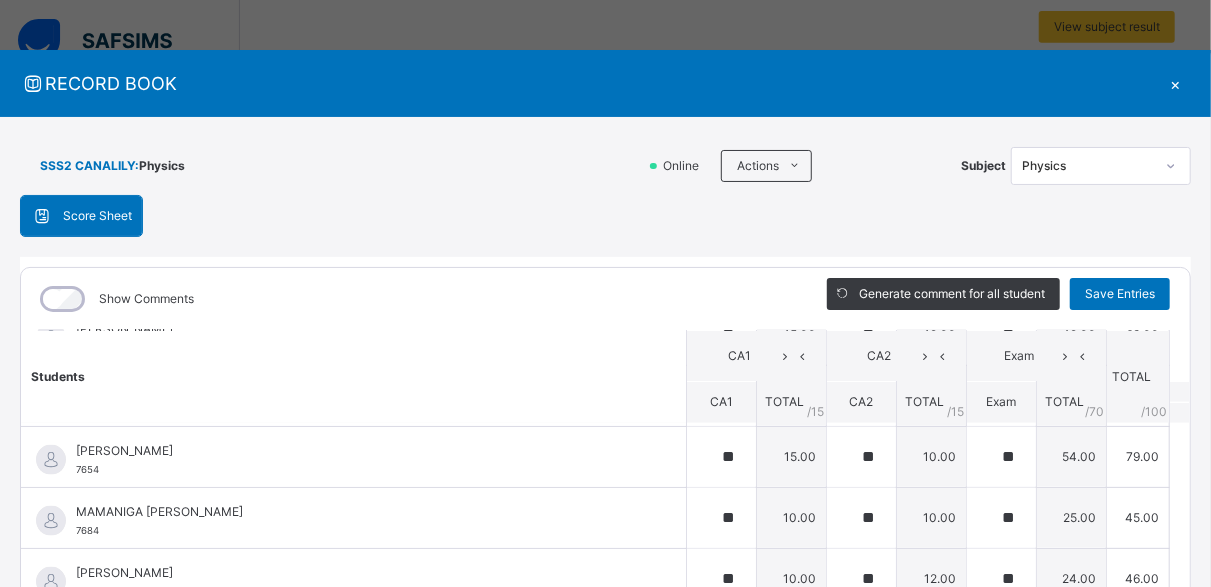 drag, startPoint x: 760, startPoint y: 88, endPoint x: 690, endPoint y: -2, distance: 114.01754 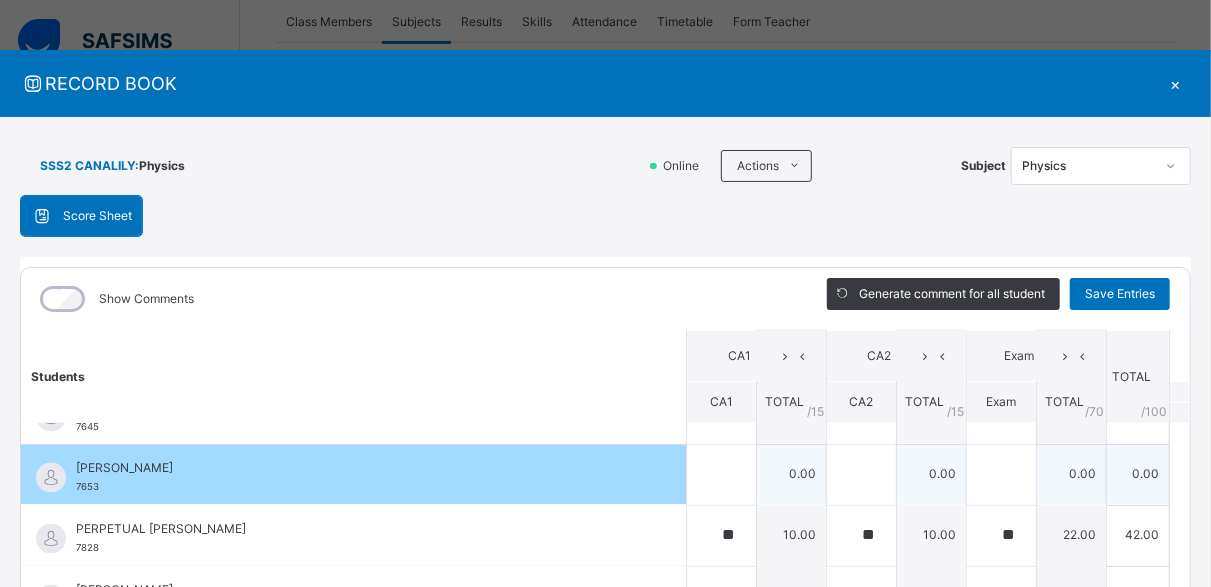 scroll, scrollTop: 1715, scrollLeft: 0, axis: vertical 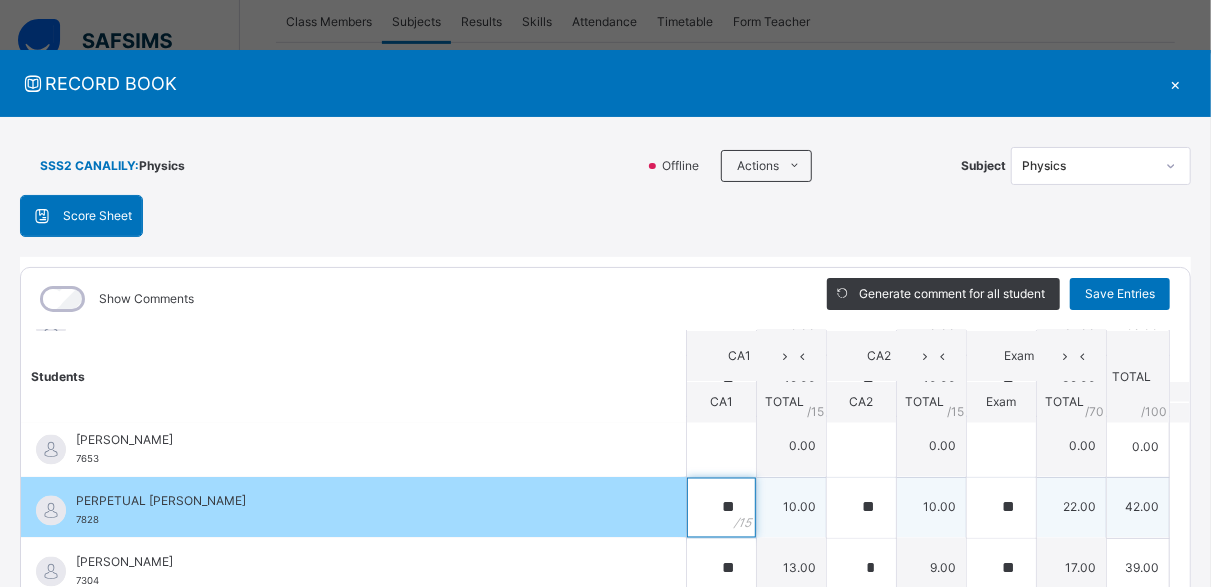 click on "**" at bounding box center (721, 508) 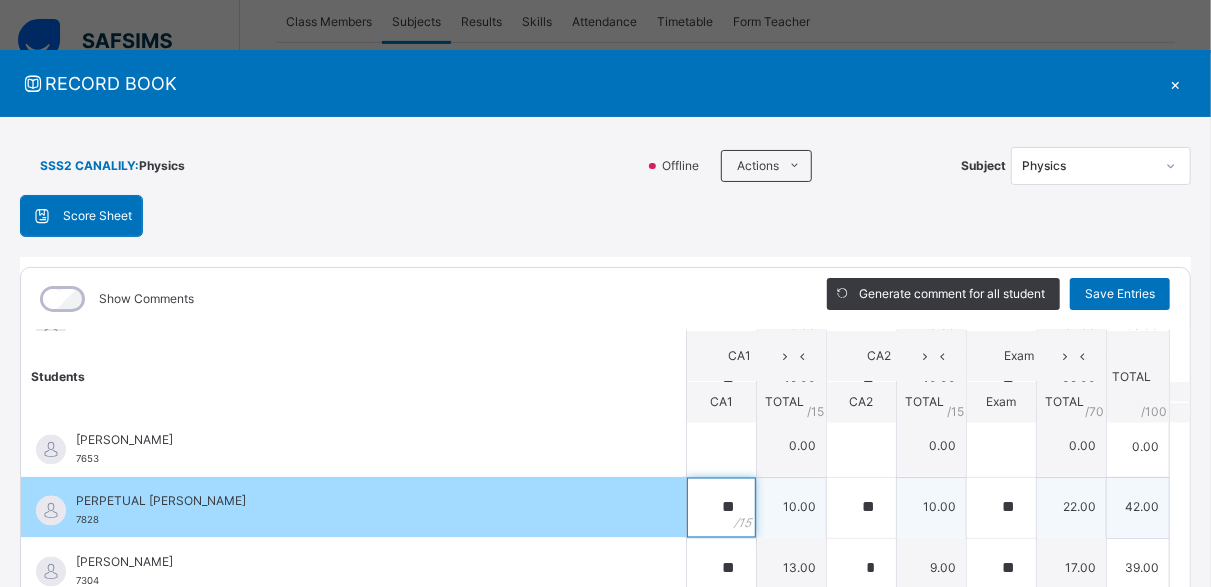 scroll, scrollTop: 233, scrollLeft: 0, axis: vertical 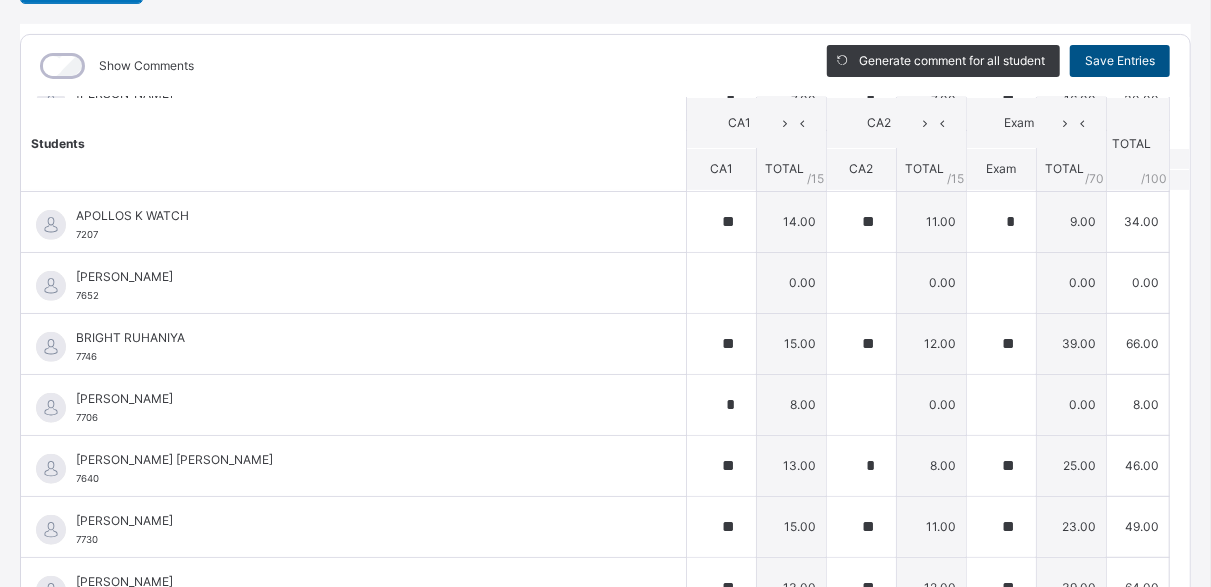 click on "Save Entries" at bounding box center (1120, 61) 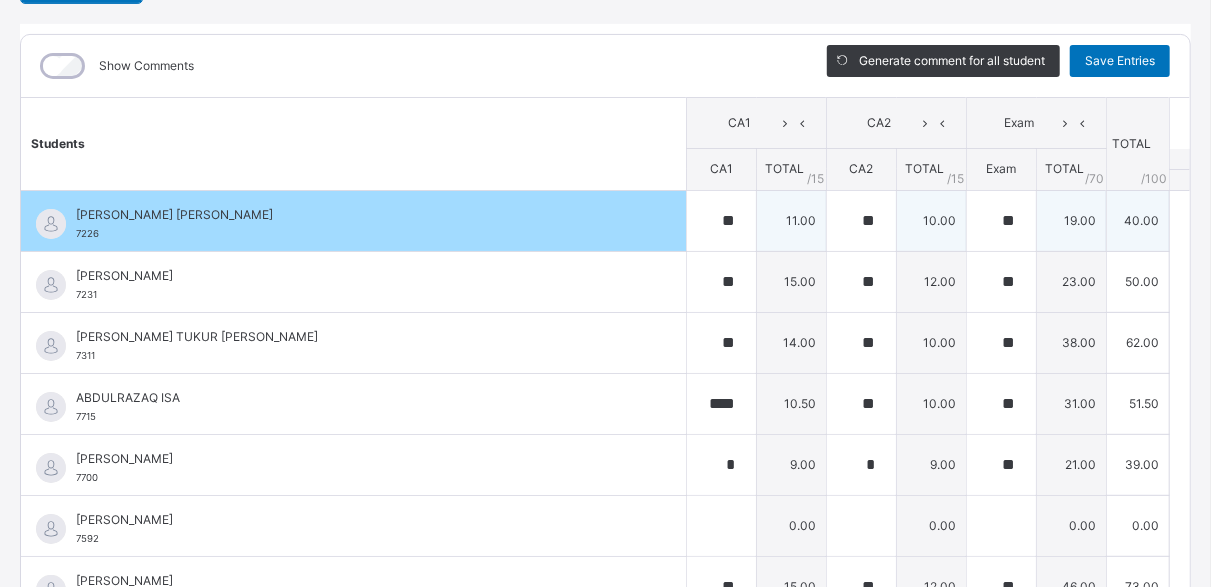 scroll, scrollTop: 0, scrollLeft: 0, axis: both 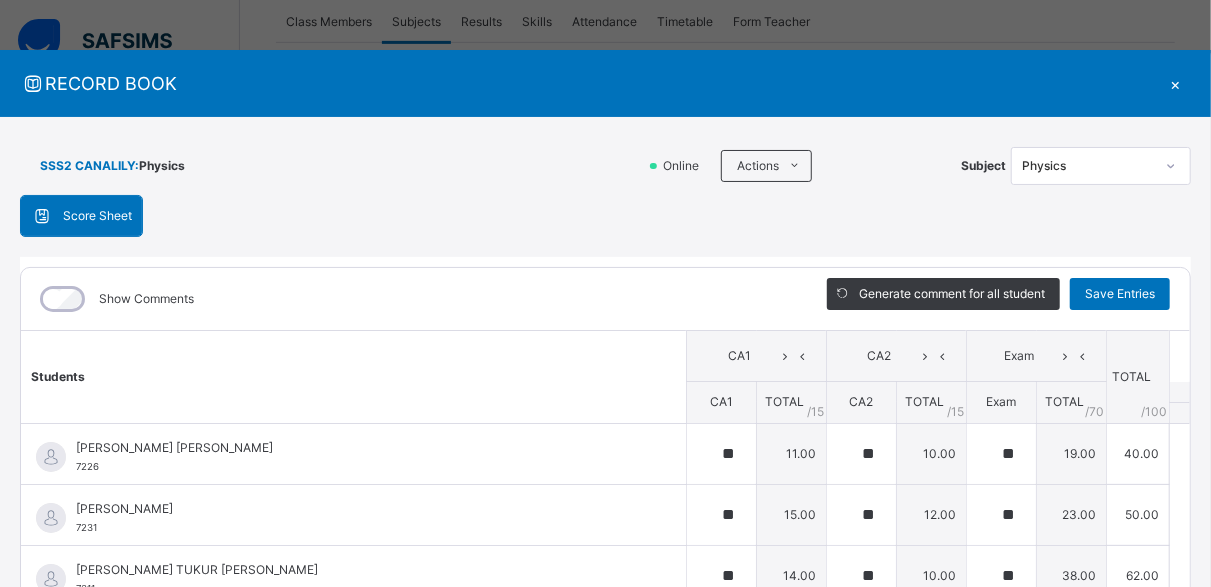 click on "×" at bounding box center [1176, 83] 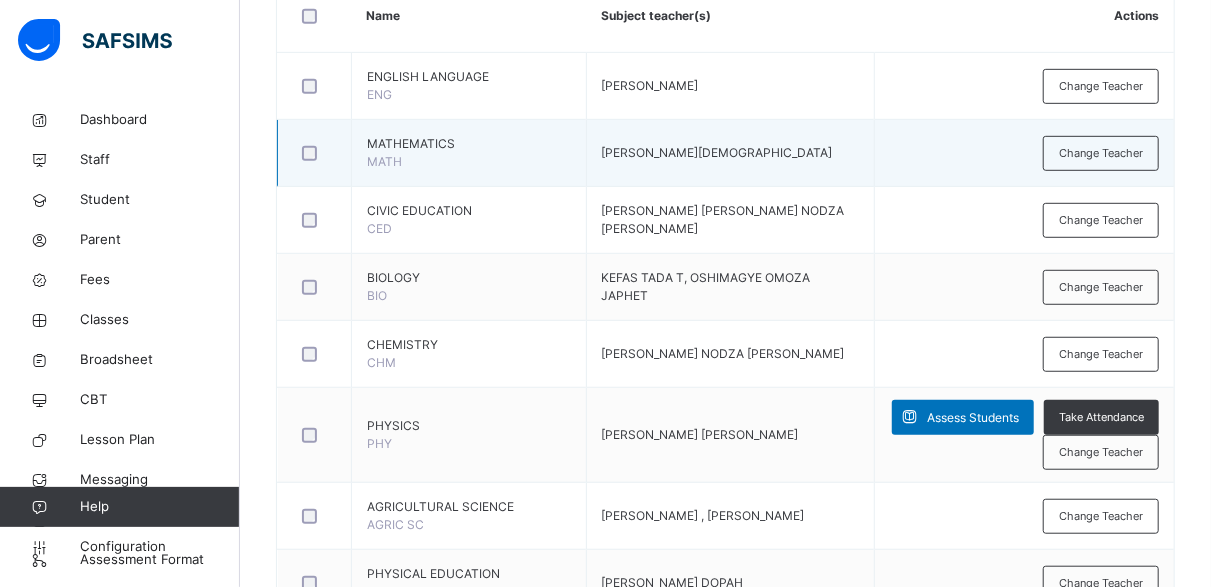 scroll, scrollTop: 0, scrollLeft: 0, axis: both 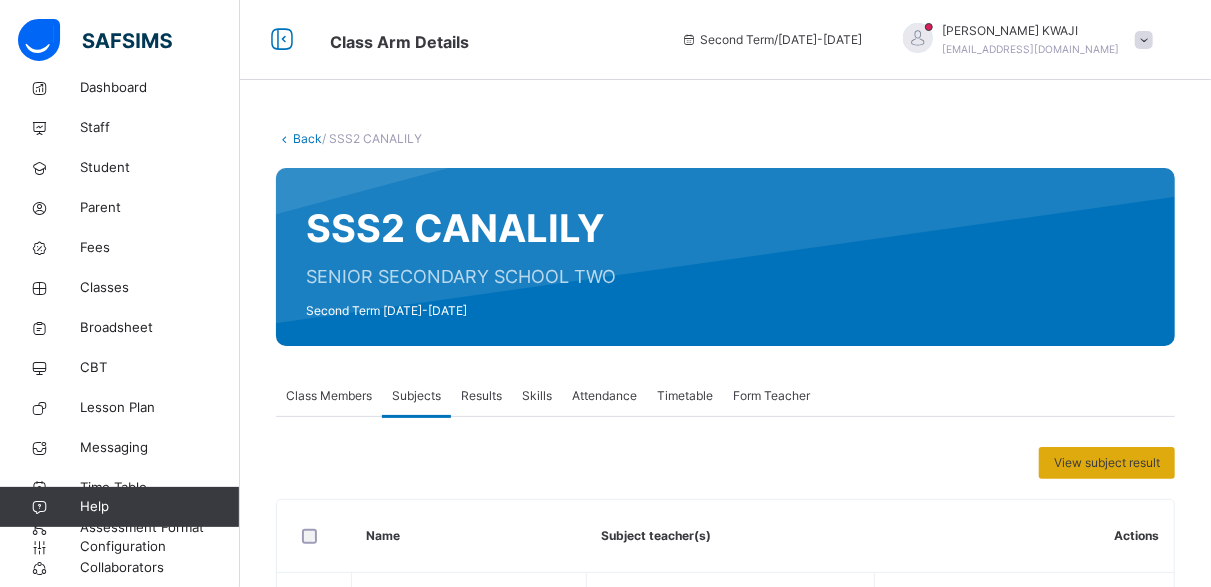 click on "View subject result" at bounding box center [1107, 463] 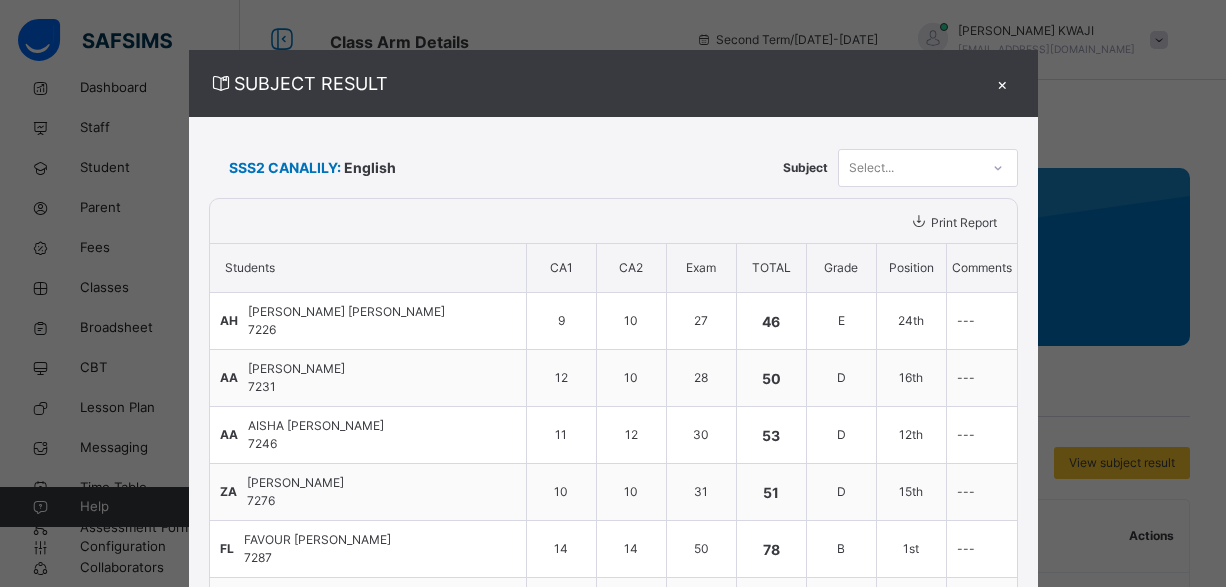 click on "×" at bounding box center [1003, 83] 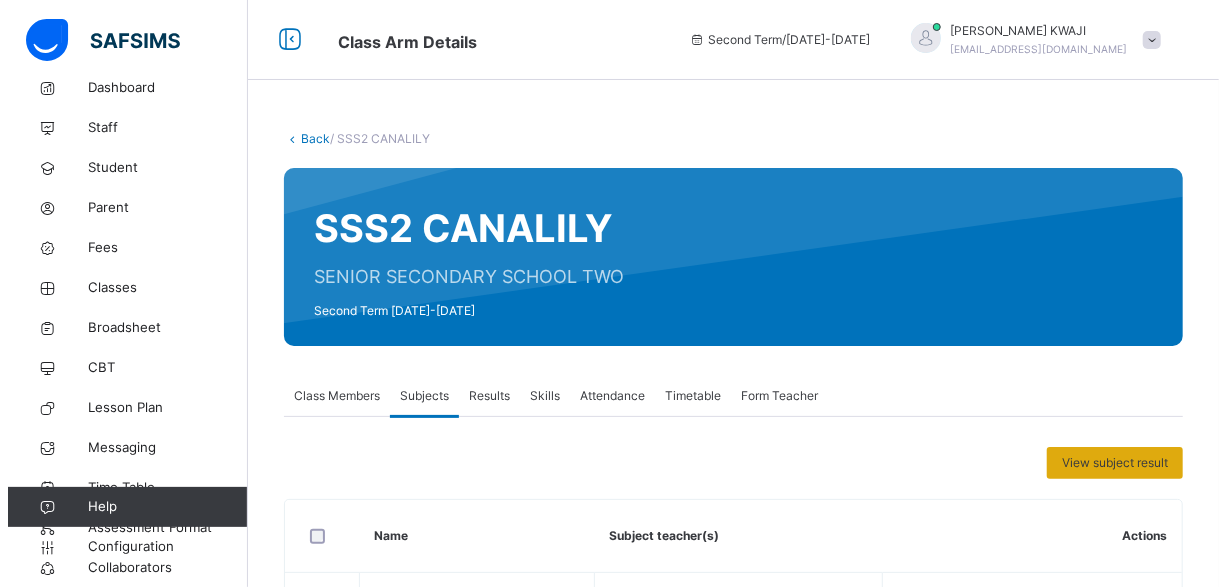 scroll, scrollTop: 233, scrollLeft: 0, axis: vertical 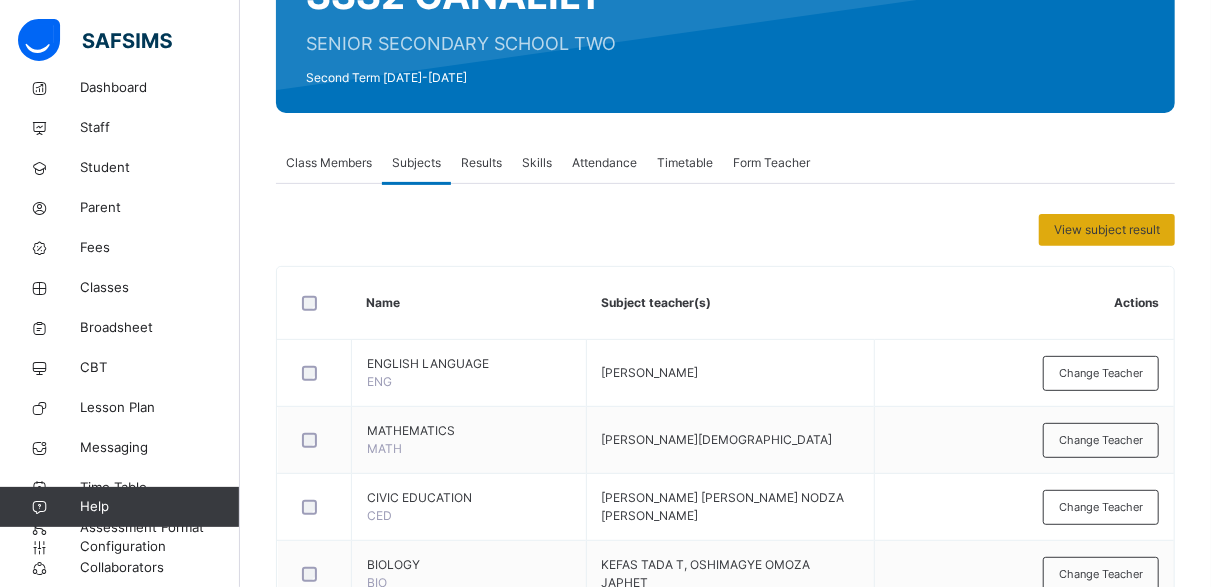 click on "View subject result" at bounding box center [1107, 230] 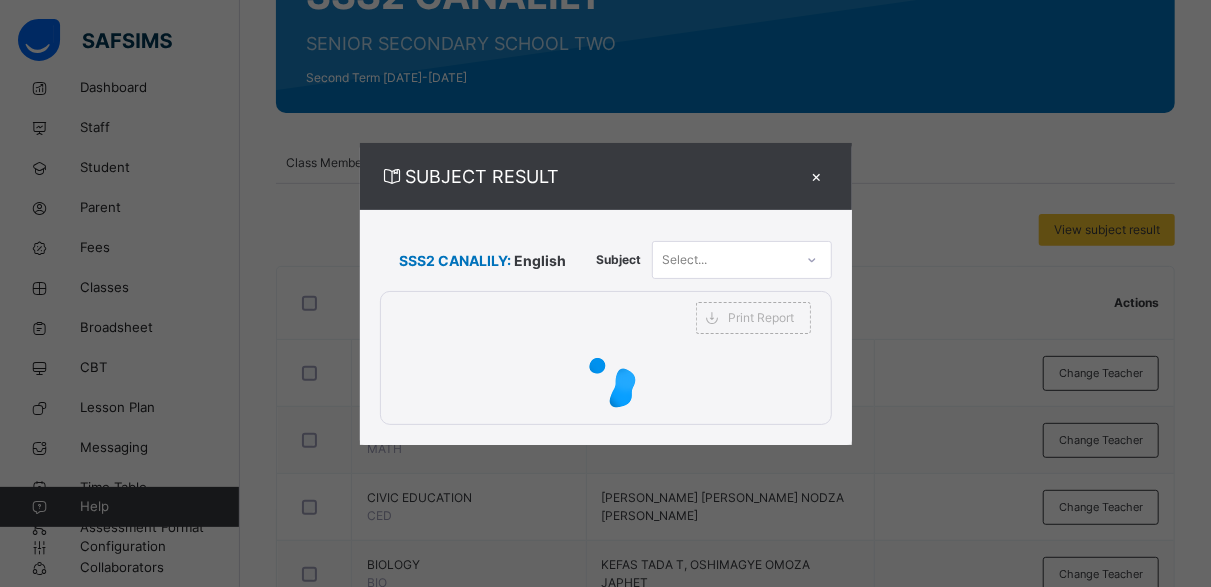 click on "English" at bounding box center [541, 260] 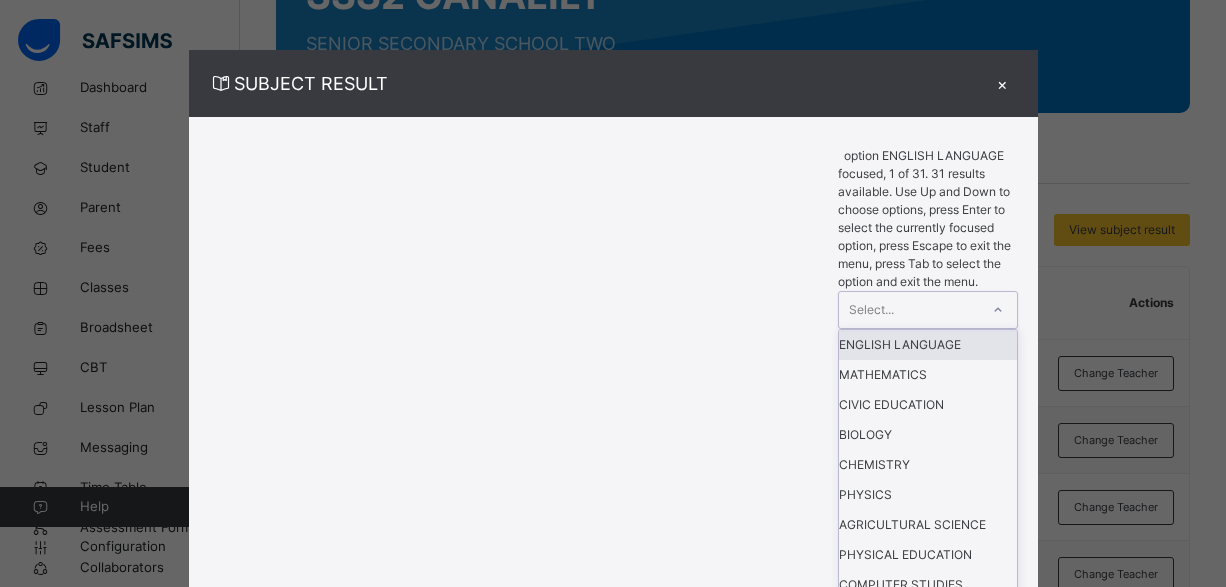 click 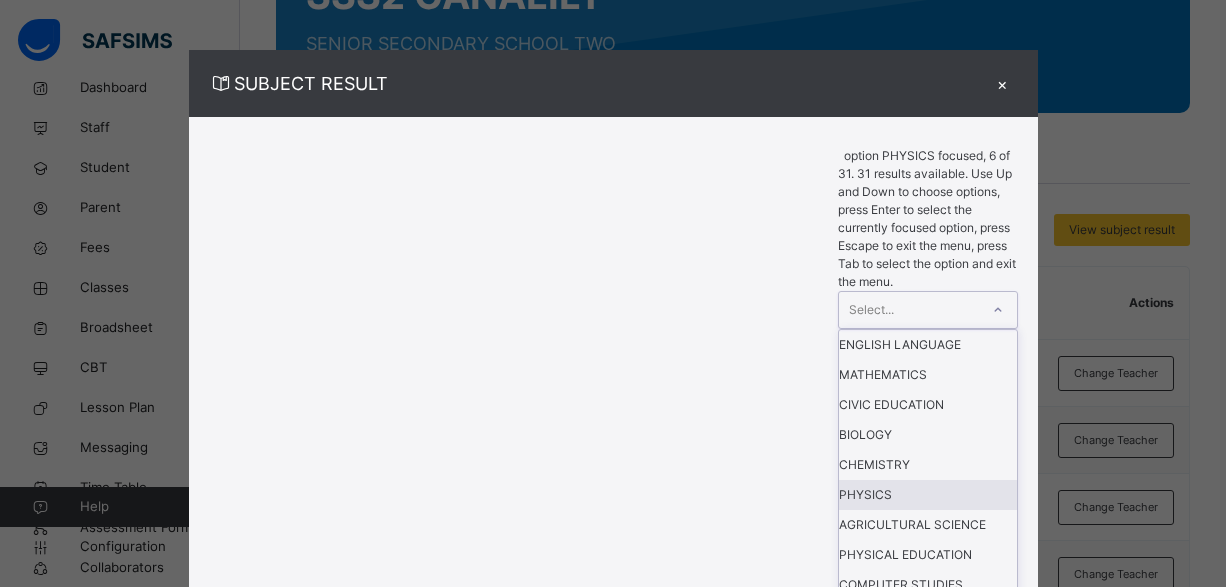 click on "PHYSICS" at bounding box center [928, 495] 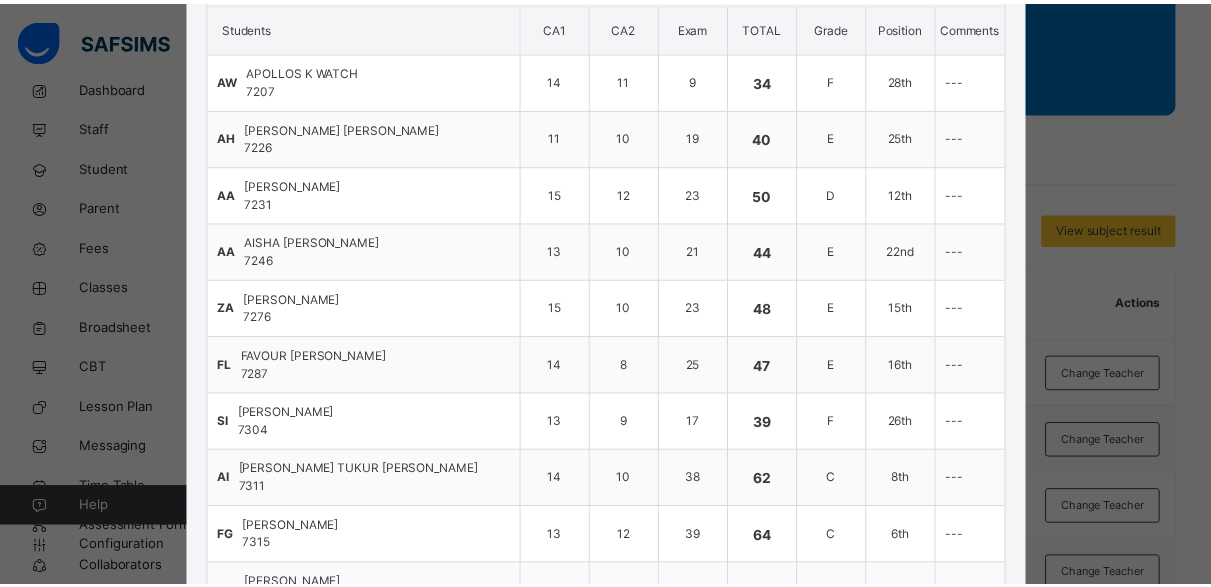 scroll, scrollTop: 0, scrollLeft: 0, axis: both 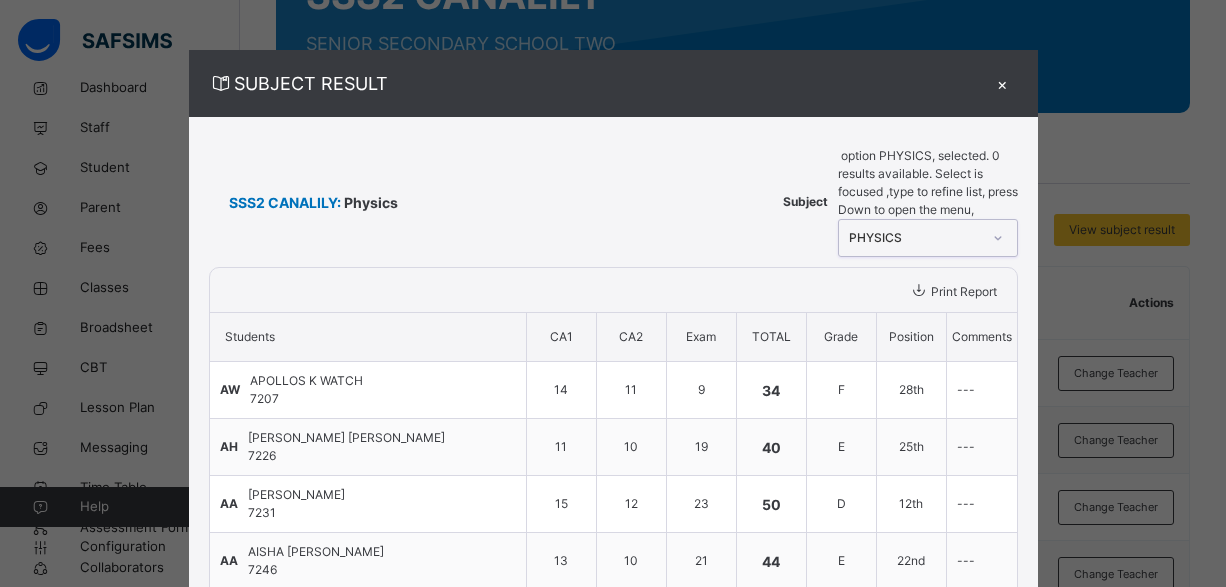 click on "×" at bounding box center (1003, 83) 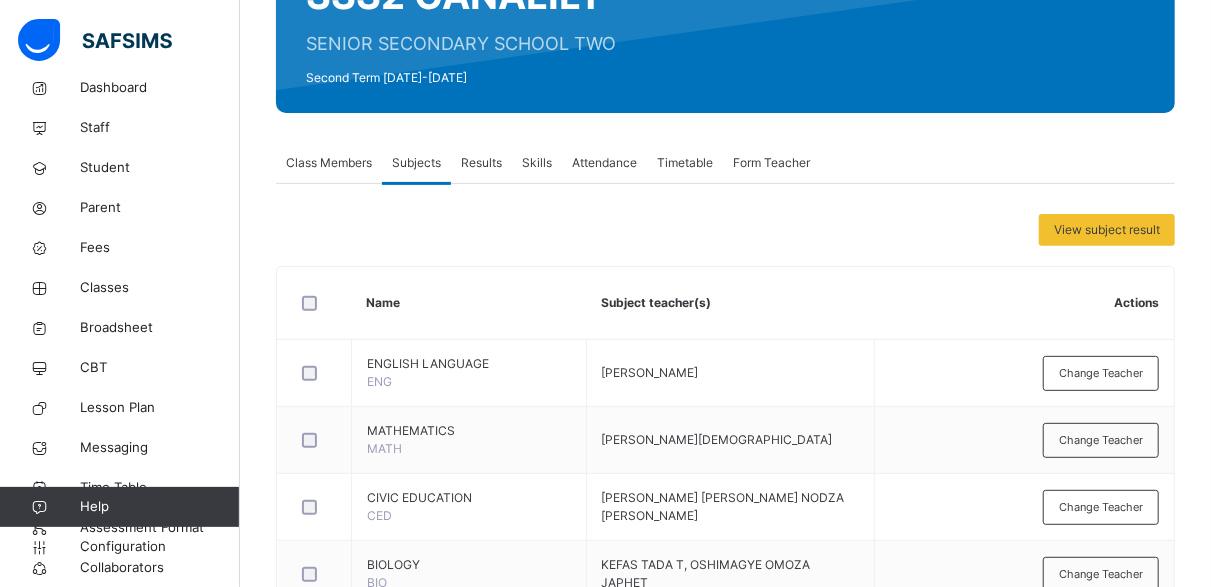 scroll, scrollTop: 0, scrollLeft: 0, axis: both 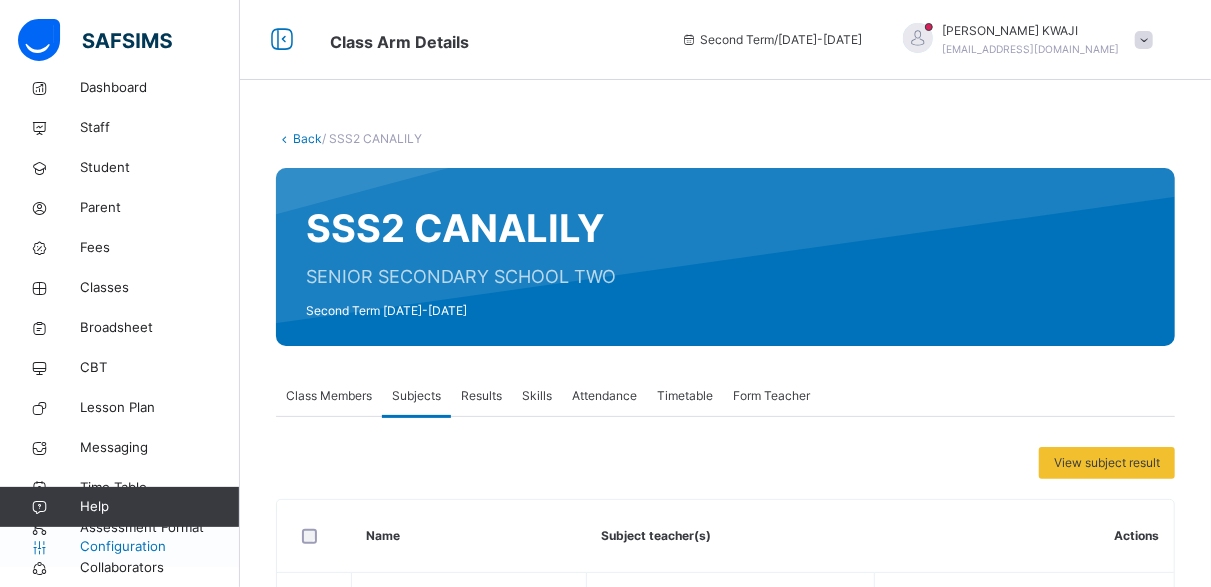 click on "Configuration" at bounding box center [159, 547] 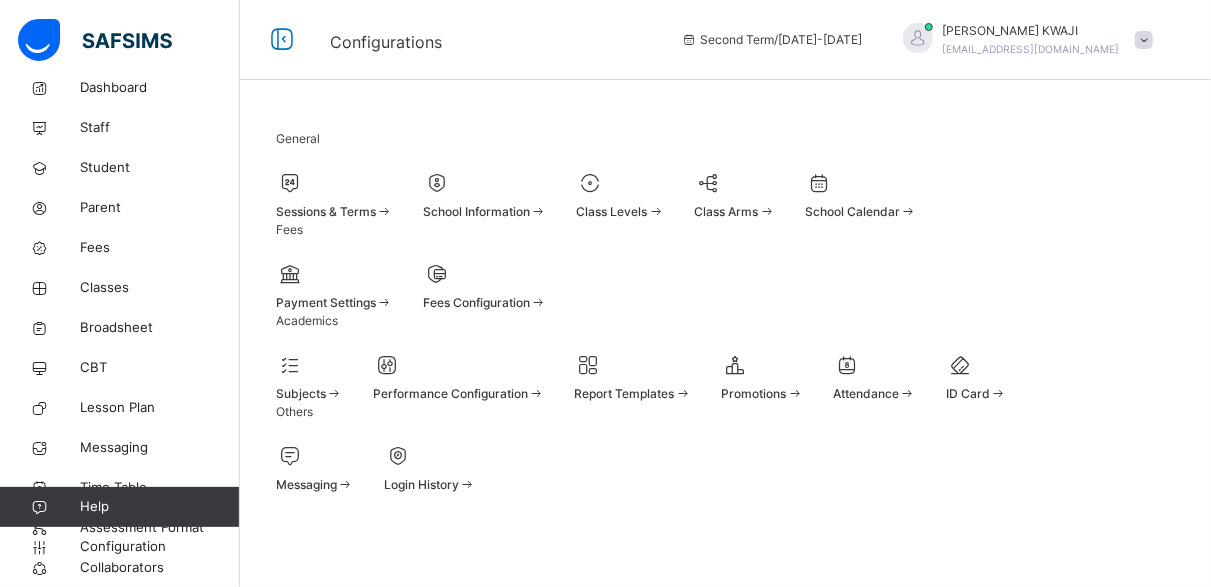 scroll, scrollTop: 113, scrollLeft: 0, axis: vertical 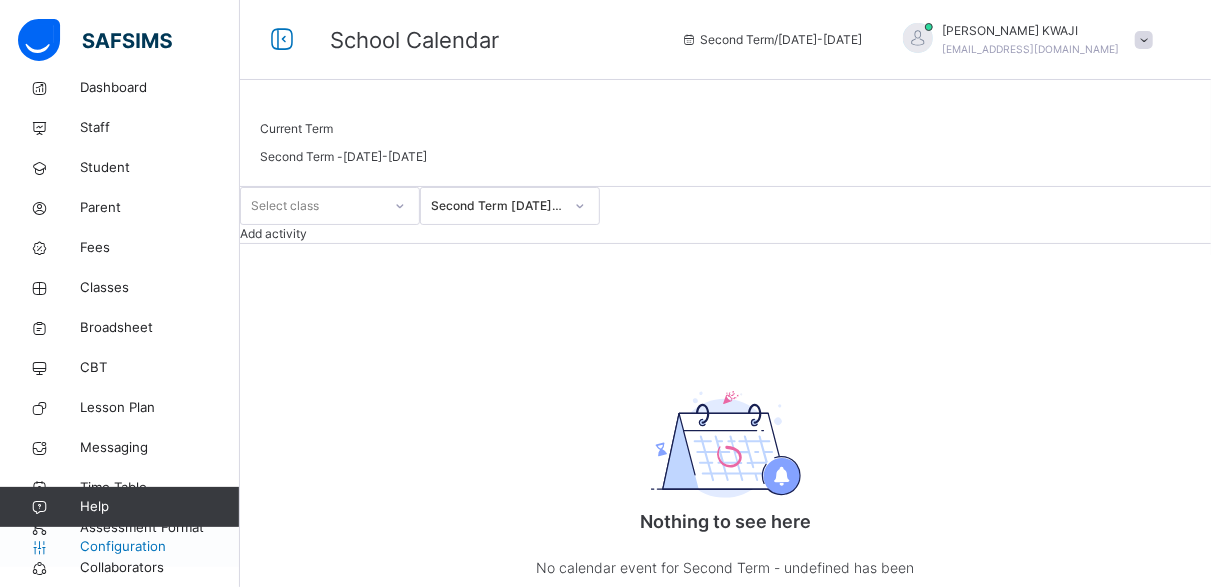 click on "Configuration" at bounding box center [159, 547] 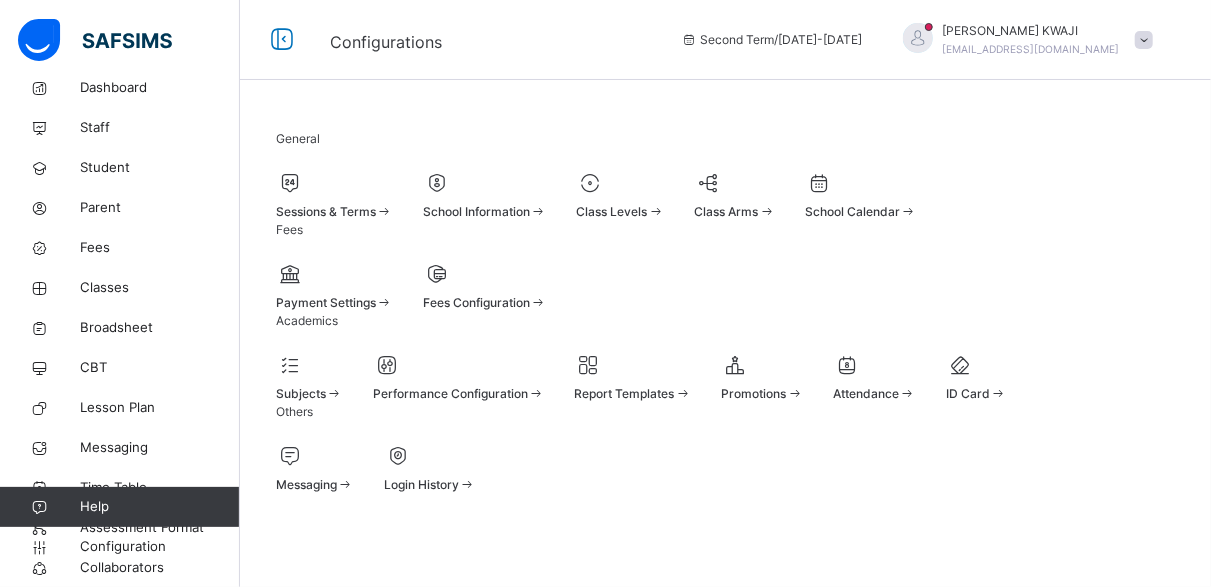 click at bounding box center [334, 200] 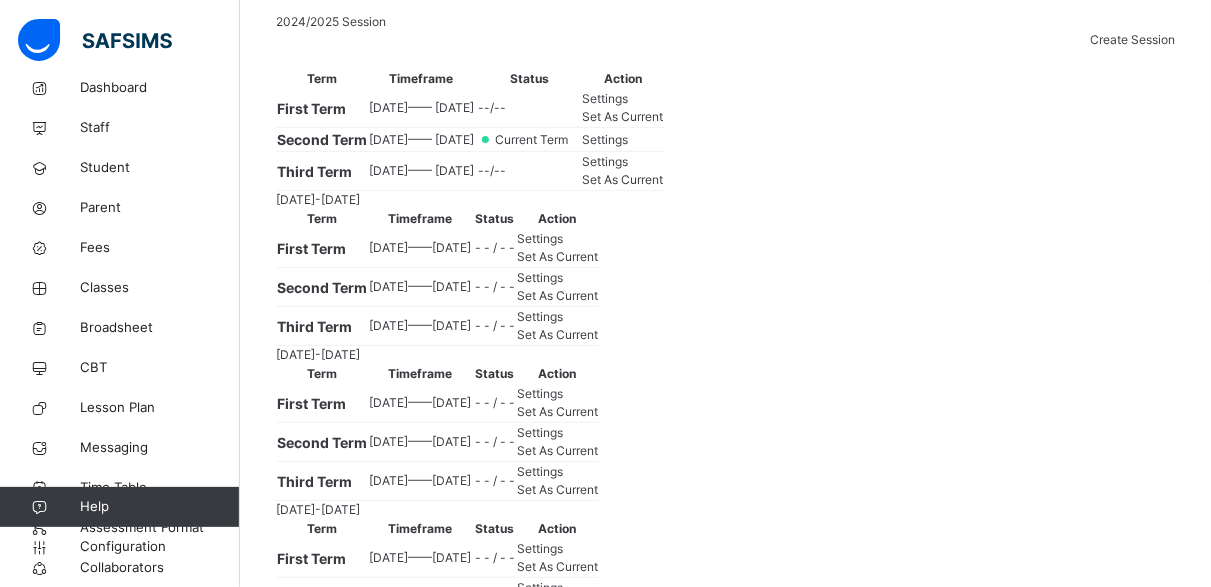 scroll, scrollTop: 233, scrollLeft: 0, axis: vertical 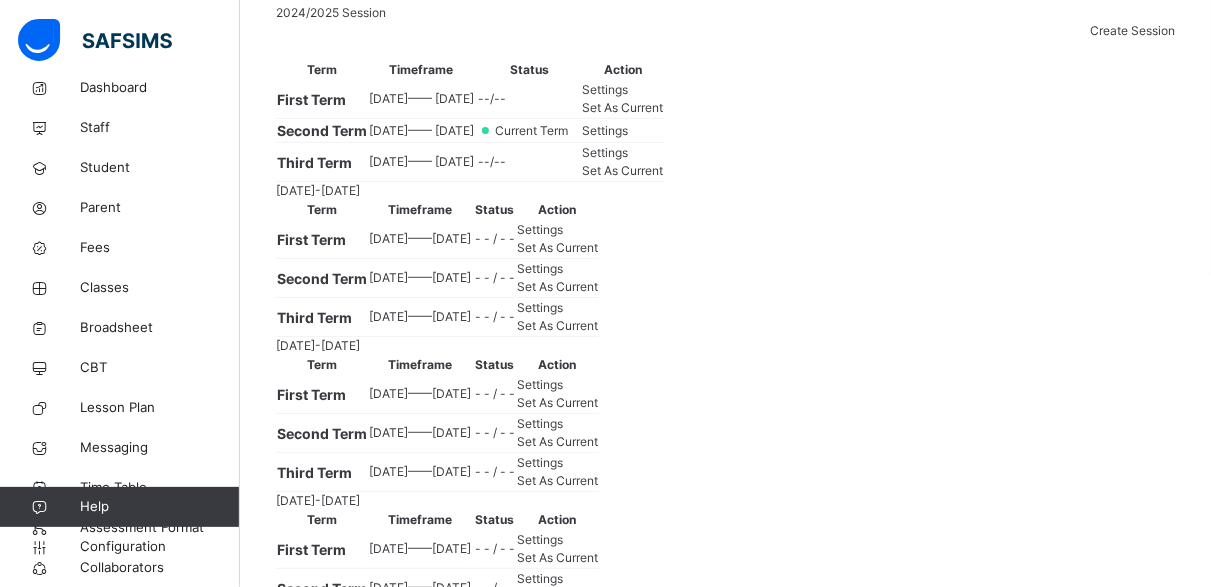 click on "Set As Current" at bounding box center (623, 108) 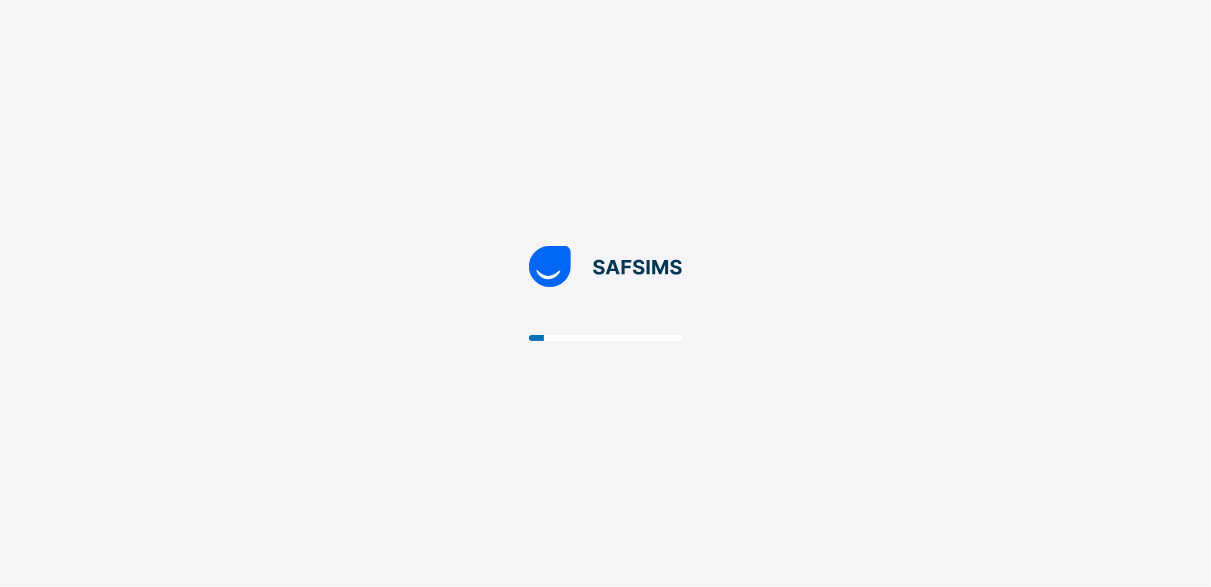scroll, scrollTop: 0, scrollLeft: 0, axis: both 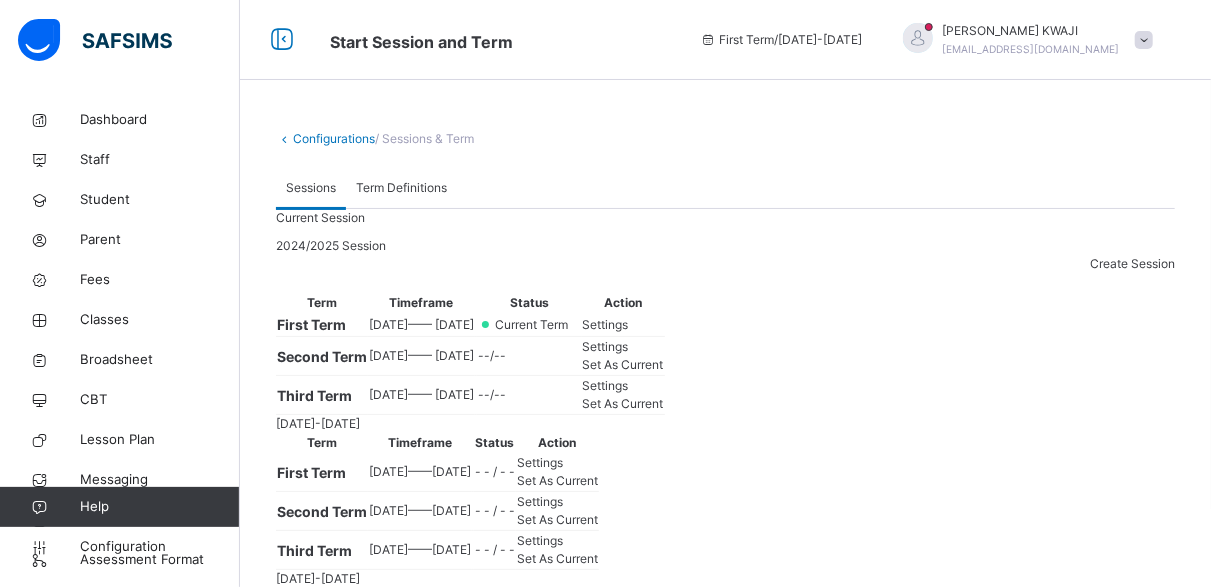 click on "Settings" at bounding box center (606, 324) 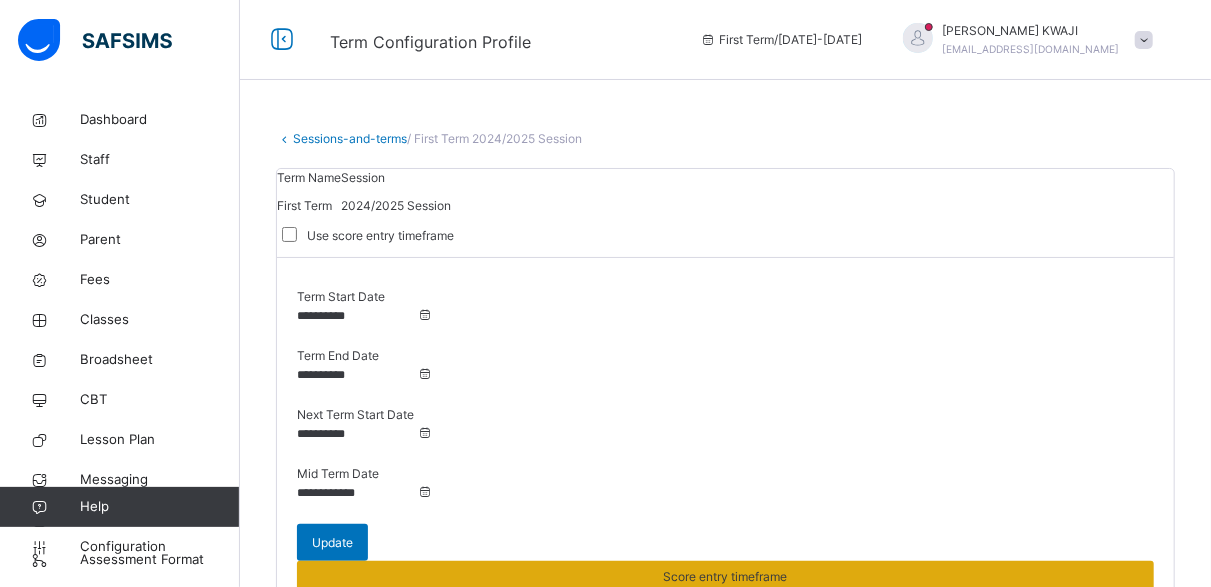 click on "Score entry timeframe" at bounding box center [726, 577] 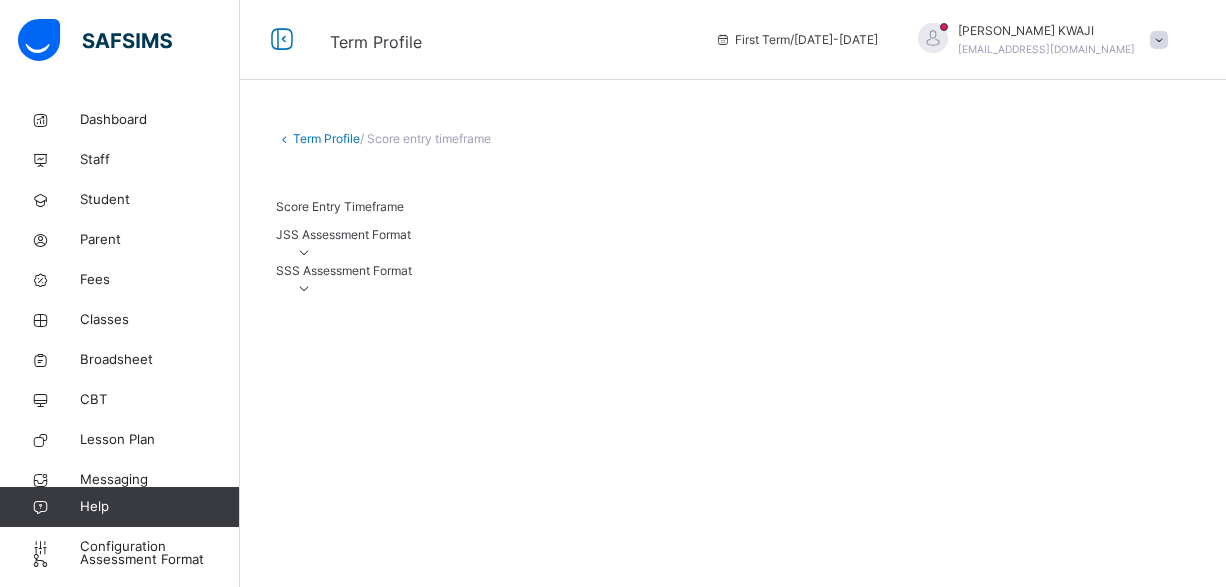 click at bounding box center [304, 288] 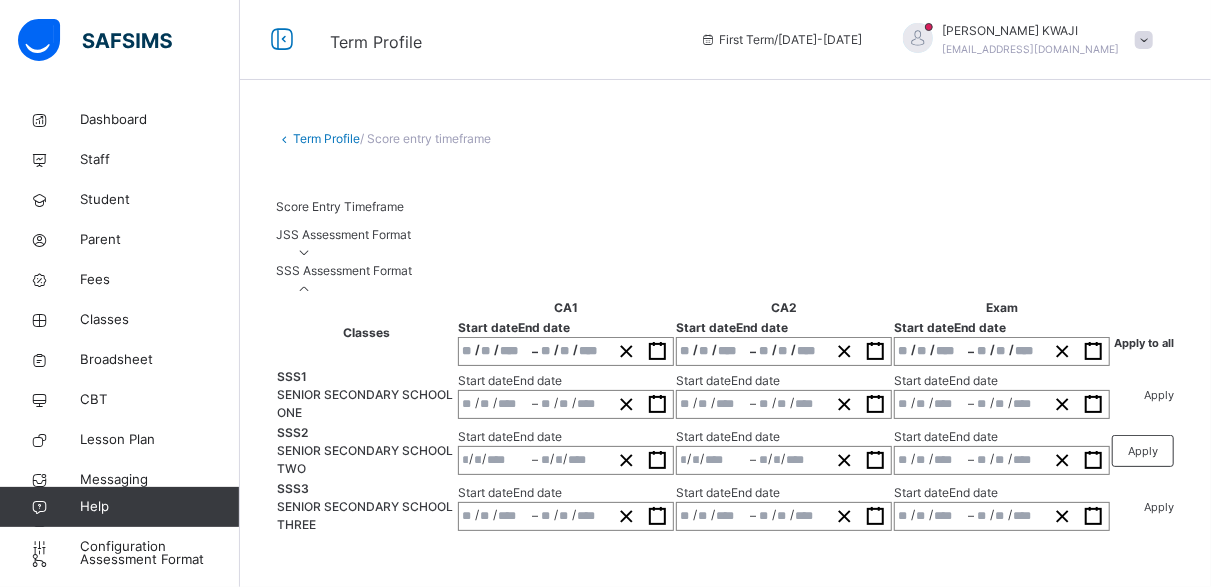 scroll, scrollTop: 208, scrollLeft: 0, axis: vertical 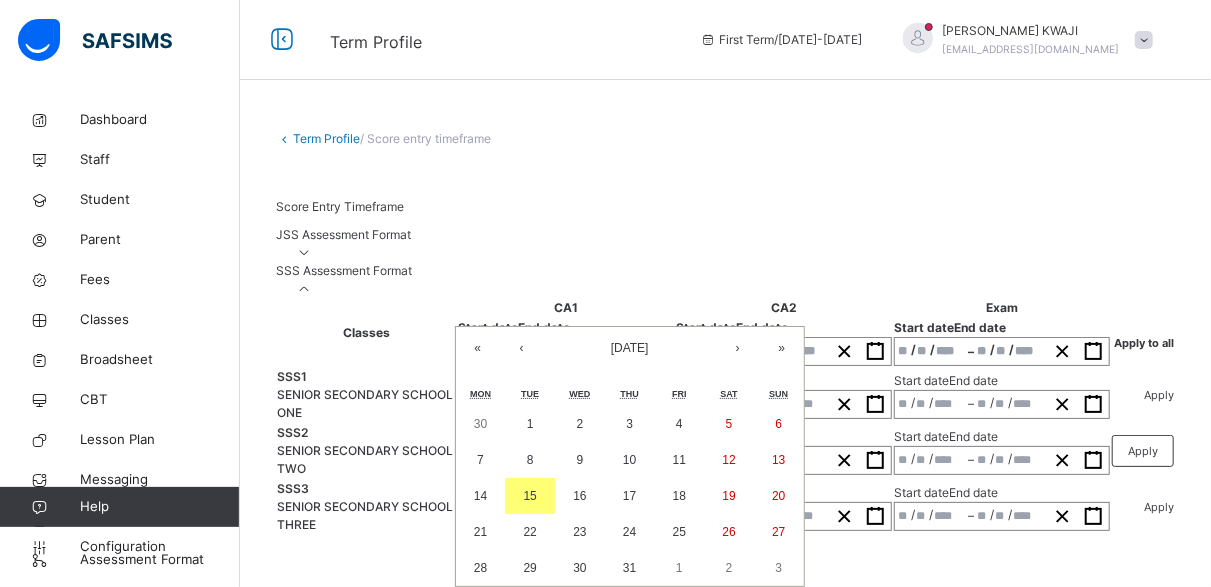click on "/ / – / / « ‹ [DATE] › » Mon Tue Wed Thu Fri Sat Sun 30 1 2 3 4 5 6 7 8 9 10 11 12 13 14 15 16 17 18 19 20 21 22 23 24 25 26 27 28 29 30 31 1 2 3" at bounding box center [566, 351] 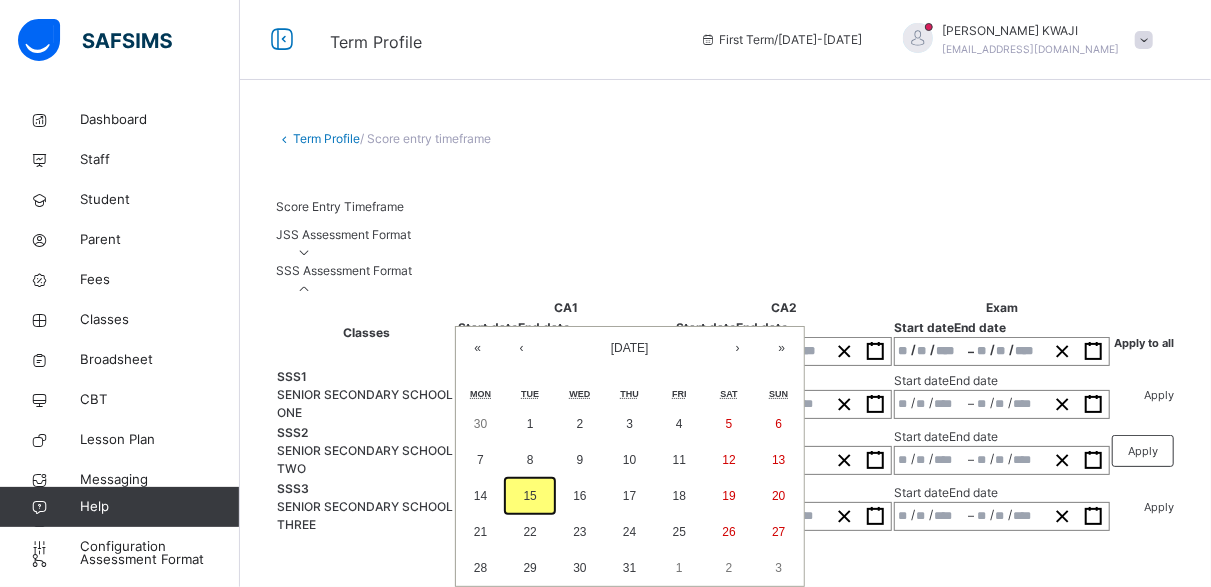 click on "15" at bounding box center [530, 496] 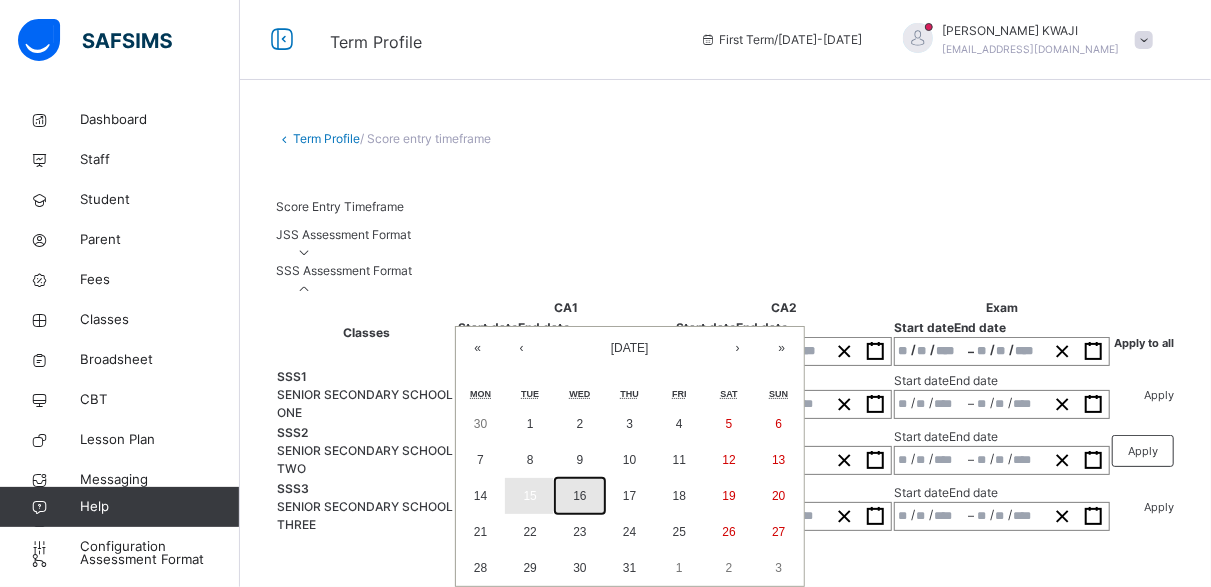 click on "16" at bounding box center [579, 496] 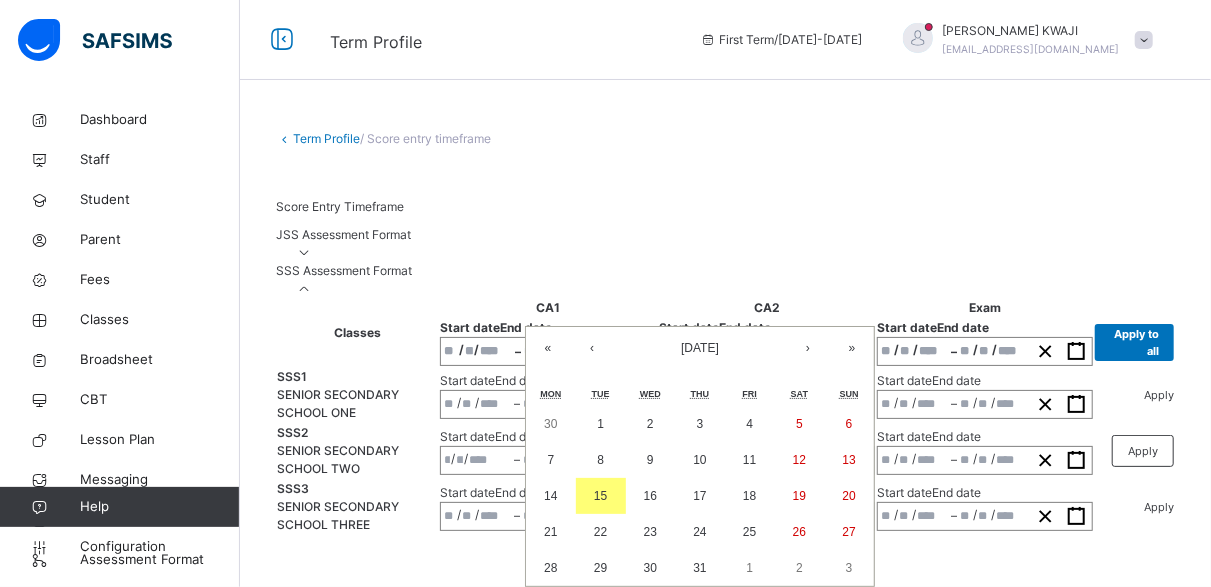 click on "/ / – / / « ‹ [DATE] › » Mon Tue Wed Thu Fri Sat Sun 30 1 2 3 4 5 6 7 8 9 10 11 12 13 14 15 16 17 18 19 20 21 22 23 24 25 26 27 28 29 30 31 1 2 3" at bounding box center [767, 351] 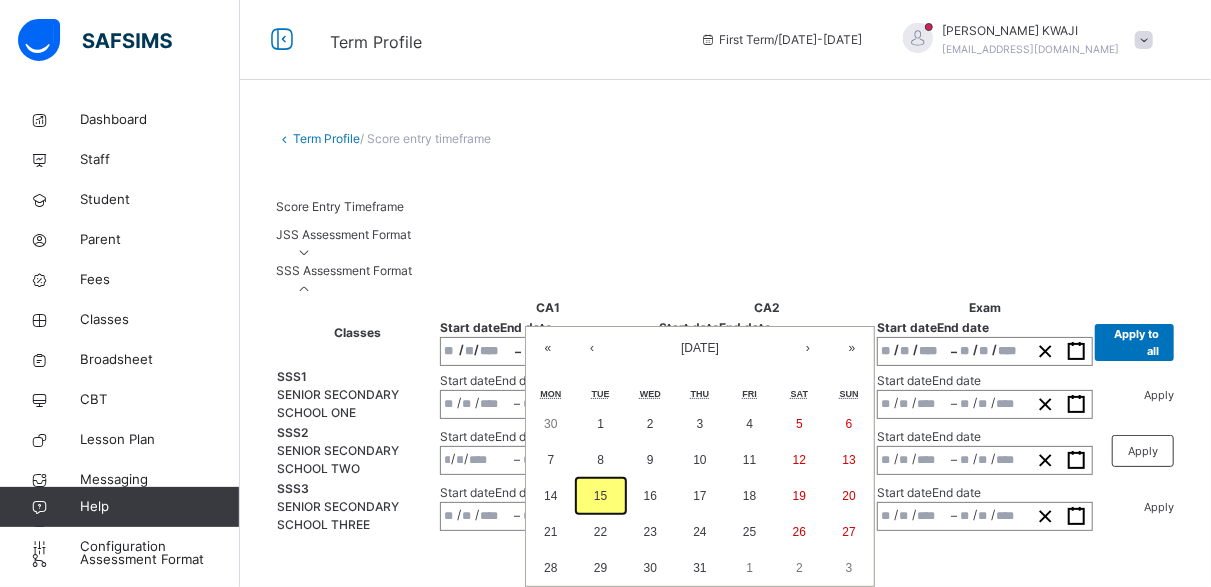 click on "15" at bounding box center (600, 496) 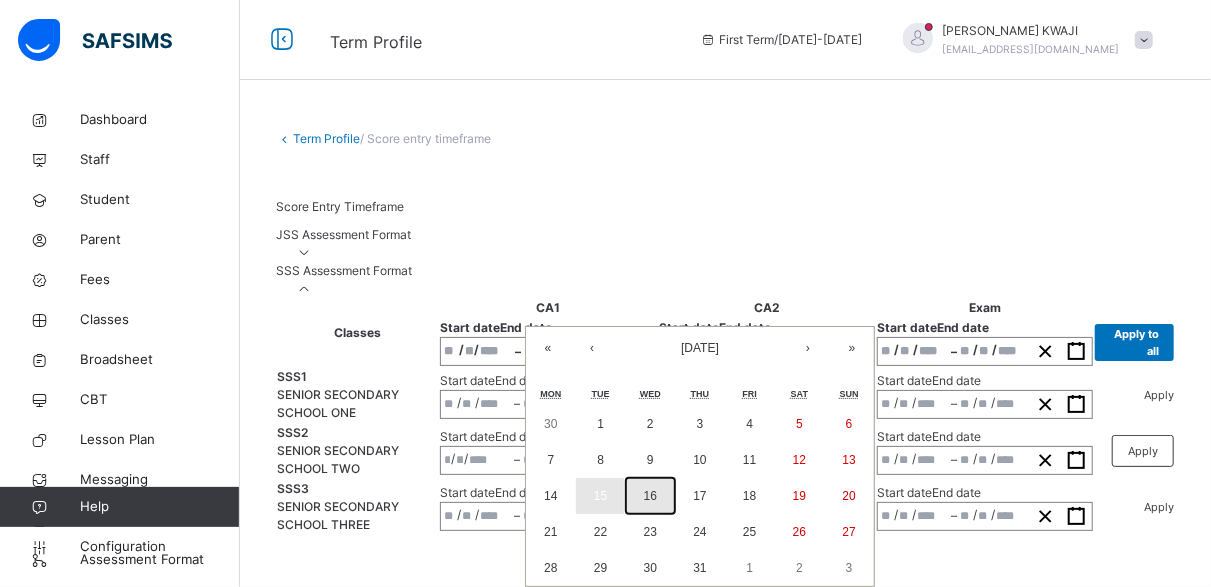 click on "16" at bounding box center (650, 496) 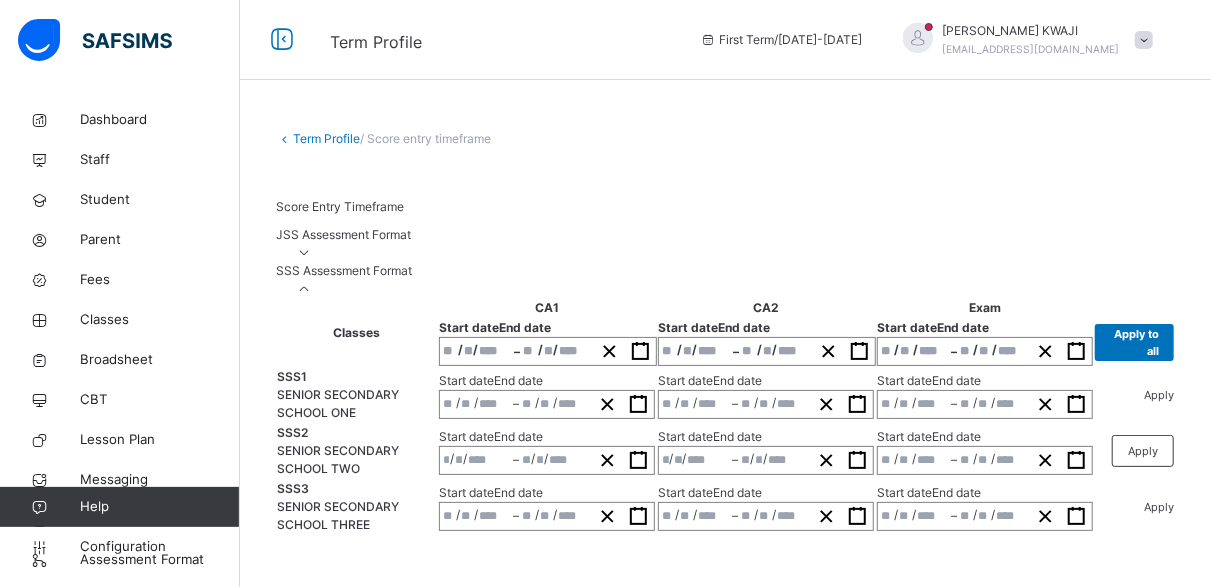 scroll, scrollTop: 0, scrollLeft: 369, axis: horizontal 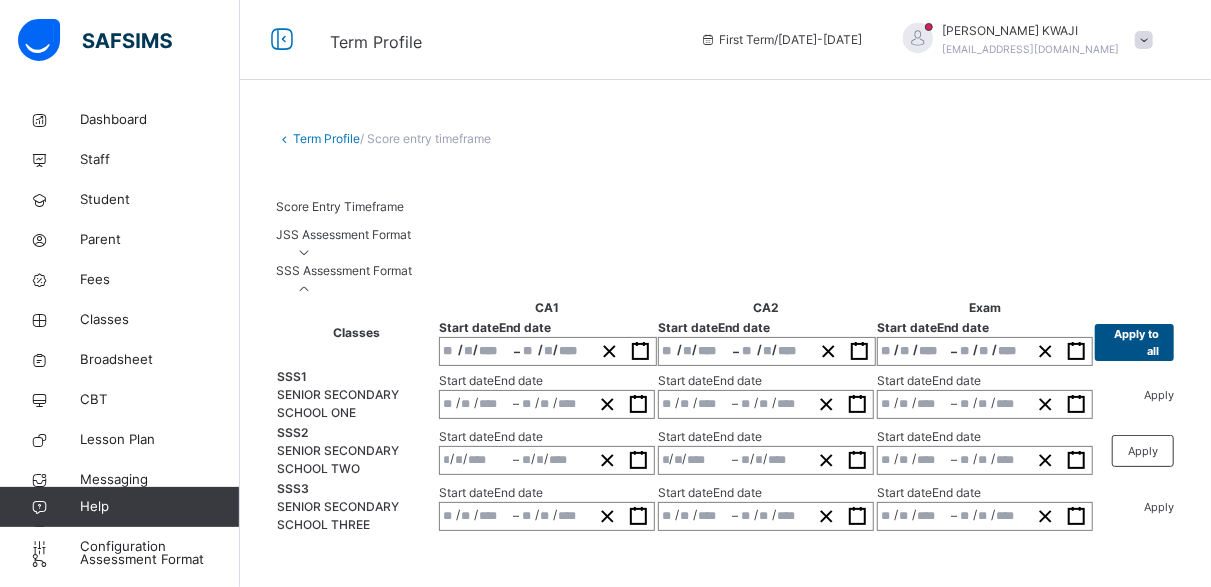 click on "Apply to all" at bounding box center [1134, 342] 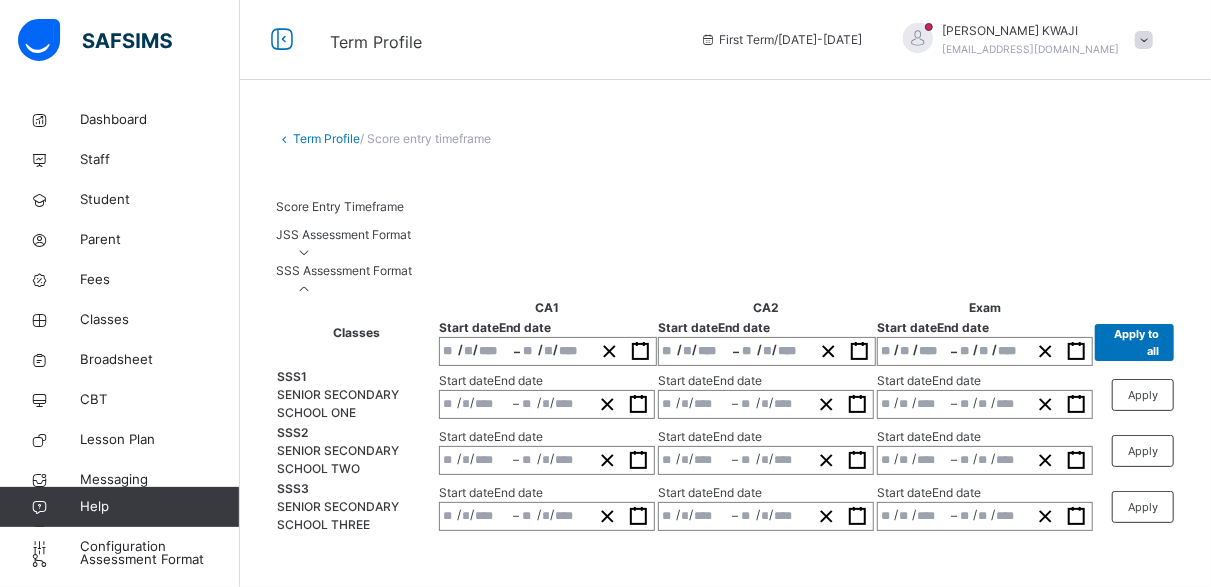 scroll, scrollTop: 0, scrollLeft: 8, axis: horizontal 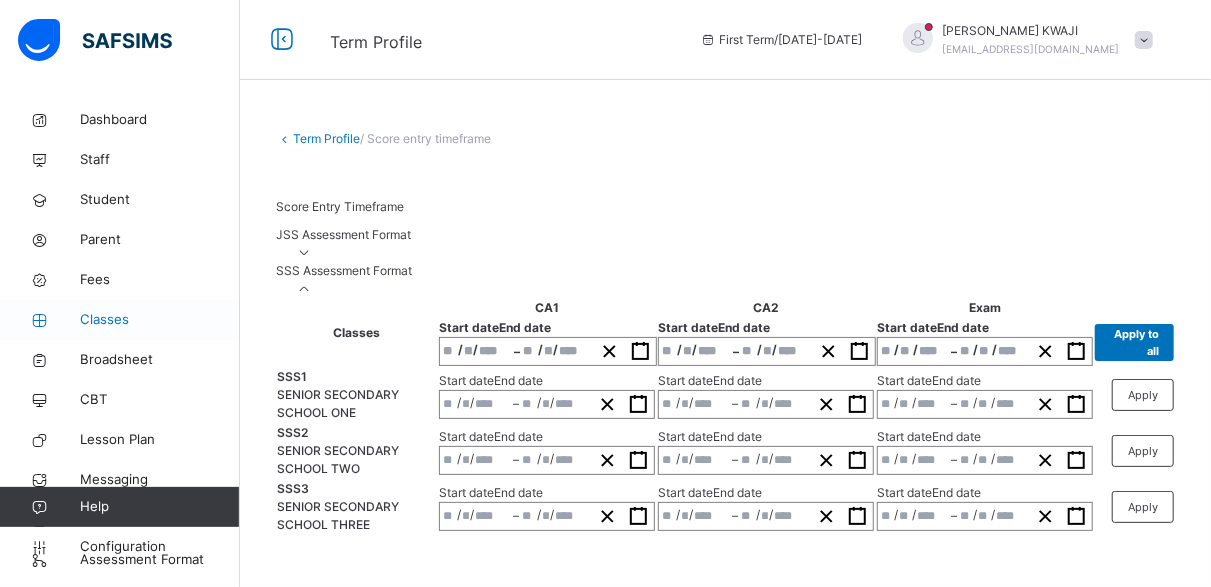 click on "Classes" at bounding box center [160, 320] 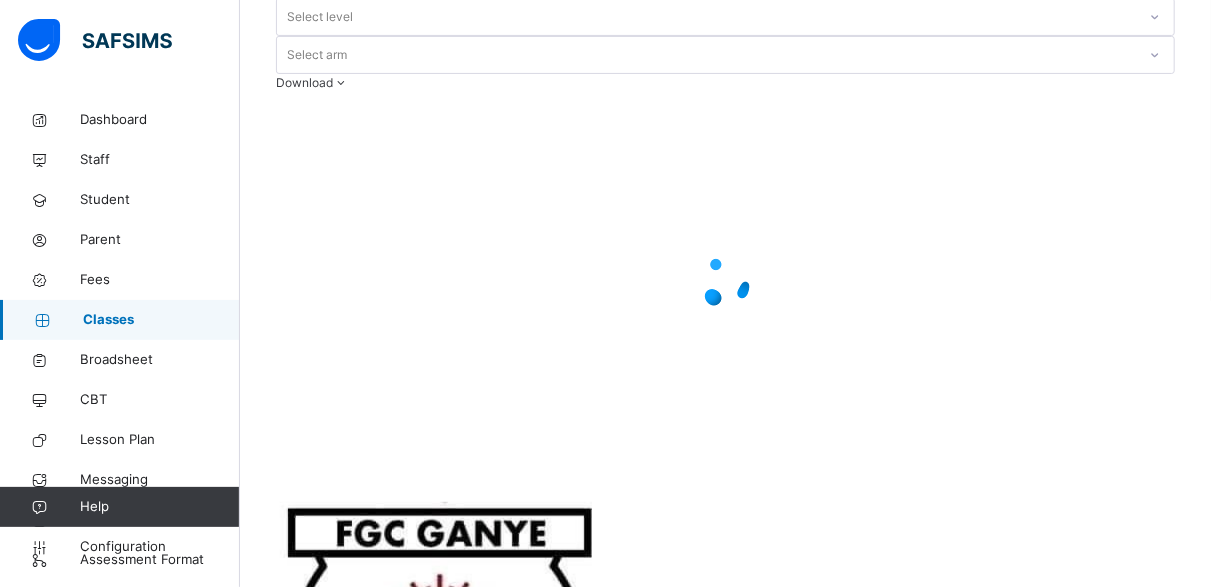 scroll, scrollTop: 0, scrollLeft: 0, axis: both 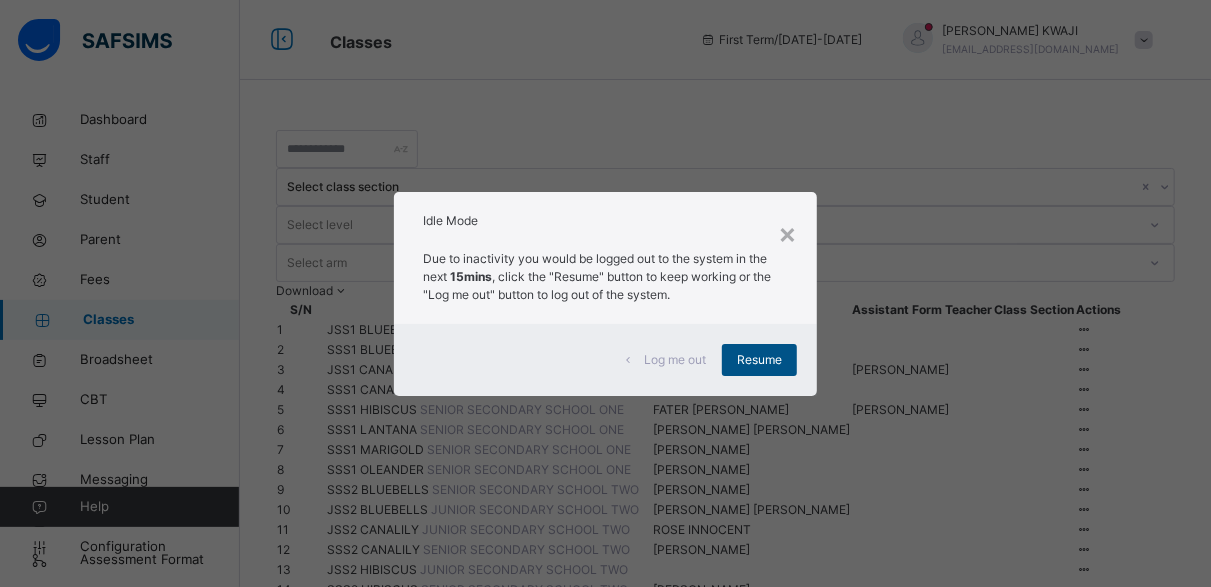 click on "Resume" at bounding box center [759, 360] 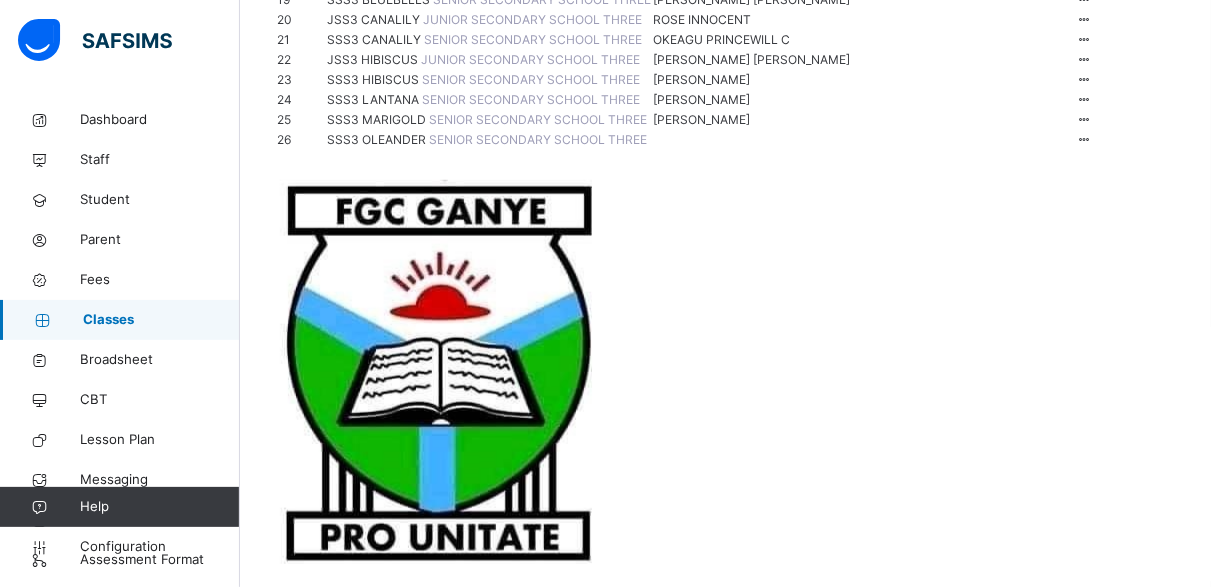 scroll, scrollTop: 700, scrollLeft: 0, axis: vertical 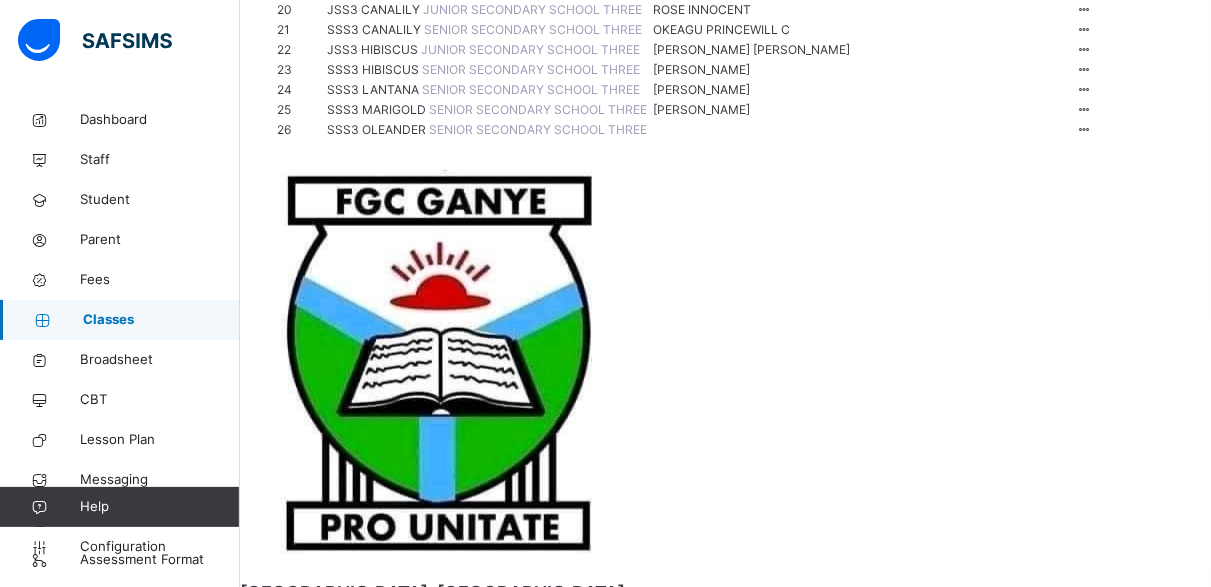click on "View Class Assign form Teacher" at bounding box center (1012, -94) 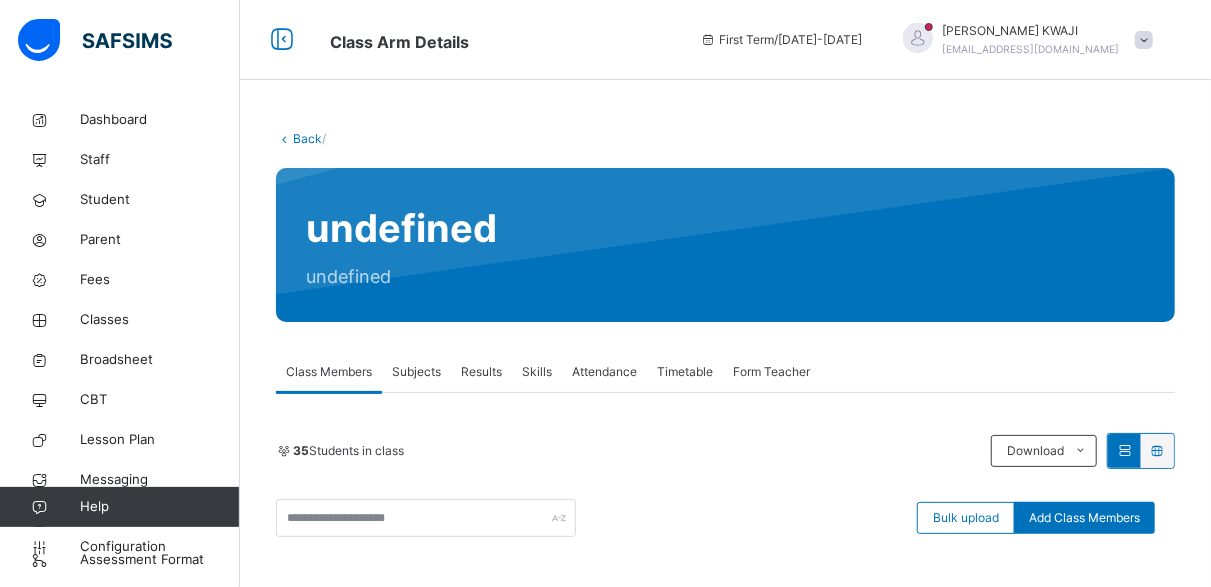click on "Back  /    undefined undefined Class Members Subjects Results Skills Attendance Timetable Form Teacher Class Members More Options   35  Students in class Download Pdf Report Excel Report Bulk upload Add Class Members FEDERAL GOVERNMENT COLLEGE, GANYE Date: [DATE] 4:08:04 pm Class Members Class:  SSS2 CANALILY Total no. of Students:  35 Term:  Second Term Session:  [DATE]-[DATE] S/NO Admission No. Last Name First Name Other Name There are currently no records. Add Student × Add Student Students Without Class   Customers There are currently no records. Cancel Save × Remove Student From Class This action would delete   from the class. Are you sure you want to carry on? Cancel Yes, Remove Student Bulk Upload Student Upload XLSX File   Select your XLSX file from your computer to upload it using that uploader provided for you below   Drag and Drop files here Select your Excel file Browse file Maximum size 2.5mb Upload Excel File Download XLSX file      Step 1:  Download XLSX File  Step 2:   Step 3:   Step 4:" at bounding box center [725, 478] 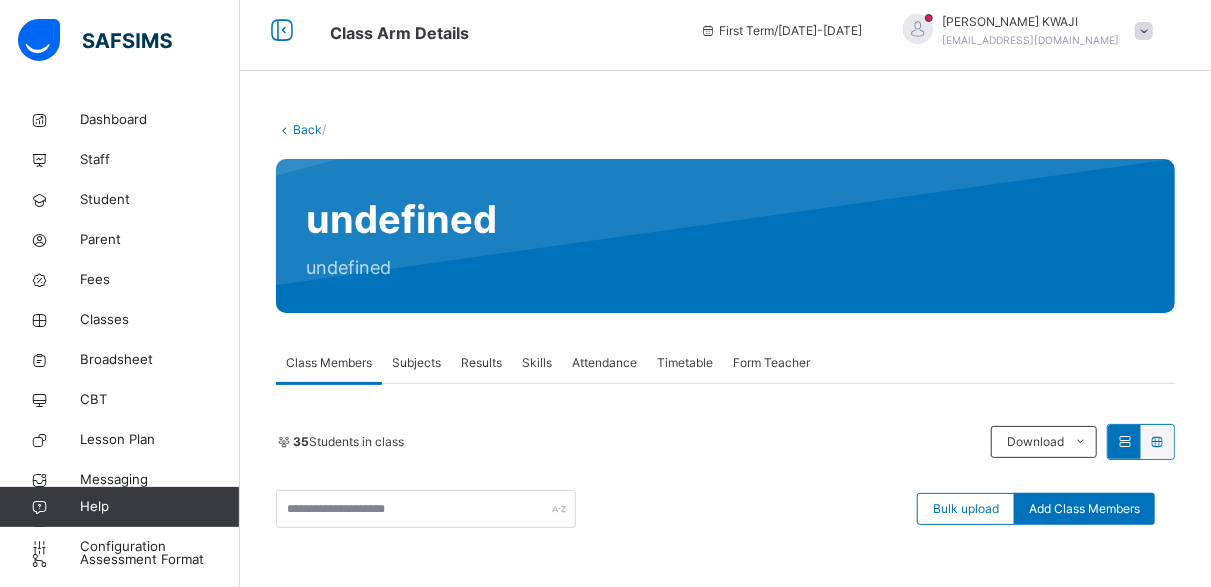 scroll, scrollTop: 0, scrollLeft: 0, axis: both 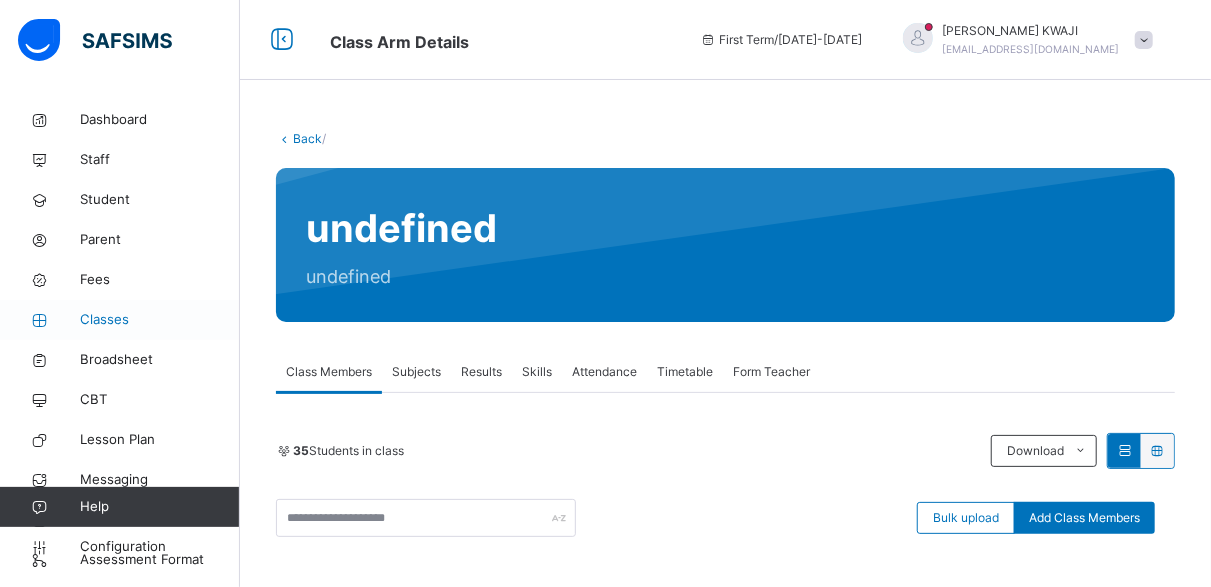 click on "Classes" at bounding box center (160, 320) 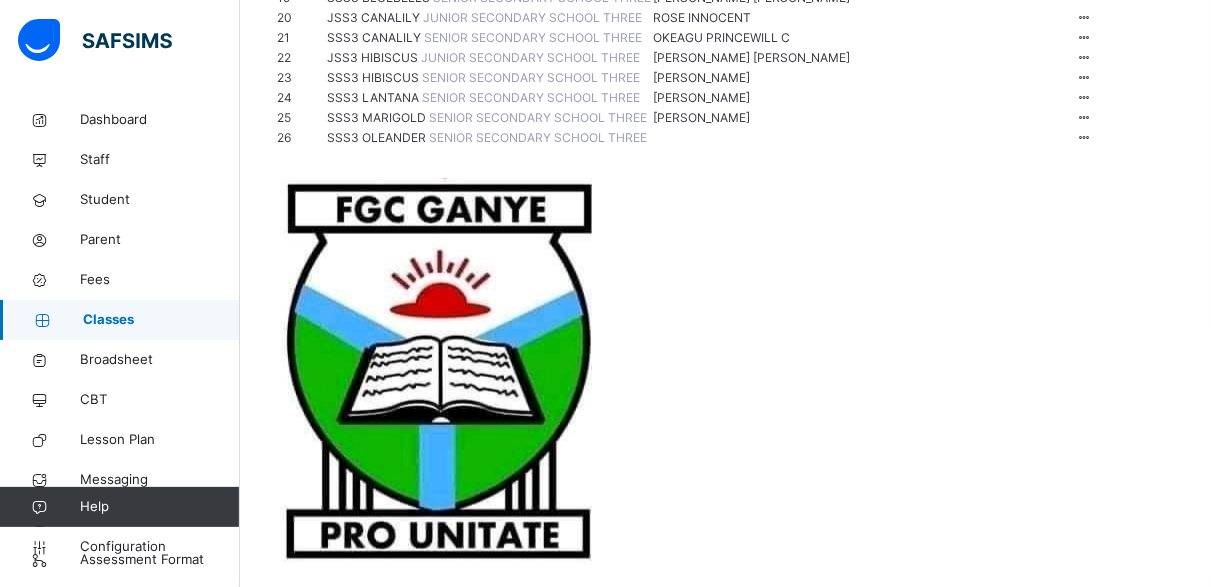 scroll, scrollTop: 700, scrollLeft: 0, axis: vertical 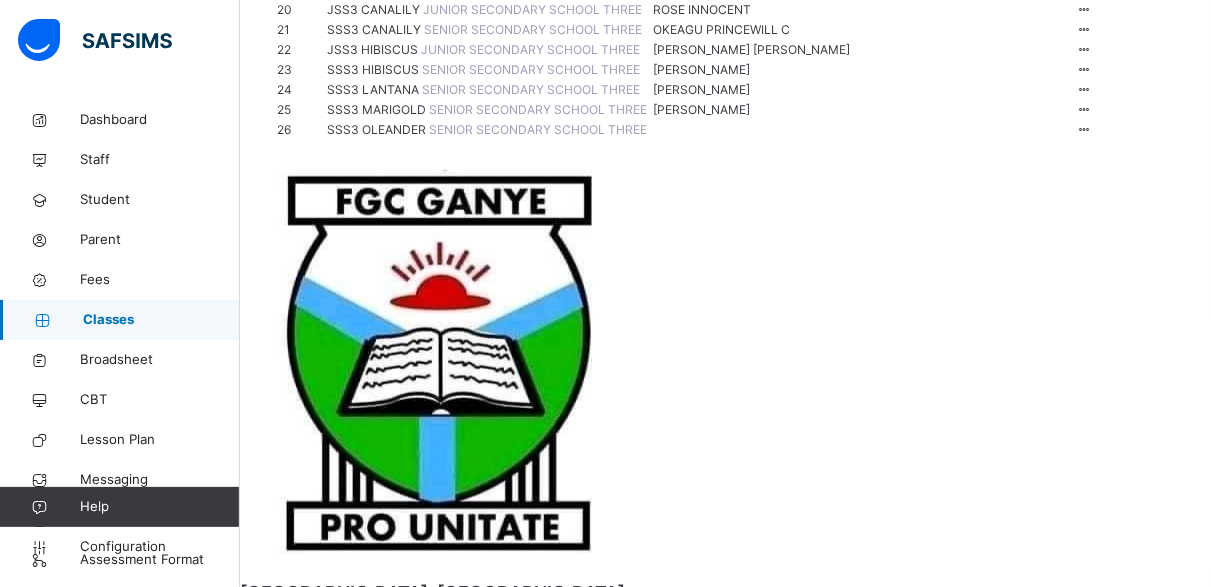 click on "View Class" at bounding box center (1027, -112) 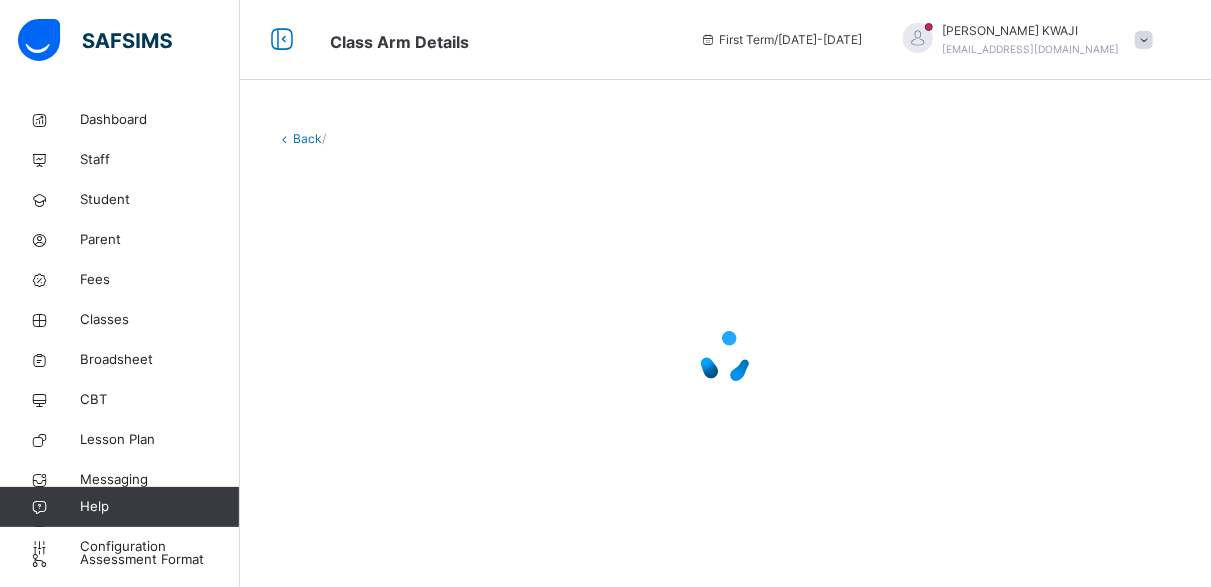 scroll, scrollTop: 0, scrollLeft: 0, axis: both 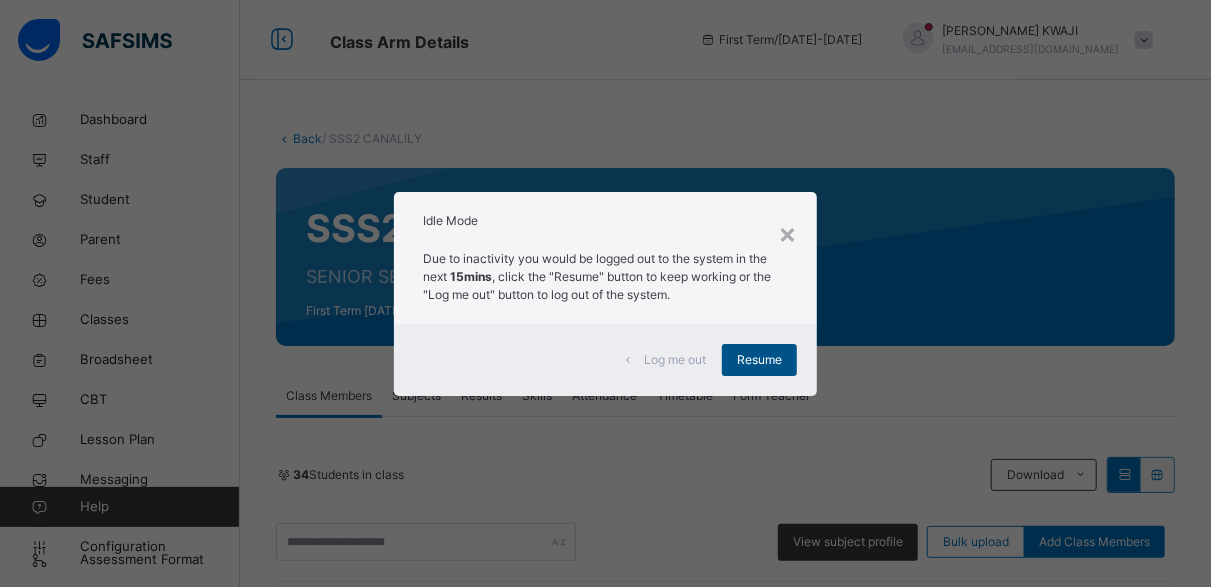 click on "Resume" at bounding box center (759, 360) 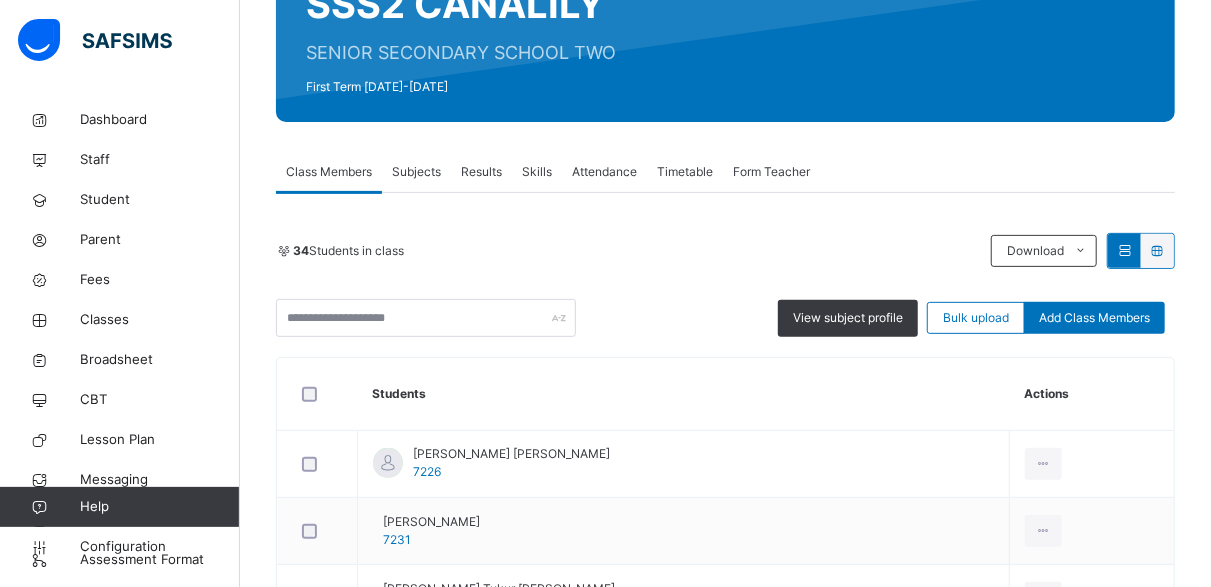 scroll, scrollTop: 233, scrollLeft: 0, axis: vertical 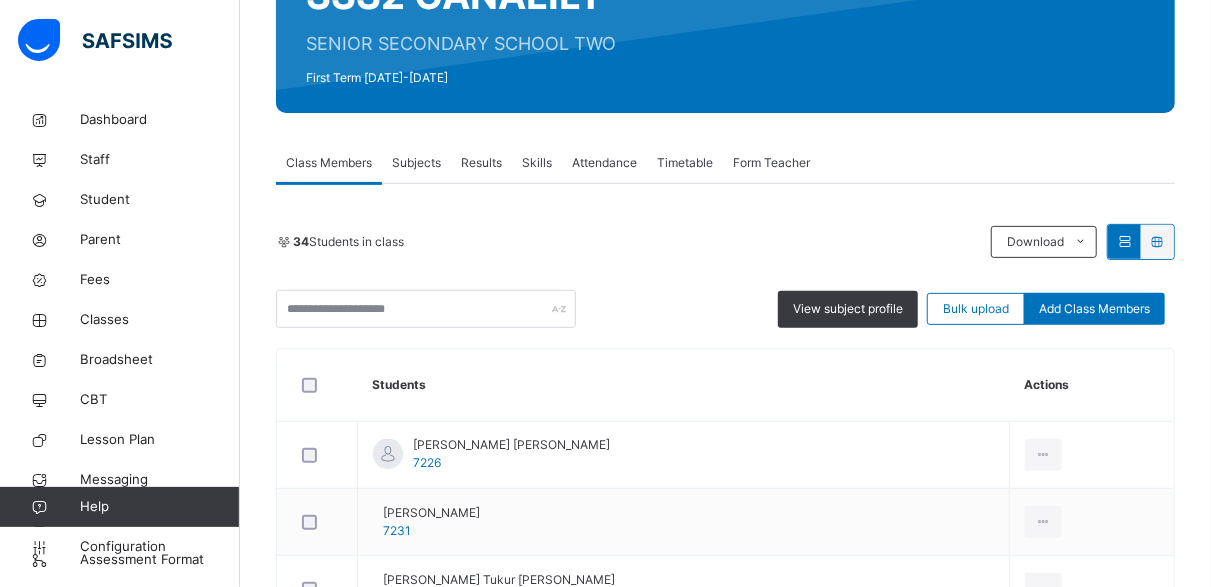 click on "Subjects" at bounding box center (416, 163) 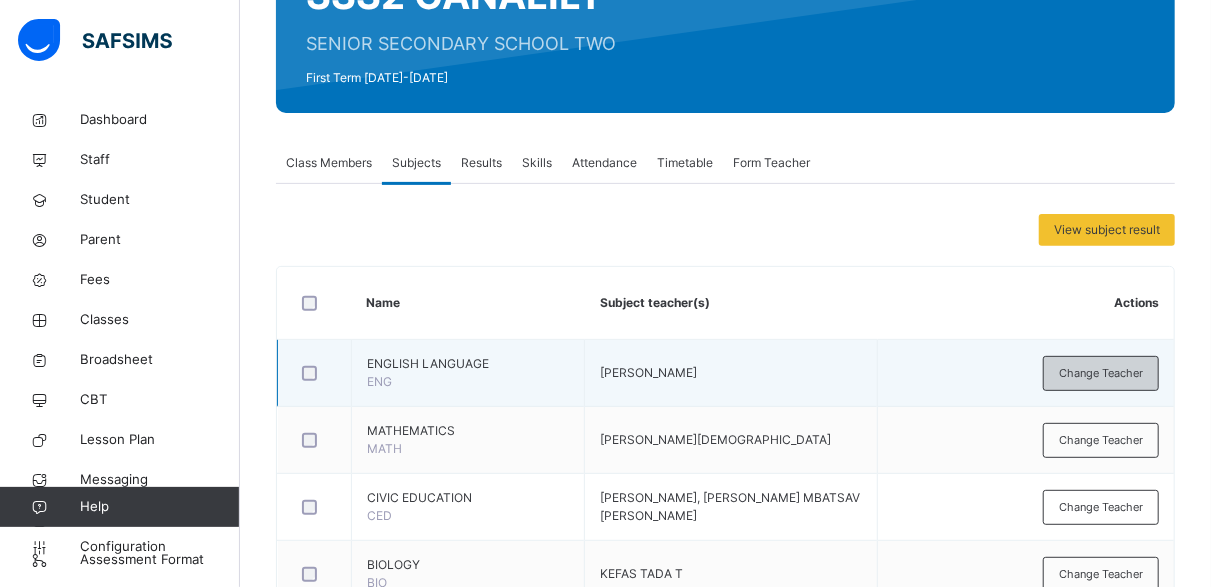 click on "Change Teacher" at bounding box center (1101, 373) 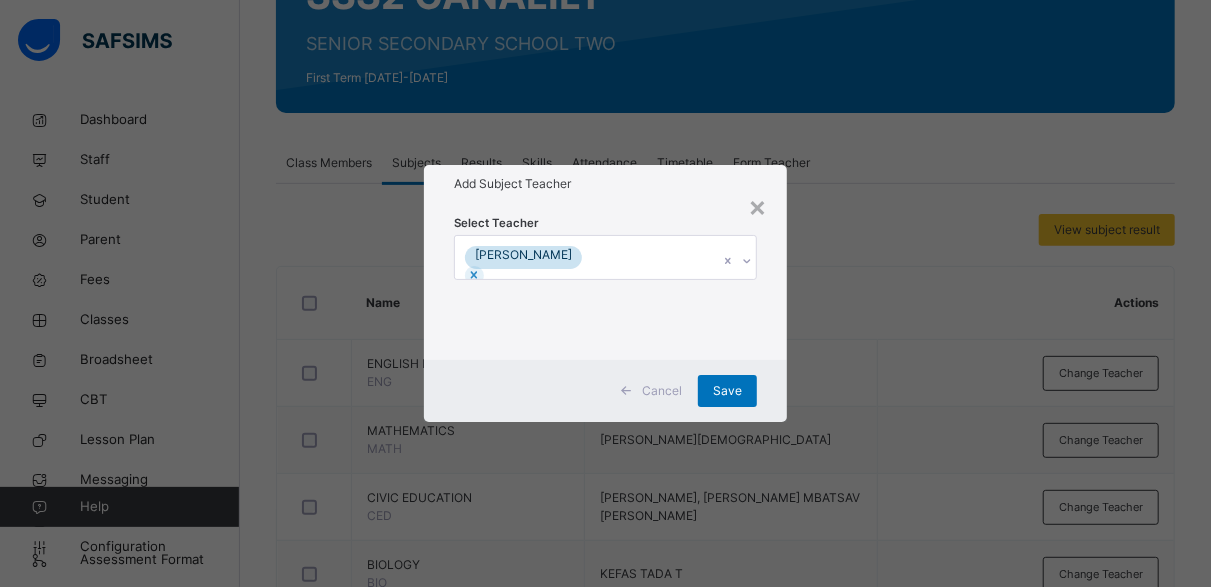 click on "[PERSON_NAME]" at bounding box center [586, 257] 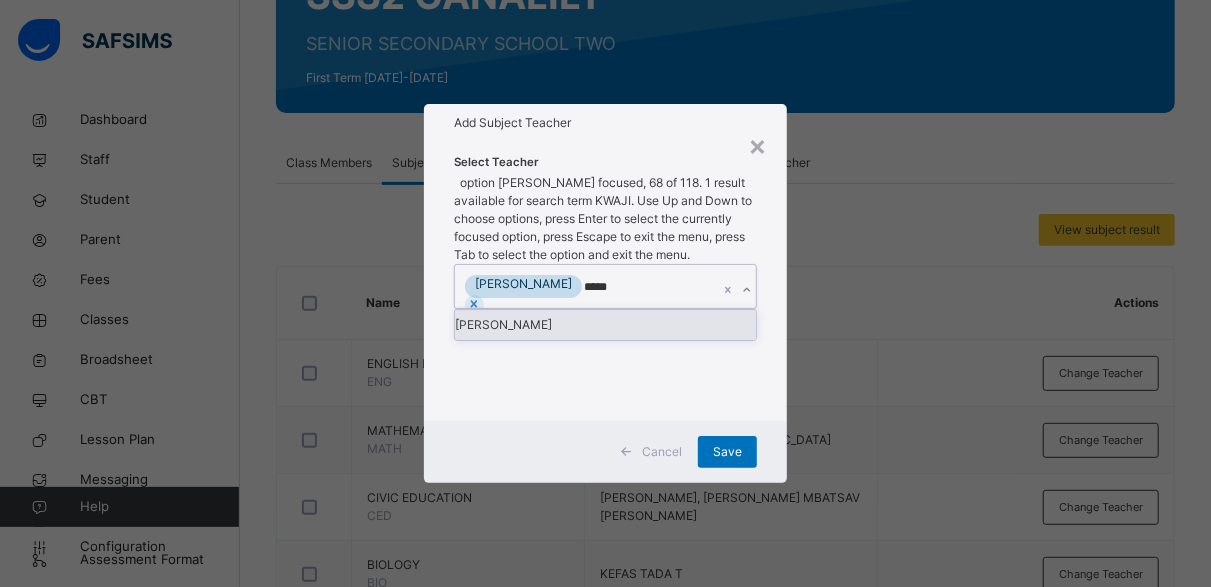 click on "[PERSON_NAME]" at bounding box center [605, 325] 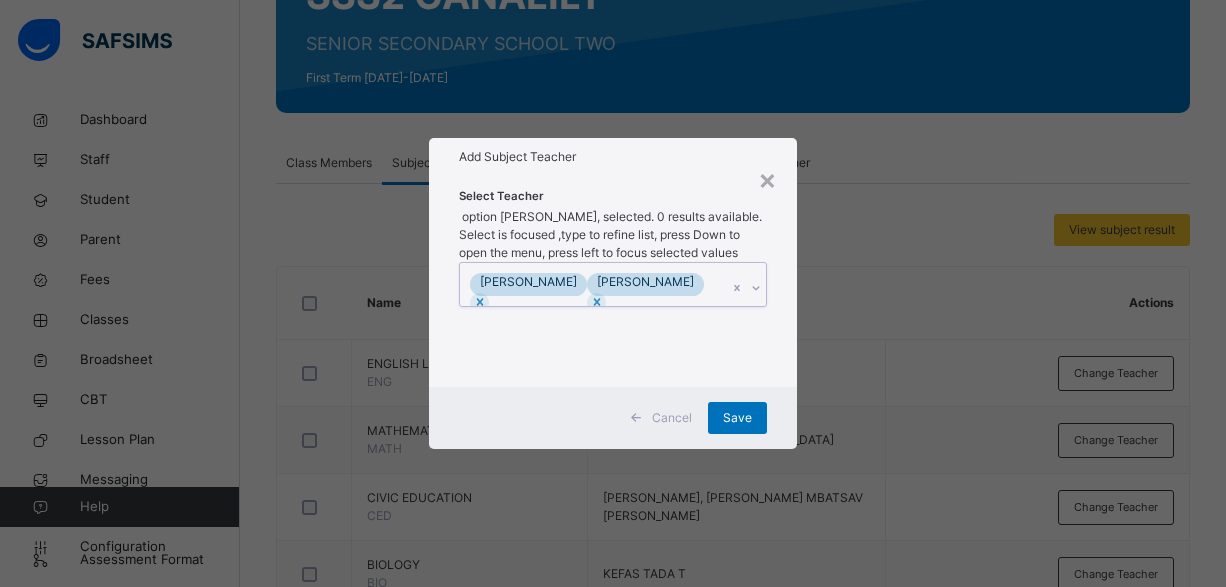 click on "[PERSON_NAME] GURUM [PERSON_NAME]" at bounding box center [594, 284] 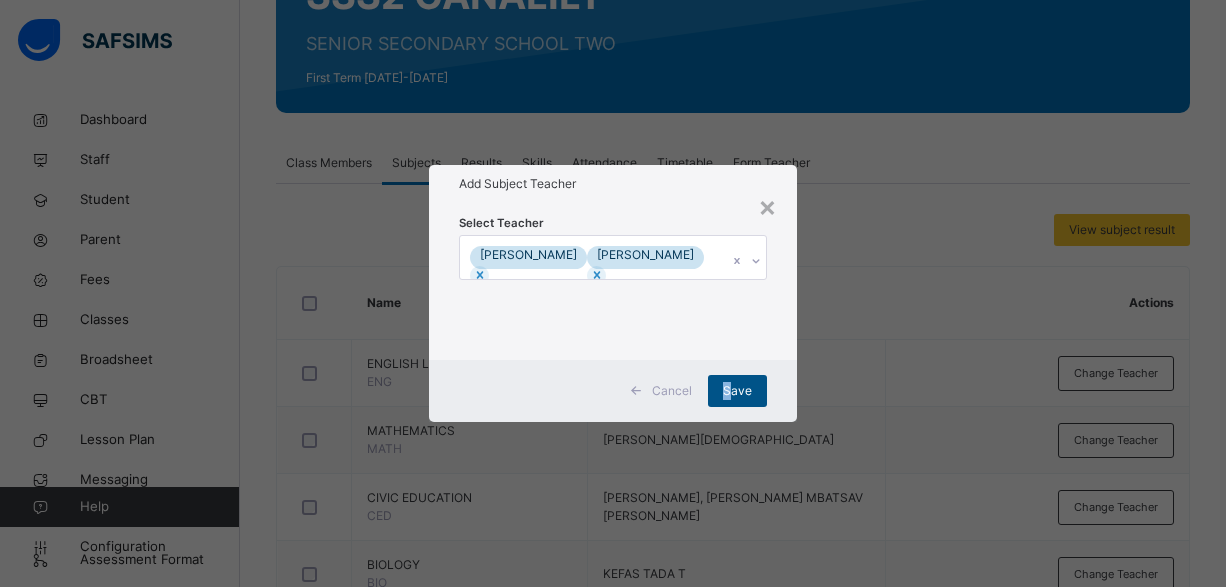 click on "Save" at bounding box center [737, 391] 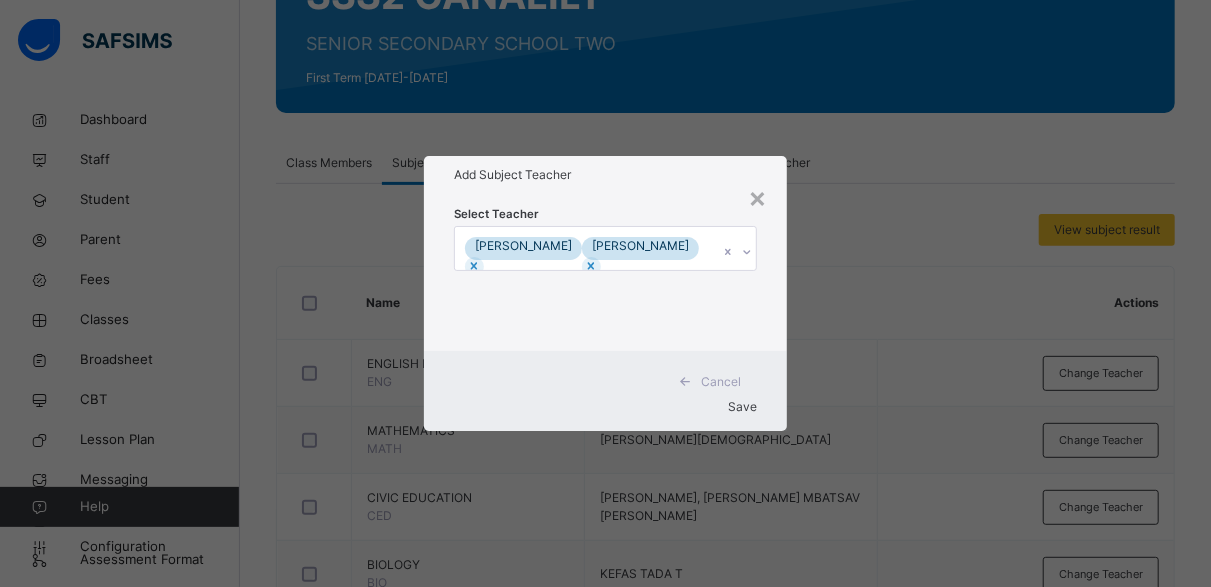 click on "Select Teacher [PERSON_NAME] GURUM [PERSON_NAME]" at bounding box center (605, 272) 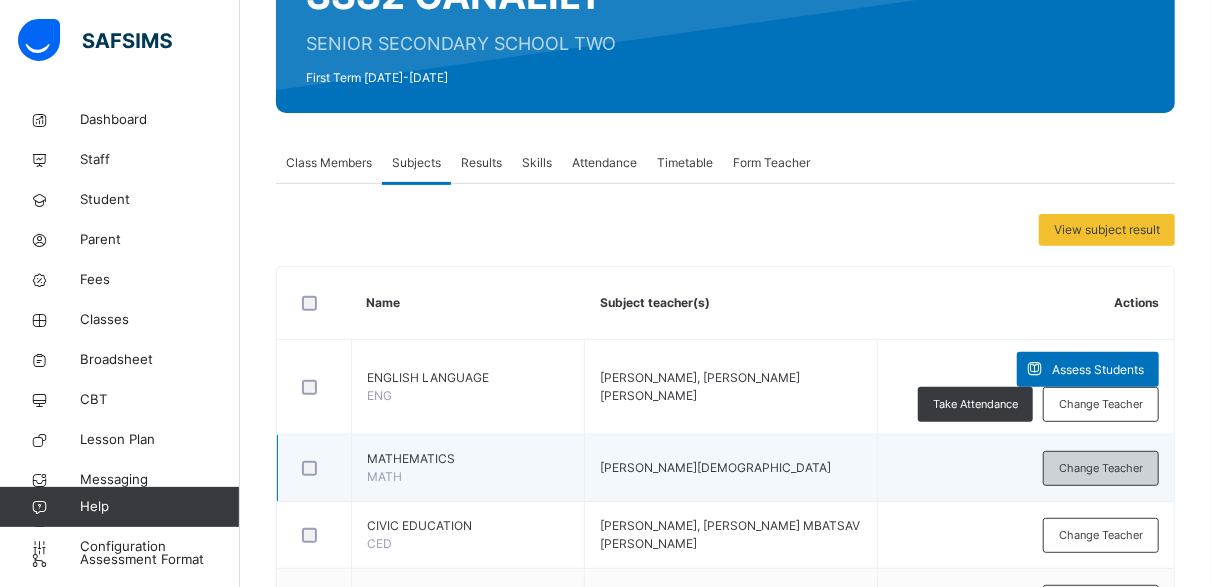 click on "Change Teacher" at bounding box center (1101, 468) 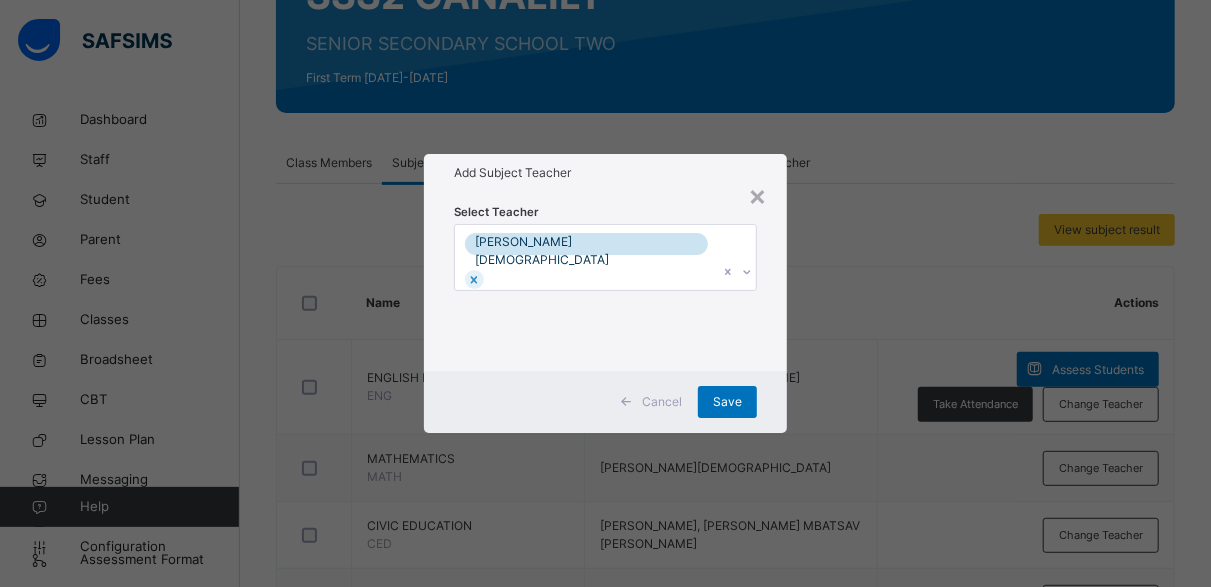click on "[PERSON_NAME][DEMOGRAPHIC_DATA]" at bounding box center (586, 257) 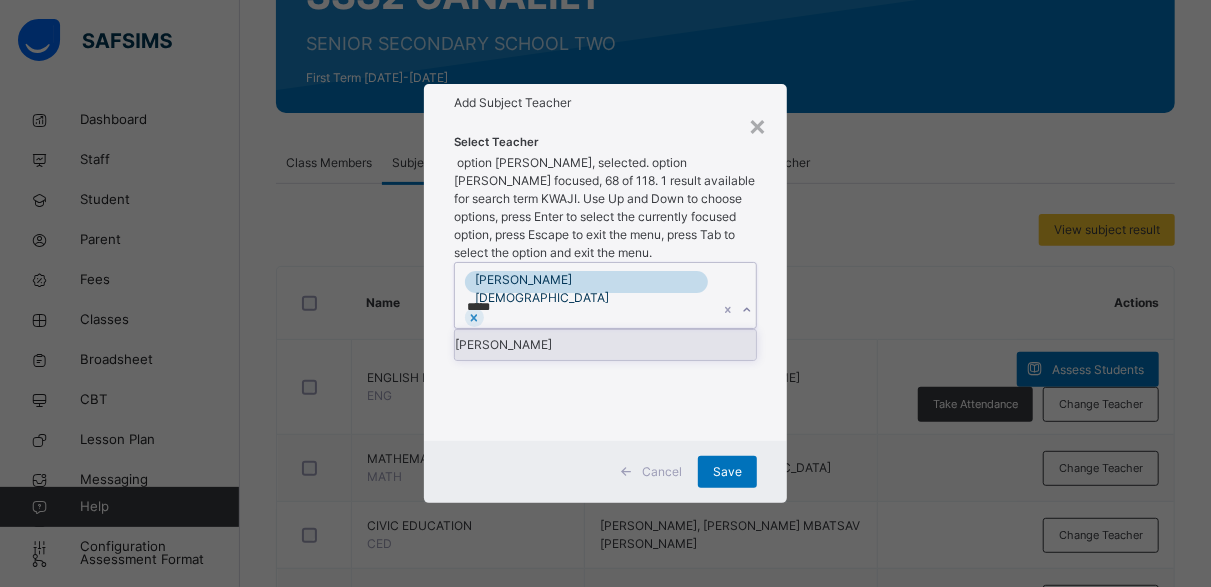 click on "[PERSON_NAME]" at bounding box center [605, 345] 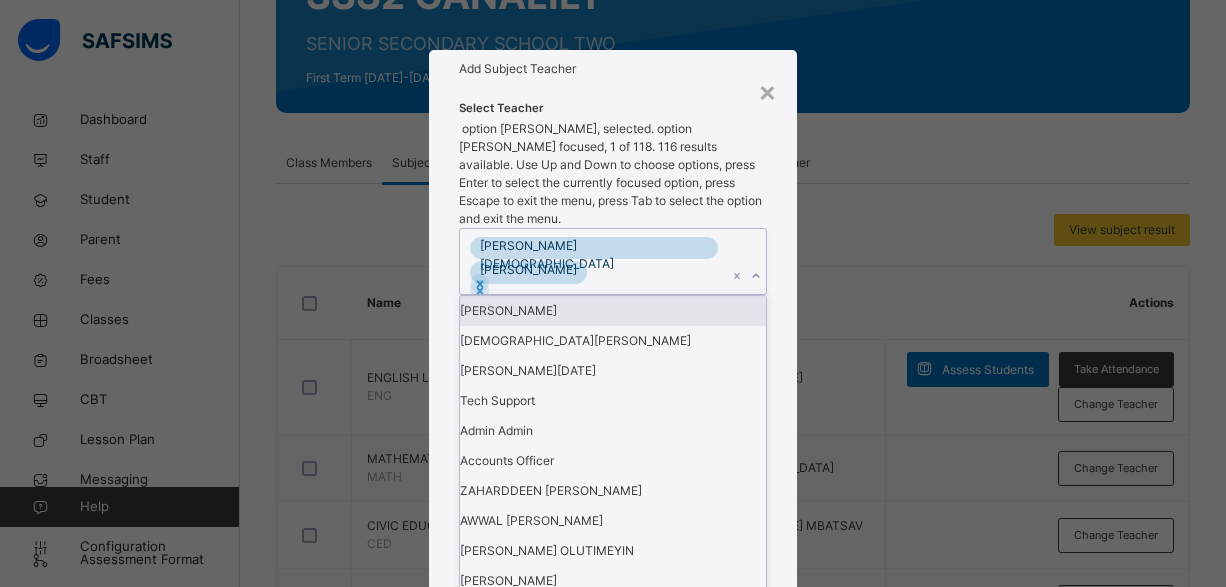 click on "× Add Subject Teacher Select Teacher   option [PERSON_NAME], selected.    option [PERSON_NAME] focused, 1 of 118. 116 results available. Use Up and Down to choose options, press Enter to select the currently focused option, press Escape to exit the menu, press Tab to select the option and exit the menu. [PERSON_NAME]  [PERSON_NAME] [PERSON_NAME]  [PERSON_NAME]  AUWAL [PERSON_NAME]  [DATE] Tech  Support Admin  Admin Accounts  Officer ZAHARDDEEN  [PERSON_NAME] [PERSON_NAME] [PERSON_NAME] OLUTIMEYIN [PERSON_NAME] [PERSON_NAME] UMAR [PERSON_NAME] MBATSAV [PERSON_NAME]  [PERSON_NAME] [PERSON_NAME] PATIENCE [PERSON_NAME] [PERSON_NAME] [PERSON_NAME] A [PERSON_NAME] [PERSON_NAME] OCHIWU [PERSON_NAME] TERDUE AONDOHEMBAI [PERSON_NAME] [PERSON_NAME] [PERSON_NAME] BUBA [PERSON_NAME] [PERSON_NAME] [PERSON_NAME] [PERSON_NAME]  [PERSON_NAME]  [PERSON_NAME] [PERSON_NAME] [PERSON_NAME] DOOSUUR [PERSON_NAME] KUMUN [PERSON_NAME] ETU [PERSON_NAME] [PERSON_NAME] Cancel" at bounding box center [613, 293] 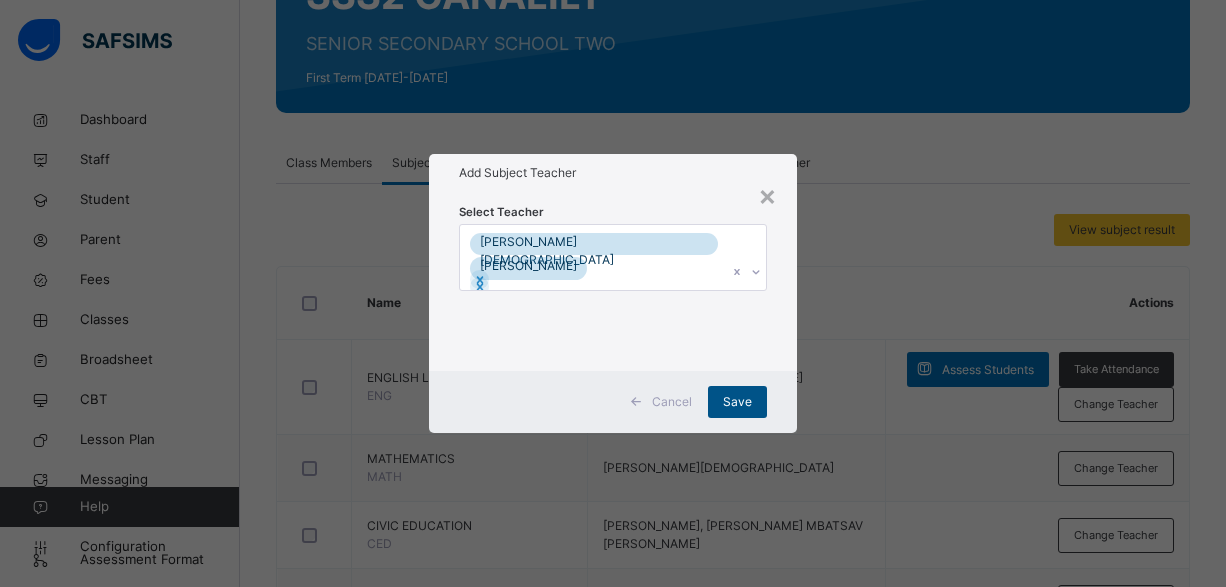 click on "Save" at bounding box center (737, 402) 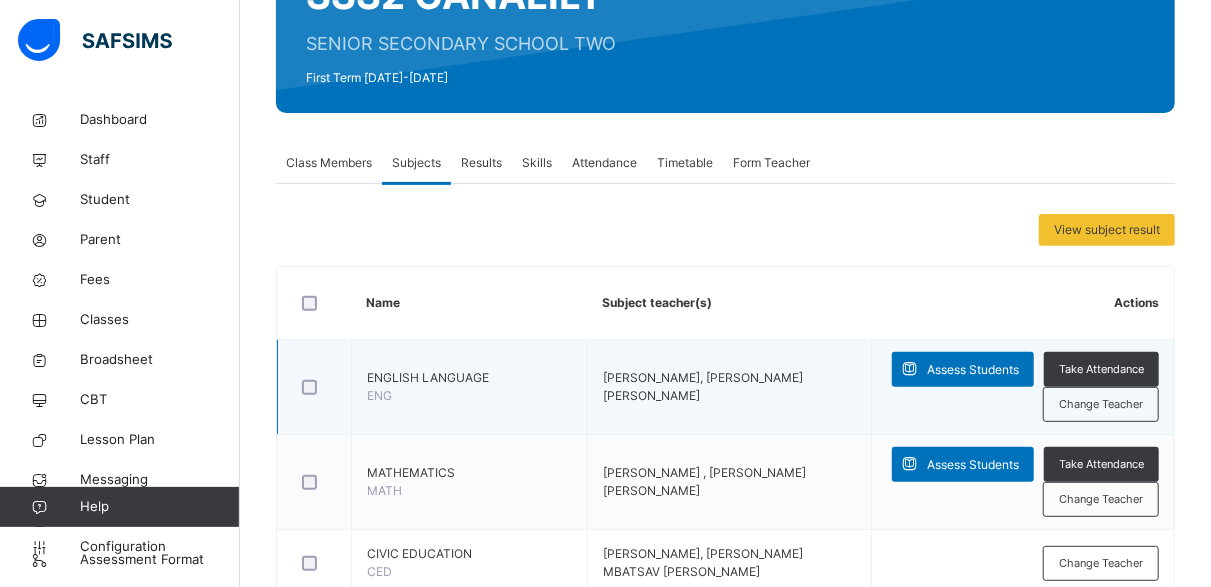 scroll, scrollTop: 466, scrollLeft: 0, axis: vertical 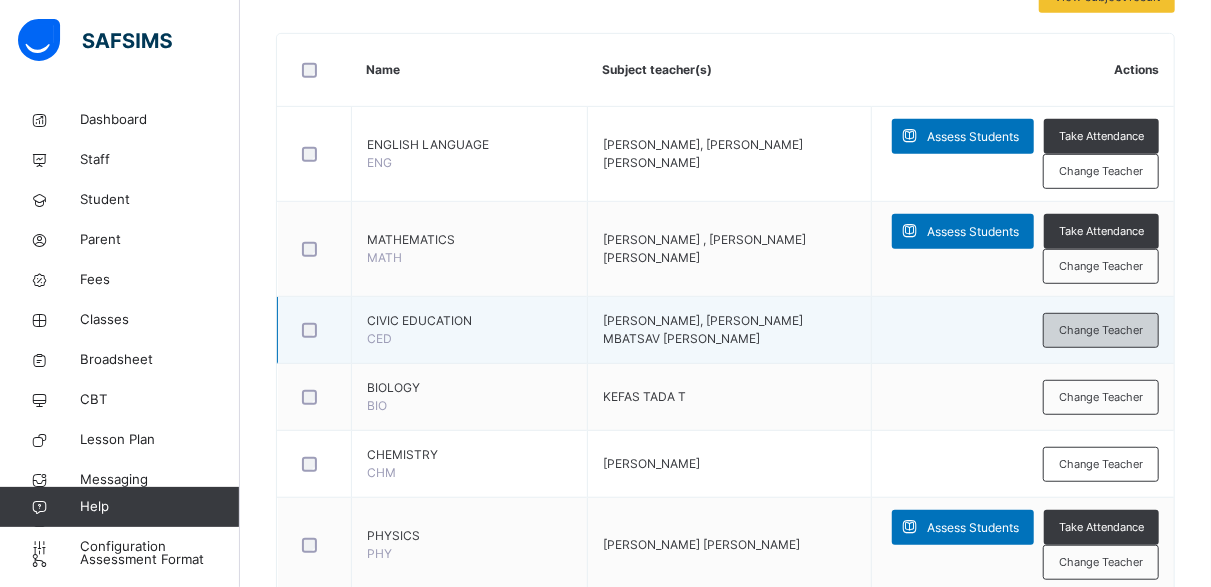 click on "Change Teacher" at bounding box center (1101, 330) 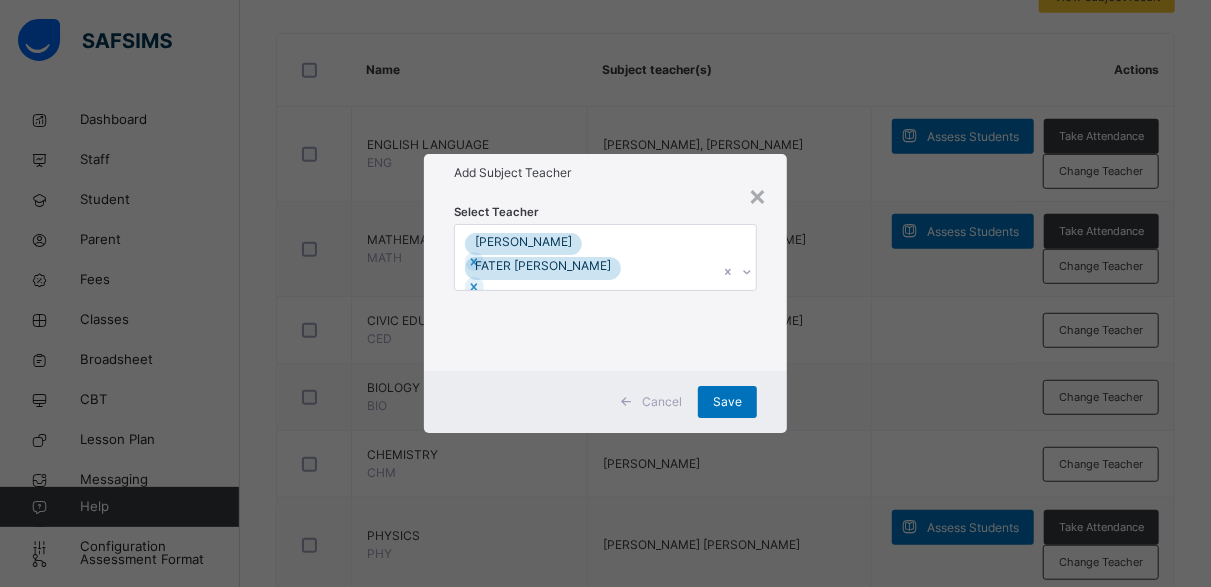 click on "[PERSON_NAME] [PERSON_NAME] MBATSAV [PERSON_NAME]" at bounding box center [586, 257] 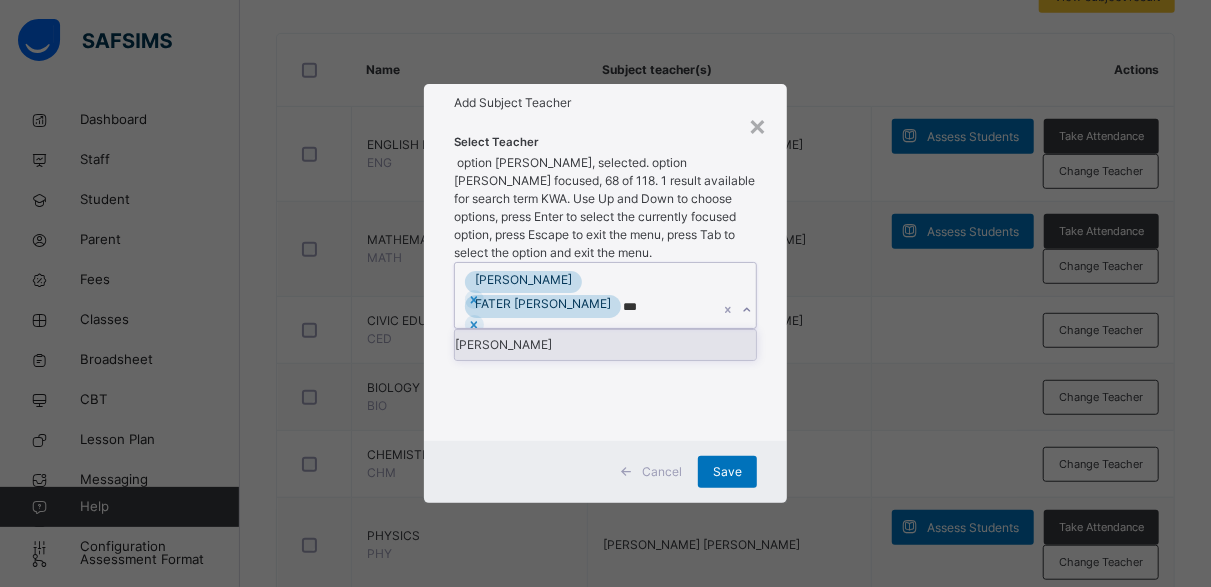 click on "[PERSON_NAME]" at bounding box center (605, 345) 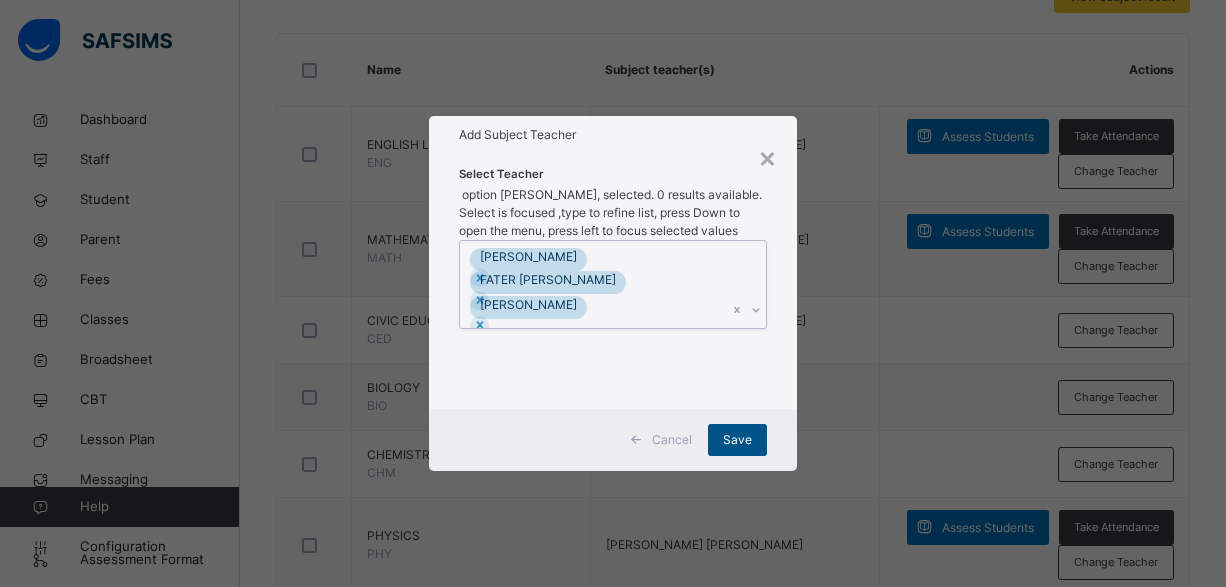click on "Save" at bounding box center [737, 440] 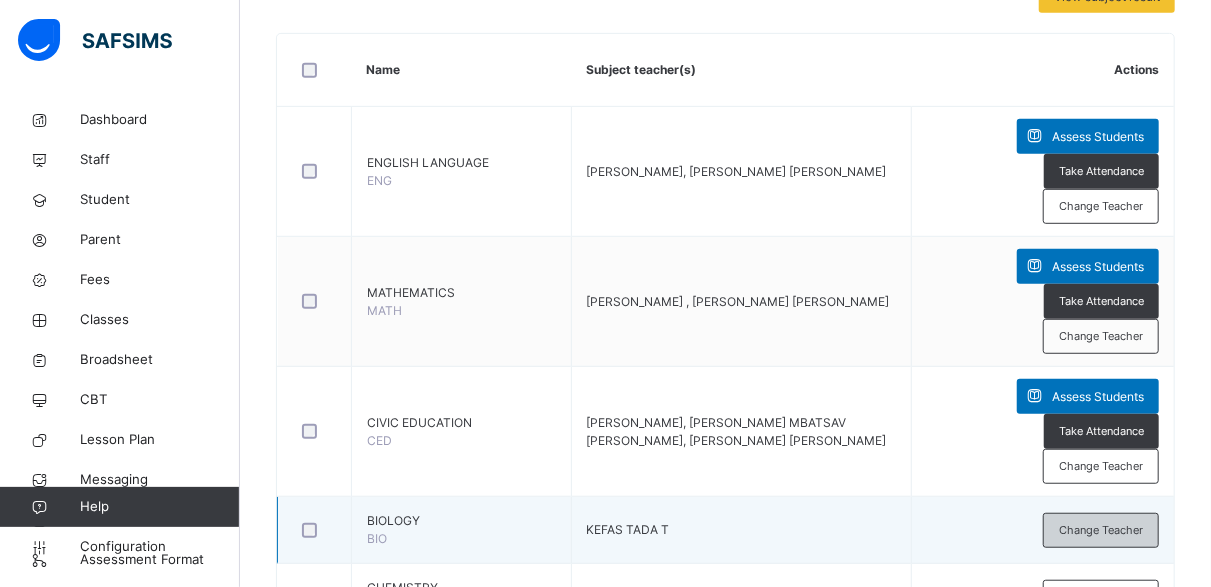 click on "Change Teacher" at bounding box center (1101, 530) 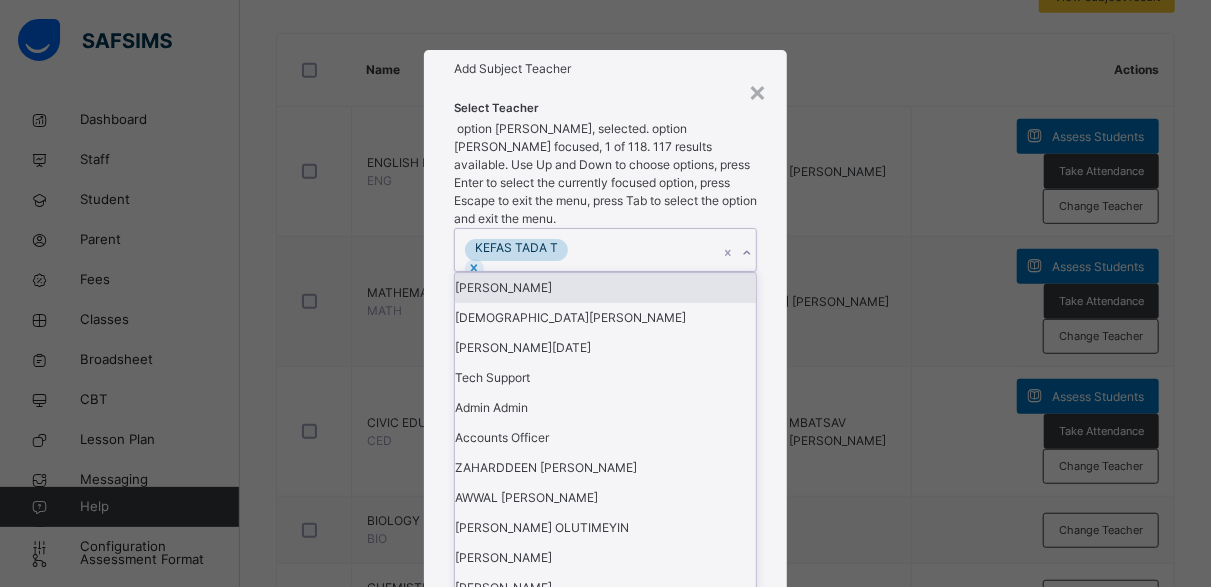 click on "KEFAS TADA T" at bounding box center [586, 250] 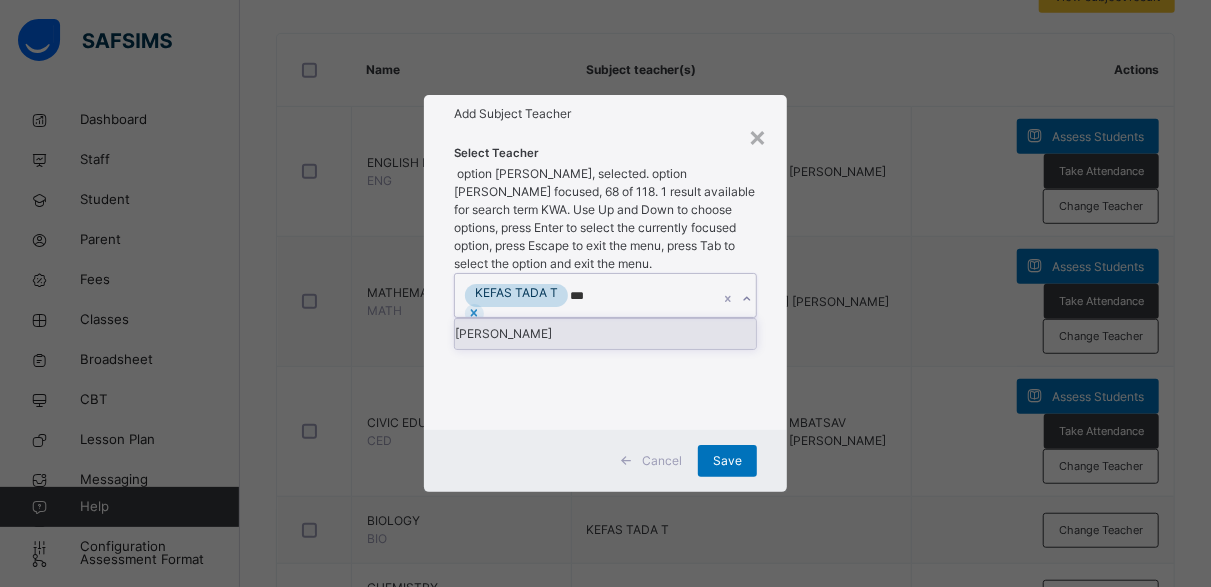 click on "[PERSON_NAME]" at bounding box center [605, 334] 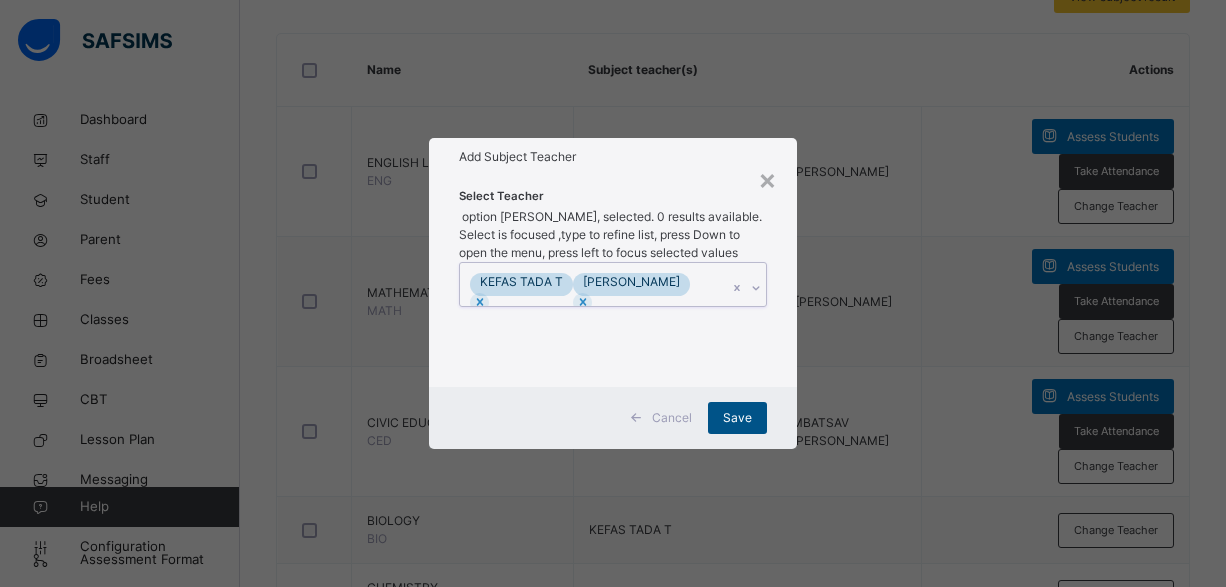 click on "Save" at bounding box center [737, 418] 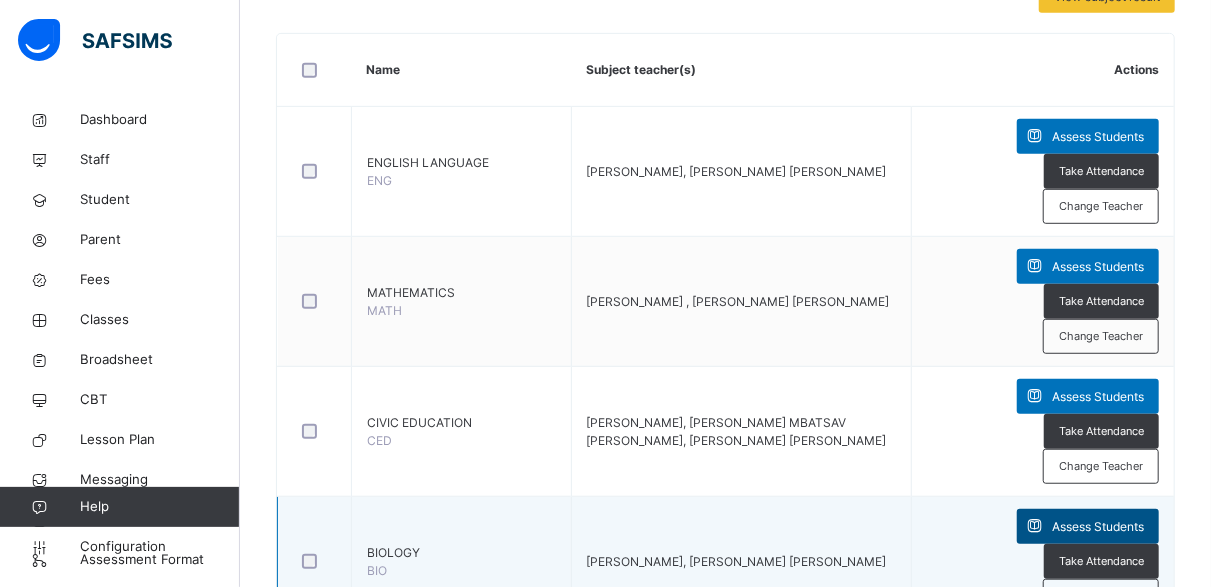 scroll, scrollTop: 700, scrollLeft: 0, axis: vertical 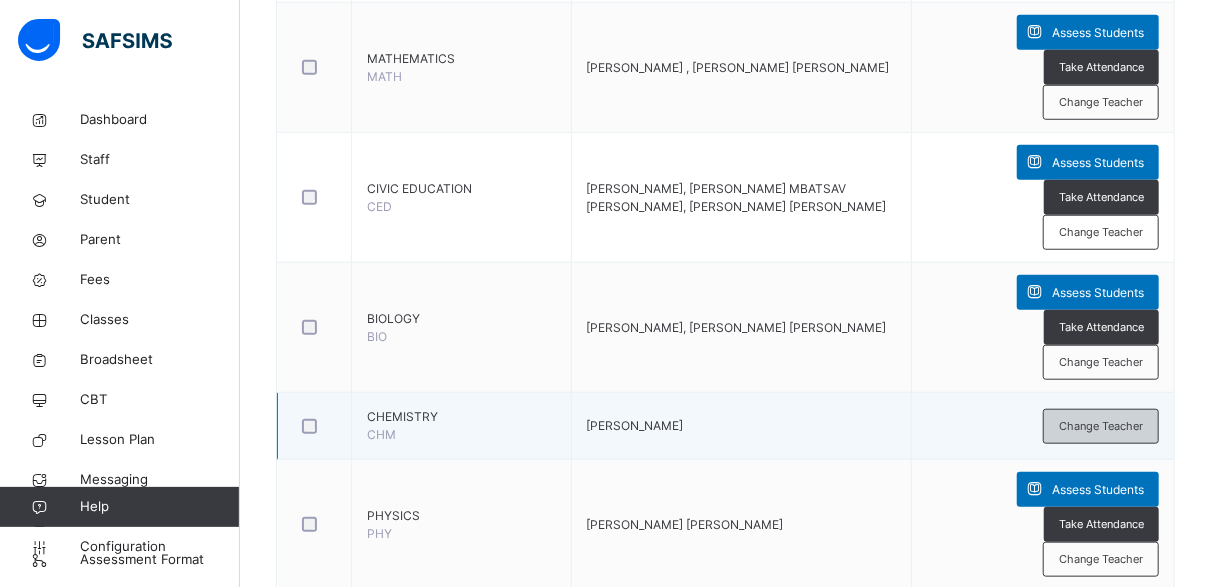 click on "Change Teacher" at bounding box center (1101, 426) 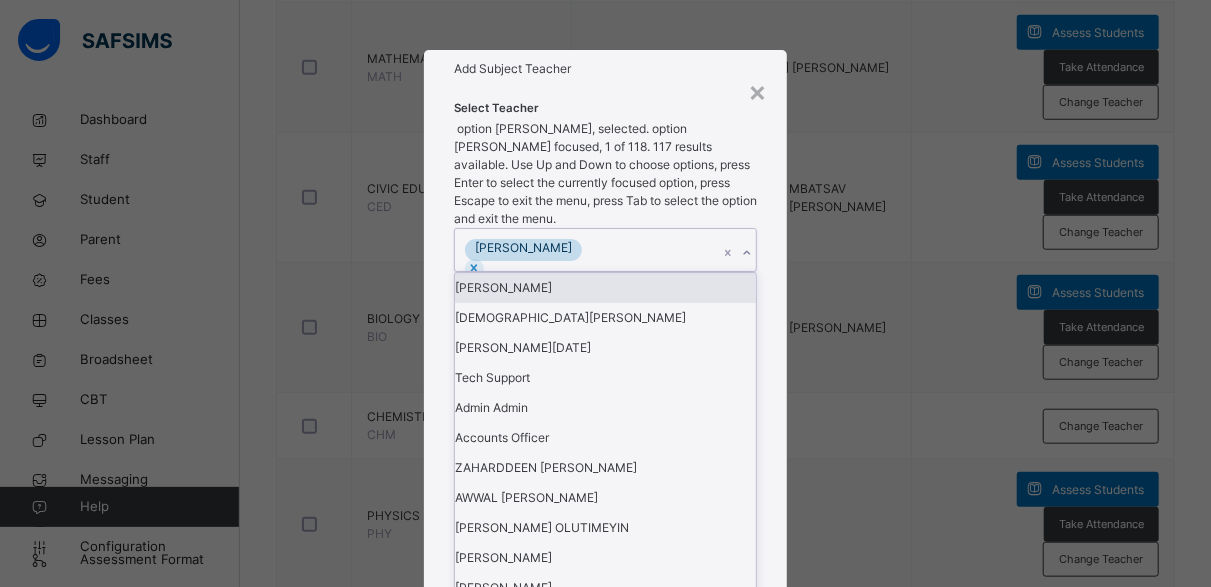 click on "[PERSON_NAME]" at bounding box center (586, 250) 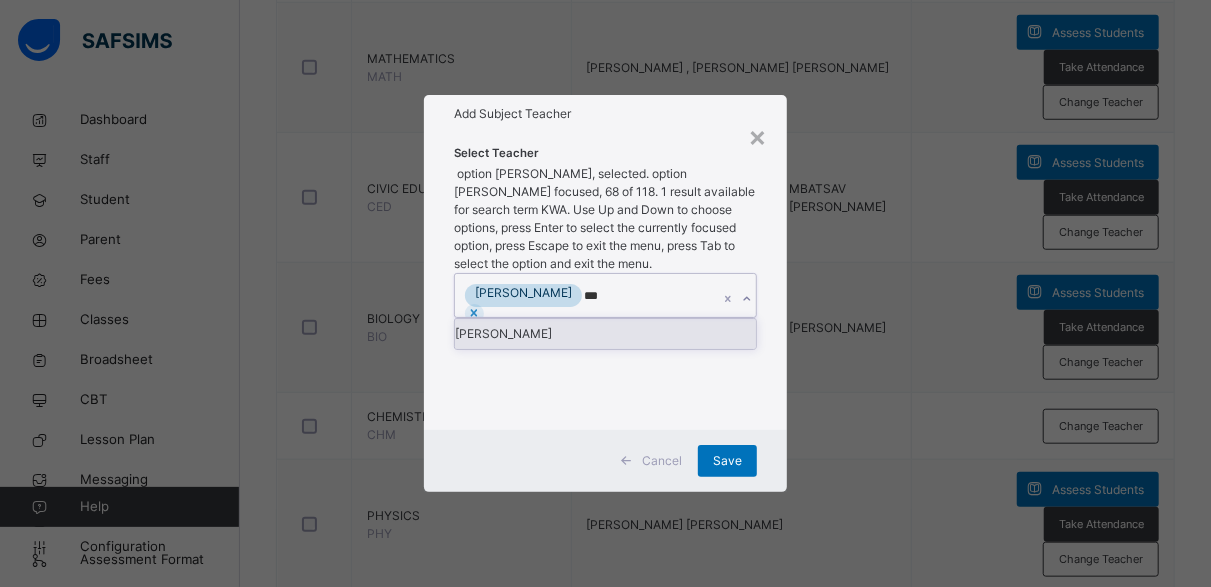 click on "[PERSON_NAME]" at bounding box center [605, 334] 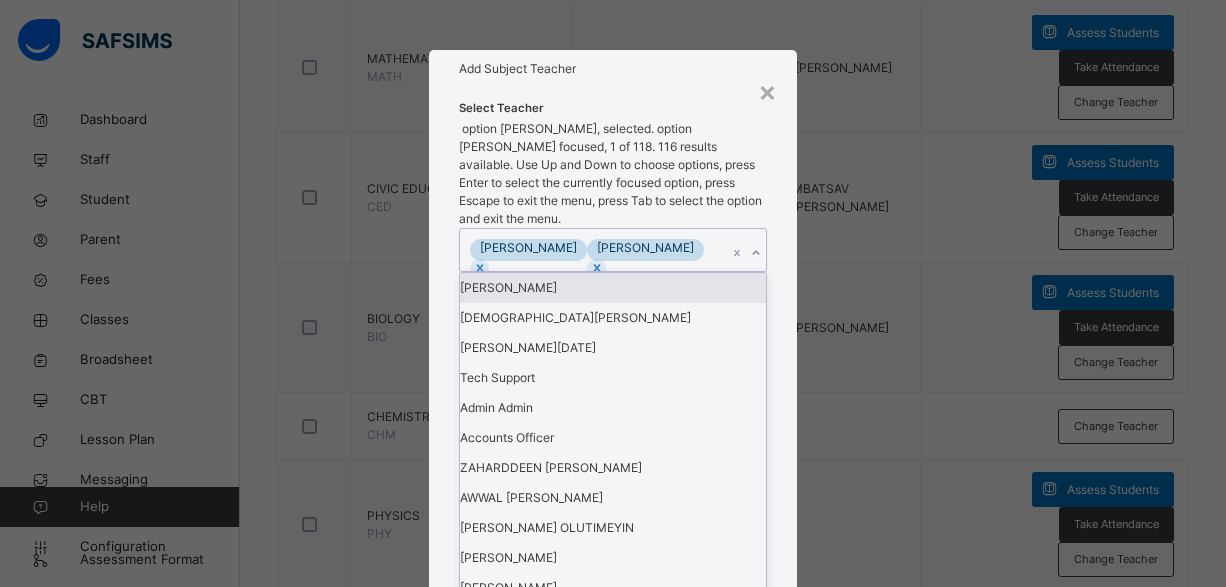 click on "× Add Subject Teacher Select Teacher   option [PERSON_NAME], selected.    option [PERSON_NAME] focused, 1 of 118. 116 results available. Use Up and Down to choose options, press Enter to select the currently focused option, press Escape to exit the menu, press Tab to select the option and exit the menu. YOMI [PERSON_NAME] [PERSON_NAME] [PERSON_NAME]  [PERSON_NAME]  AUWAL [PERSON_NAME]  [DATE] Tech  Support Admin  Admin Accounts  Officer [PERSON_NAME] [PERSON_NAME] [PERSON_NAME] OLUTIMEYIN [PERSON_NAME] [PERSON_NAME] UMAR [PERSON_NAME] MBATSAV [PERSON_NAME]  [PERSON_NAME] ABBA OTEBE [PERSON_NAME] PATIENCE [PERSON_NAME] [PERSON_NAME] [PERSON_NAME] A [PERSON_NAME] [PERSON_NAME] OCHIWU OCHIWU [PERSON_NAME] TERDUE AONDOHEMBAI [PERSON_NAME] [PERSON_NAME] [PERSON_NAME] BUBA [PERSON_NAME] [PERSON_NAME] [PERSON_NAME] [PERSON_NAME]  [PERSON_NAME]  [PERSON_NAME] [PERSON_NAME] [PERSON_NAME] DOOSUUR [PERSON_NAME] KUMUN [PERSON_NAME] ETU [PERSON_NAME] [PERSON_NAME] Save" at bounding box center [613, 293] 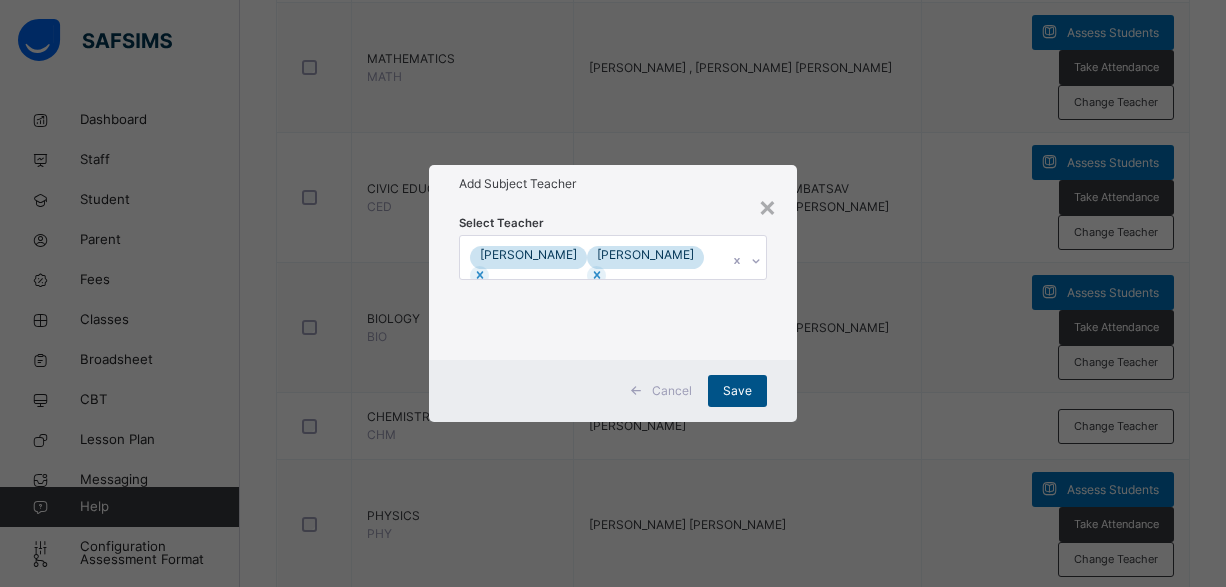 click on "Save" at bounding box center (737, 391) 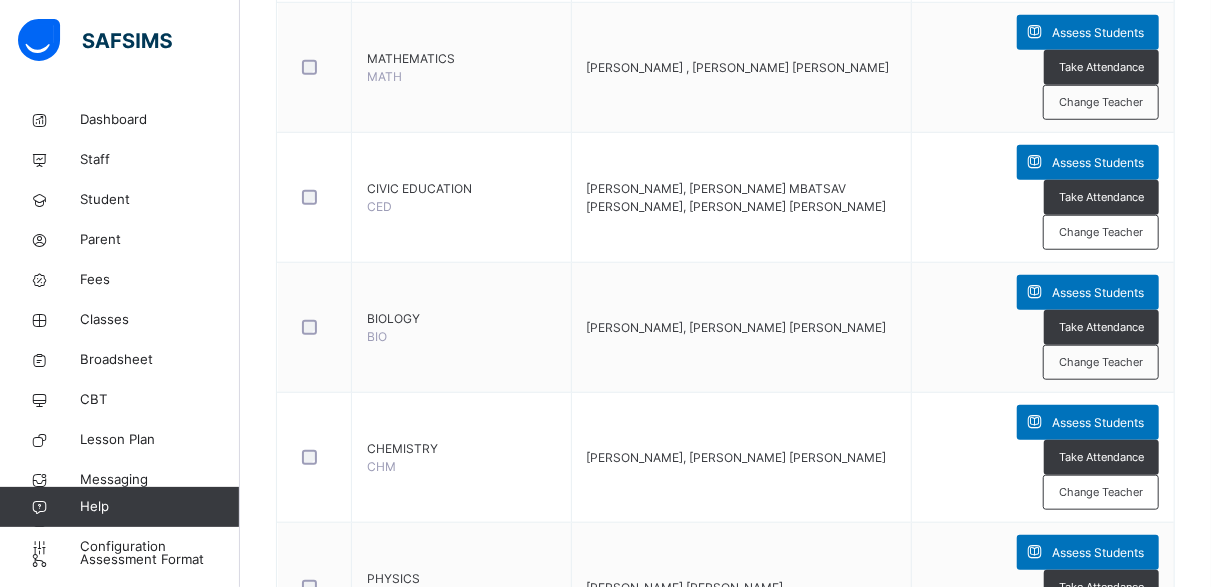 click on "Change Teacher" at bounding box center (1101, 686) 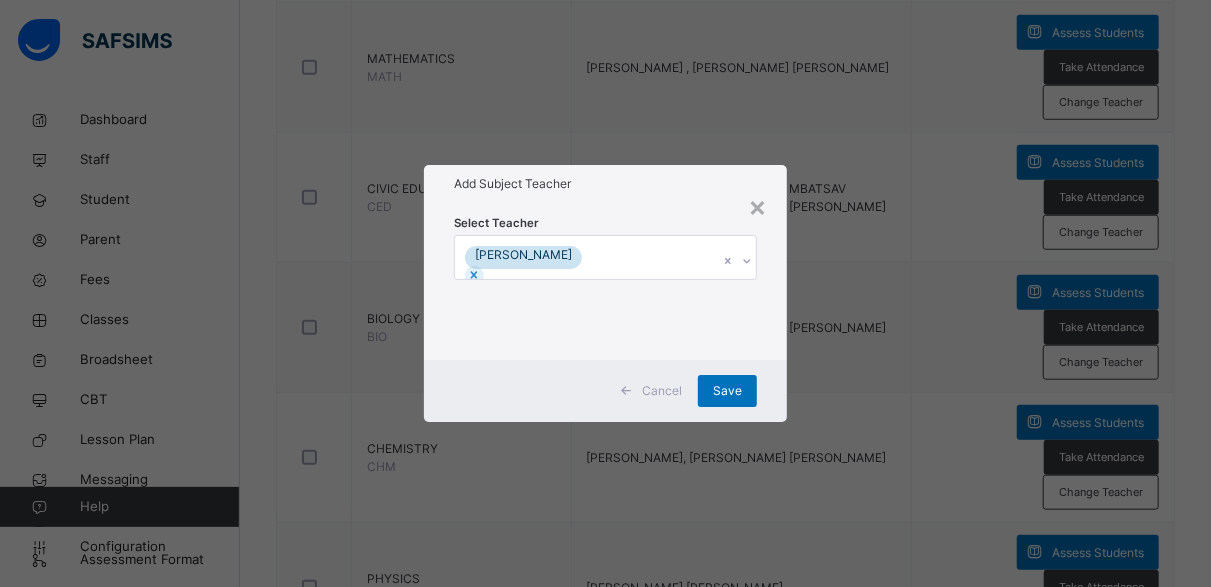 click on "[PERSON_NAME]" at bounding box center [586, 257] 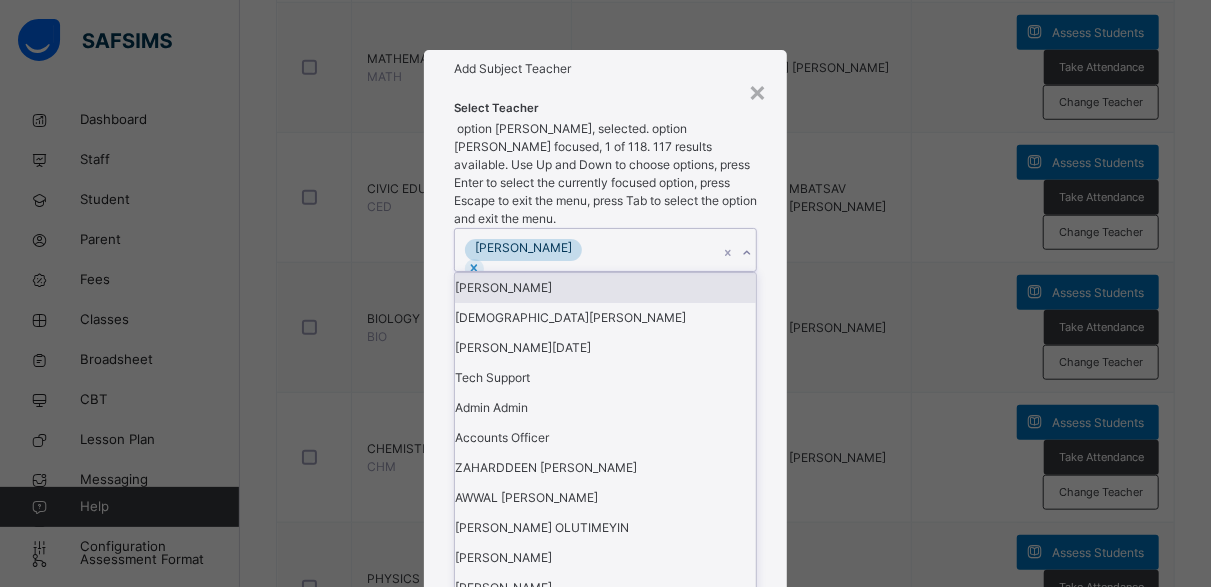 scroll, scrollTop: 0, scrollLeft: 0, axis: both 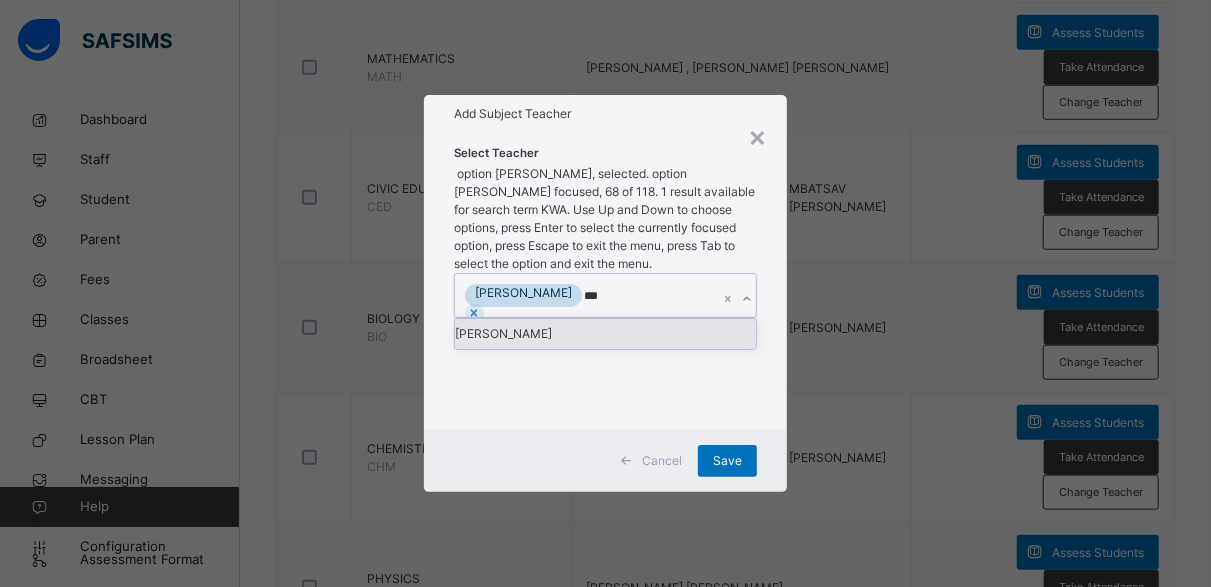 click on "[PERSON_NAME]" at bounding box center (605, 334) 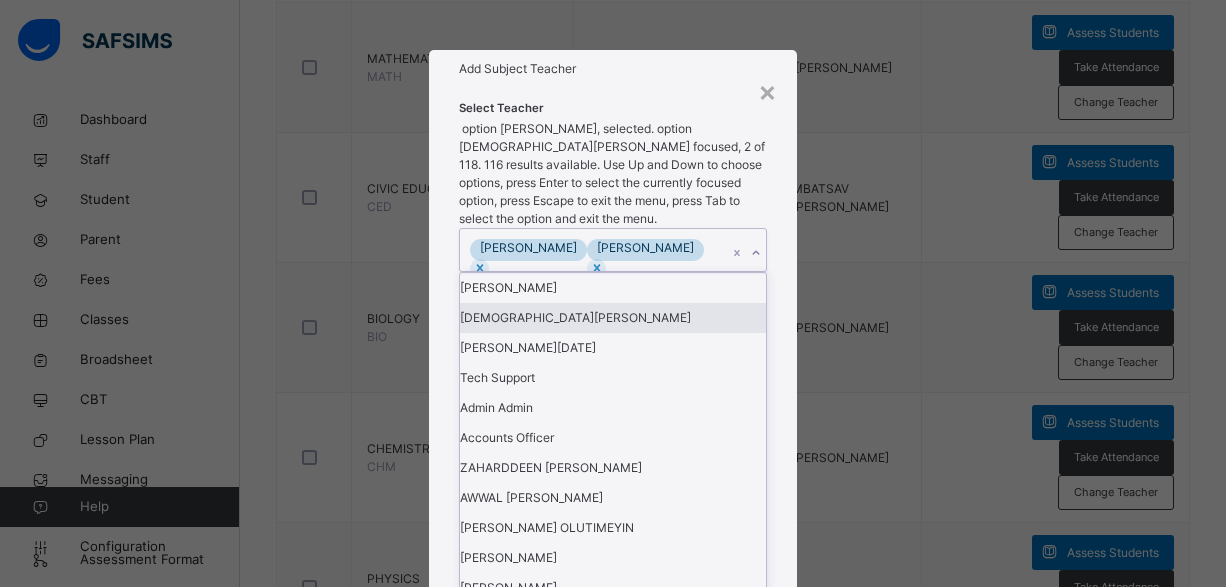 click on "ANTAKIL [PERSON_NAME] [PERSON_NAME]" at bounding box center (594, 250) 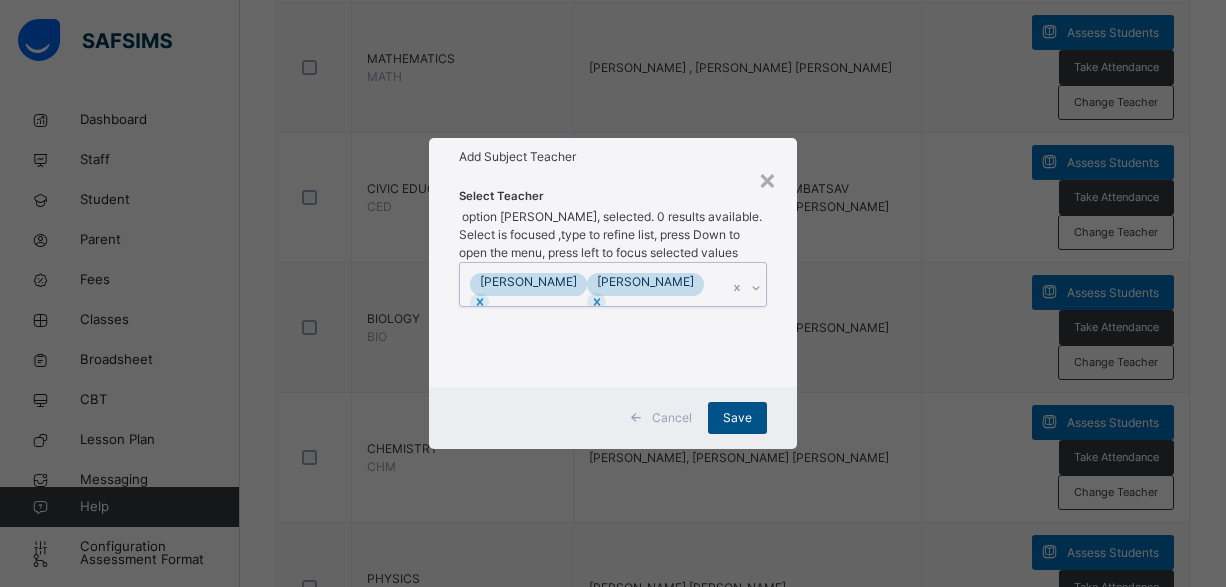 click on "Save" at bounding box center [737, 418] 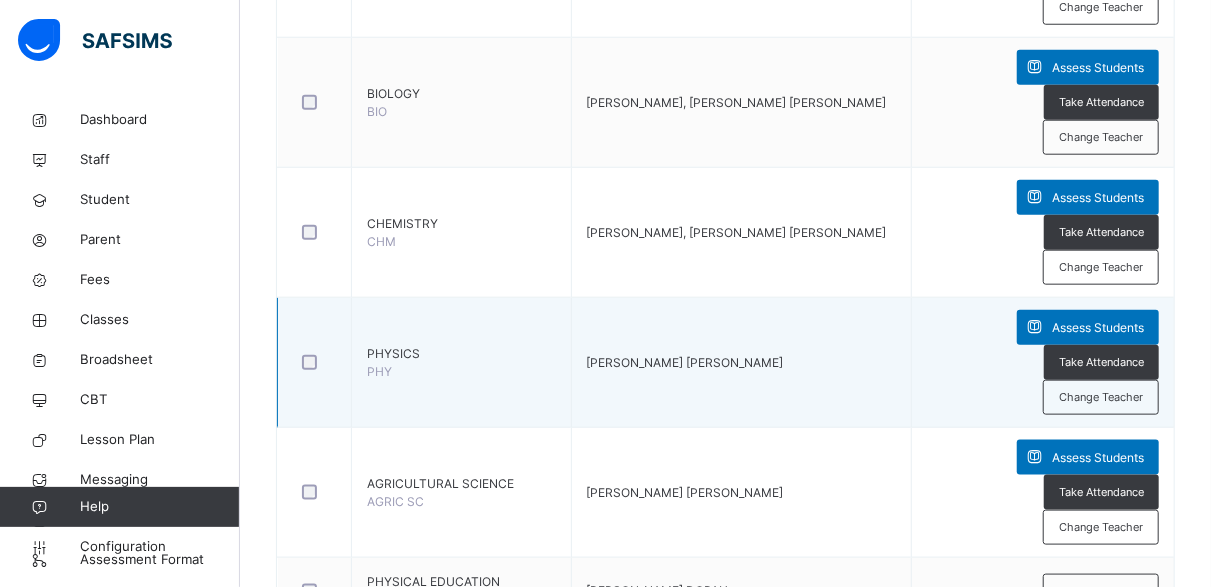 scroll, scrollTop: 933, scrollLeft: 0, axis: vertical 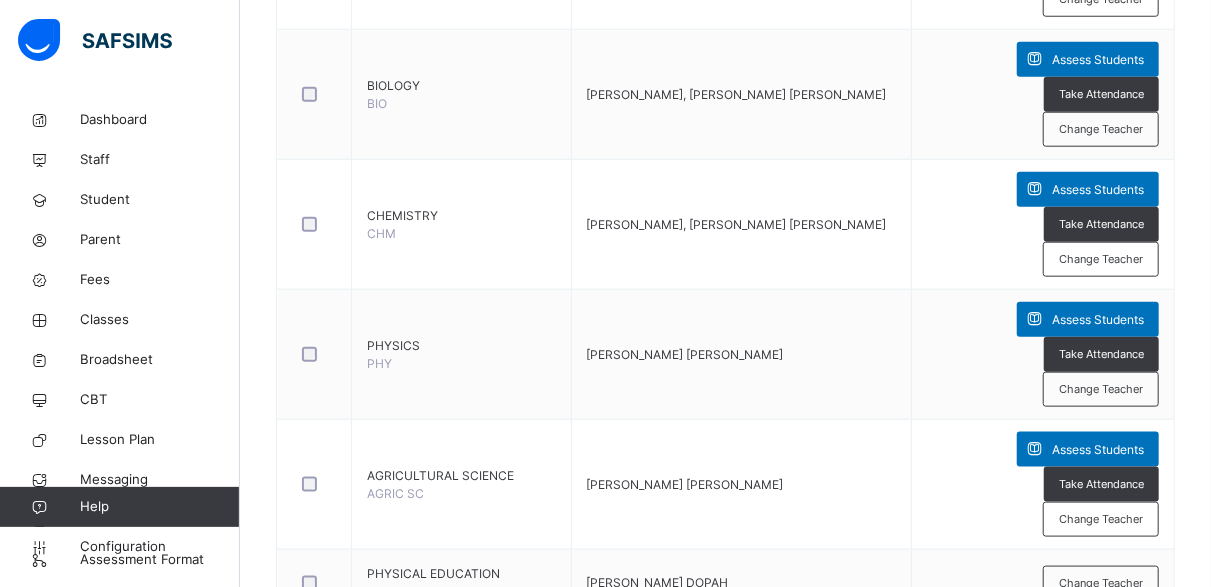 click on "Change Teacher" at bounding box center (1101, 650) 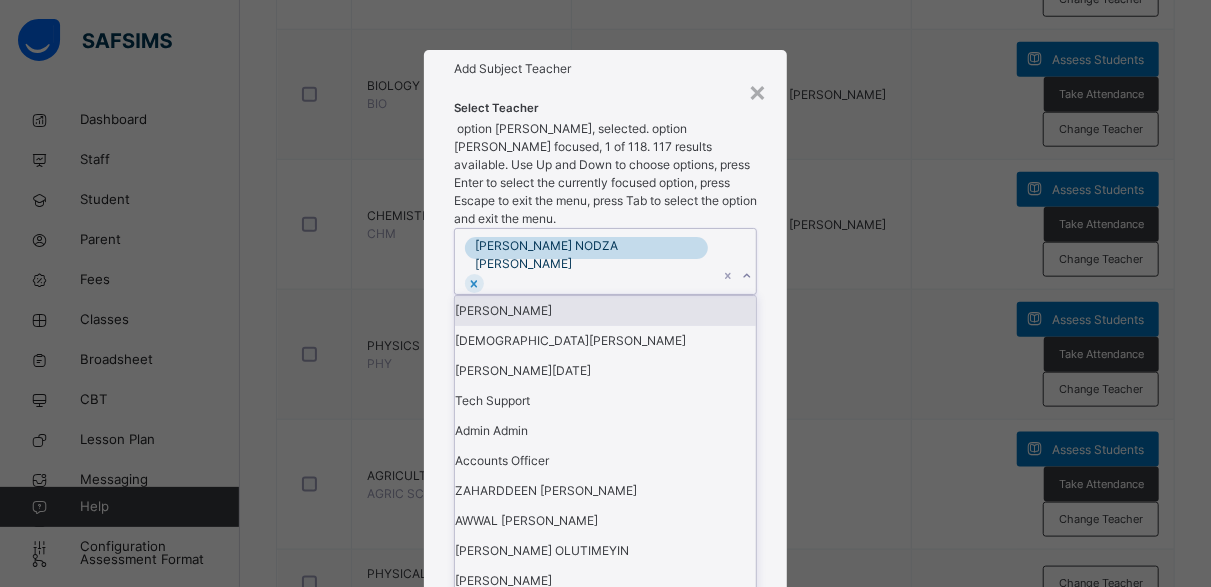 click on "[PERSON_NAME] NODZA [PERSON_NAME]" at bounding box center [586, 261] 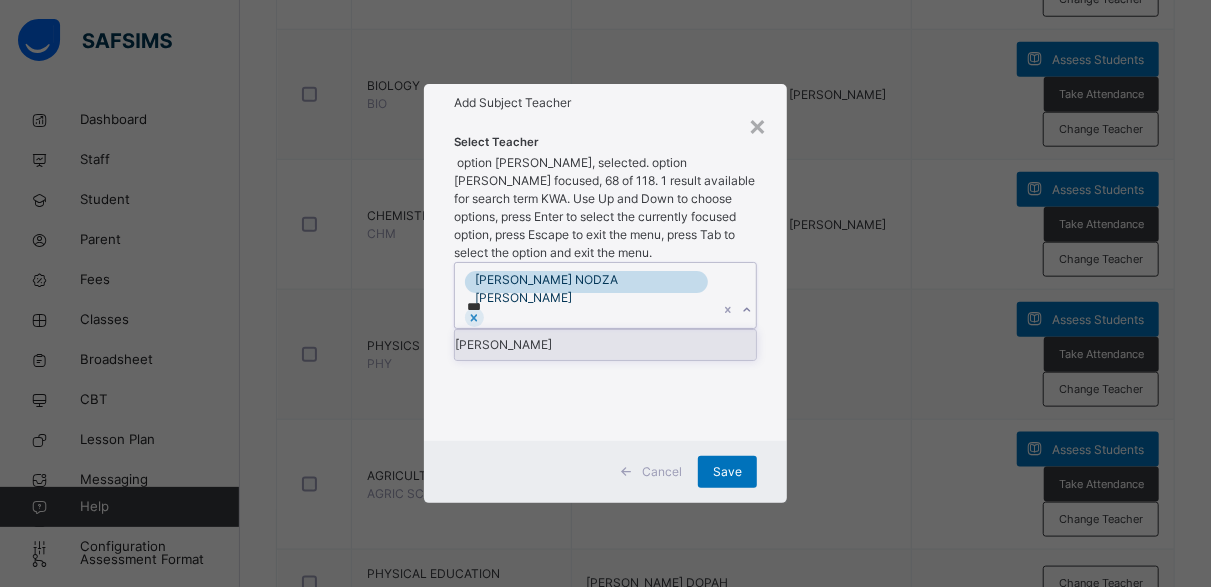 click on "[PERSON_NAME]" at bounding box center (605, 345) 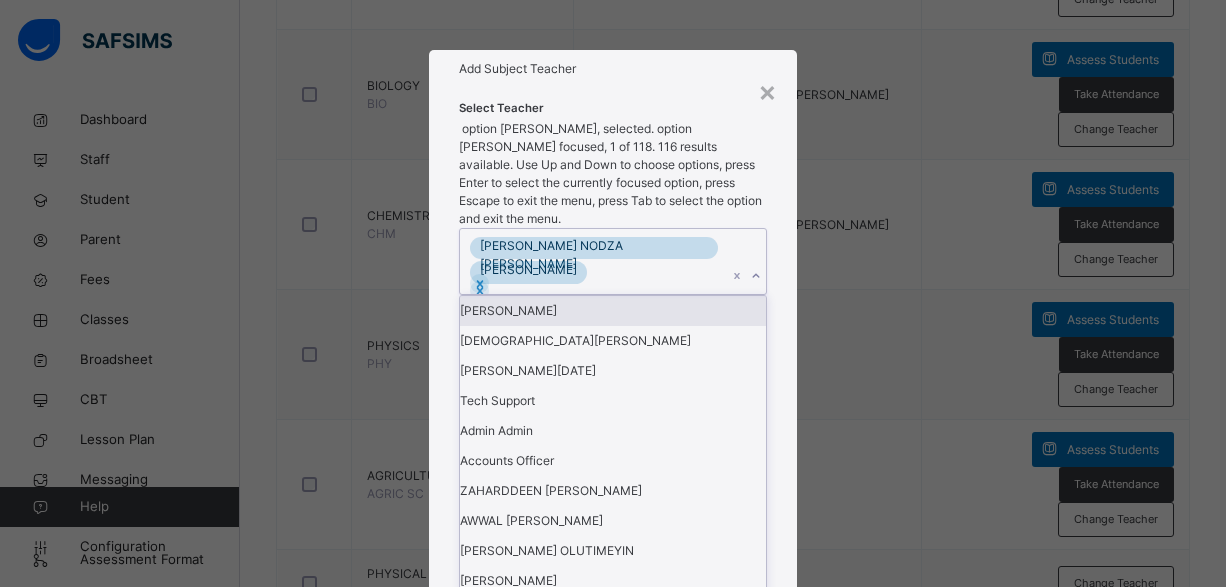 click on "× Add Subject Teacher Select Teacher   option [PERSON_NAME], selected.    option [PERSON_NAME] focused, 1 of 118. 116 results available. Use Up and Down to choose options, press Enter to select the currently focused option, press Escape to exit the menu, press Tab to select the option and exit the menu. [PERSON_NAME] [PERSON_NAME] [PERSON_NAME] [PERSON_NAME]  AUWAL [PERSON_NAME]  [DATE] Tech  Support Admin  Admin Accounts  Officer [PERSON_NAME] AWWAL [PERSON_NAME] [PERSON_NAME] OLUTIMEYIN [PERSON_NAME] [PERSON_NAME] UMAR [PERSON_NAME] MBATSAV [PERSON_NAME]  [PERSON_NAME] ABBA OTEBE [PERSON_NAME] PATIENCE [PERSON_NAME] [PERSON_NAME] [PERSON_NAME] A [PERSON_NAME] [PERSON_NAME] OCHIWU OCHIWU [PERSON_NAME] TERDUE AONDOHEMBAI [PERSON_NAME] [PERSON_NAME] [PERSON_NAME] BUBA [PERSON_NAME] [PERSON_NAME] [PERSON_NAME] [PERSON_NAME]  [PERSON_NAME]  [PERSON_NAME] [PERSON_NAME] [PERSON_NAME] DOOSUUR [PERSON_NAME] KUMUN [PERSON_NAME] ETU [PERSON_NAME] [PERSON_NAME]" at bounding box center [613, 293] 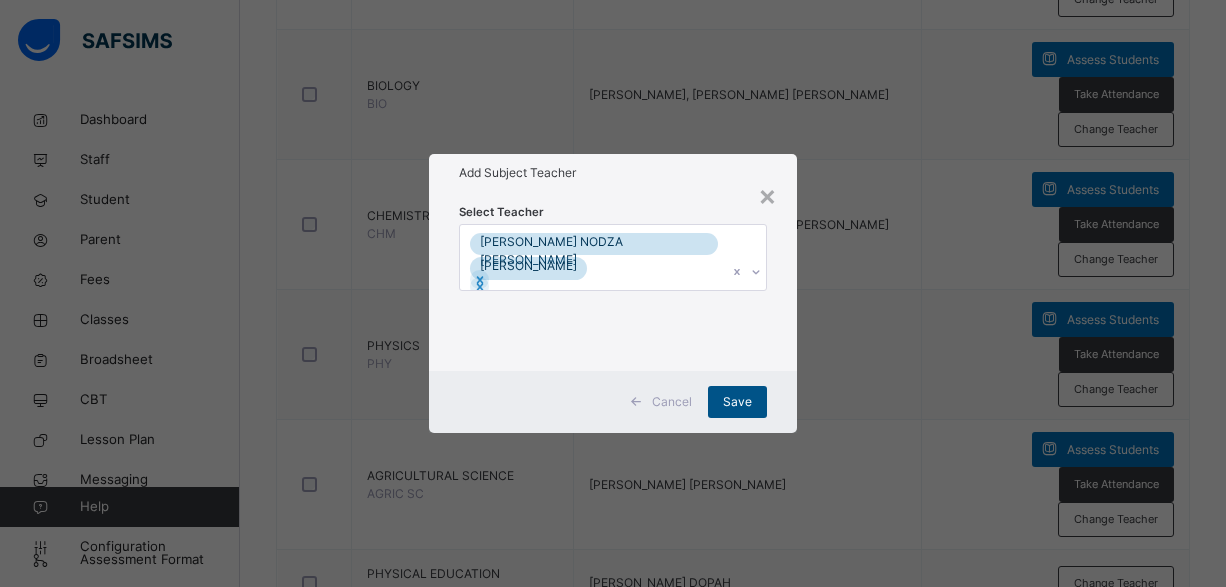 click on "Save" at bounding box center (737, 402) 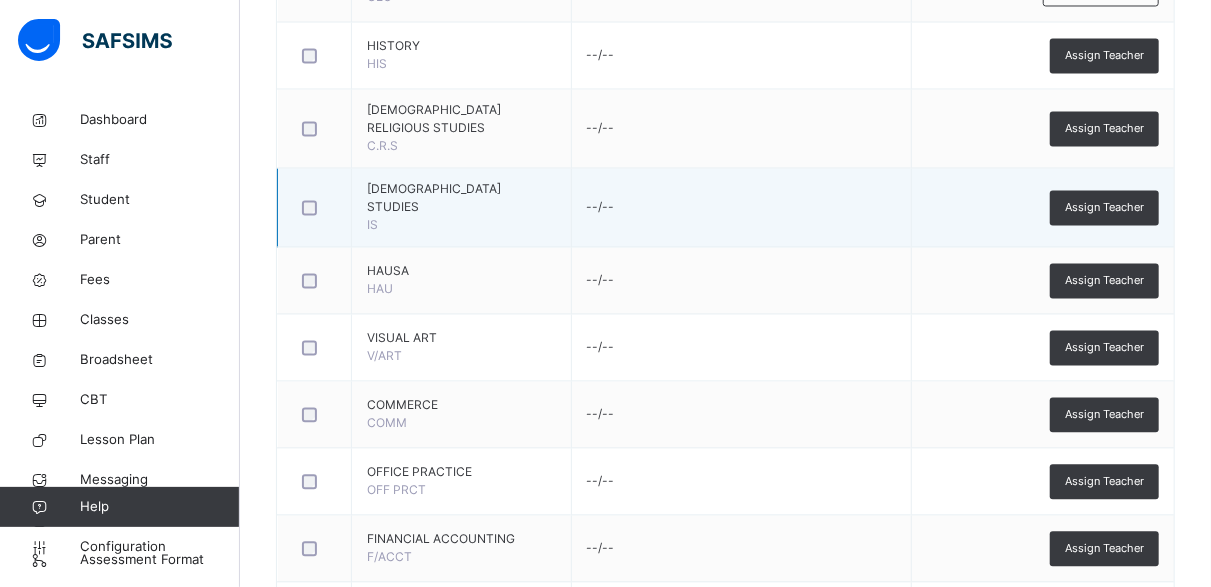 scroll, scrollTop: 1866, scrollLeft: 0, axis: vertical 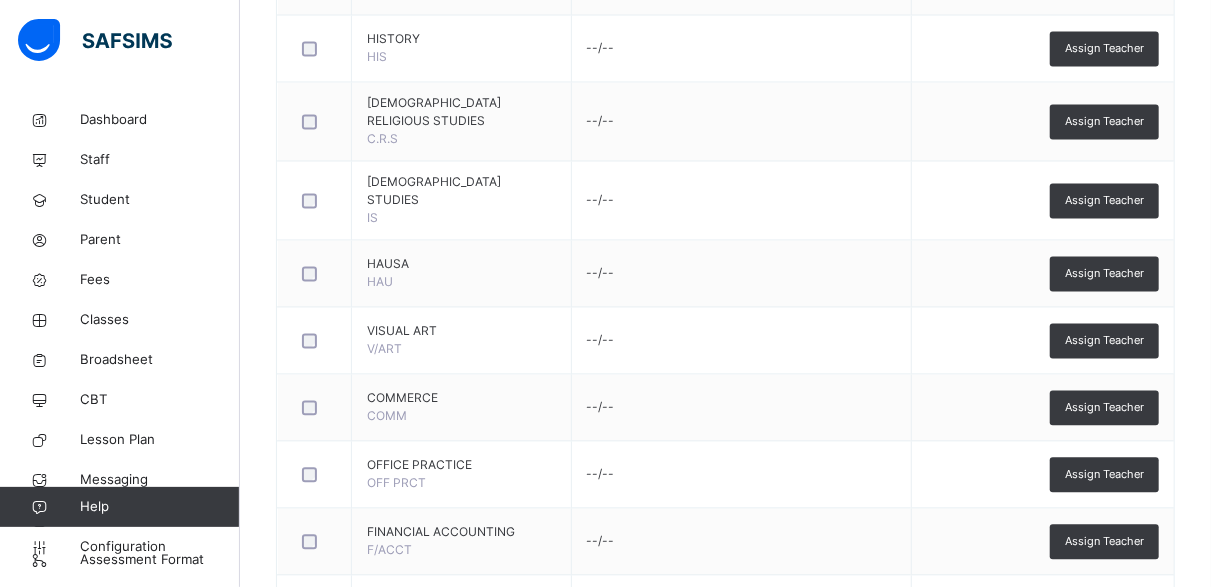 click on "Change Teacher" at bounding box center [1101, 675] 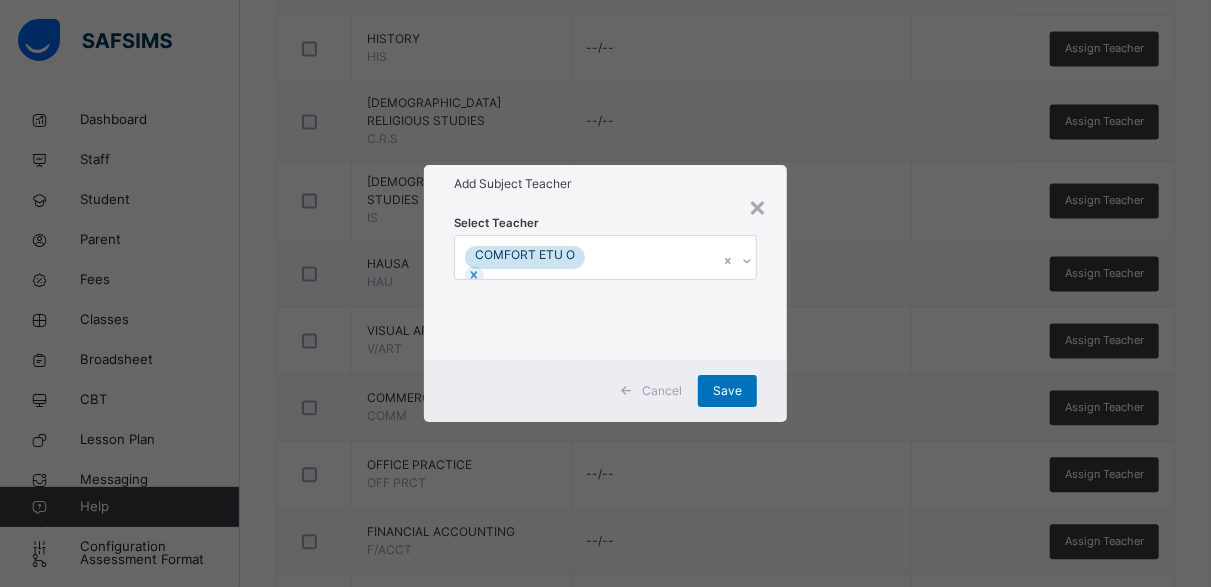 click on "COMFORT ETU O" at bounding box center [586, 257] 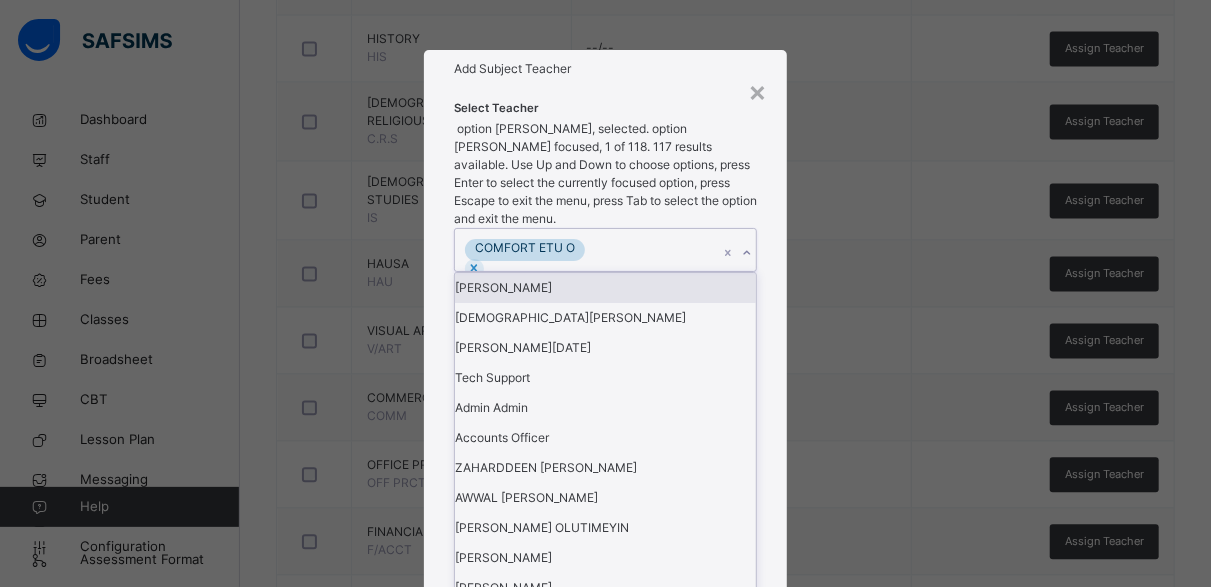 scroll, scrollTop: 0, scrollLeft: 0, axis: both 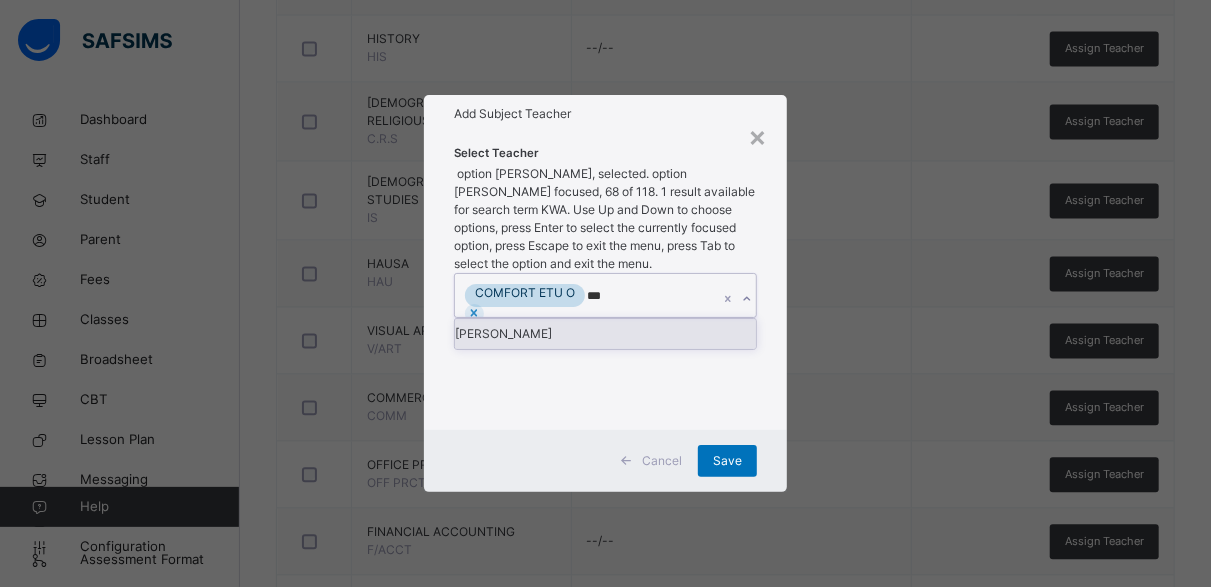 click on "[PERSON_NAME]" at bounding box center (605, 334) 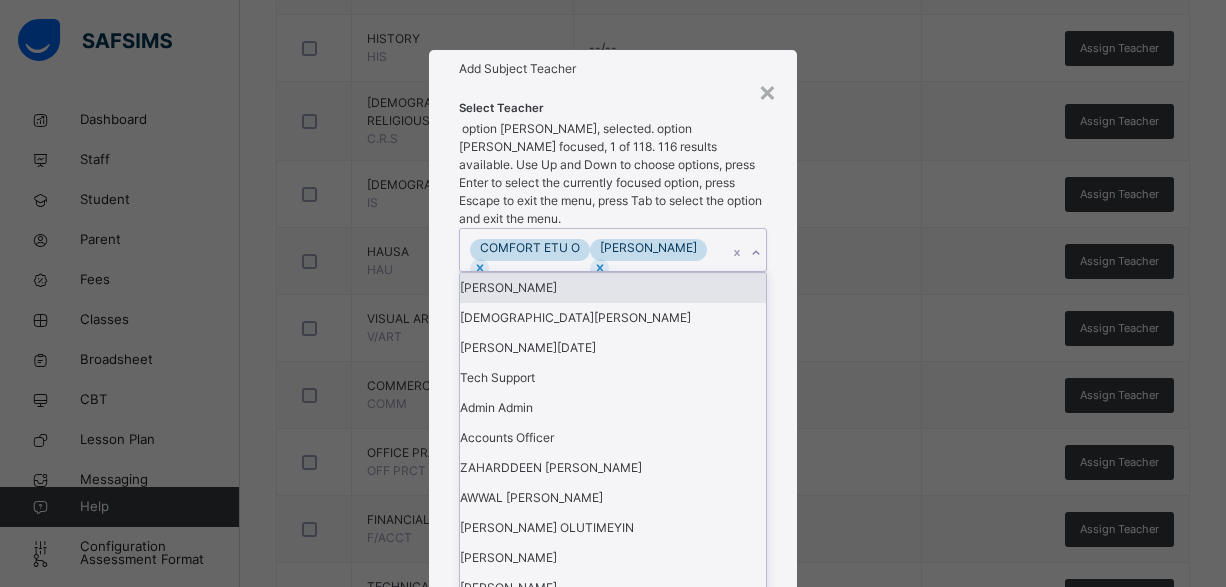 click on "× Add Subject Teacher Select Teacher   option [PERSON_NAME], selected.    option [PERSON_NAME] focused, 1 of 118. 116 results available. Use Up and Down to choose options, press Enter to select the currently focused option, press Escape to exit the menu, press Tab to select the option and exit the menu. [PERSON_NAME] ETU O [PERSON_NAME] [PERSON_NAME]  [PERSON_NAME]  AUWAL [PERSON_NAME]  [DATE] Tech  Support Admin  Admin Accounts  Officer [PERSON_NAME] [PERSON_NAME] [PERSON_NAME] OLUTIMEYIN [PERSON_NAME] [PERSON_NAME] UMAR [PERSON_NAME] MBATSAV [PERSON_NAME]  [PERSON_NAME] ABBA OTEBE [PERSON_NAME] PATIENCE [PERSON_NAME] [PERSON_NAME] [PERSON_NAME] A [PERSON_NAME] [PERSON_NAME] OCHIWU OCHIWU [PERSON_NAME] TERDUE [PERSON_NAME] [PERSON_NAME] [PERSON_NAME] BUBA [PERSON_NAME] [PERSON_NAME] [PERSON_NAME] [PERSON_NAME]  [PERSON_NAME]  [PERSON_NAME] [PERSON_NAME] [PERSON_NAME] DOOSUUR [PERSON_NAME] KUMUN [PERSON_NAME] ETU [PERSON_NAME] [PERSON_NAME] Cancel" at bounding box center [613, 293] 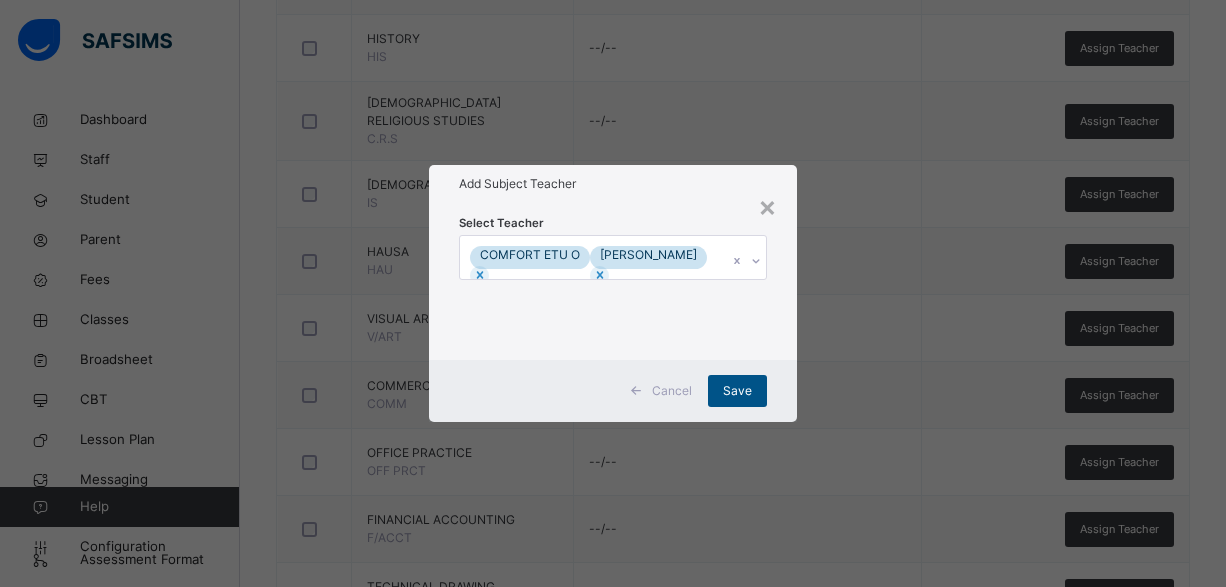 click on "Save" at bounding box center (737, 391) 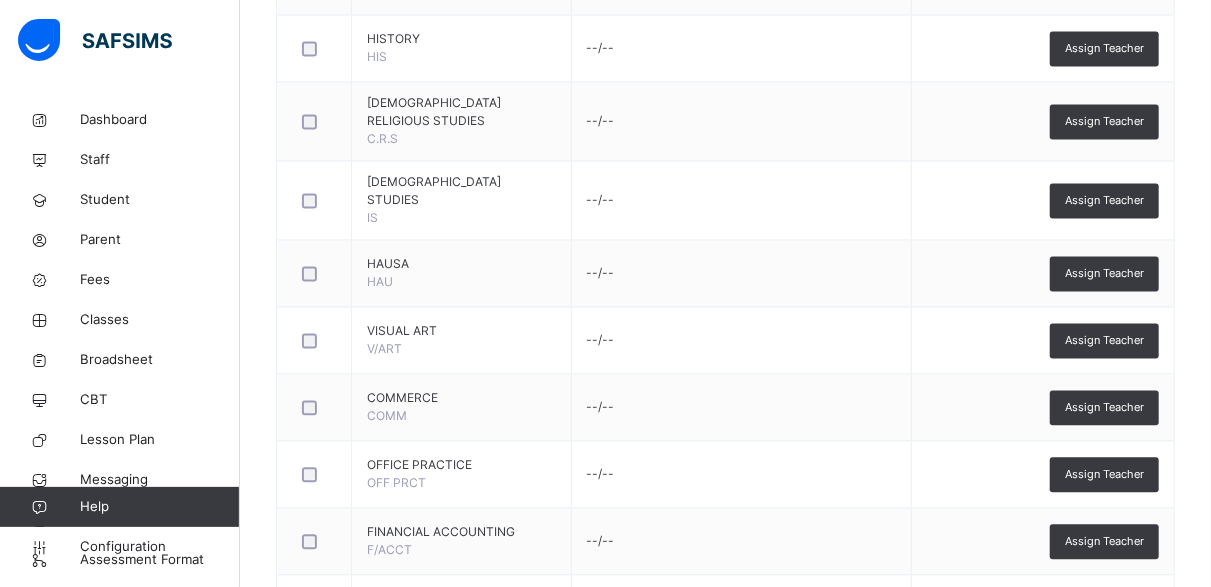 click on "Change Teacher" at bounding box center [1101, 805] 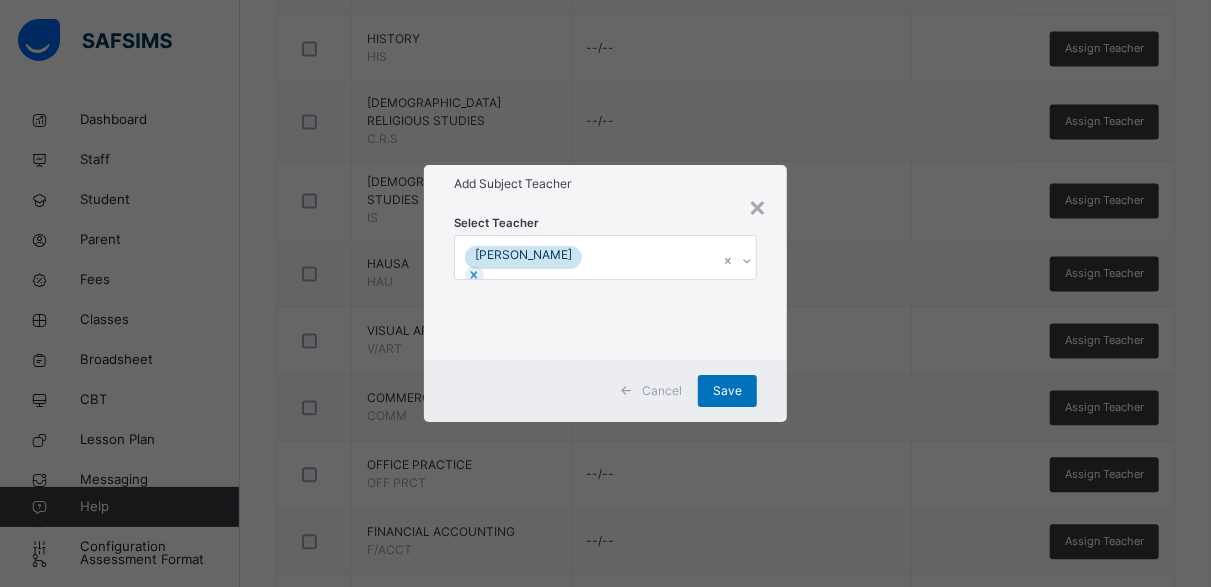 click on "[PERSON_NAME]" at bounding box center (586, 257) 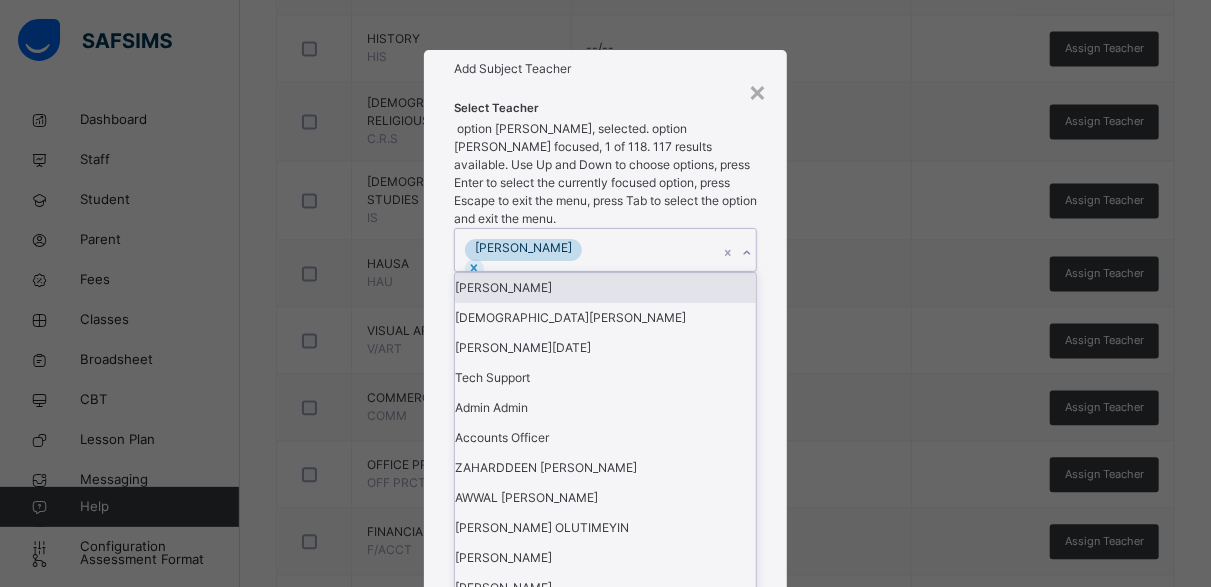 scroll, scrollTop: 0, scrollLeft: 0, axis: both 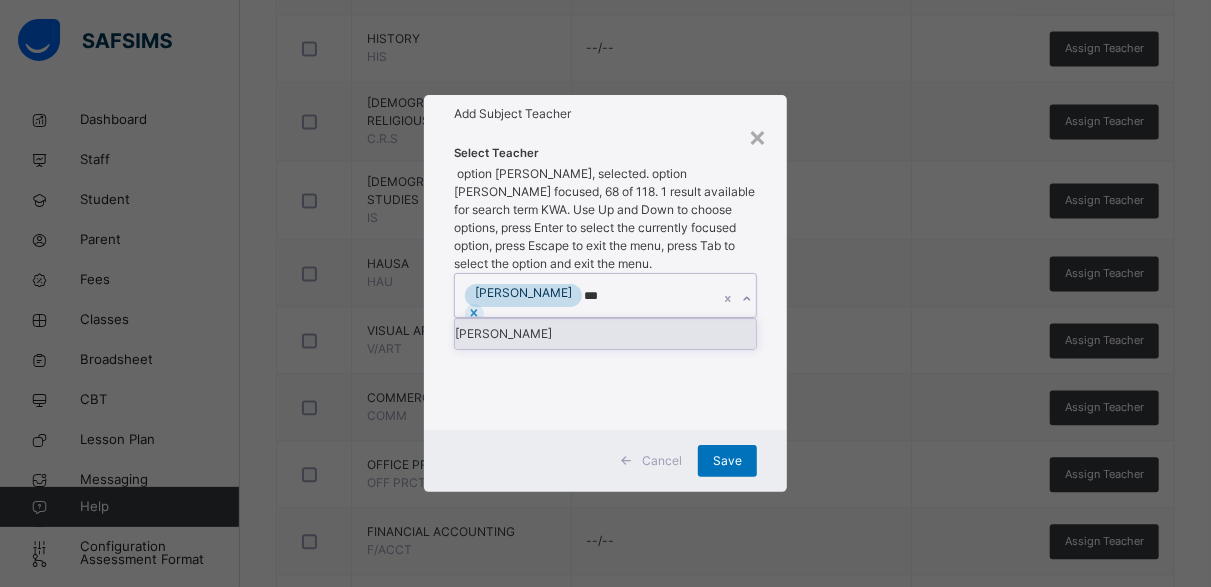 click on "[PERSON_NAME]" at bounding box center (605, 334) 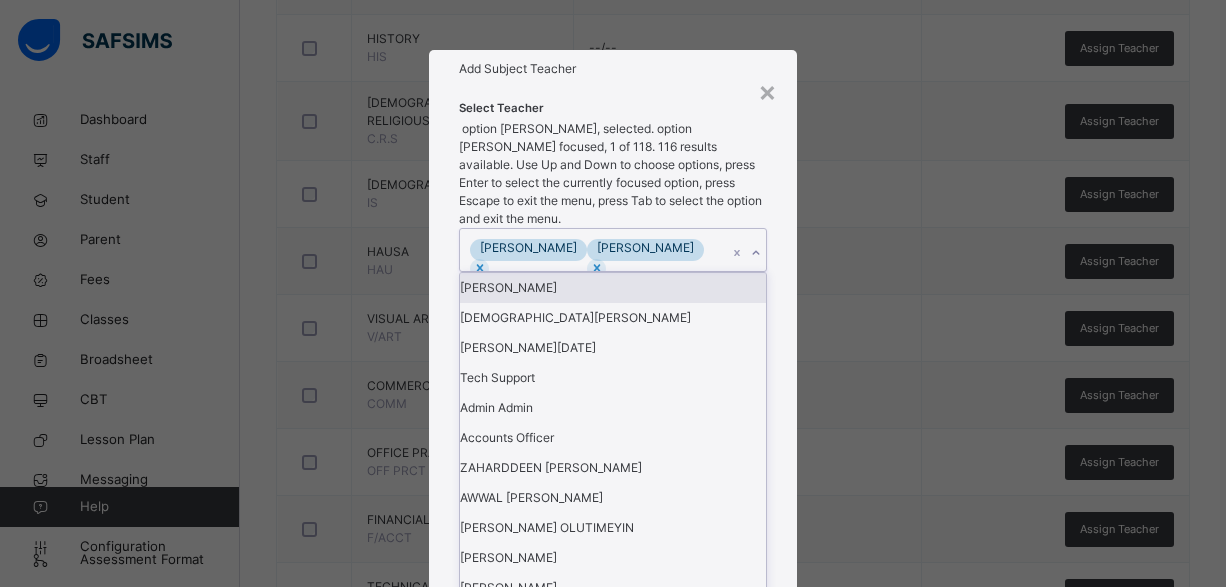 click on "× Add Subject Teacher Select Teacher   option [PERSON_NAME], selected.    option [PERSON_NAME] focused, 1 of 118. 116 results available. Use Up and Down to choose options, press Enter to select the currently focused option, press Escape to exit the menu, press Tab to select the option and exit the menu. [PERSON_NAME]  [PERSON_NAME] [PERSON_NAME]  [PERSON_NAME]  AUWAL [PERSON_NAME]  [DATE] Tech  Support Admin  Admin Accounts  Officer [PERSON_NAME] AWWAL [PERSON_NAME] [PERSON_NAME] OLUTIMEYIN [PERSON_NAME] [PERSON_NAME] UMAR [PERSON_NAME] MBATSAV [PERSON_NAME]  [PERSON_NAME] ABBA OTEBE [PERSON_NAME] PATIENCE [PERSON_NAME] [PERSON_NAME] [PERSON_NAME] A [PERSON_NAME] [PERSON_NAME] OCHIWU [PERSON_NAME] TERDUE AONDOHEMBAI [PERSON_NAME] [PERSON_NAME] [PERSON_NAME] BUBA [PERSON_NAME] [PERSON_NAME] [PERSON_NAME] [PERSON_NAME]  [PERSON_NAME]  [PERSON_NAME] [PERSON_NAME] [PERSON_NAME] DOOSUUR [PERSON_NAME] KUMUN [PERSON_NAME] ETU [PERSON_NAME] [PERSON_NAME] Cancel" at bounding box center (613, 293) 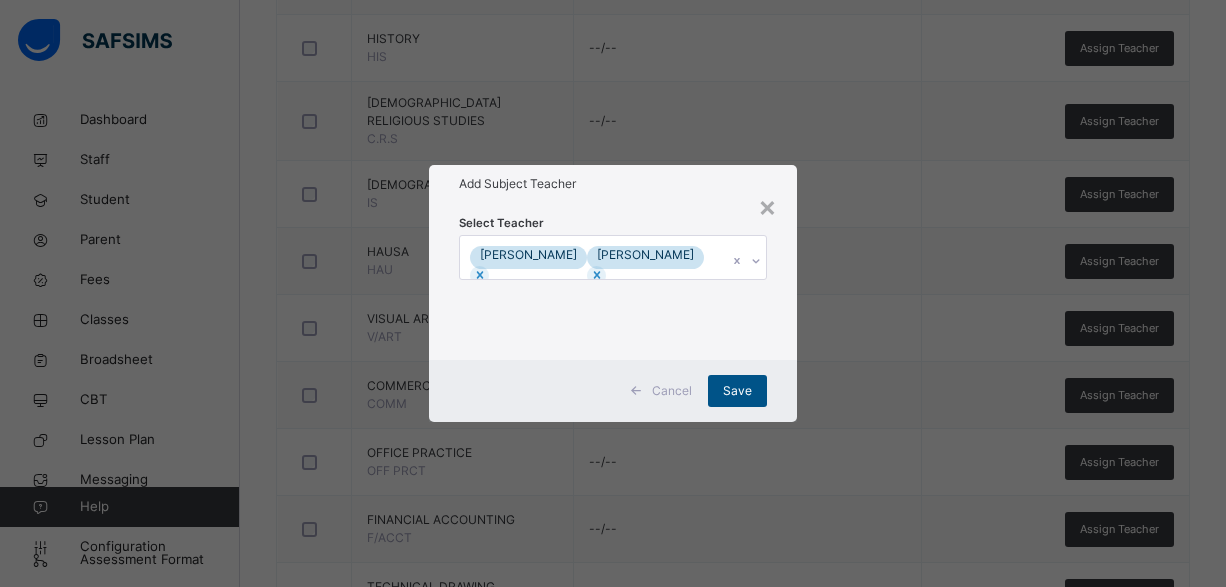 click on "Save" at bounding box center [737, 391] 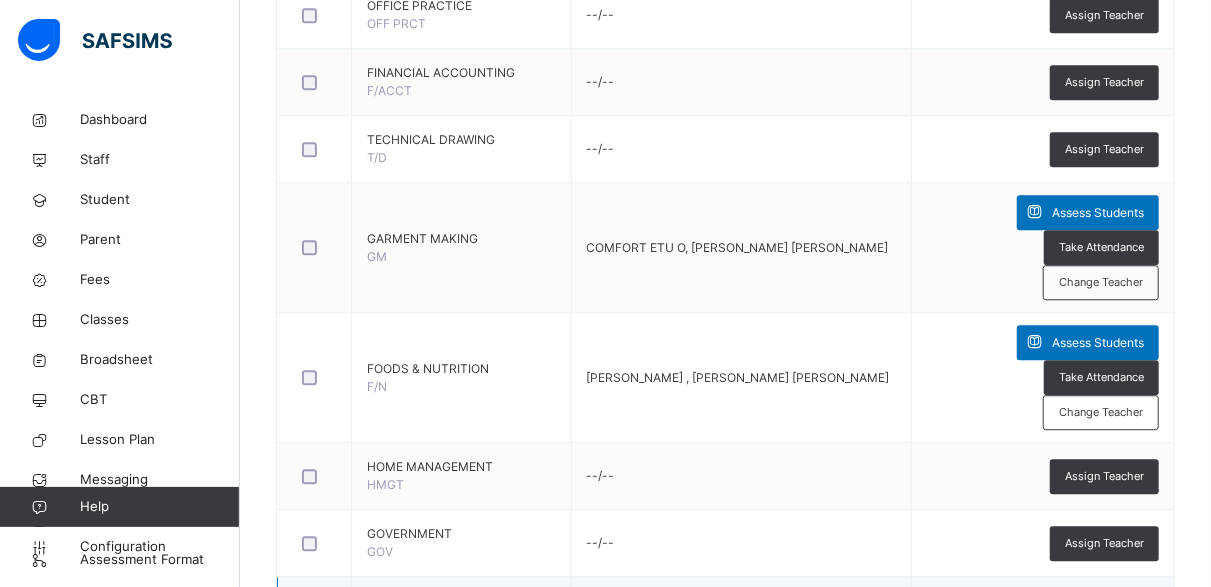 scroll, scrollTop: 2333, scrollLeft: 0, axis: vertical 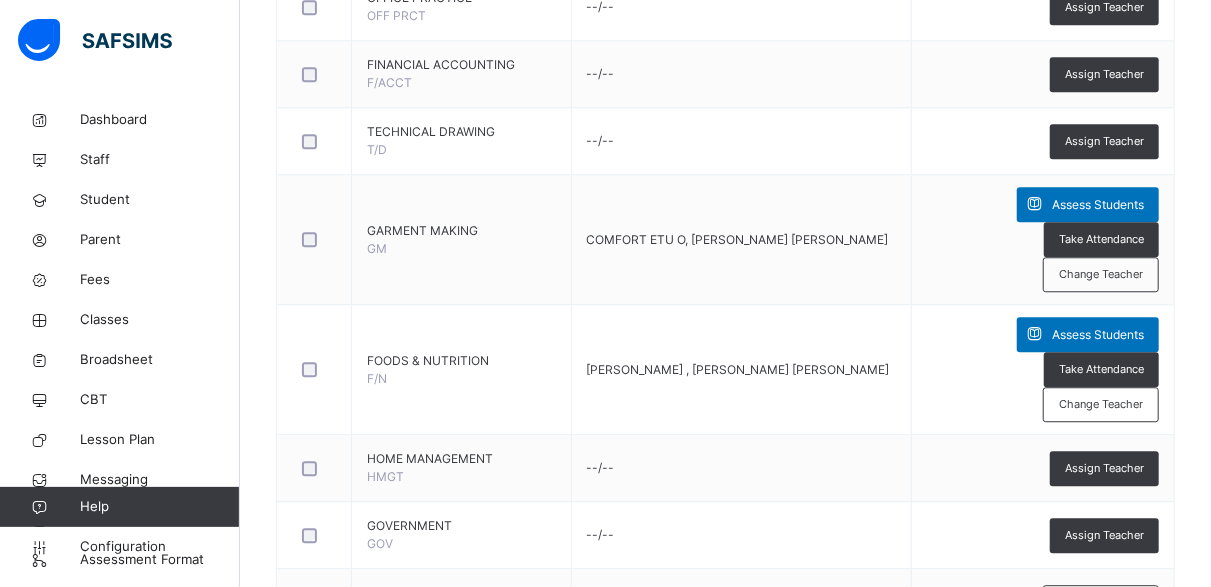 click on "Change Teacher" at bounding box center (1101, 870) 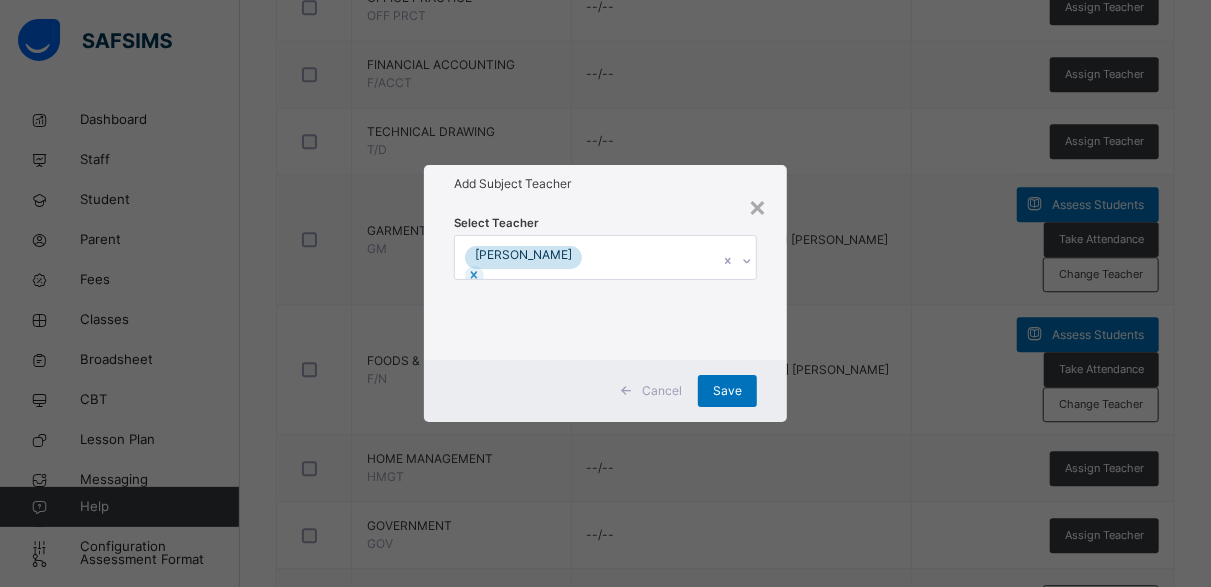 click on "[PERSON_NAME]" at bounding box center [586, 257] 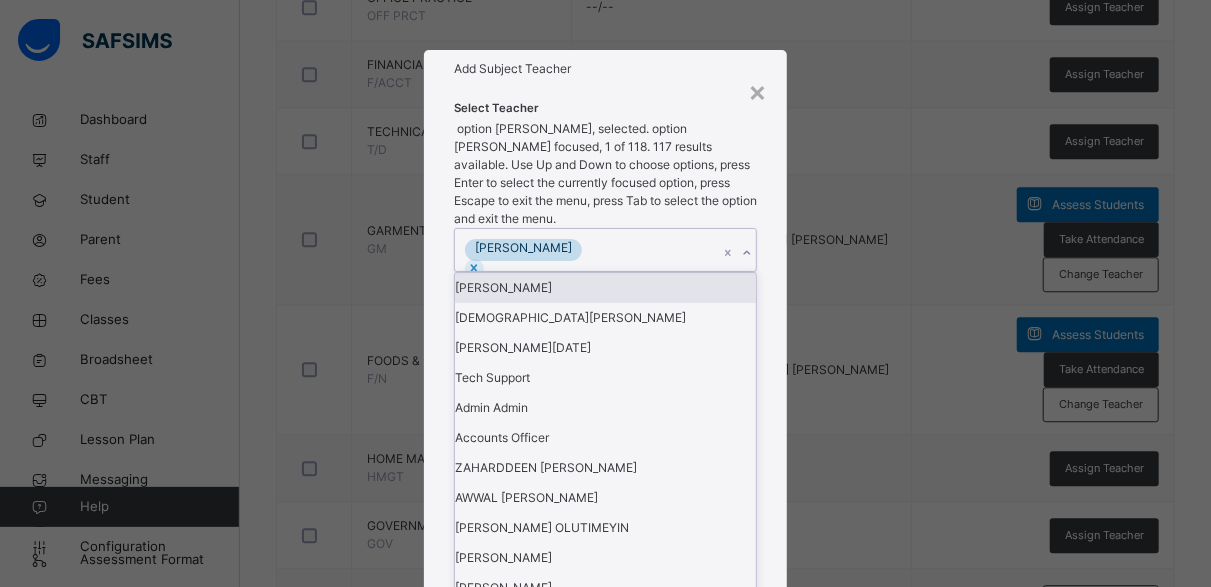 scroll, scrollTop: 0, scrollLeft: 0, axis: both 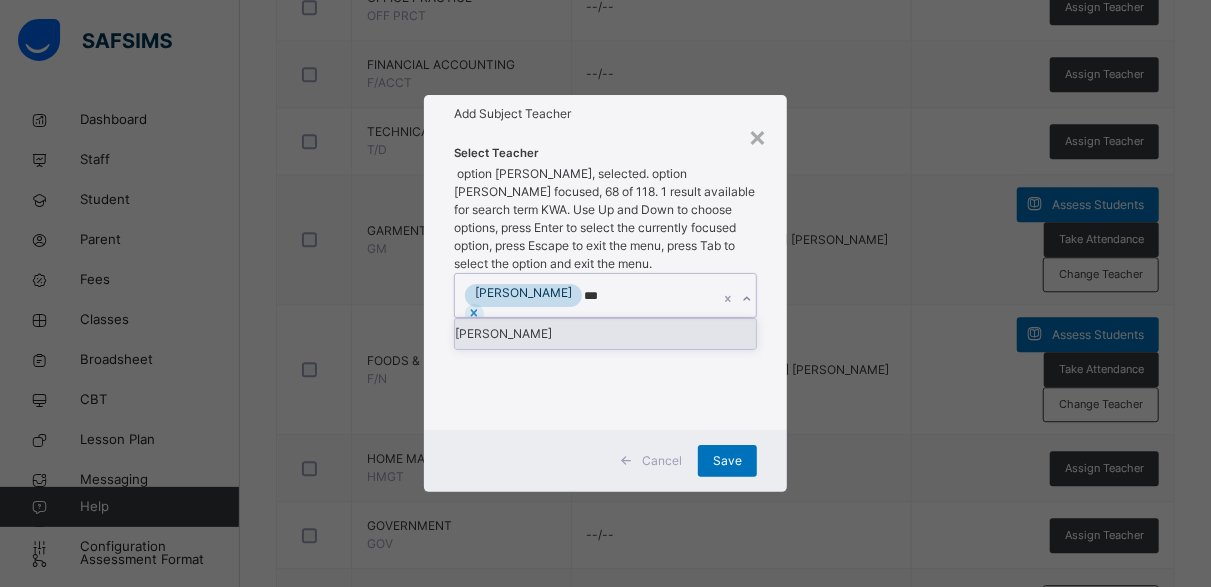 click on "[PERSON_NAME]" at bounding box center [605, 334] 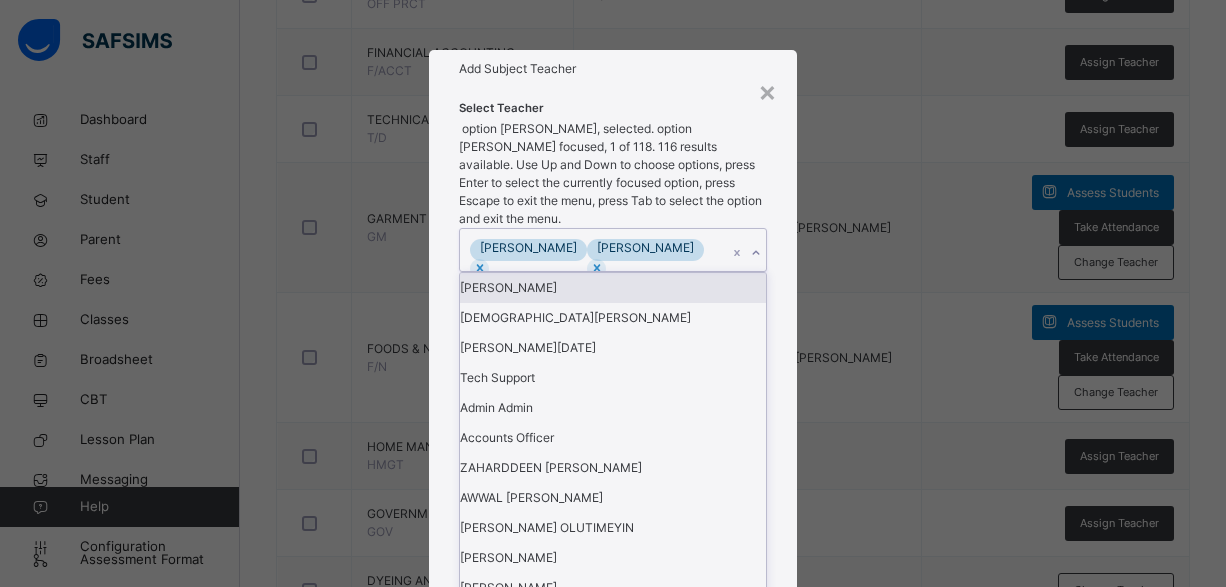 click on "× Add Subject Teacher Select Teacher   option [PERSON_NAME], selected.    option [PERSON_NAME] focused, 1 of 118. 116 results available. Use Up and Down to choose options, press Enter to select the currently focused option, press Escape to exit the menu, press Tab to select the option and exit the menu. [PERSON_NAME]  [PERSON_NAME] [PERSON_NAME]  [PERSON_NAME]  AUWAL [PERSON_NAME]  [DATE] Tech  Support Admin  Admin Accounts  Officer [PERSON_NAME] [PERSON_NAME] [PERSON_NAME] OLUTIMEYIN [PERSON_NAME] [PERSON_NAME] UMAR [PERSON_NAME] MBATSAV [PERSON_NAME]  [PERSON_NAME] [PERSON_NAME] PATIENCE [PERSON_NAME] [PERSON_NAME] [PERSON_NAME] A [PERSON_NAME] [PERSON_NAME] OCHIWU [PERSON_NAME] TERDUE AONDOHEMBAI [PERSON_NAME] [PERSON_NAME] [PERSON_NAME] BUBA [PERSON_NAME] [PERSON_NAME] [PERSON_NAME] [PERSON_NAME]  [PERSON_NAME] [PERSON_NAME] [PERSON_NAME] DOOSUUR [PERSON_NAME] KUMUN [PERSON_NAME] ETU [PERSON_NAME] [PERSON_NAME] TSILABA M WALI Cancel" at bounding box center (613, 293) 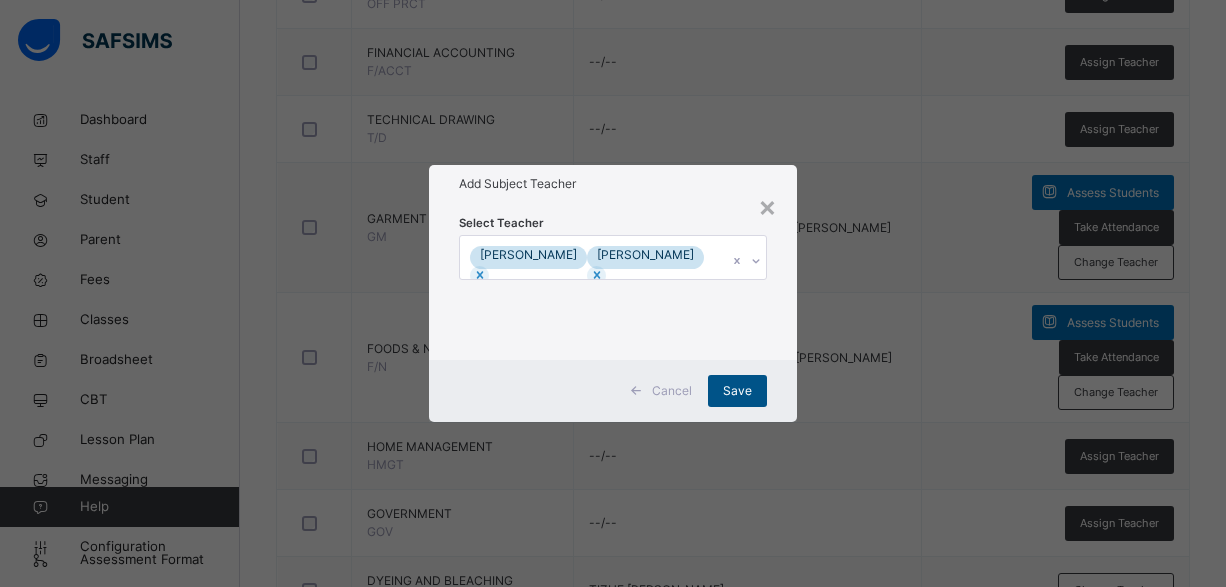 click on "Save" at bounding box center (737, 391) 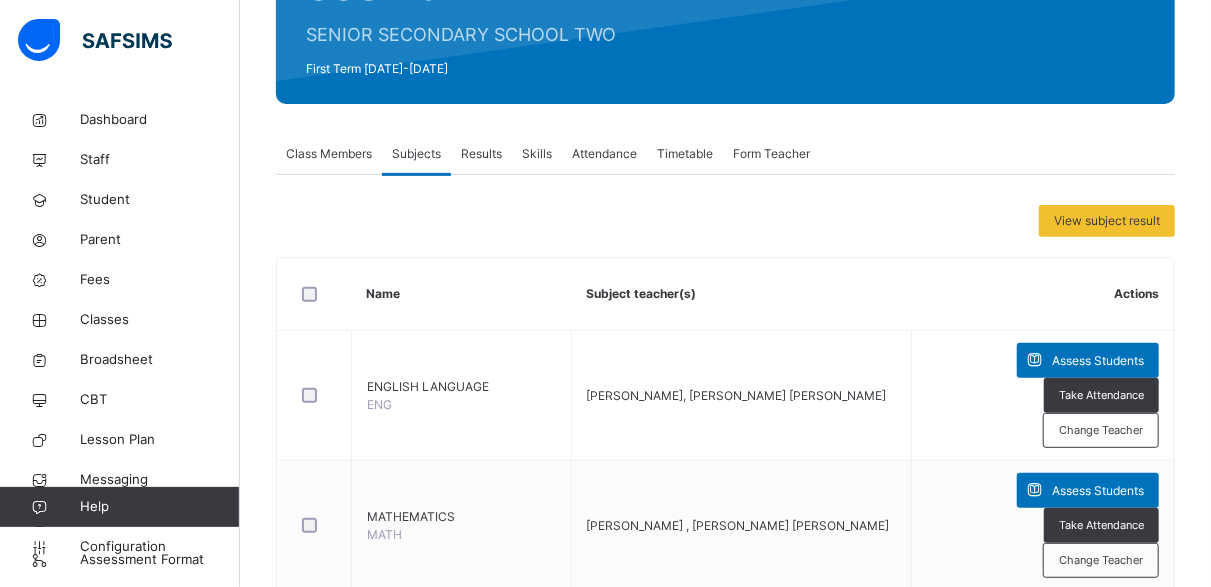 scroll, scrollTop: 233, scrollLeft: 0, axis: vertical 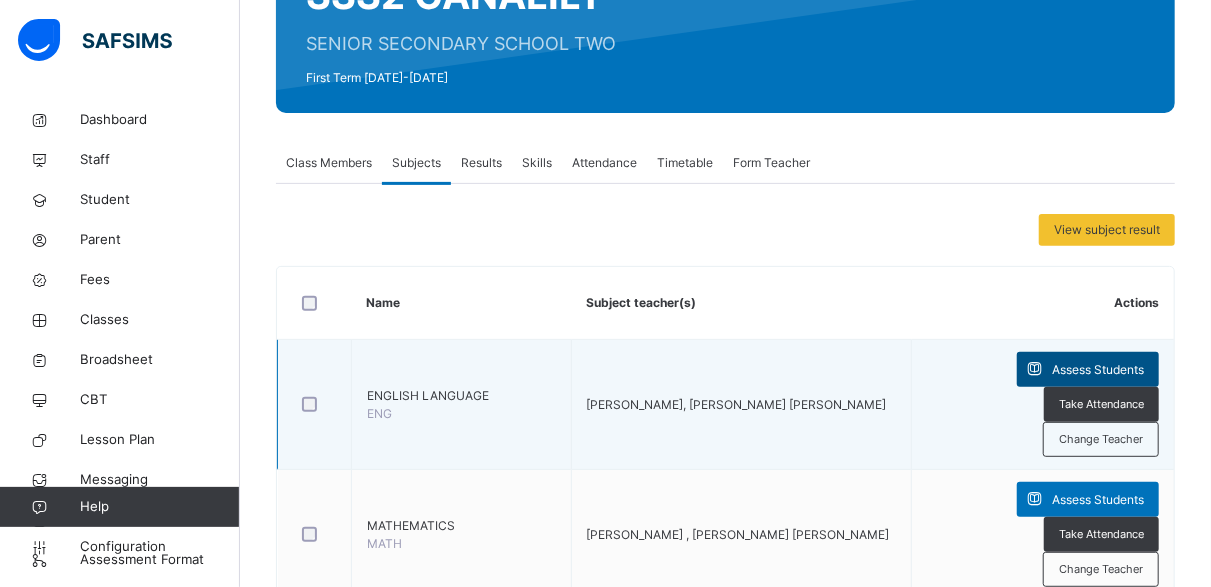 click on "Assess Students" at bounding box center (1098, 370) 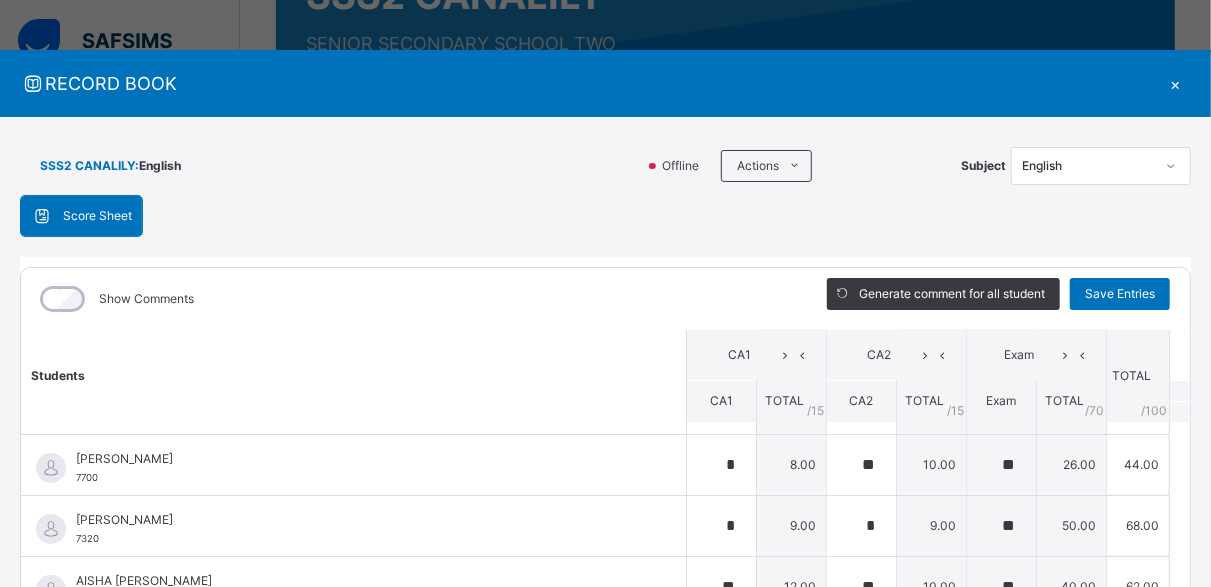 scroll, scrollTop: 0, scrollLeft: 0, axis: both 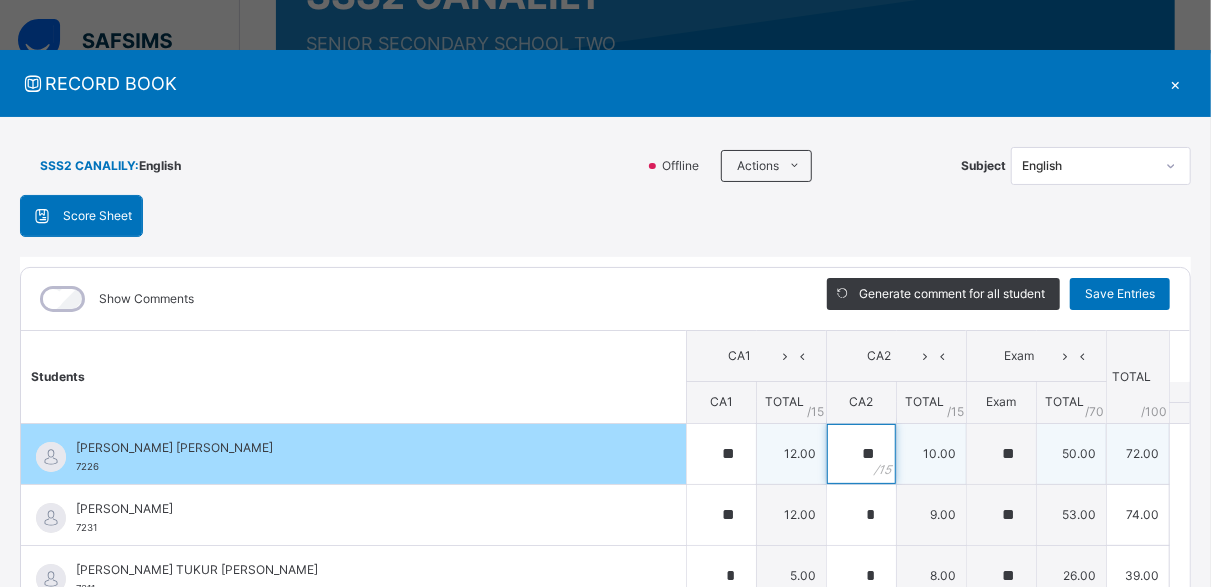 click on "**" at bounding box center (861, 454) 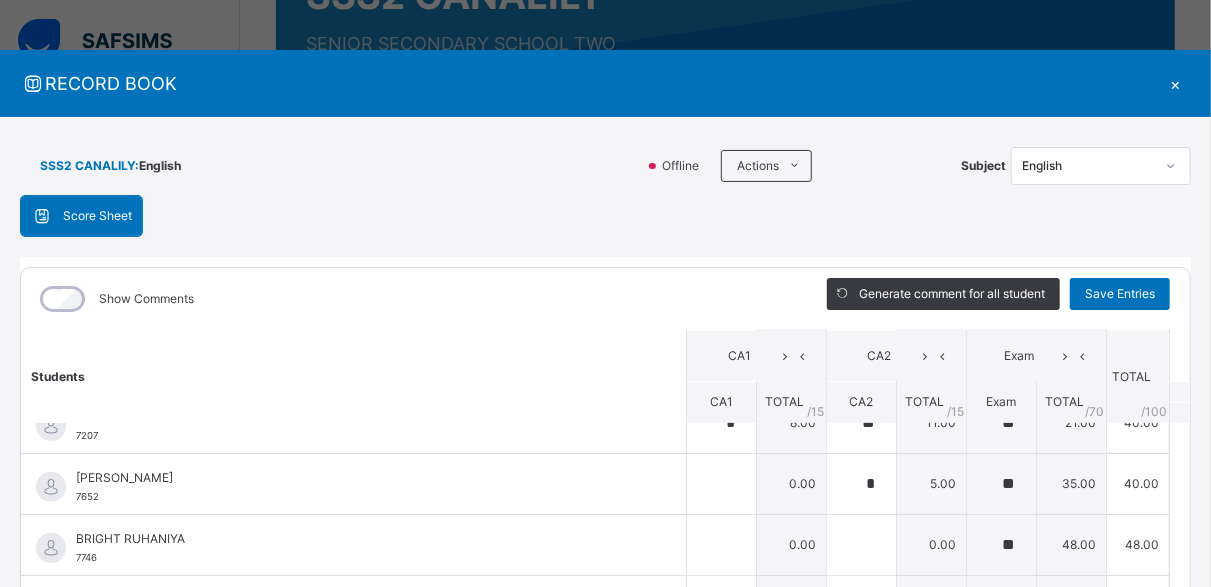 scroll, scrollTop: 466, scrollLeft: 0, axis: vertical 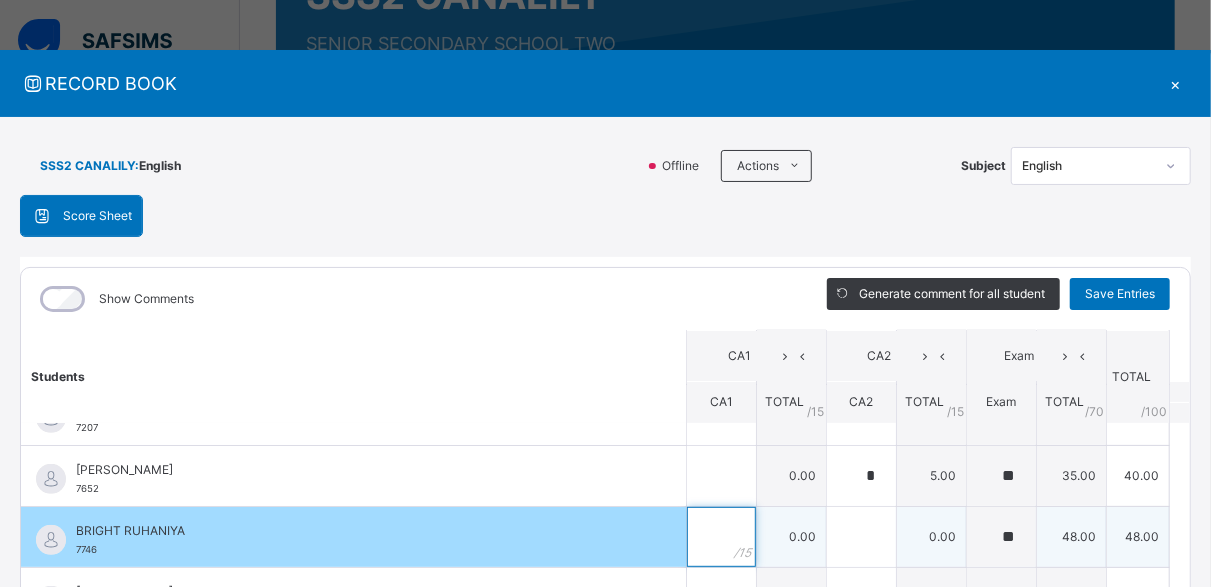click at bounding box center [721, 537] 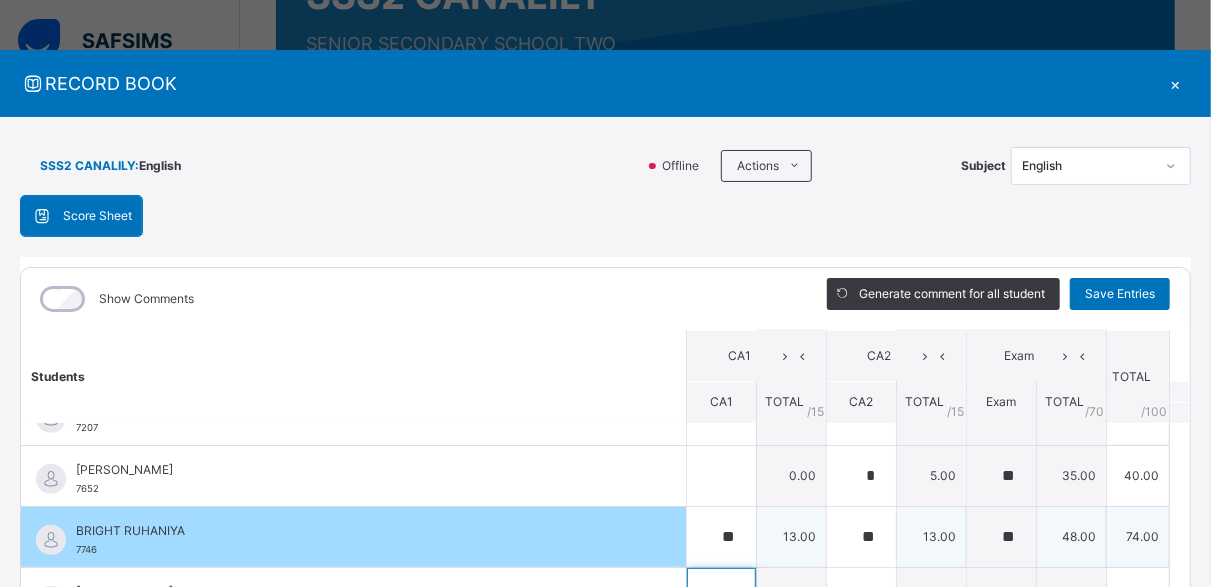 scroll, scrollTop: 34, scrollLeft: 0, axis: vertical 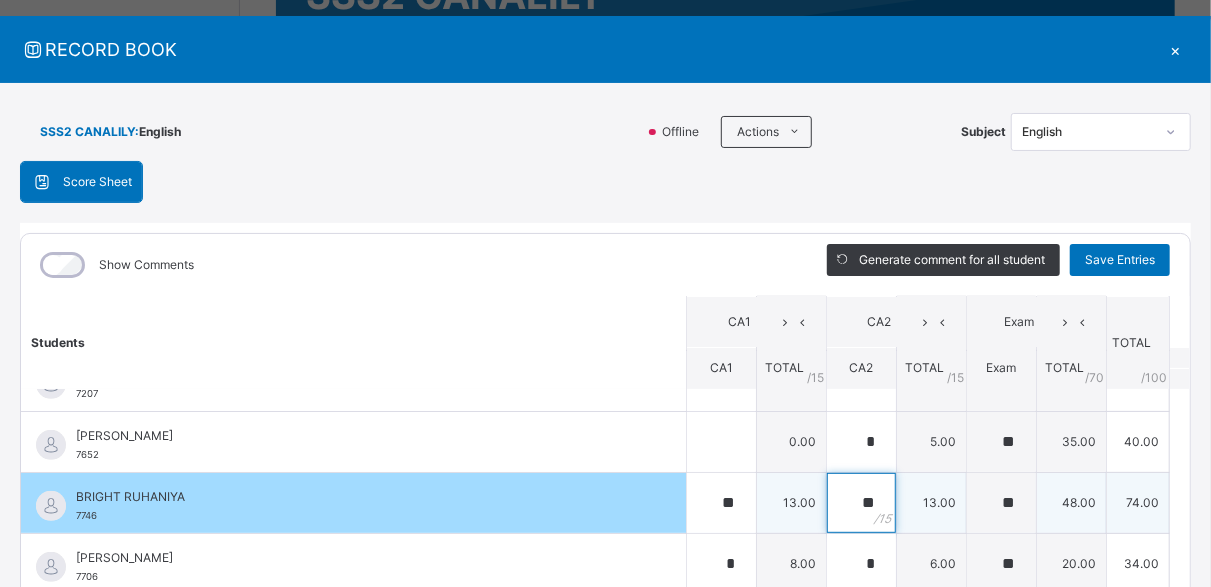 click on "**" at bounding box center (861, 503) 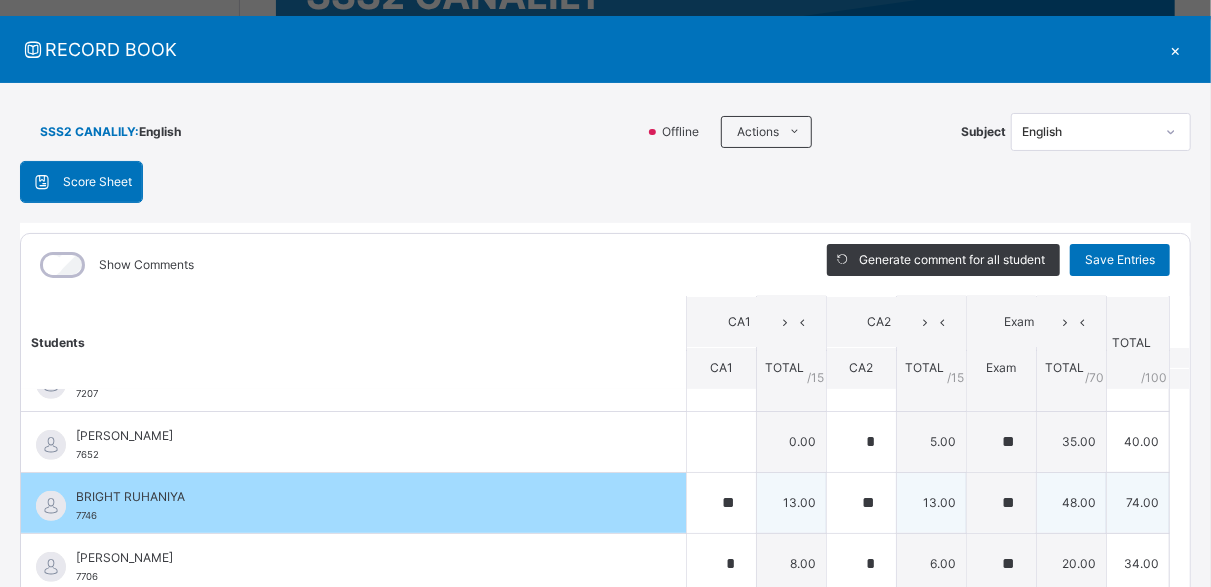 click on "13.00" at bounding box center [932, 502] 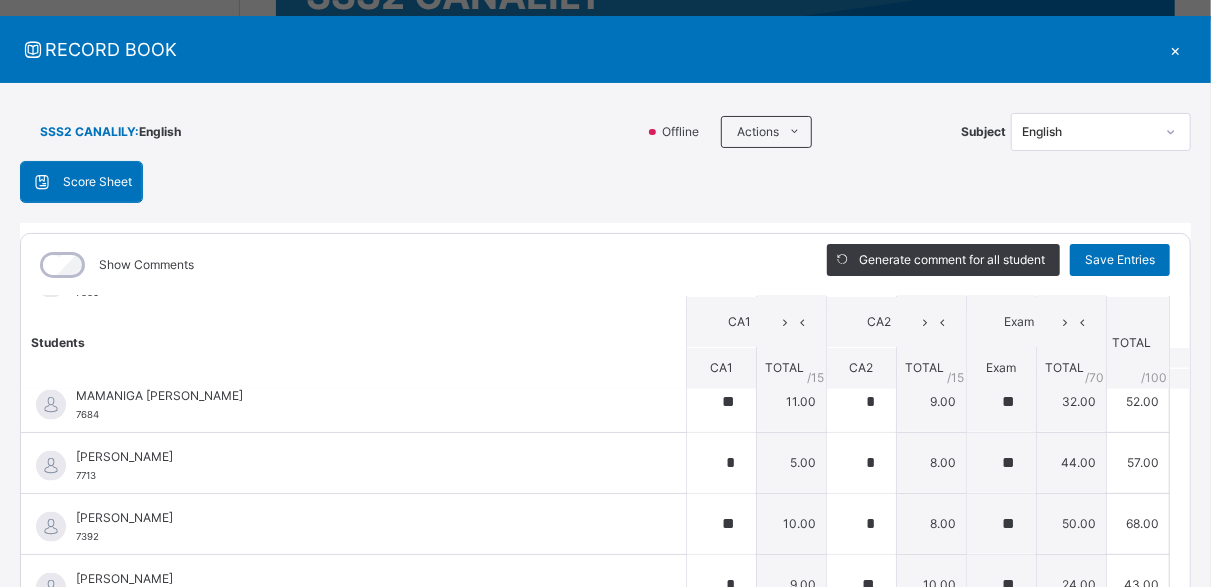 scroll, scrollTop: 1594, scrollLeft: 0, axis: vertical 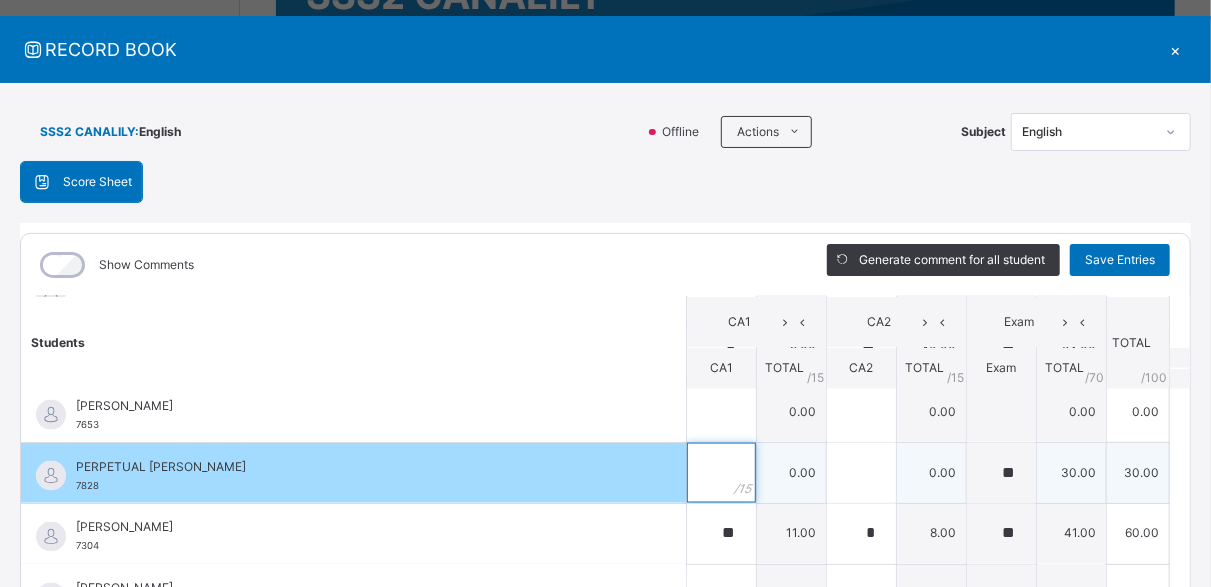 click at bounding box center [721, 473] 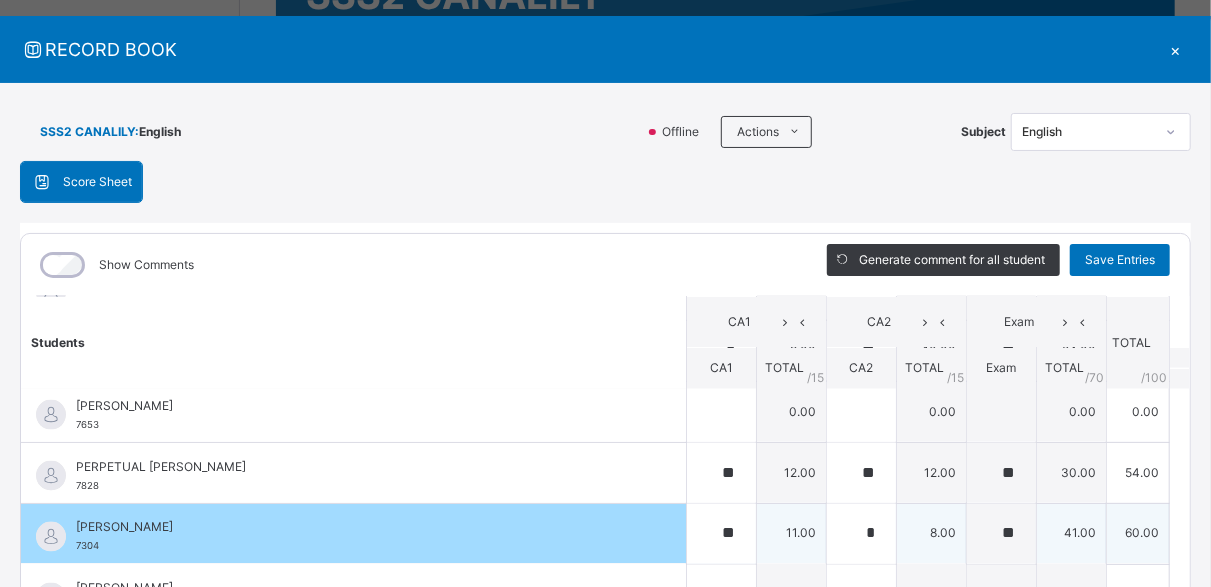 scroll, scrollTop: 267, scrollLeft: 0, axis: vertical 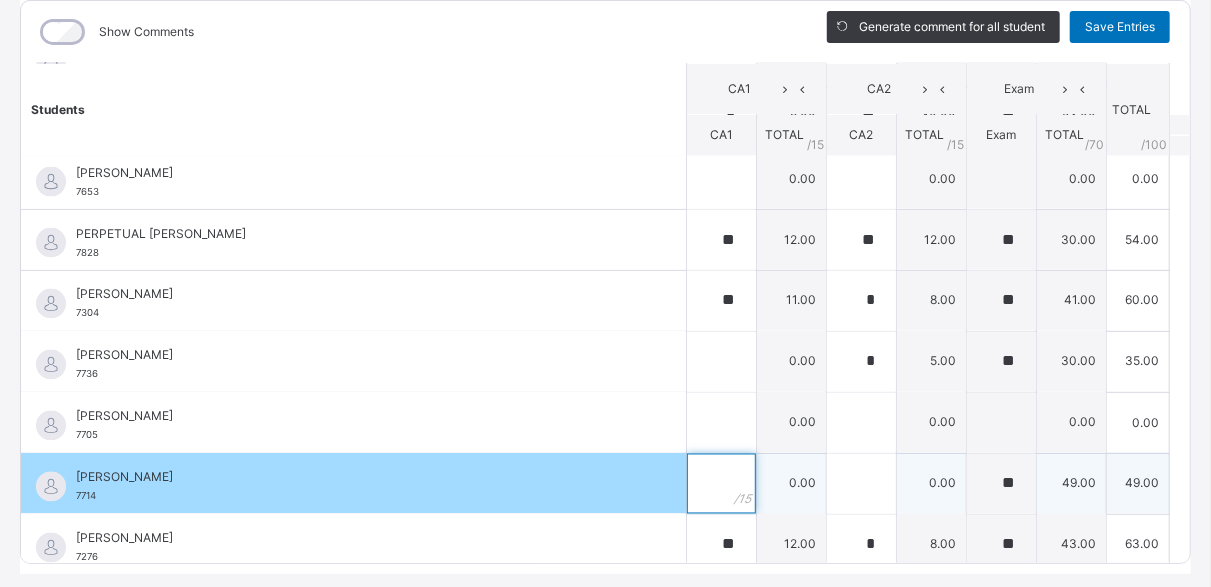 click at bounding box center [721, 484] 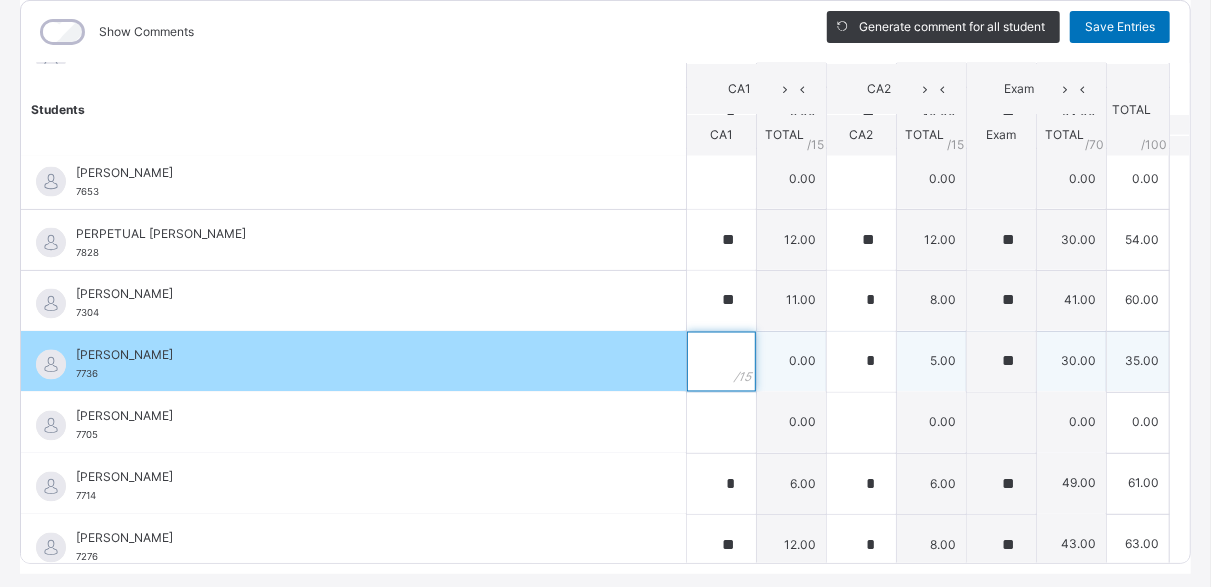 click at bounding box center (721, 362) 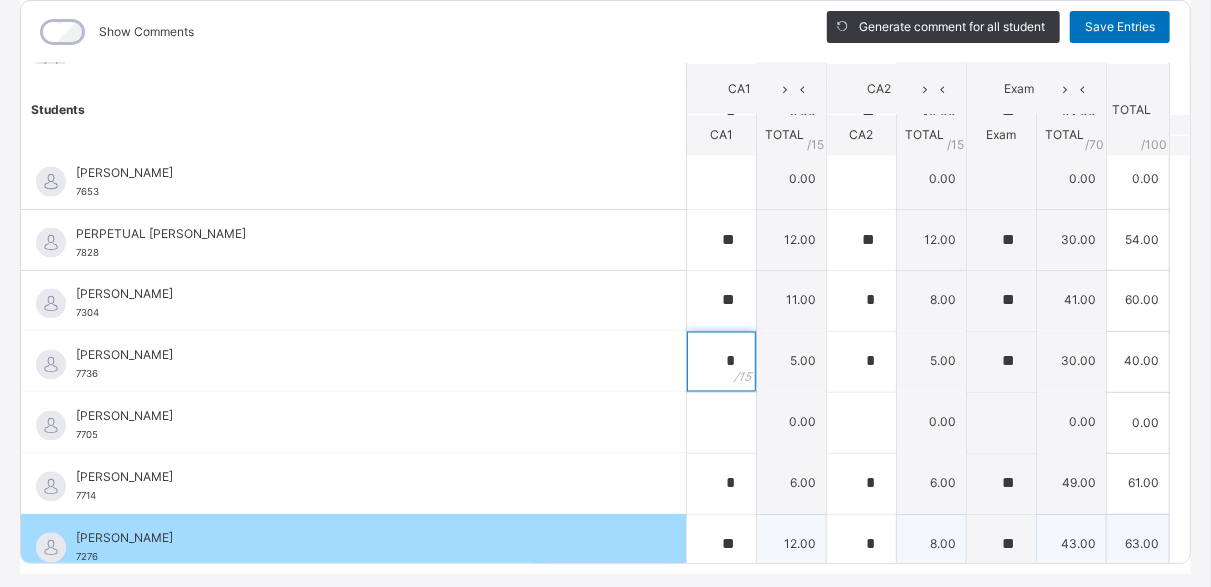 scroll, scrollTop: 322, scrollLeft: 0, axis: vertical 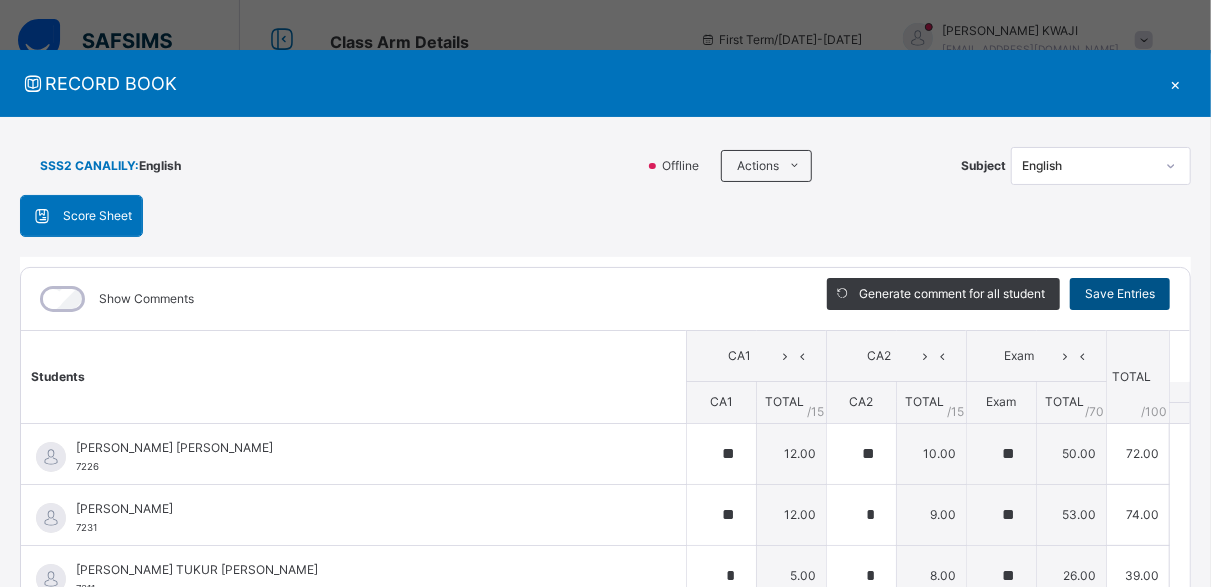 click on "Save Entries" at bounding box center [1120, 294] 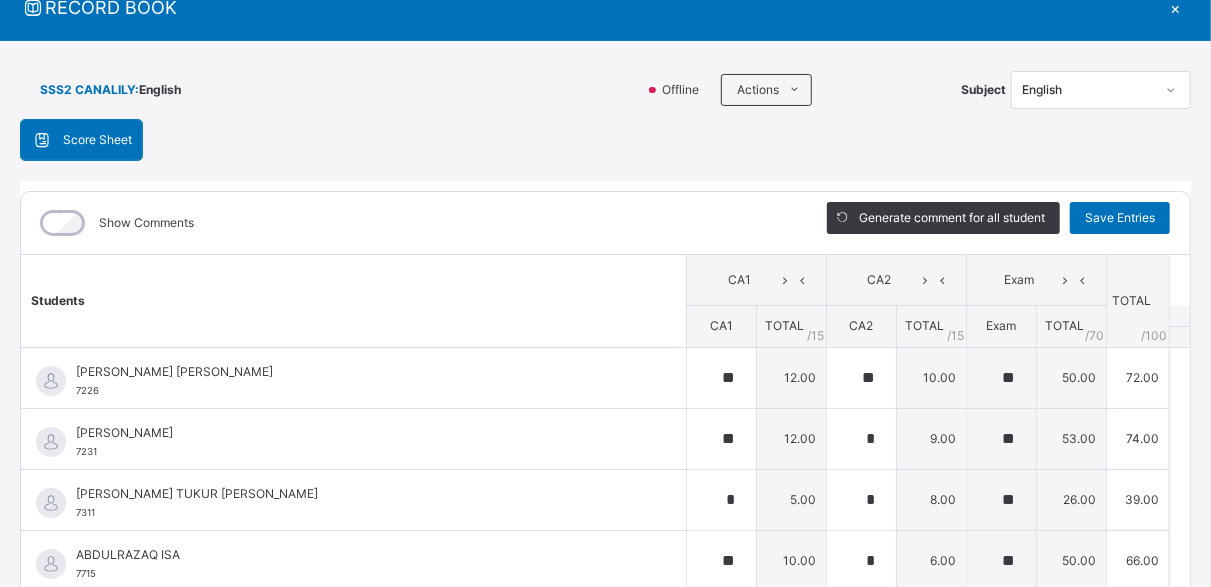 scroll, scrollTop: 0, scrollLeft: 0, axis: both 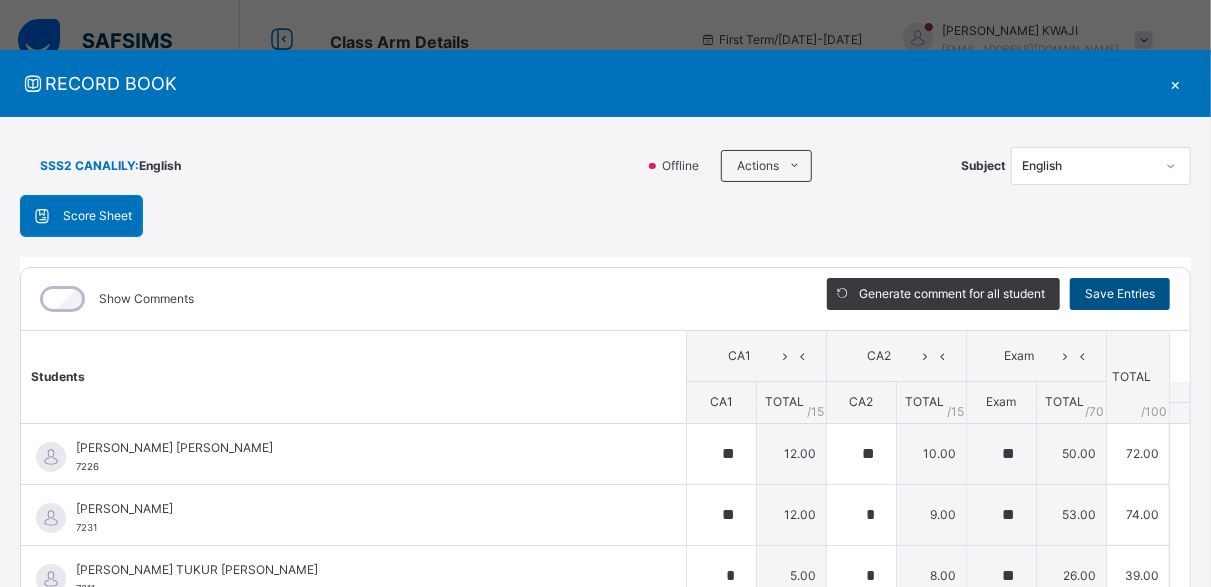 click on "Save Entries" at bounding box center (1120, 294) 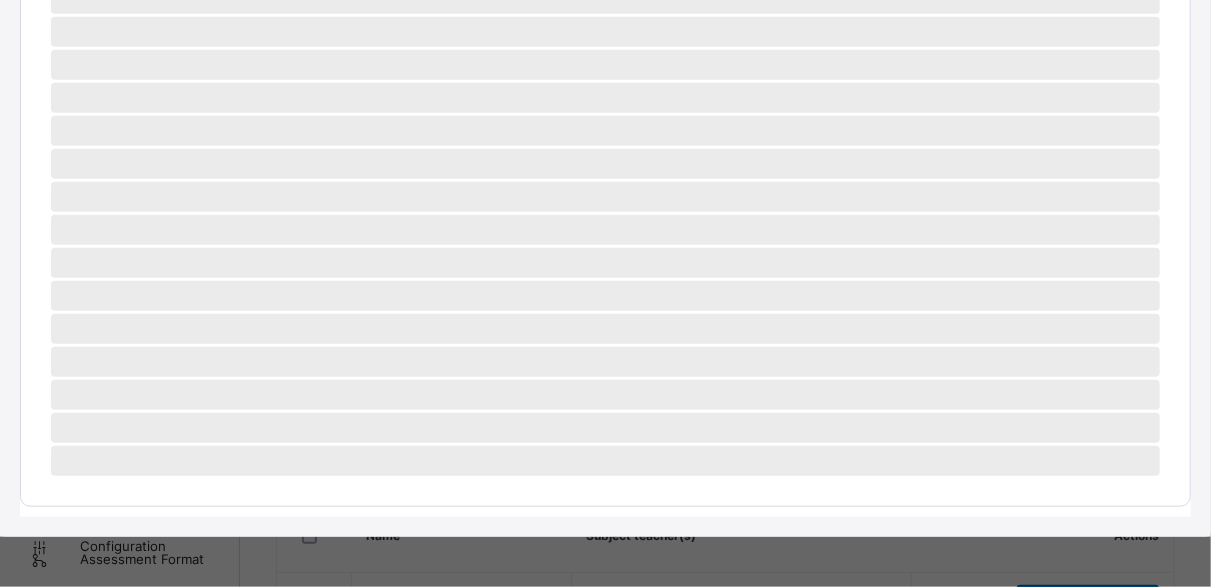 scroll, scrollTop: 0, scrollLeft: 0, axis: both 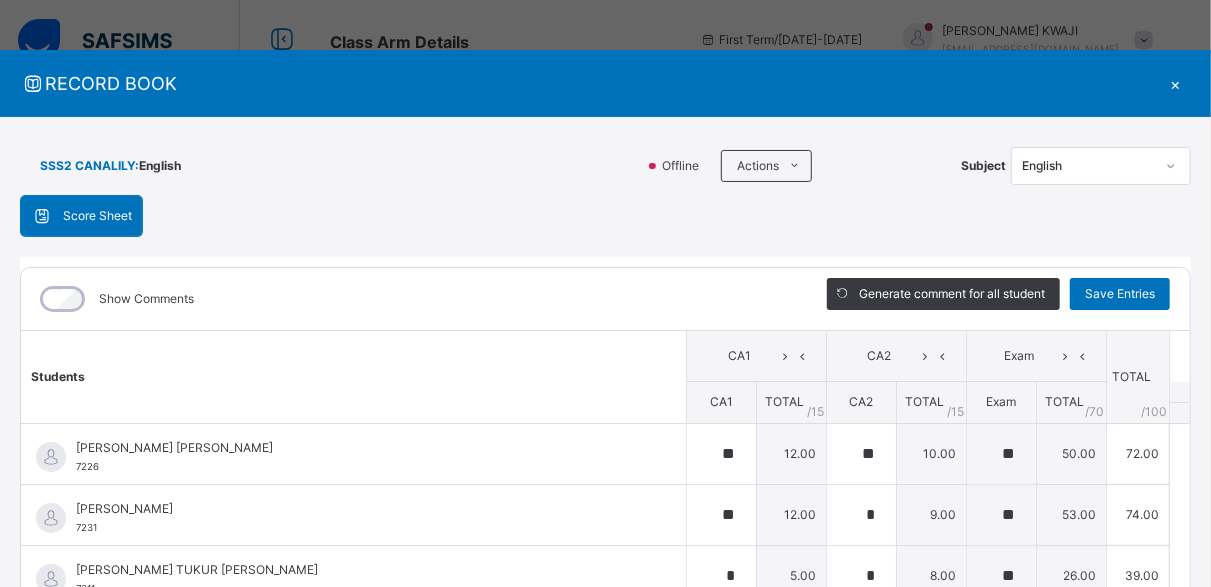 click on "×" at bounding box center (1176, 83) 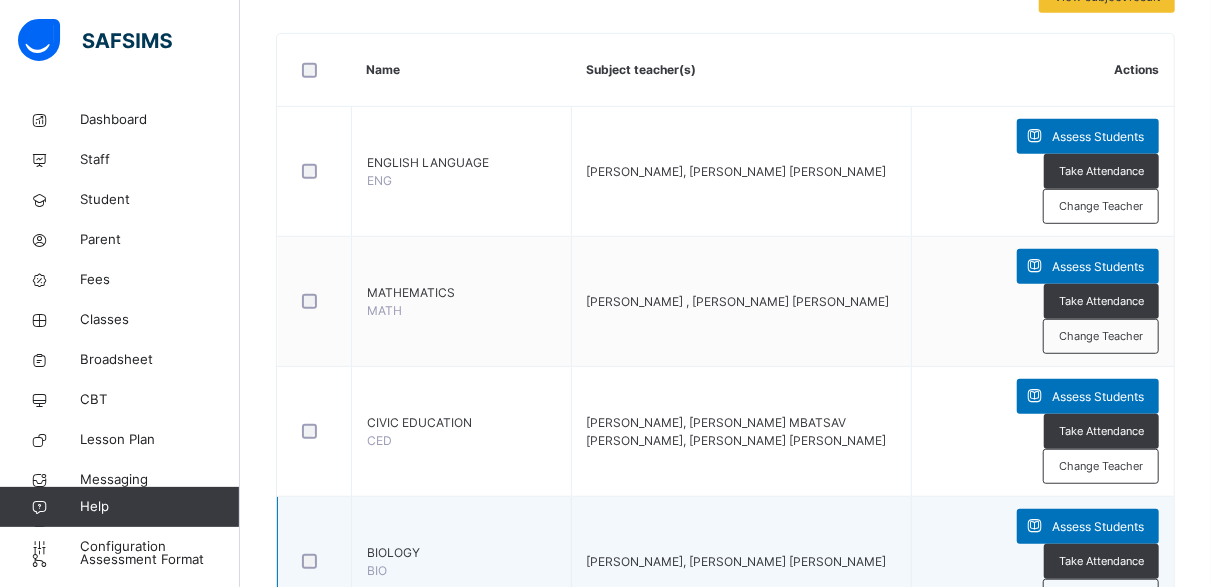 scroll, scrollTop: 233, scrollLeft: 0, axis: vertical 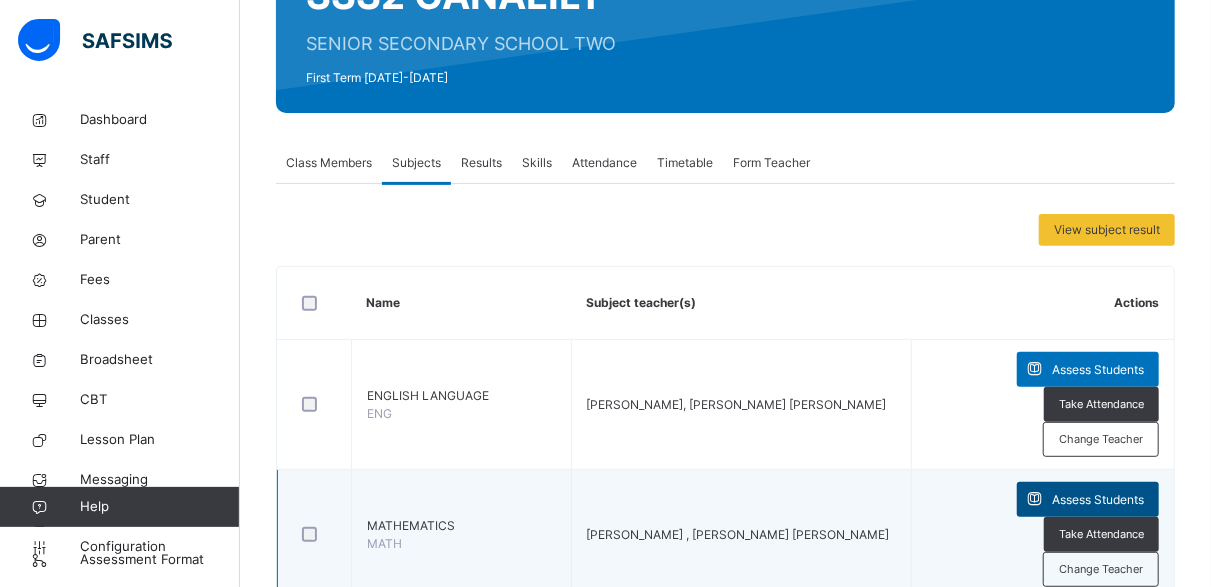 click on "Assess Students" at bounding box center (1098, 500) 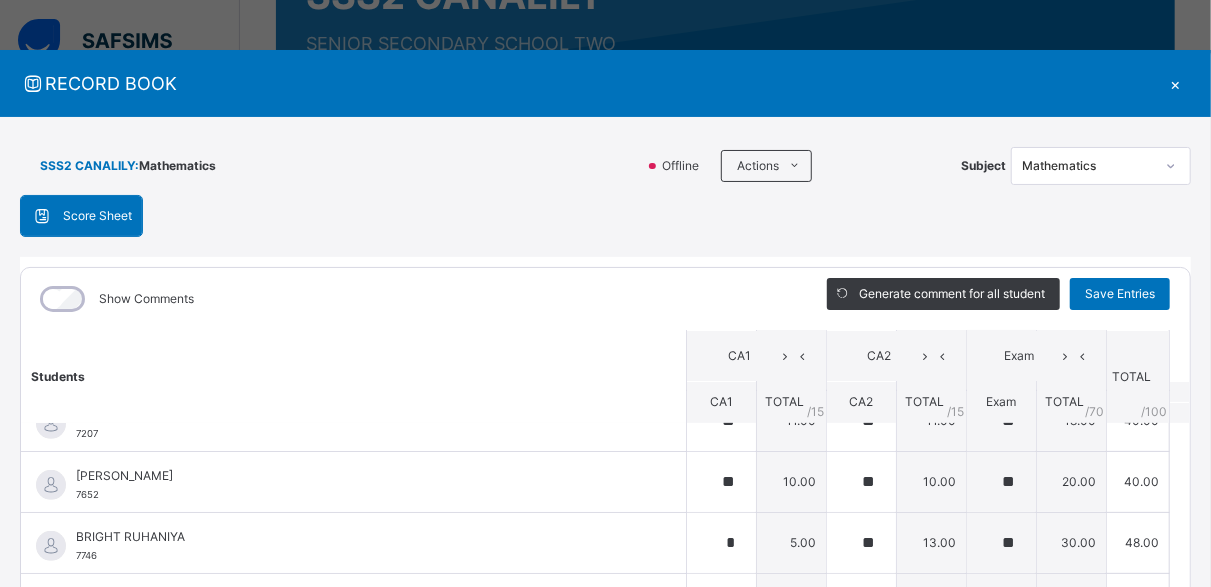 scroll, scrollTop: 466, scrollLeft: 0, axis: vertical 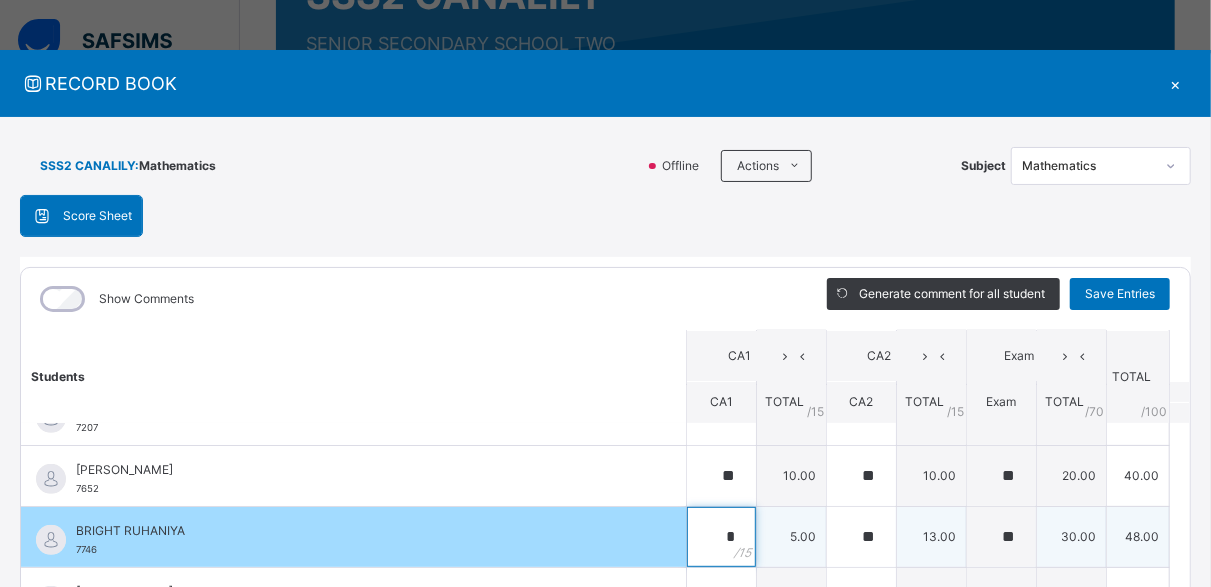 click on "*" at bounding box center [721, 537] 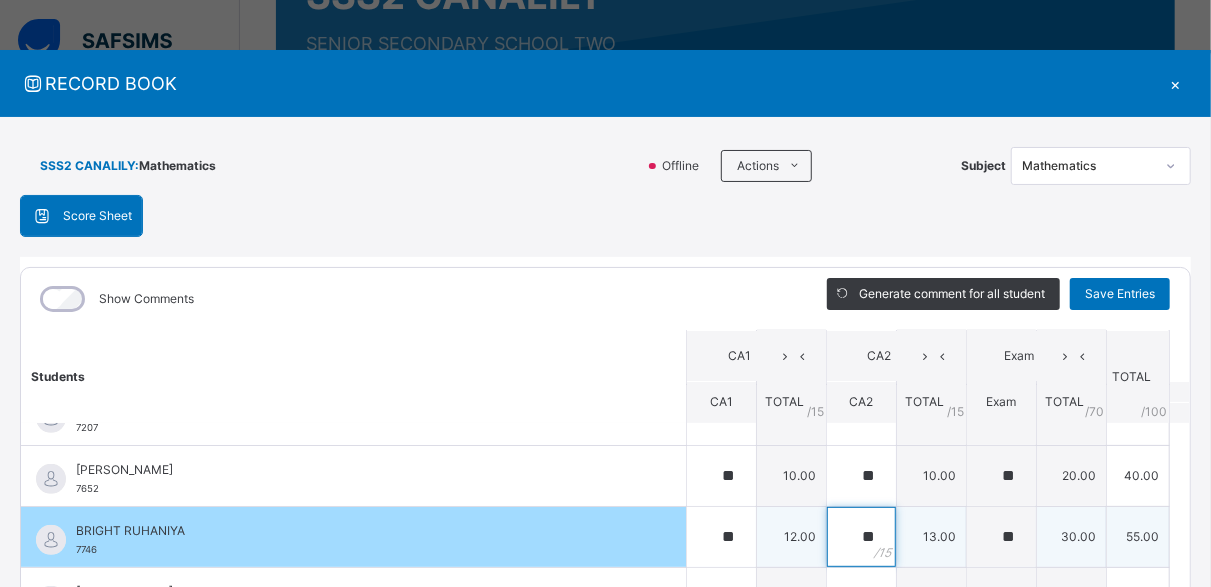 click on "**" at bounding box center [861, 537] 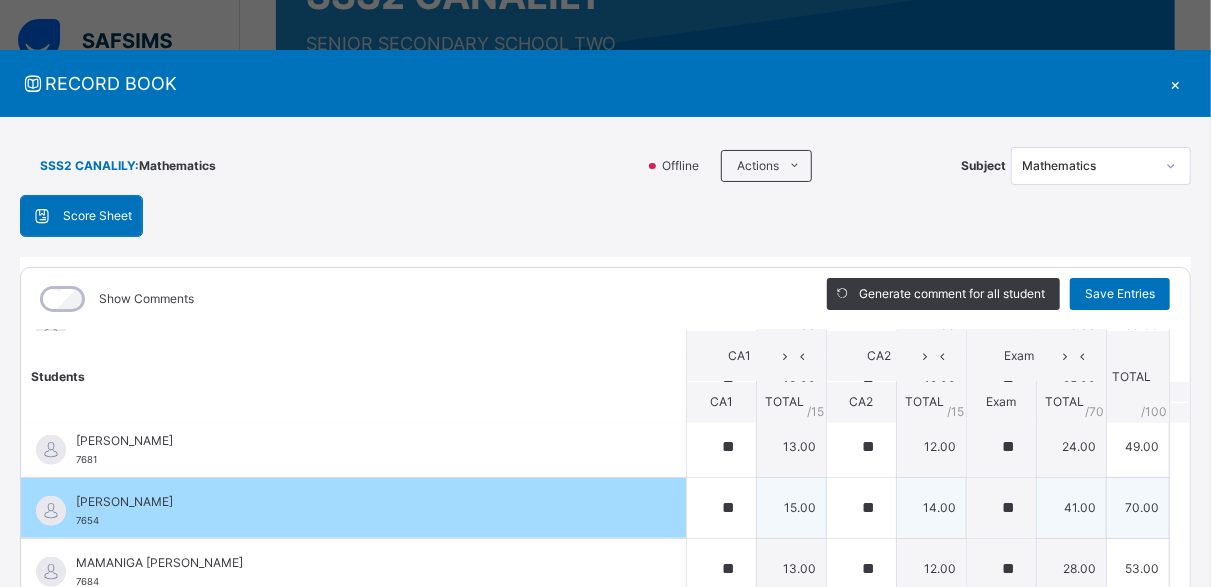 scroll, scrollTop: 1472, scrollLeft: 0, axis: vertical 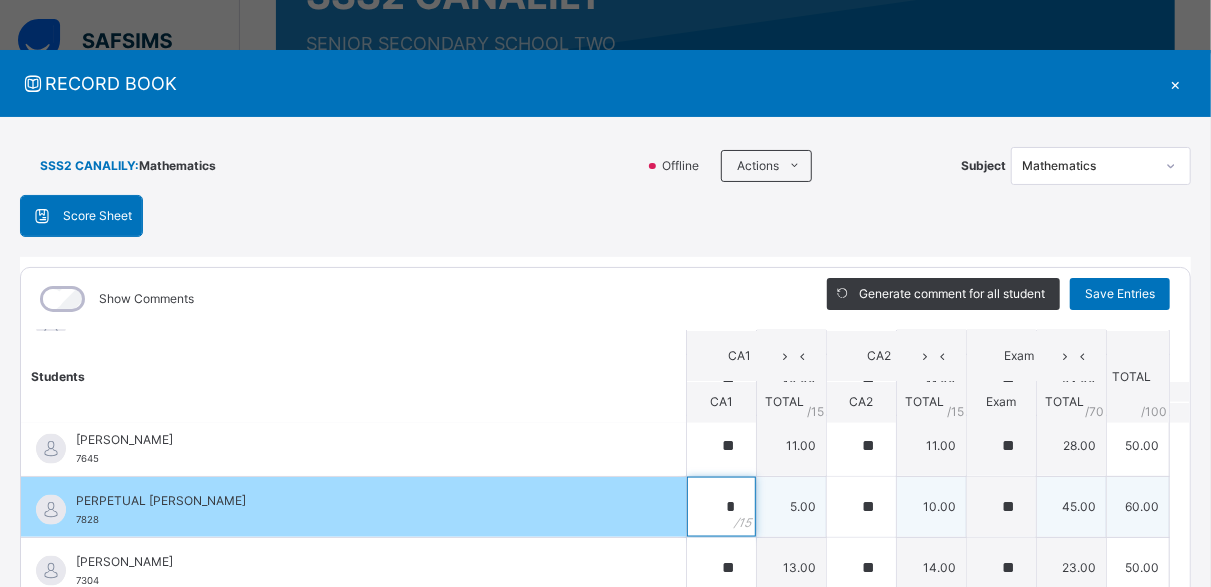 click on "*" at bounding box center (721, 507) 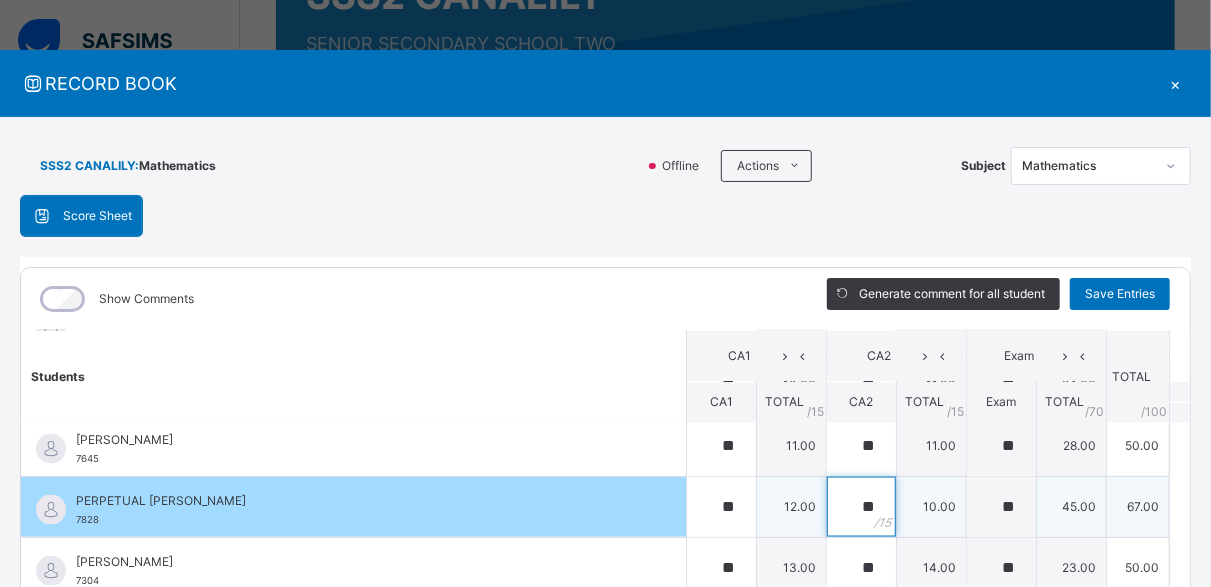 click on "**" at bounding box center [861, 507] 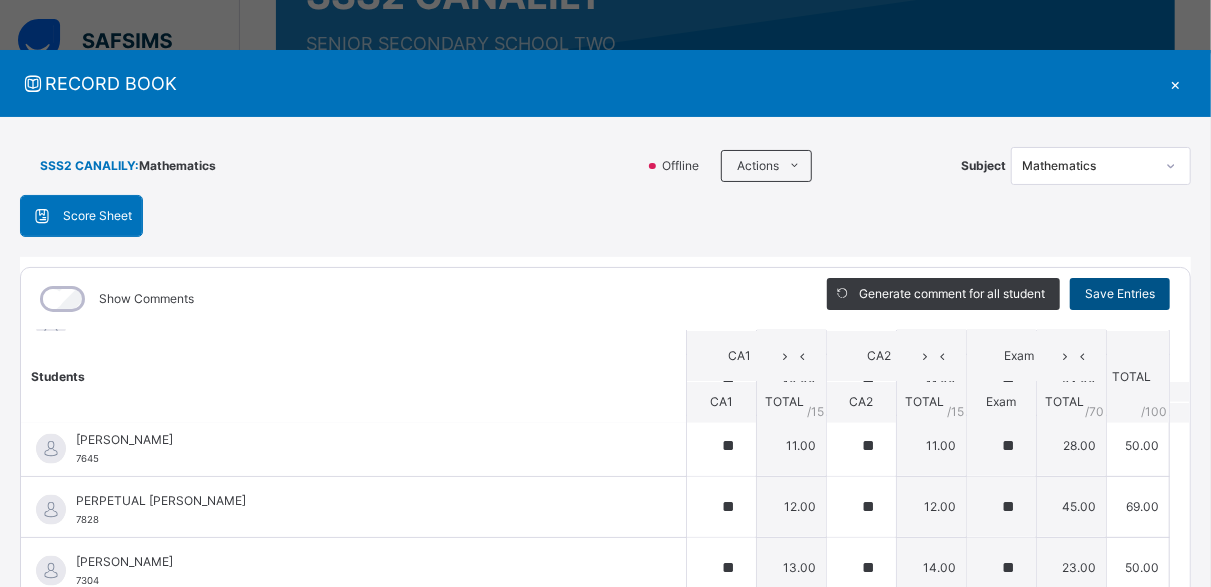 click on "Save Entries" at bounding box center (1120, 294) 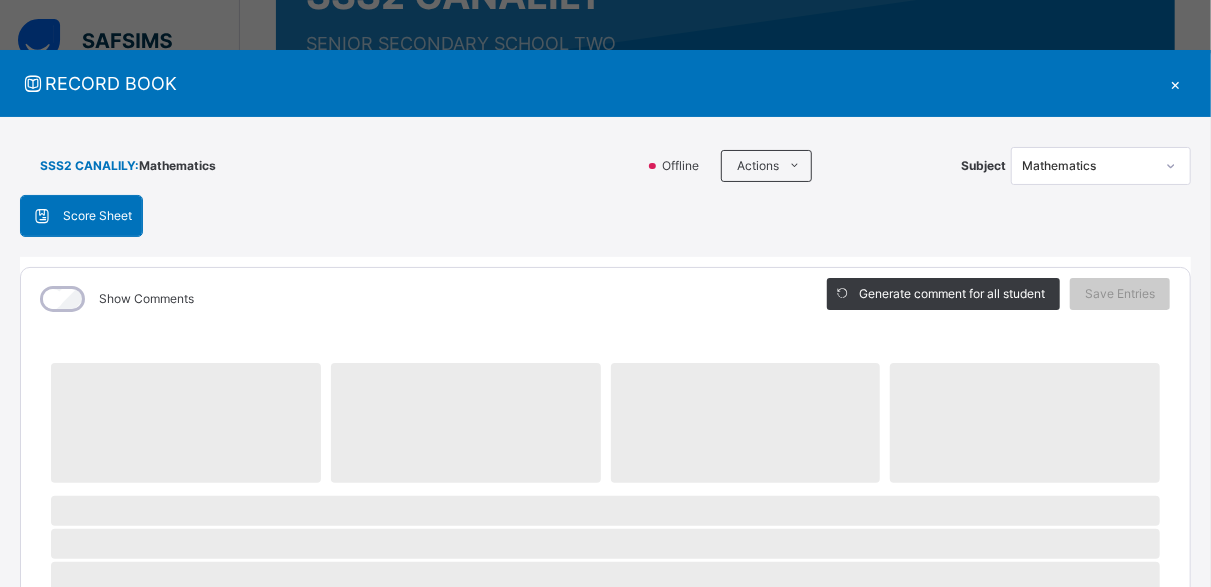 click on "×" at bounding box center [1176, 83] 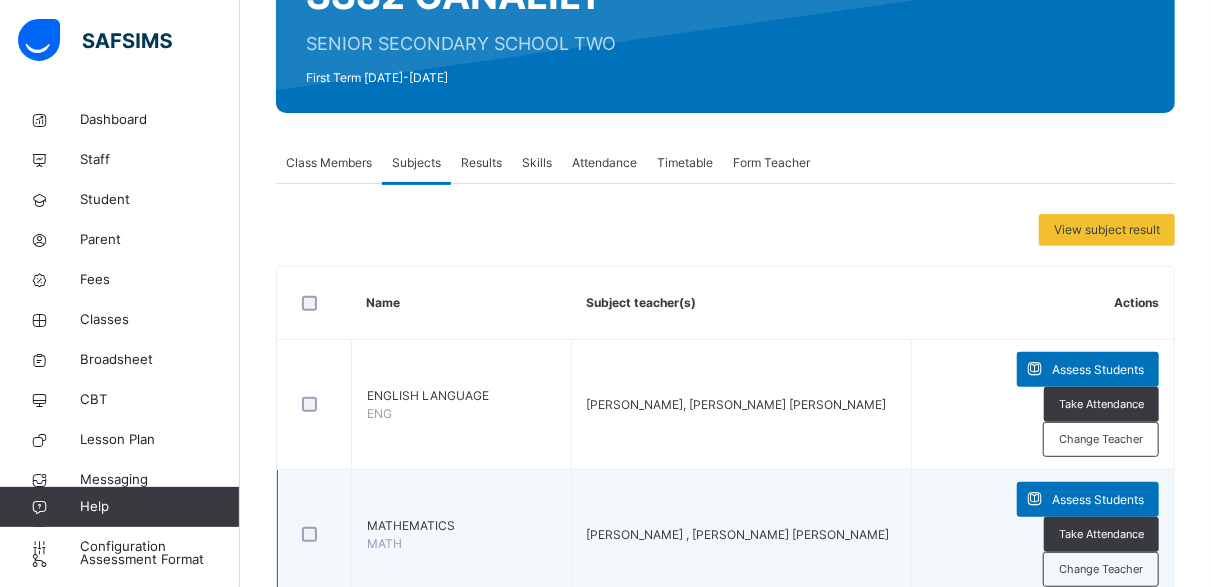 scroll, scrollTop: 466, scrollLeft: 0, axis: vertical 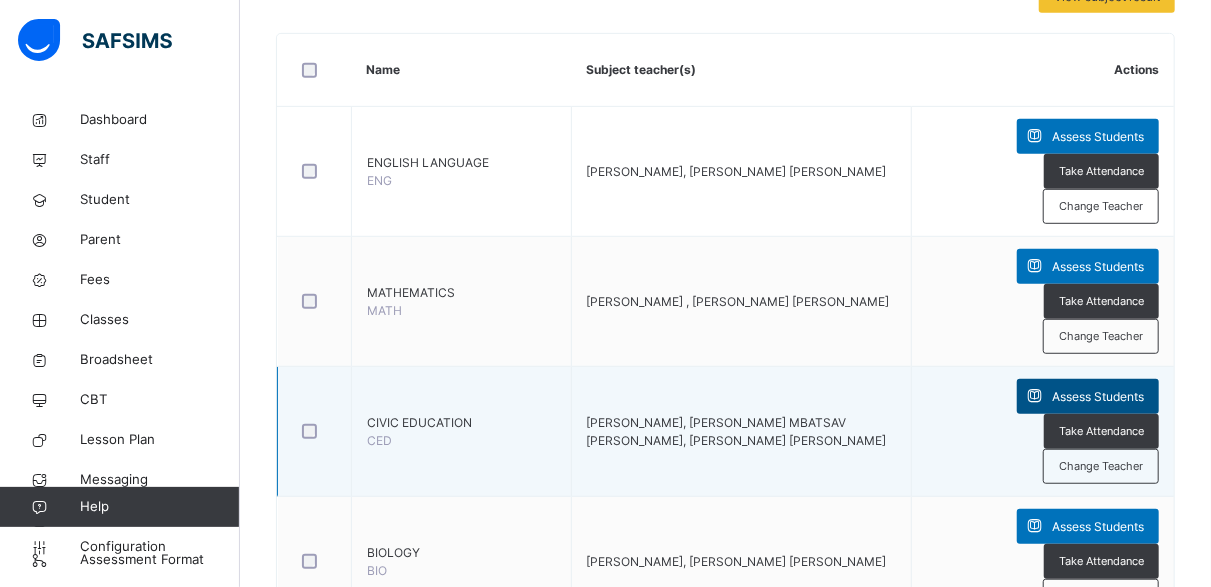 click on "Assess Students" at bounding box center (1098, 397) 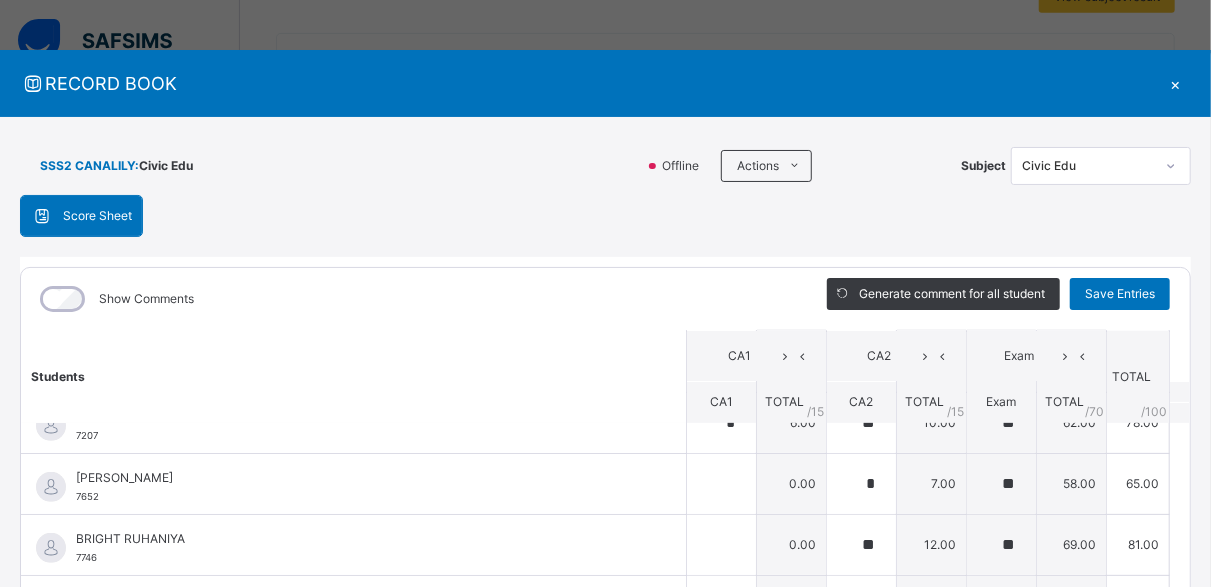 scroll, scrollTop: 466, scrollLeft: 0, axis: vertical 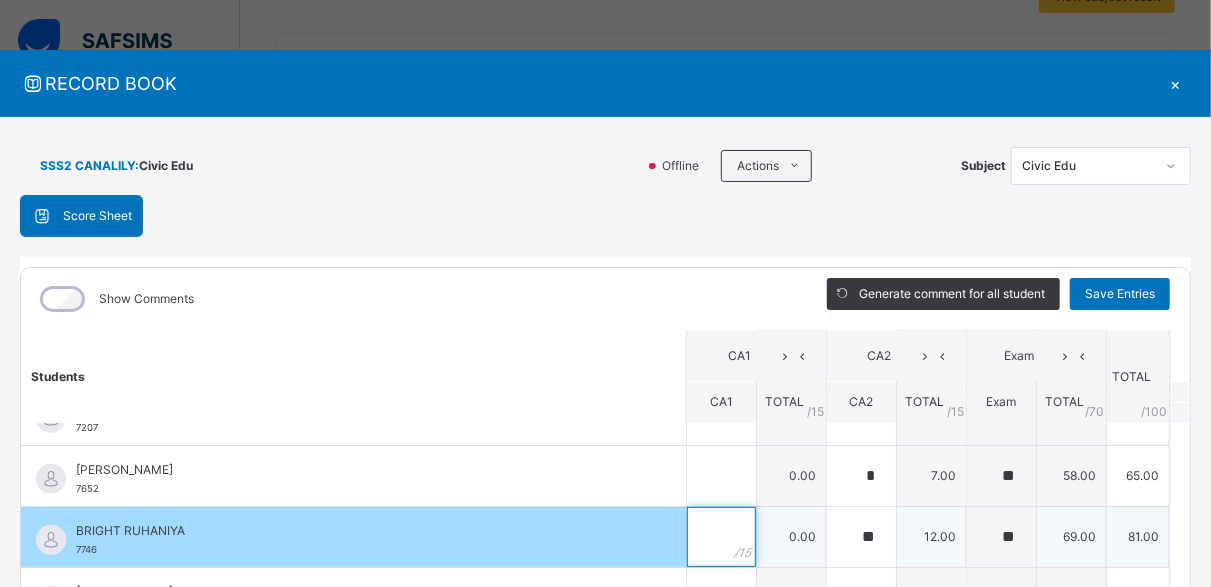 click at bounding box center [721, 537] 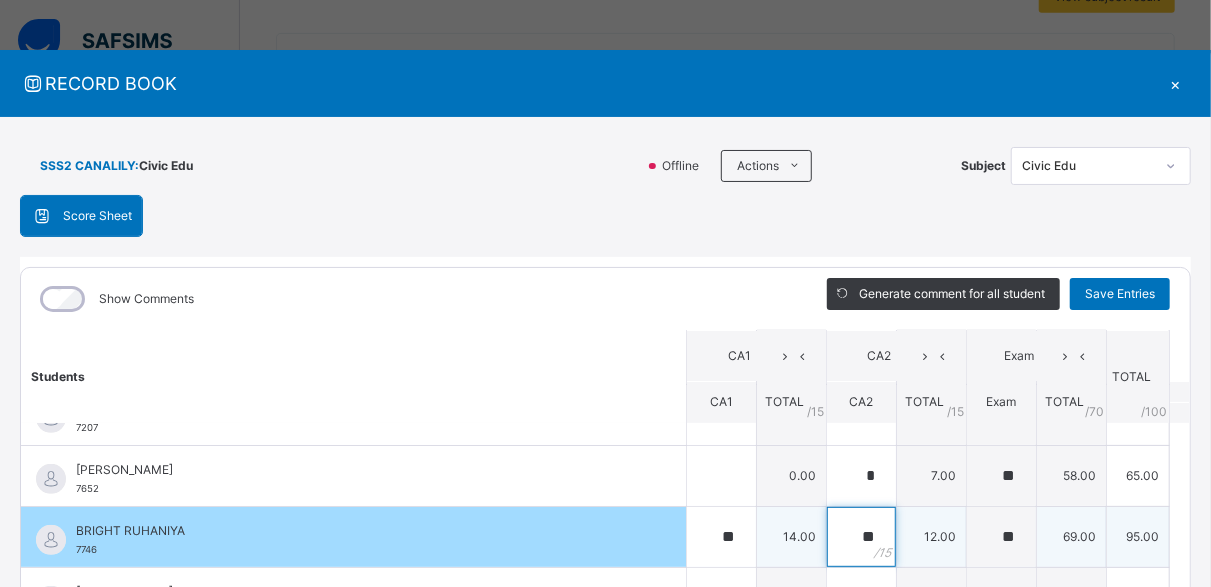 click on "**" at bounding box center (861, 537) 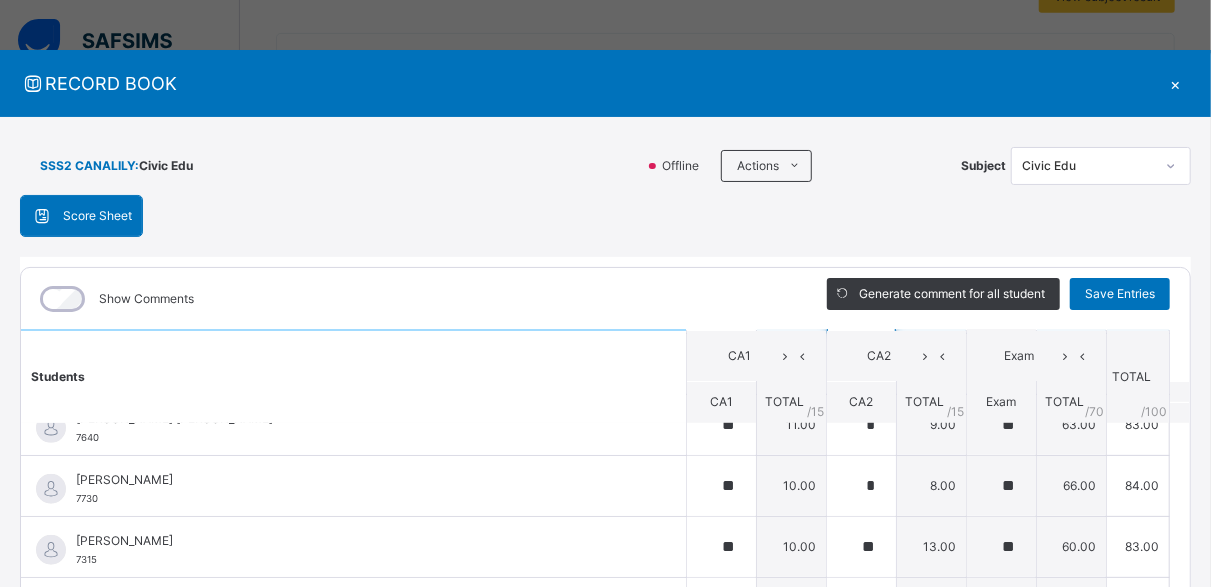 scroll, scrollTop: 466, scrollLeft: 0, axis: vertical 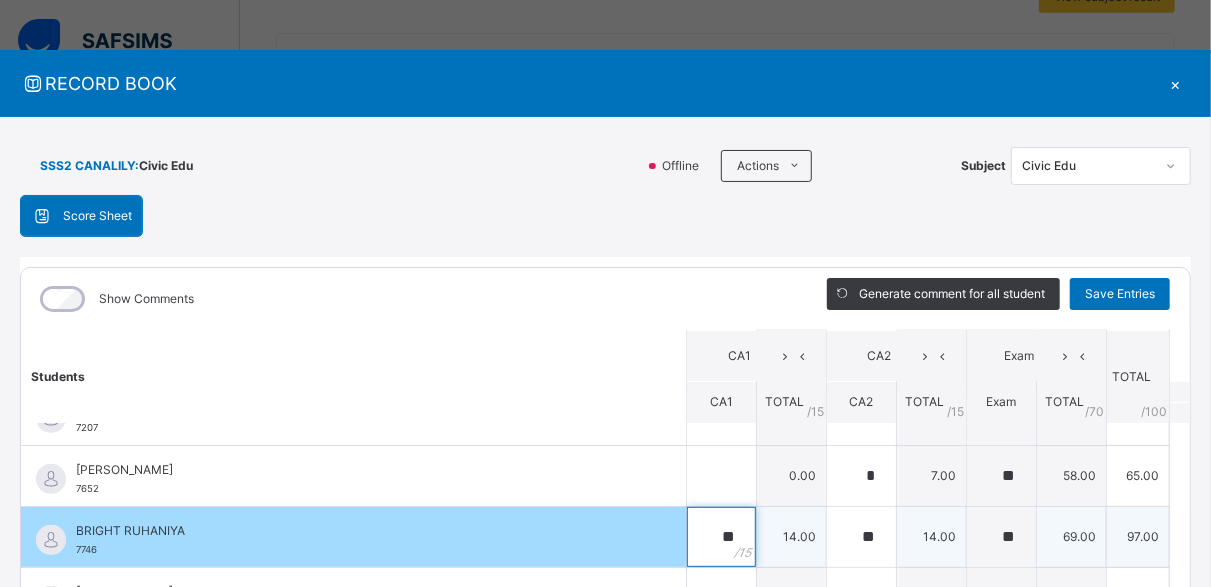 click on "**" at bounding box center [721, 537] 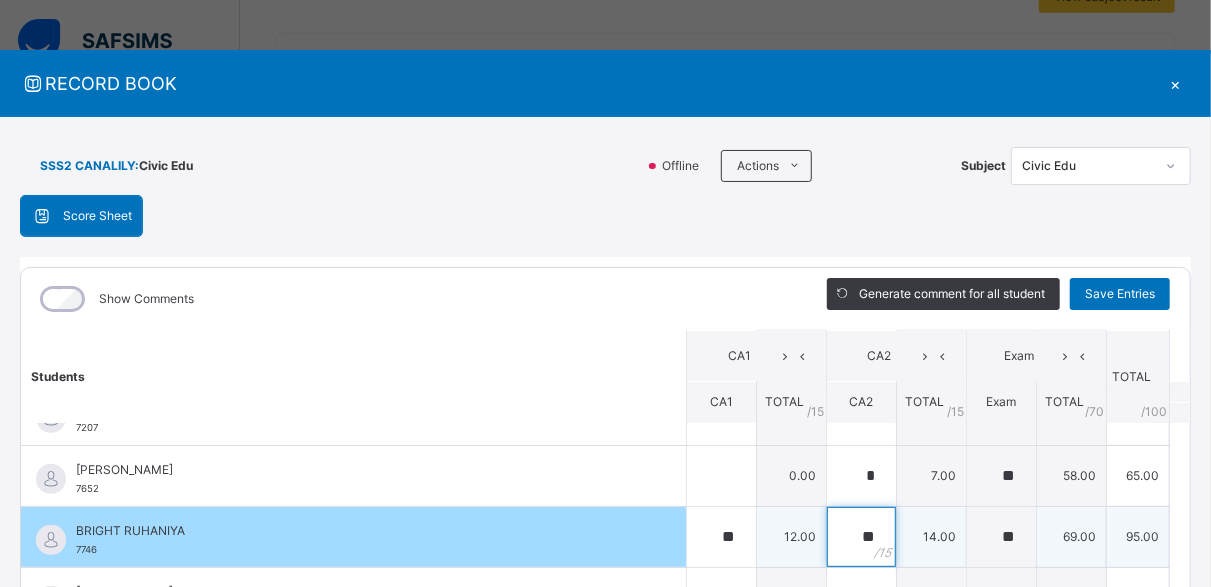 click on "**" at bounding box center (861, 537) 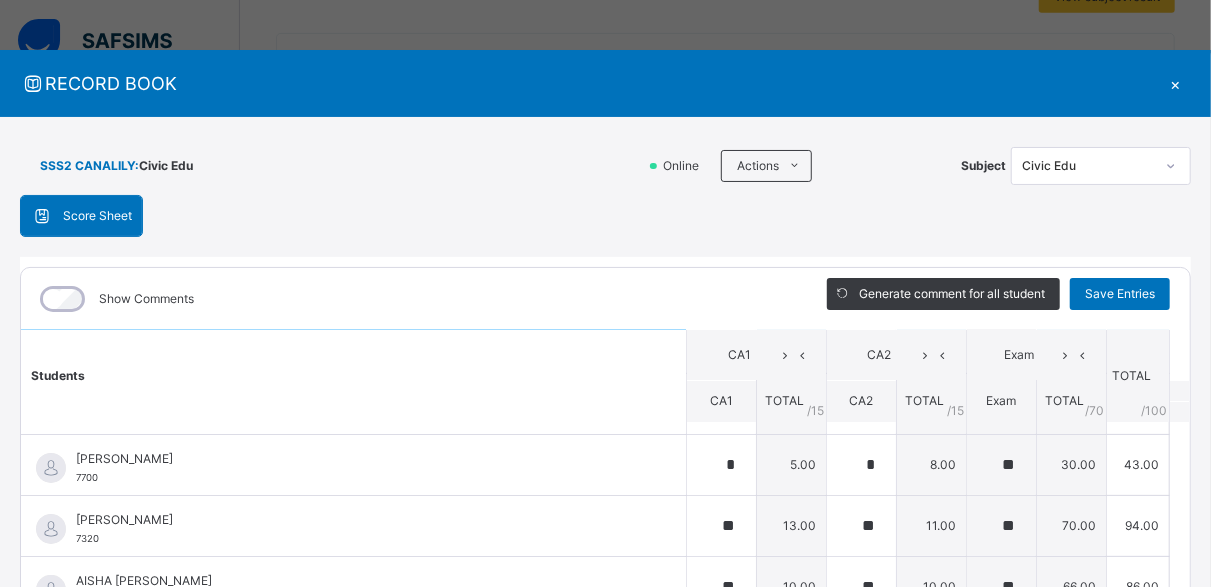 scroll, scrollTop: 466, scrollLeft: 0, axis: vertical 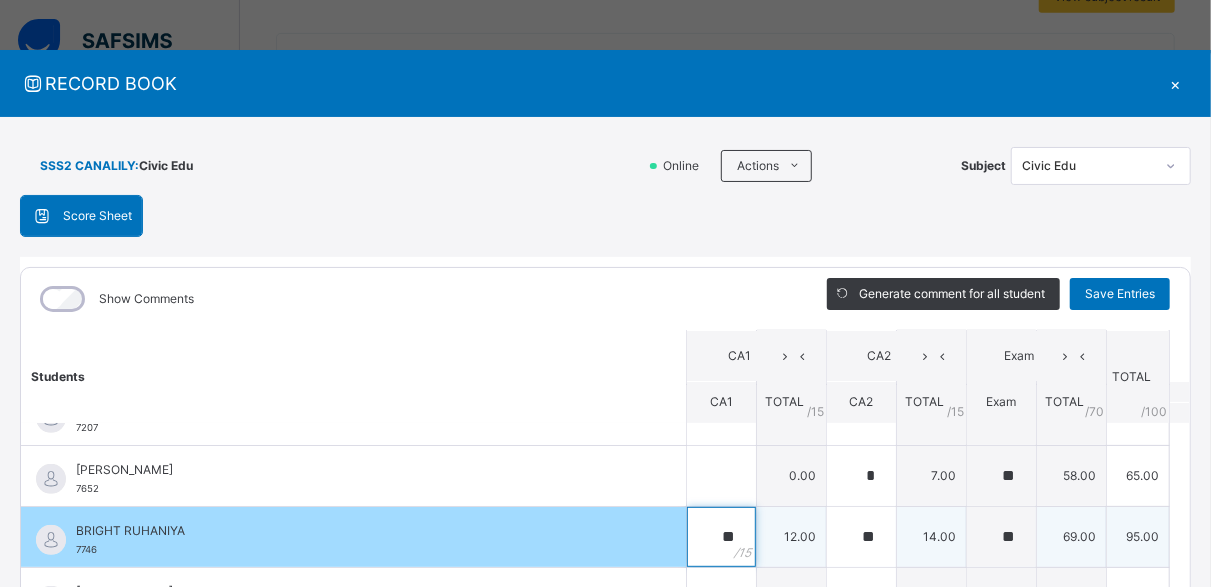 click on "**" at bounding box center (721, 537) 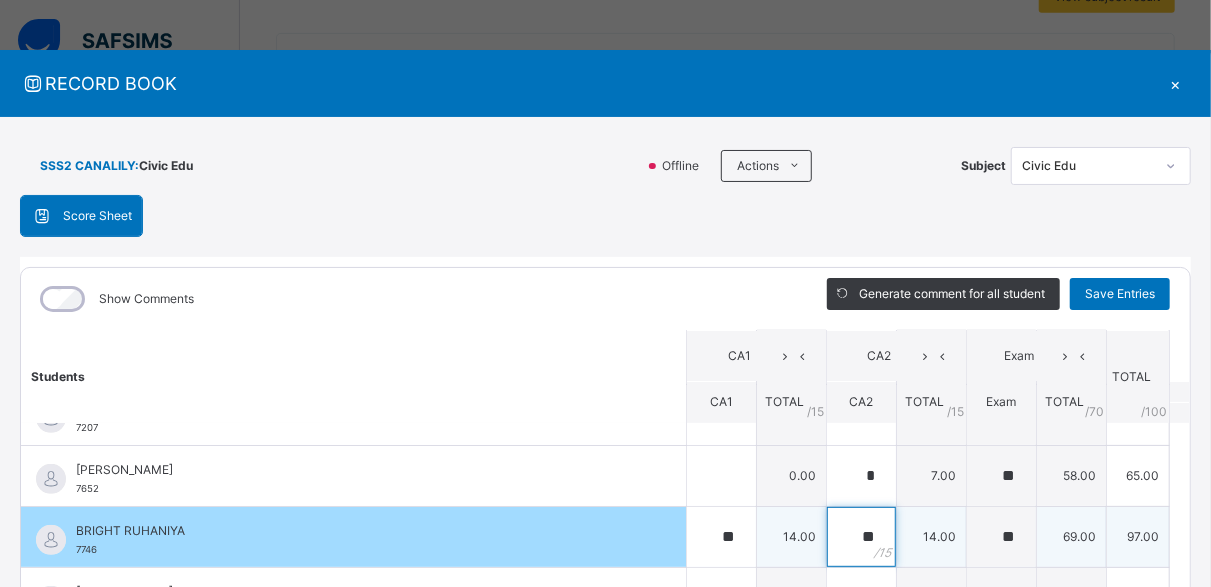 click on "**" at bounding box center [861, 537] 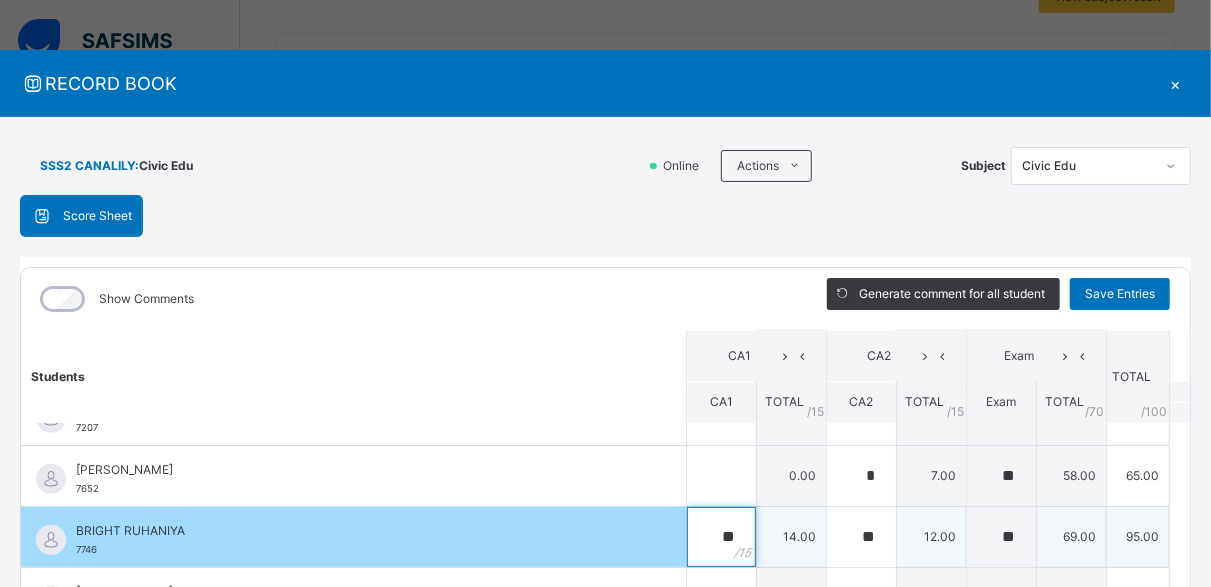 click on "**" at bounding box center [721, 537] 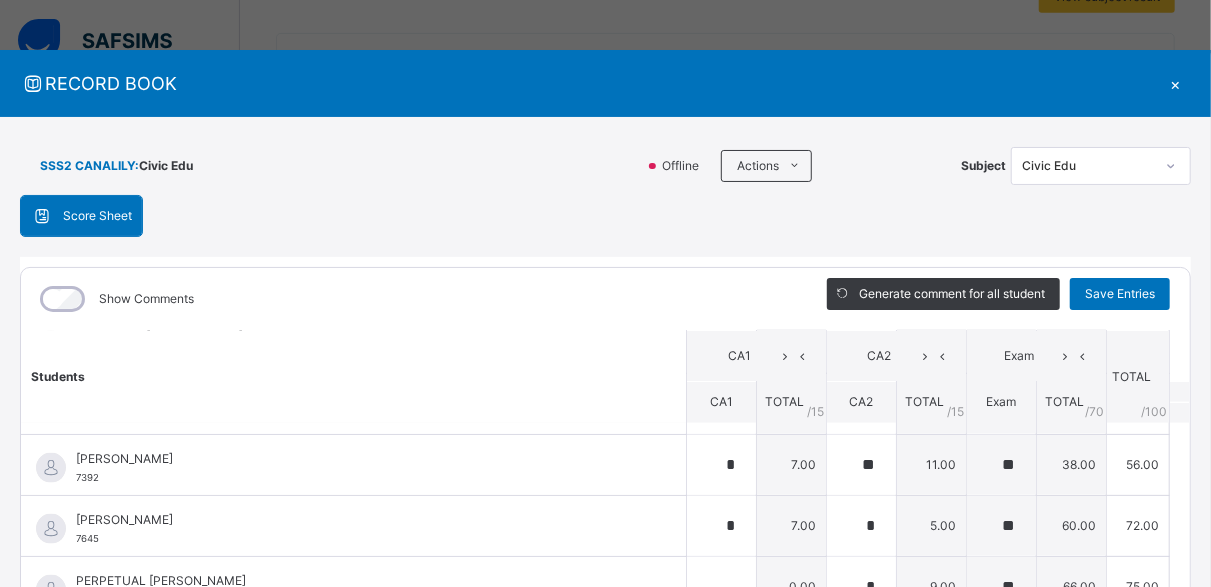 scroll, scrollTop: 1400, scrollLeft: 0, axis: vertical 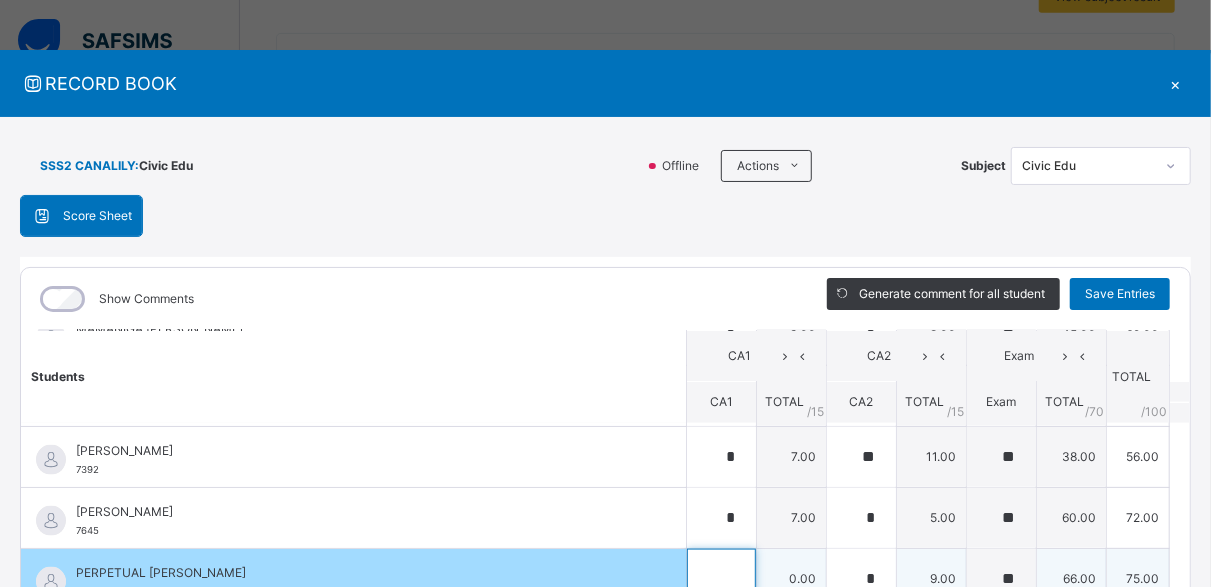 click at bounding box center (721, 579) 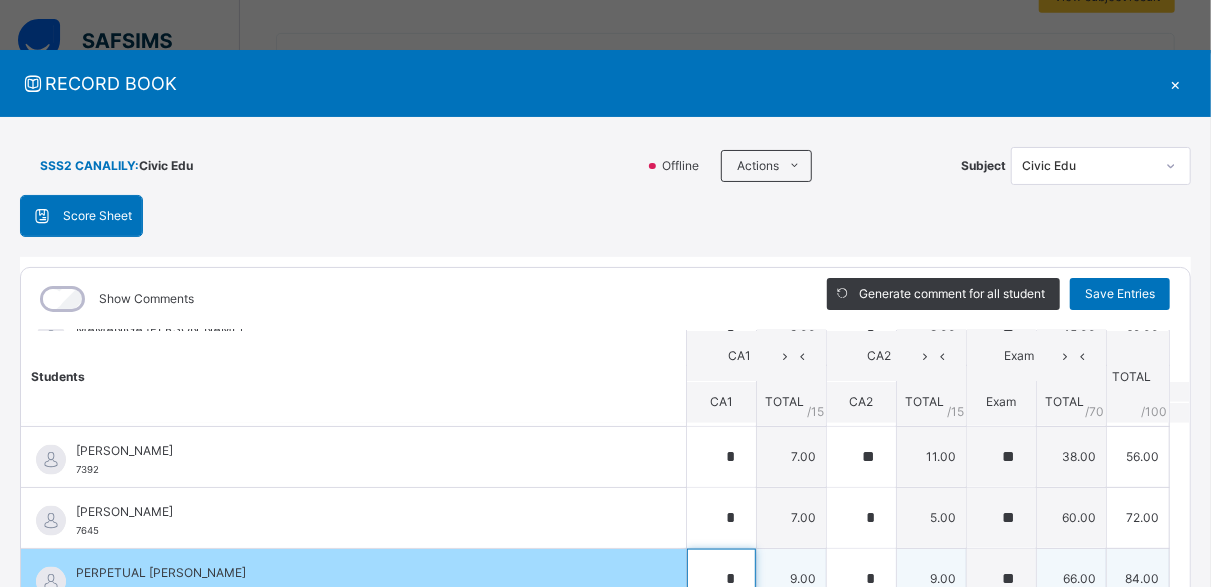 scroll, scrollTop: 1412, scrollLeft: 0, axis: vertical 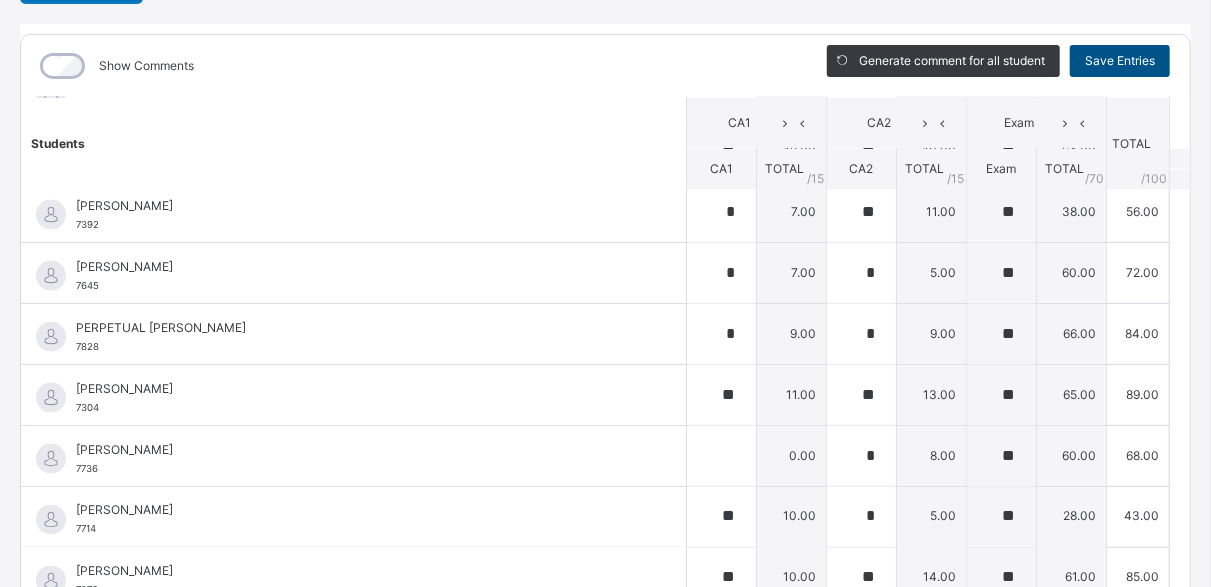 click on "Save Entries" at bounding box center (1120, 61) 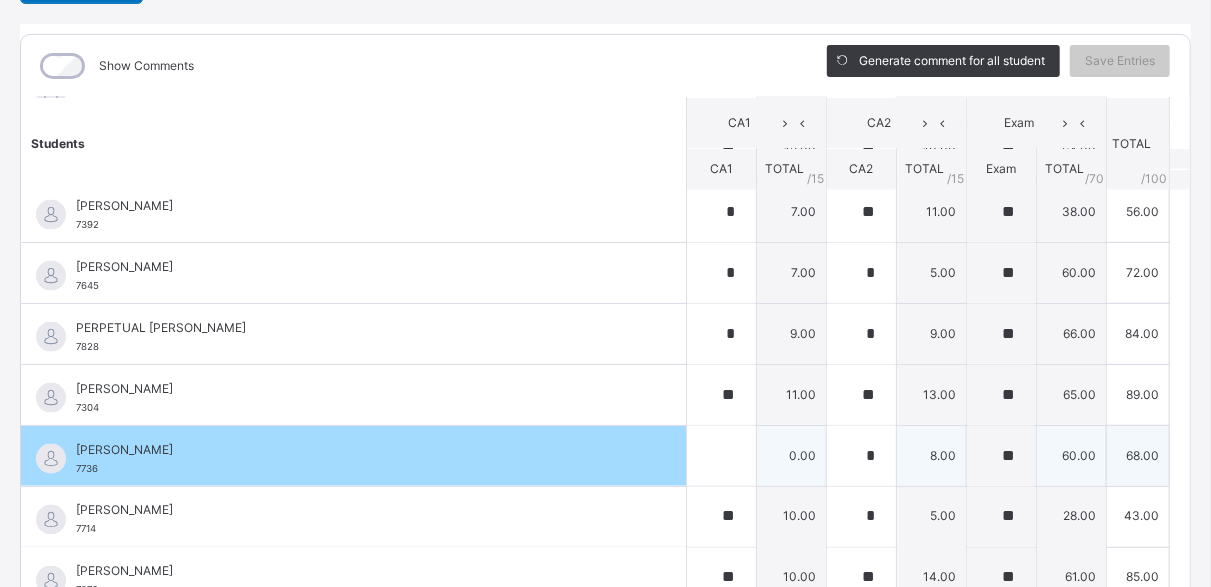 scroll, scrollTop: 322, scrollLeft: 0, axis: vertical 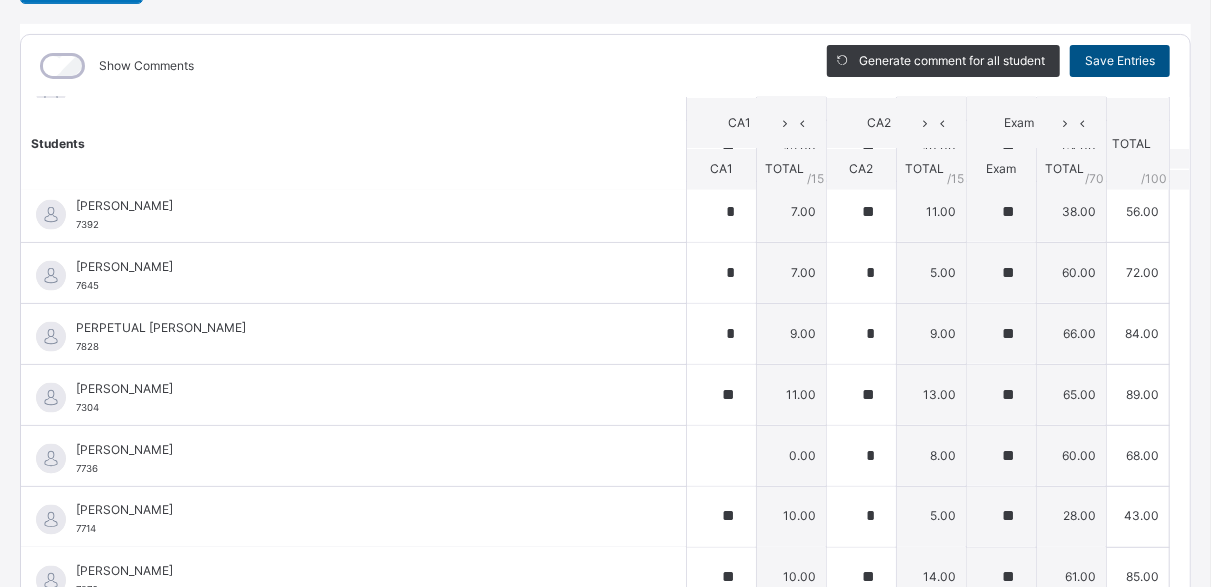 click on "Save Entries" at bounding box center (1120, 61) 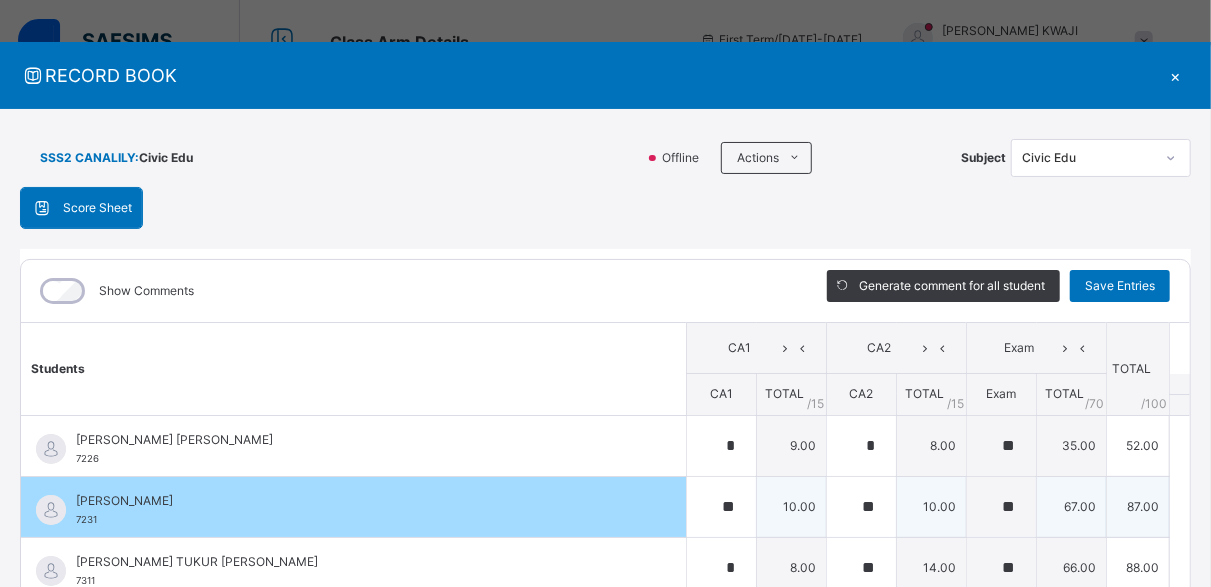 scroll, scrollTop: 0, scrollLeft: 0, axis: both 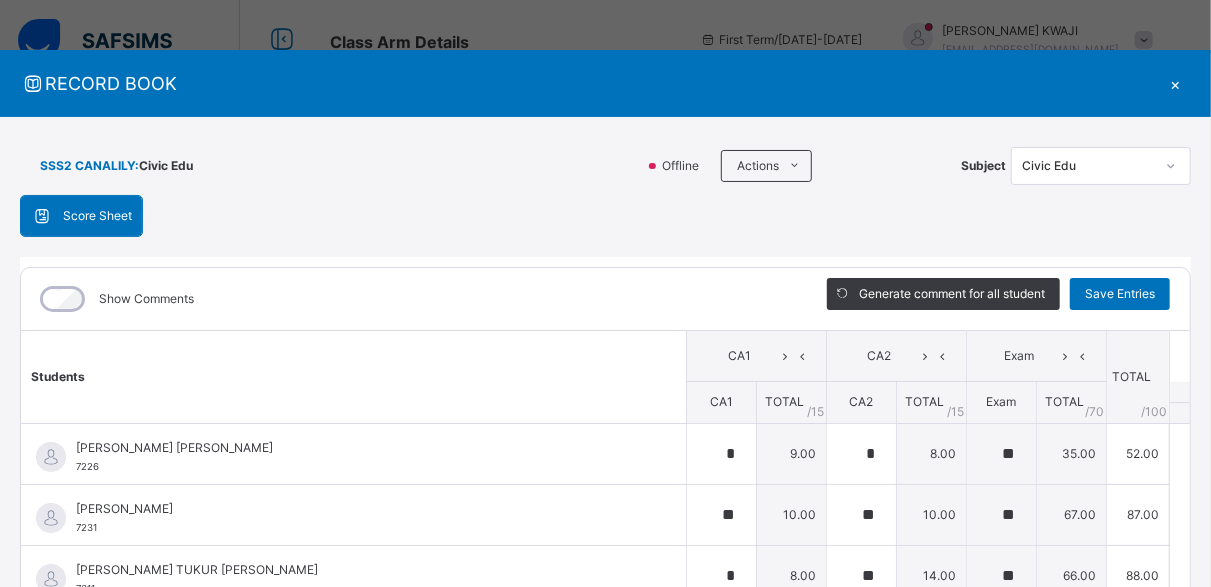 click on "×" at bounding box center [1176, 83] 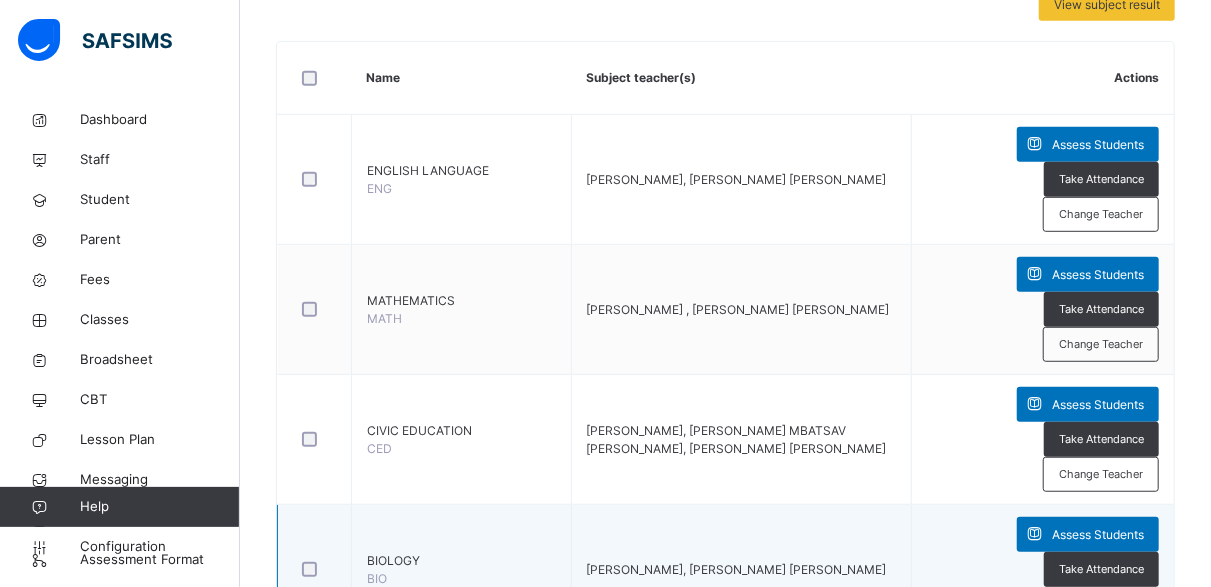 scroll, scrollTop: 466, scrollLeft: 0, axis: vertical 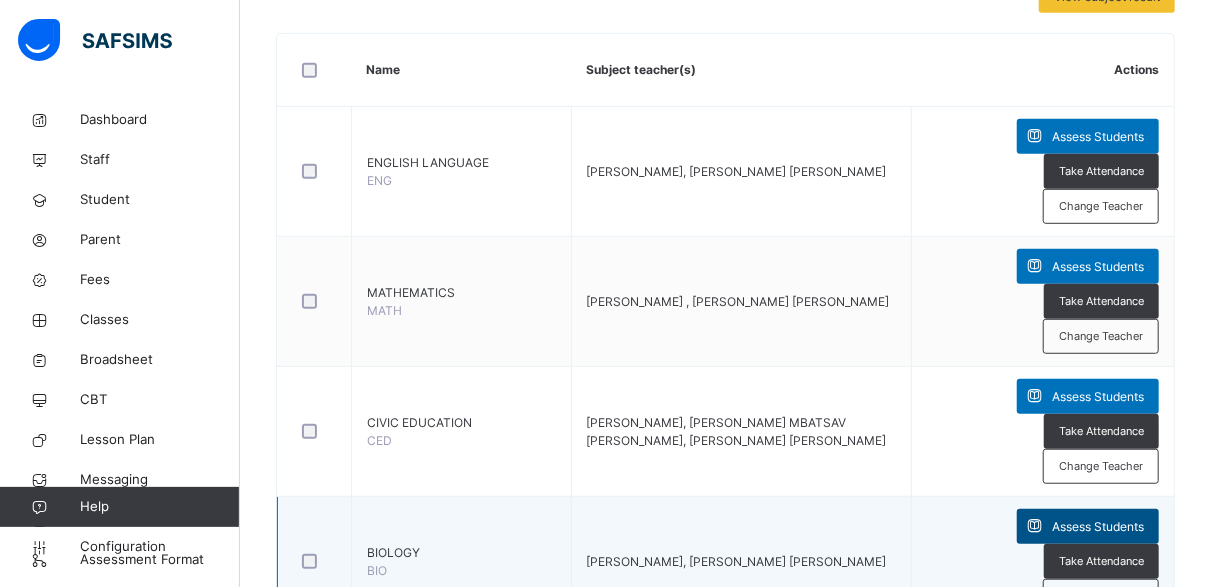 click on "Assess Students" at bounding box center (1098, 527) 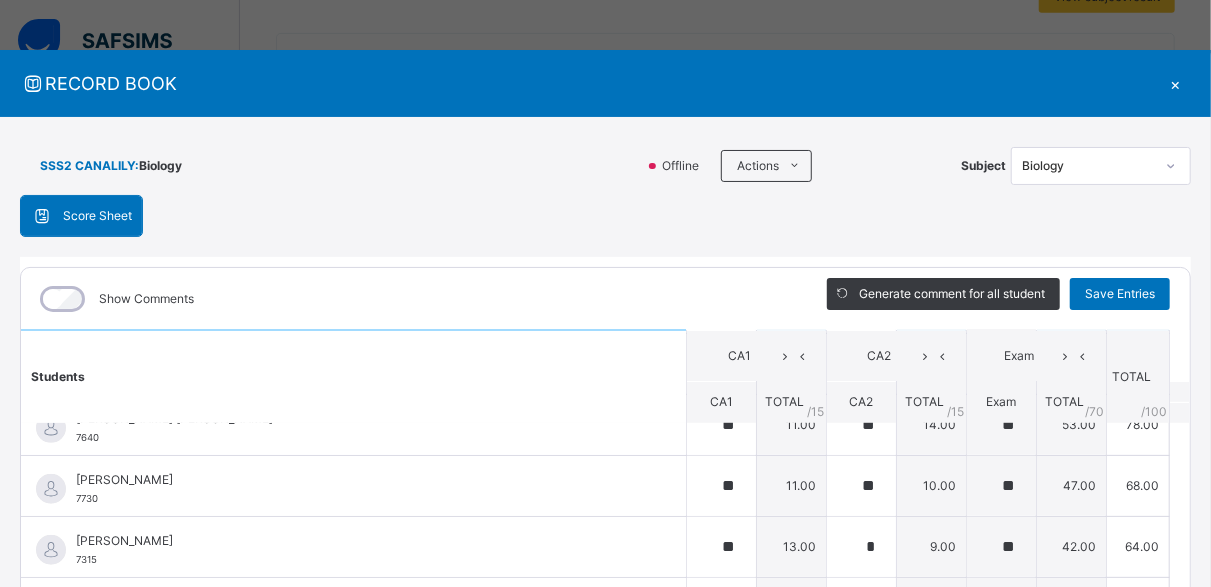 scroll, scrollTop: 466, scrollLeft: 0, axis: vertical 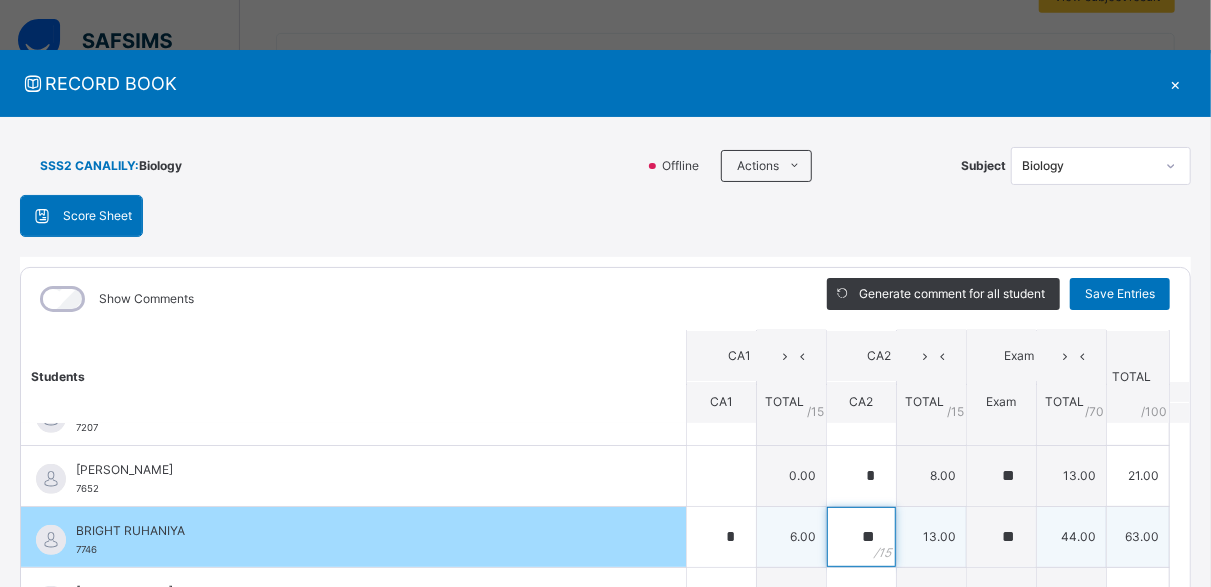click on "**" at bounding box center (861, 537) 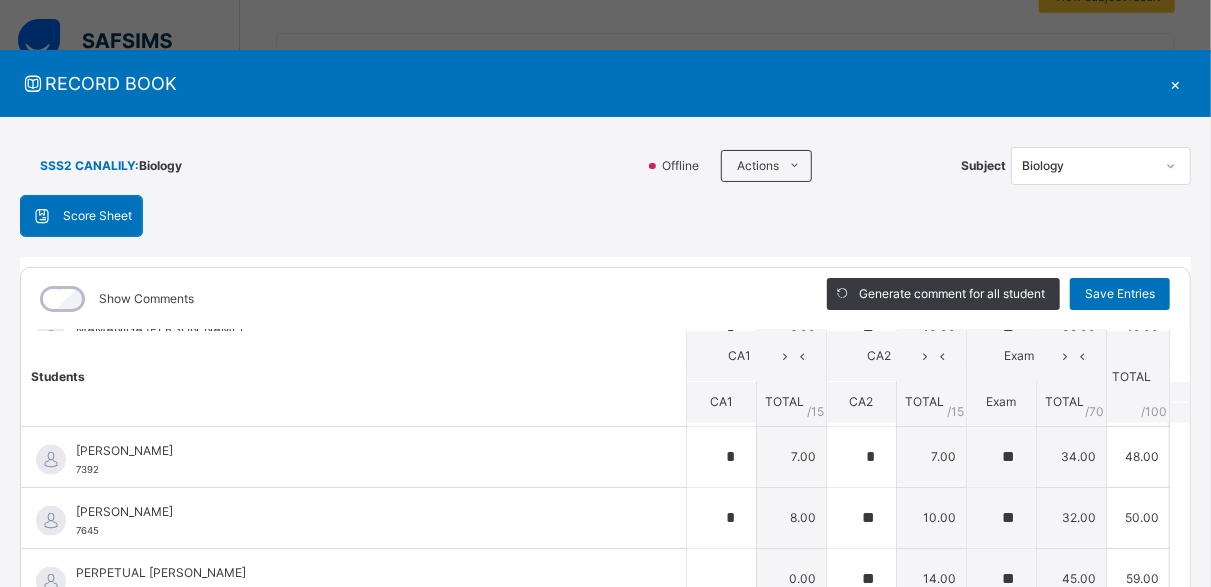 scroll, scrollTop: 1412, scrollLeft: 0, axis: vertical 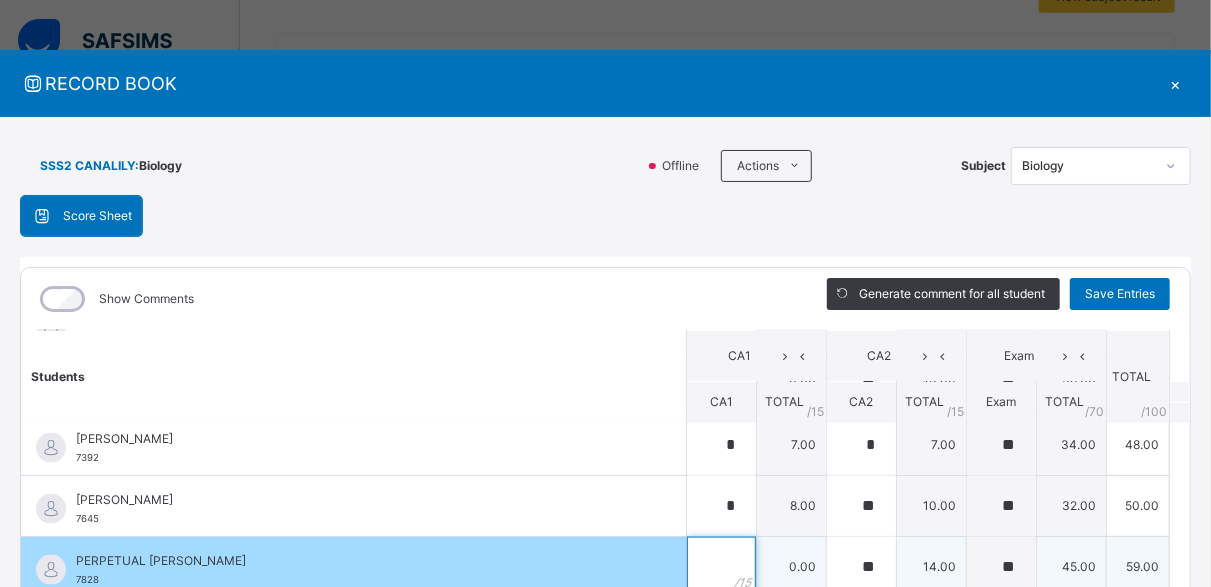 click at bounding box center [721, 567] 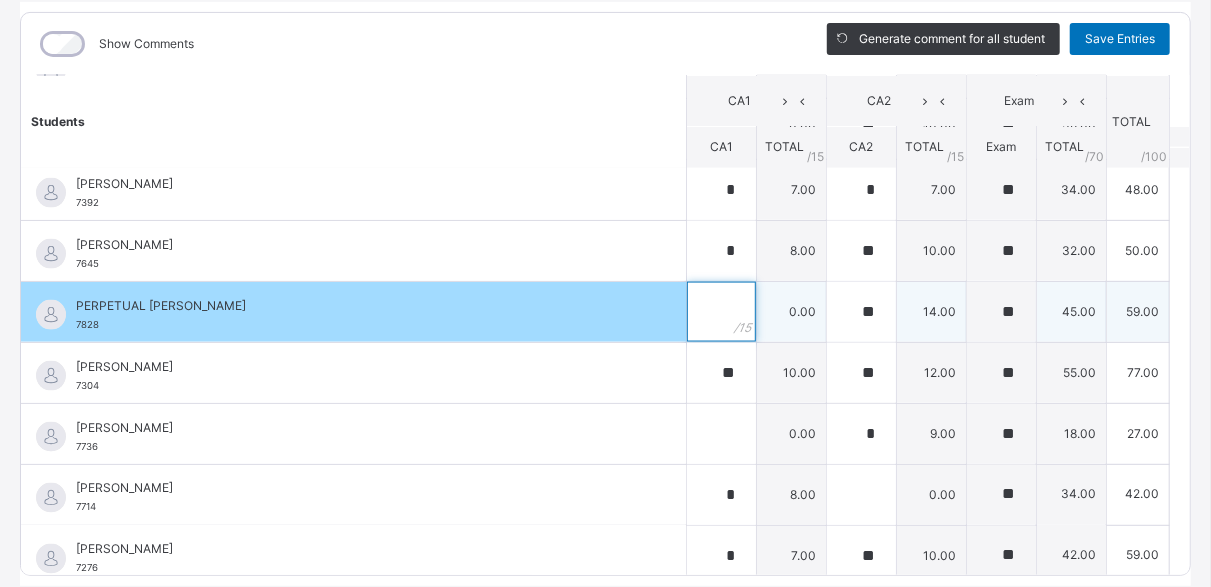 scroll, scrollTop: 322, scrollLeft: 0, axis: vertical 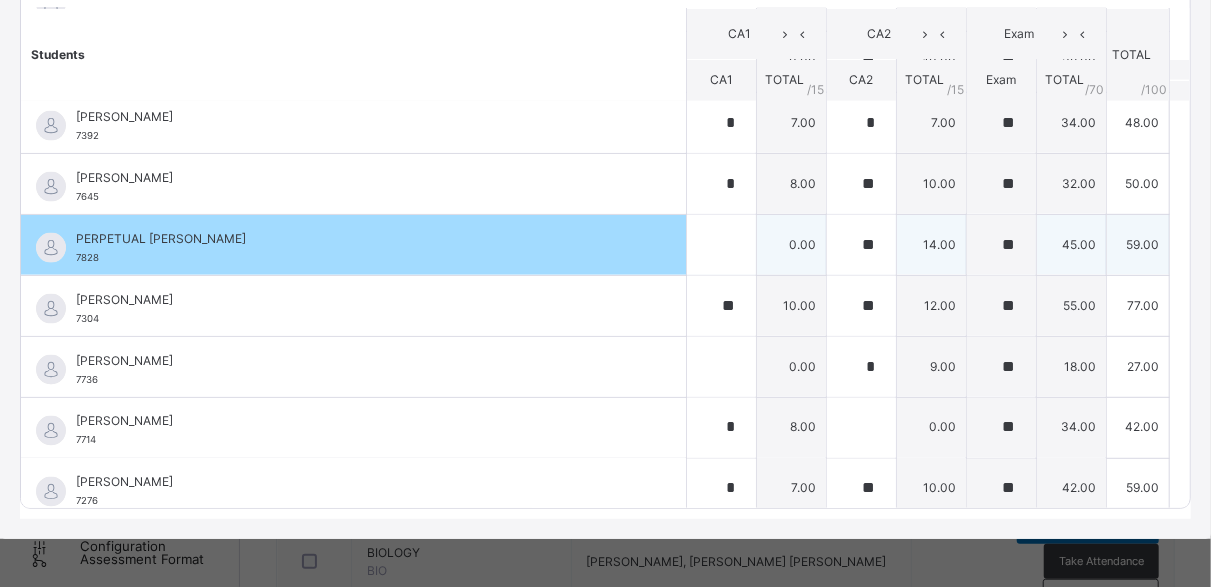click at bounding box center (721, 245) 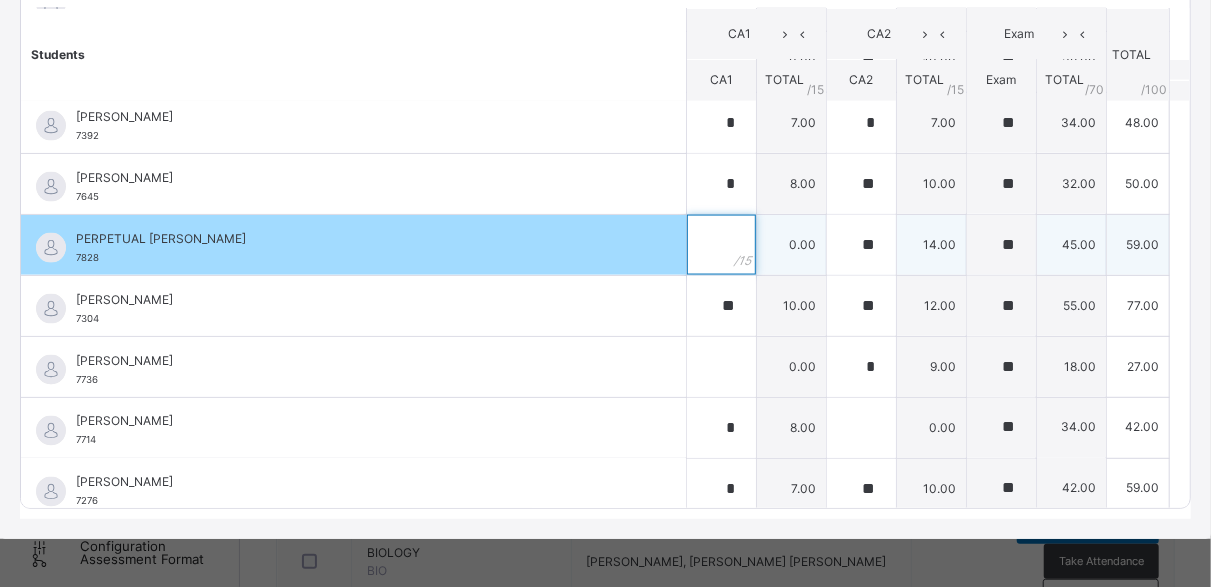 click at bounding box center [721, 245] 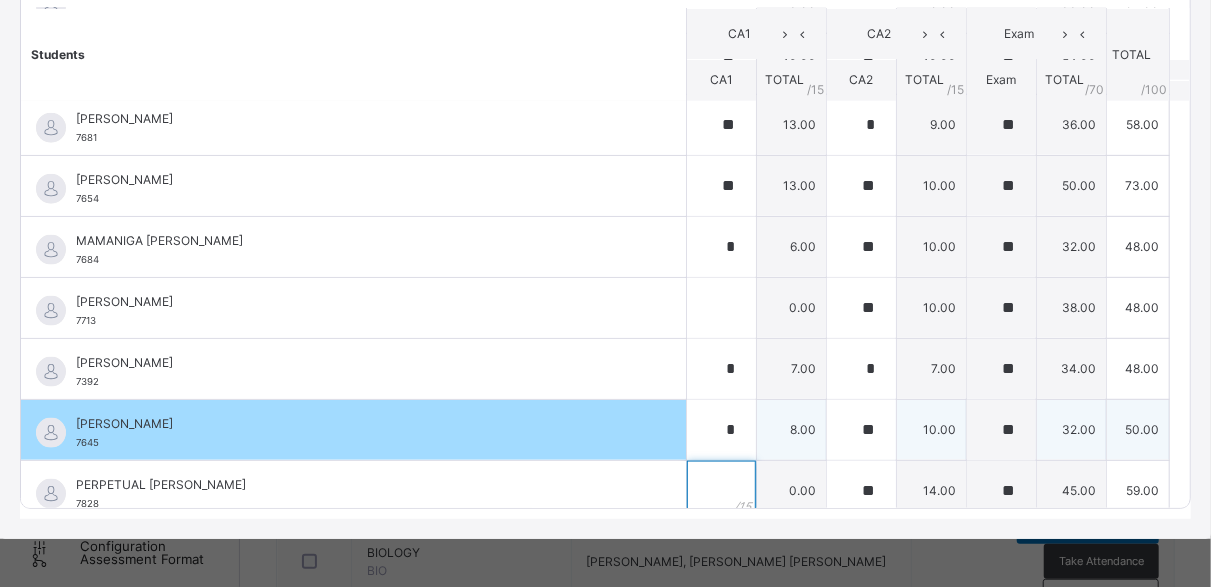 scroll, scrollTop: 1400, scrollLeft: 0, axis: vertical 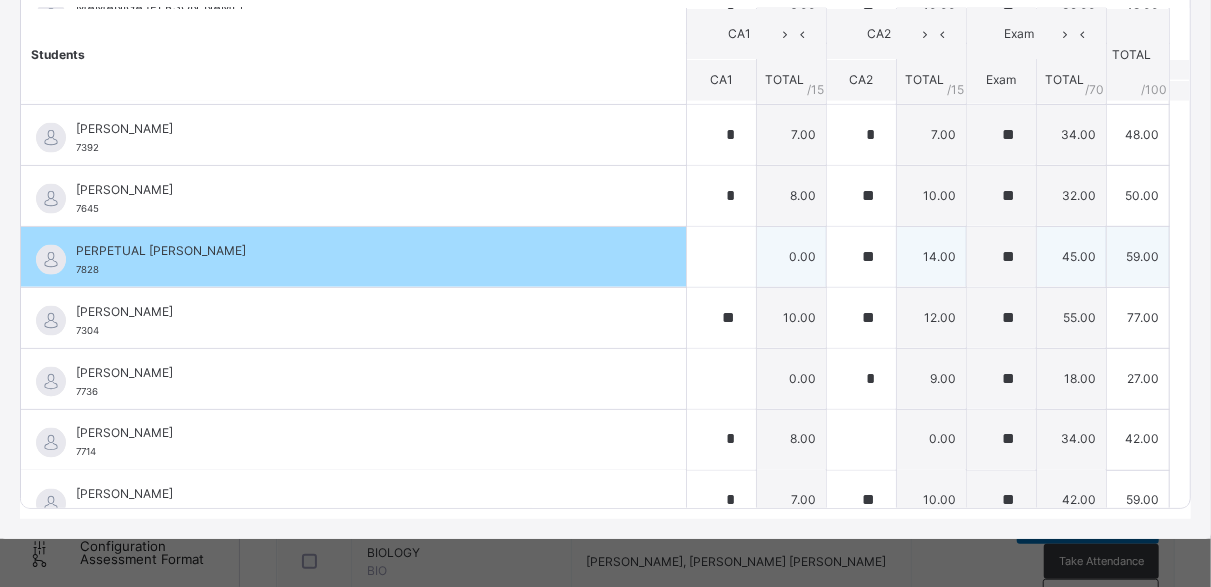 click at bounding box center [721, 257] 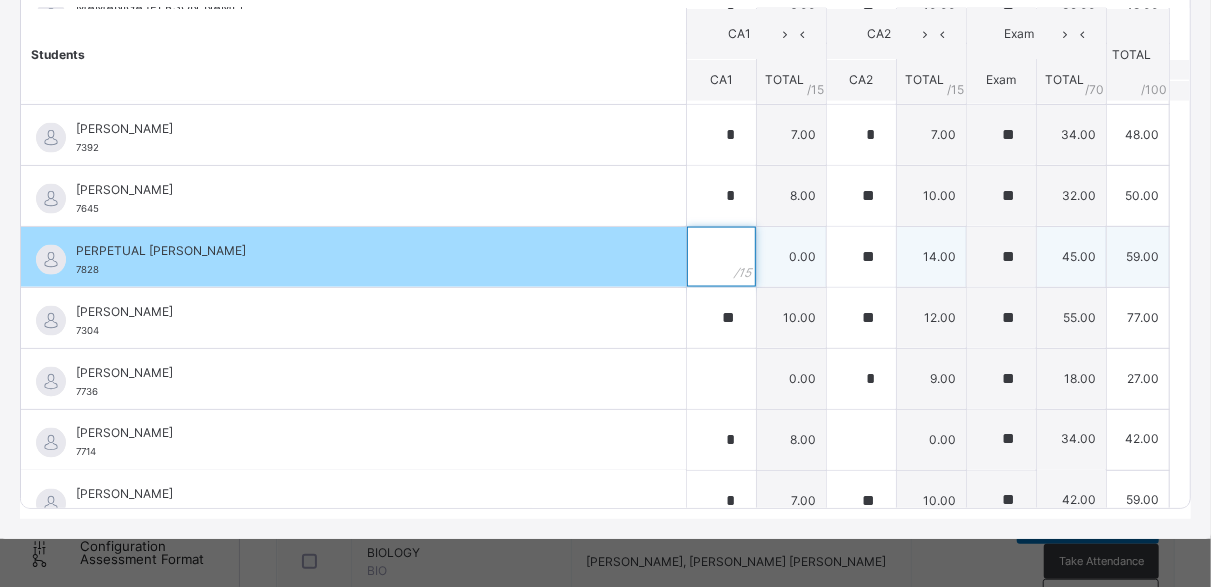 click at bounding box center [721, 257] 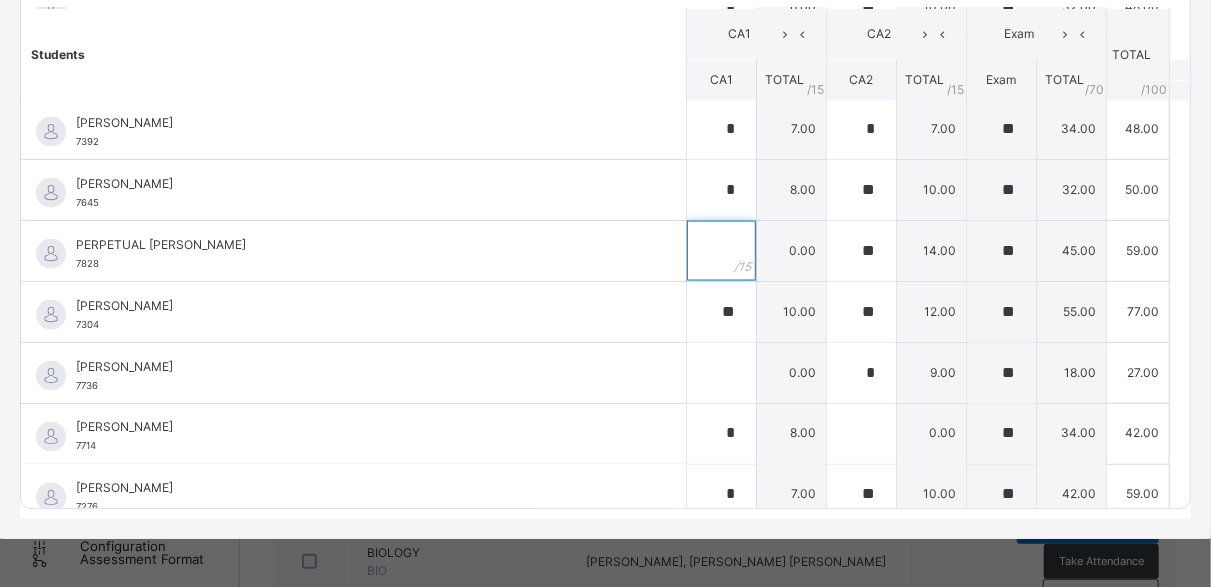 scroll, scrollTop: 1412, scrollLeft: 0, axis: vertical 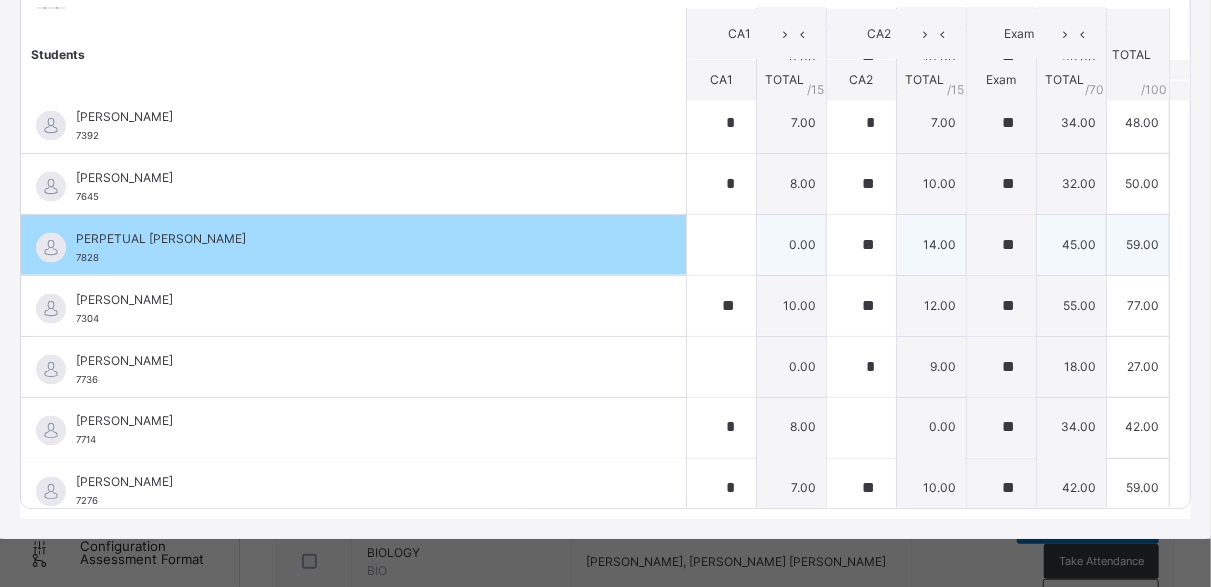 click at bounding box center (721, 245) 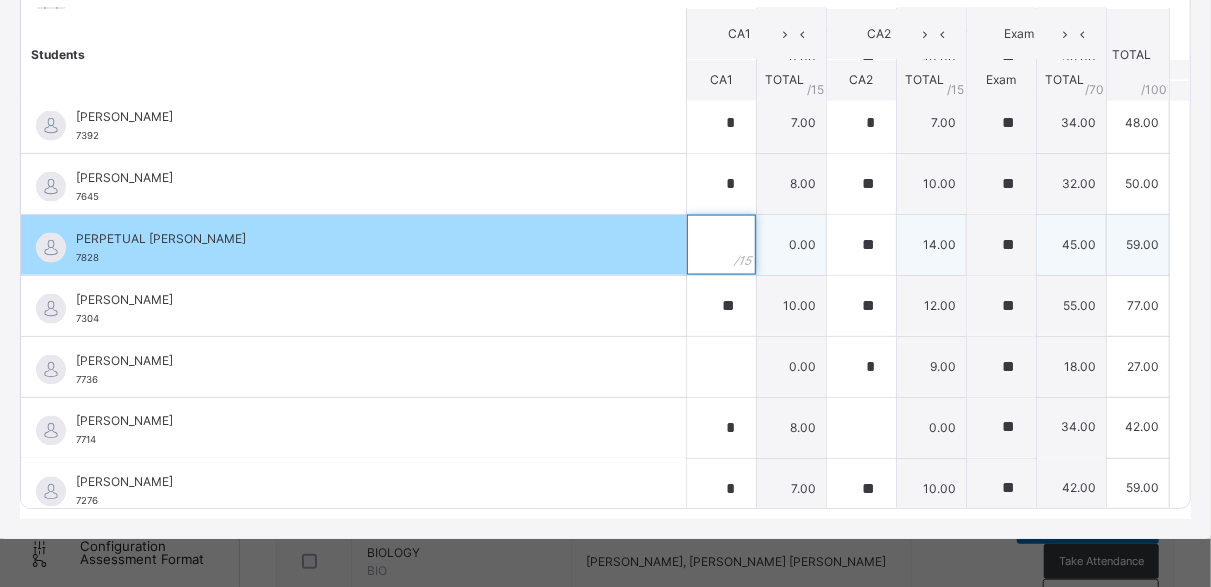click at bounding box center (721, 245) 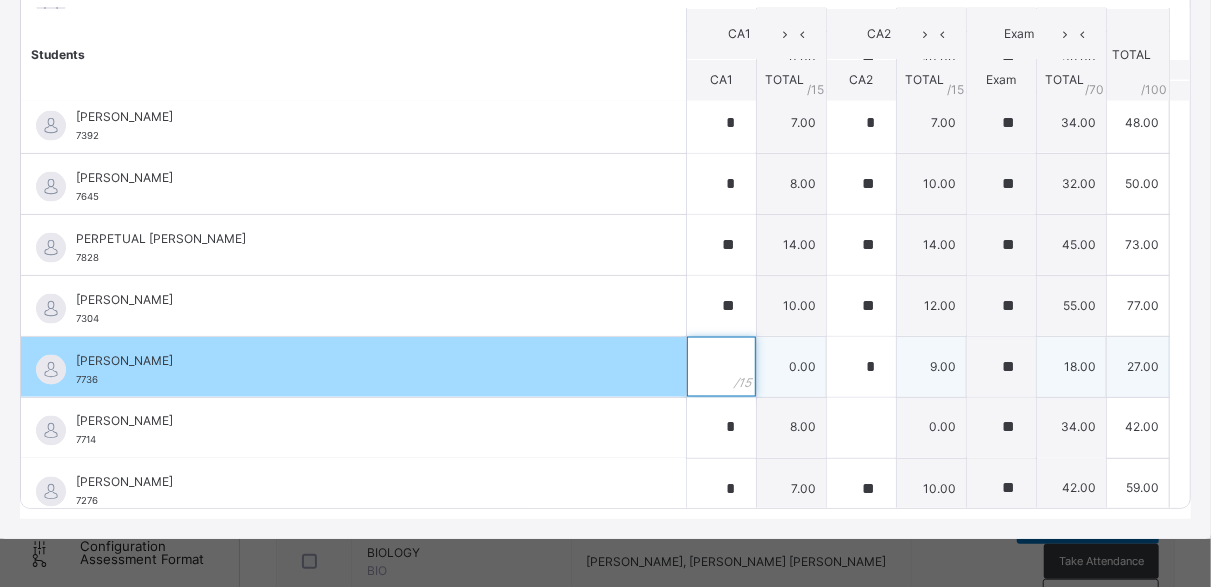click at bounding box center [721, 367] 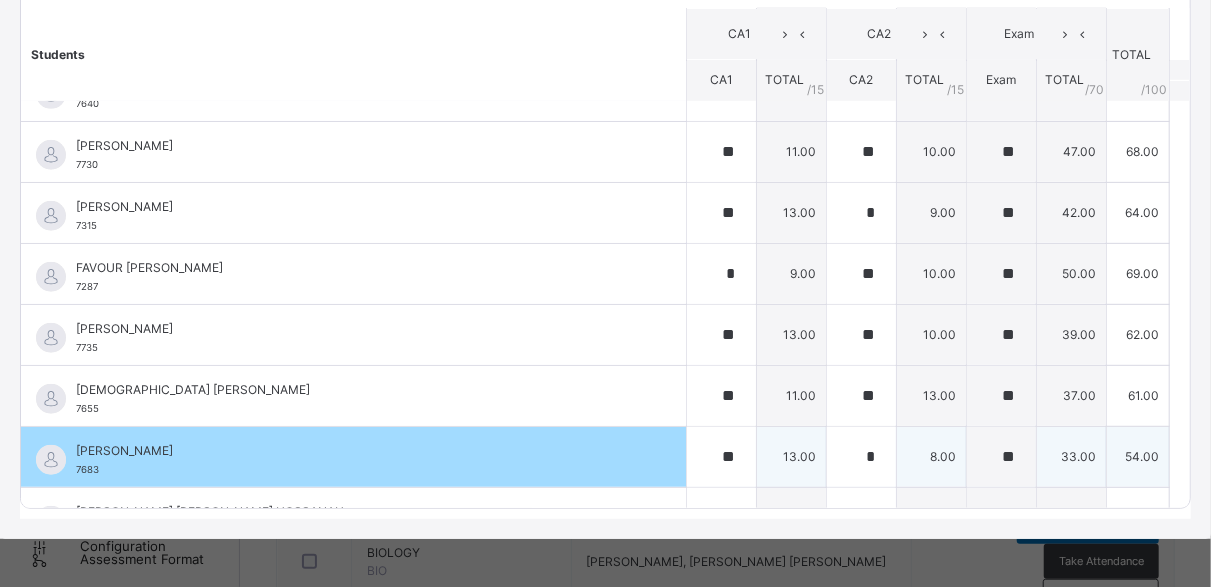 scroll, scrollTop: 478, scrollLeft: 0, axis: vertical 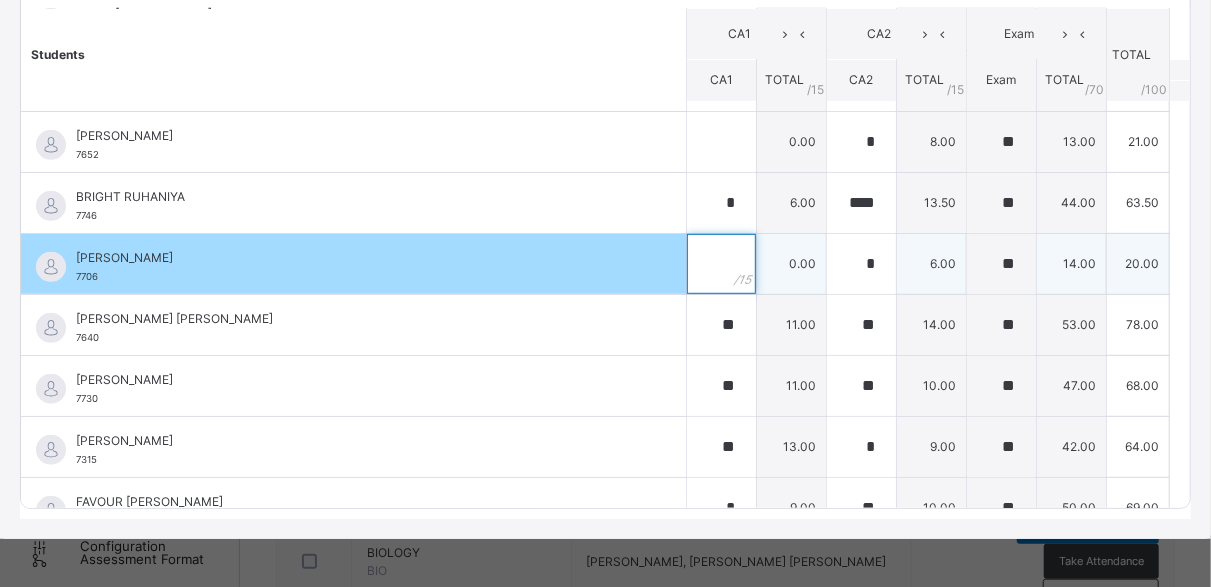click at bounding box center [721, 264] 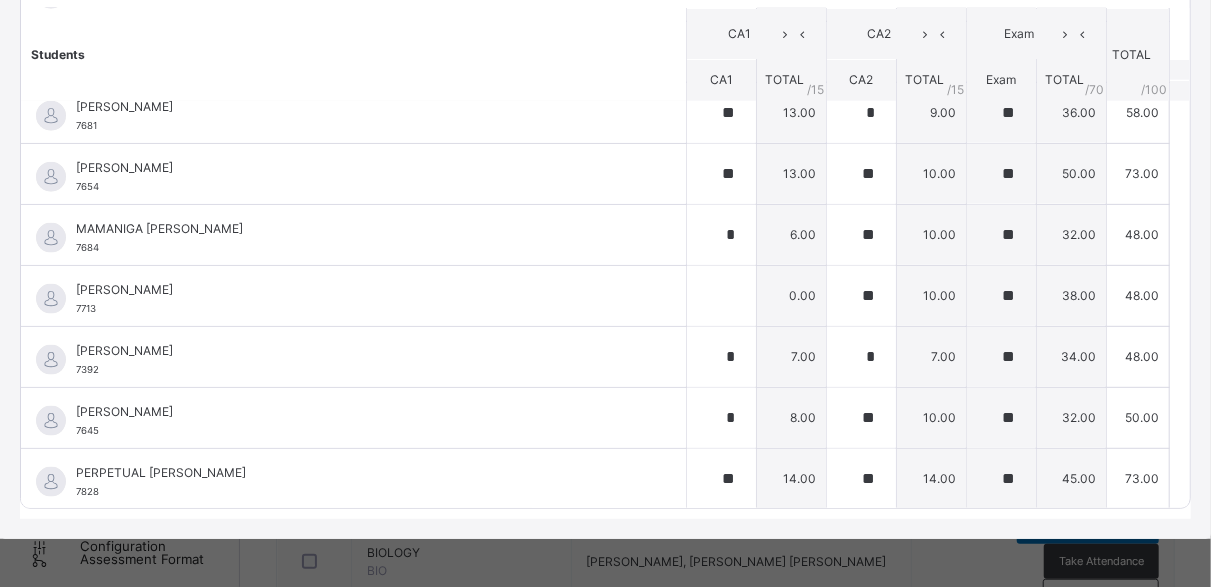 scroll, scrollTop: 1412, scrollLeft: 0, axis: vertical 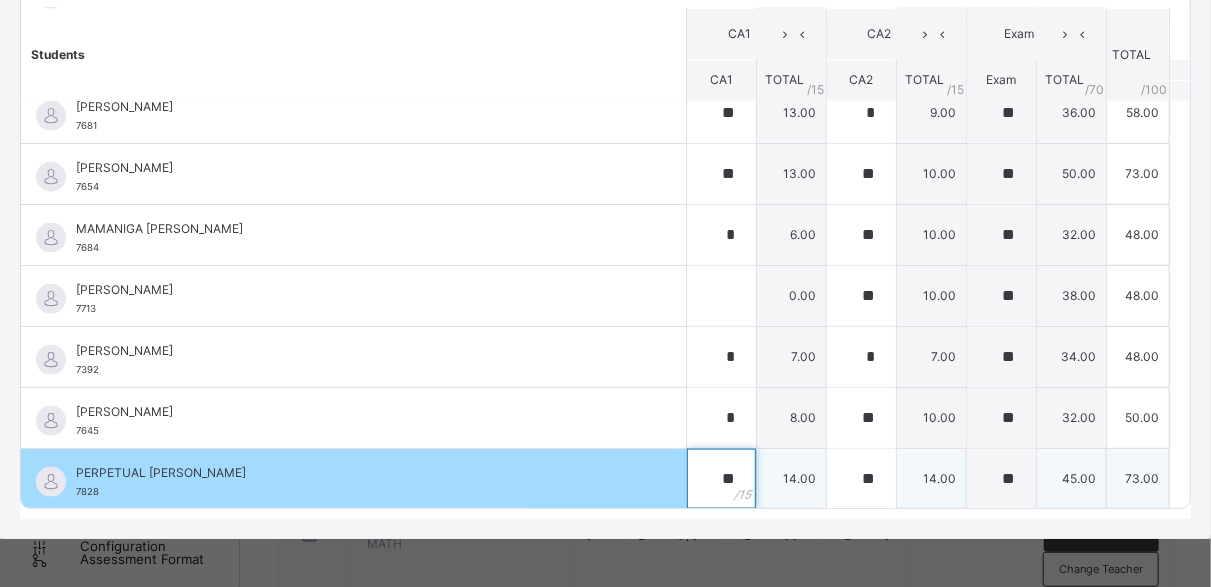 click on "**" at bounding box center (721, 479) 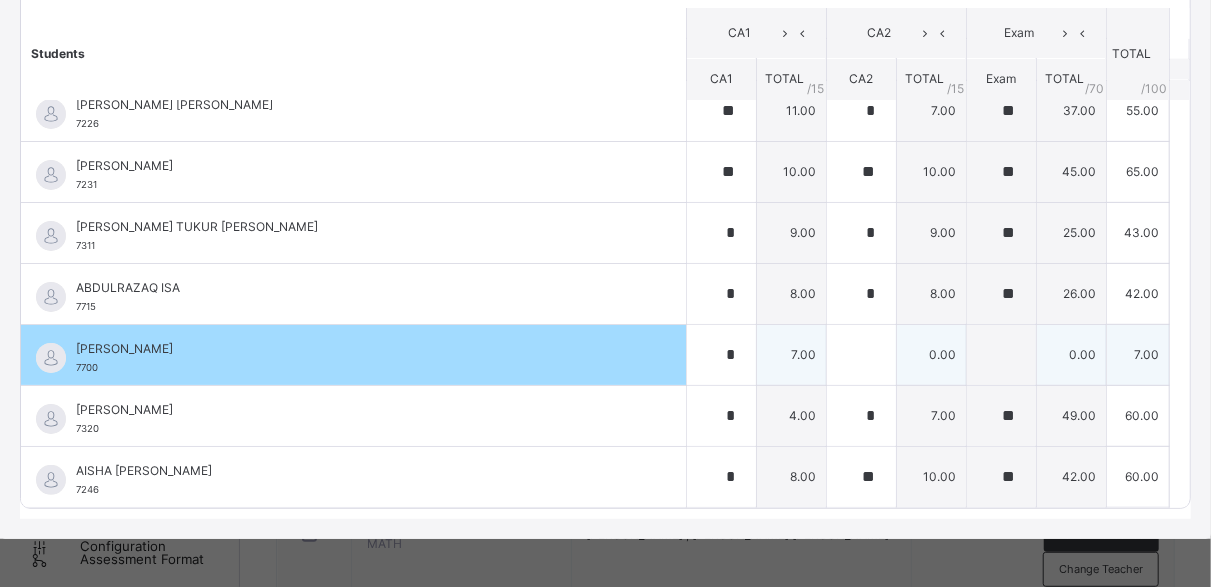 scroll, scrollTop: 0, scrollLeft: 0, axis: both 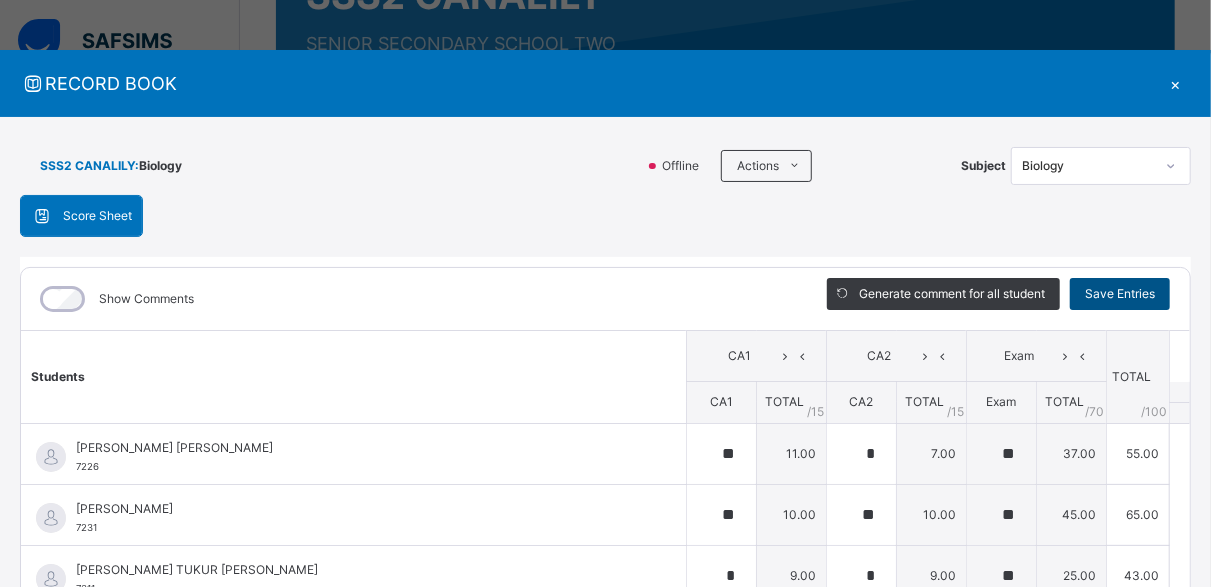 click on "Save Entries" at bounding box center [1120, 294] 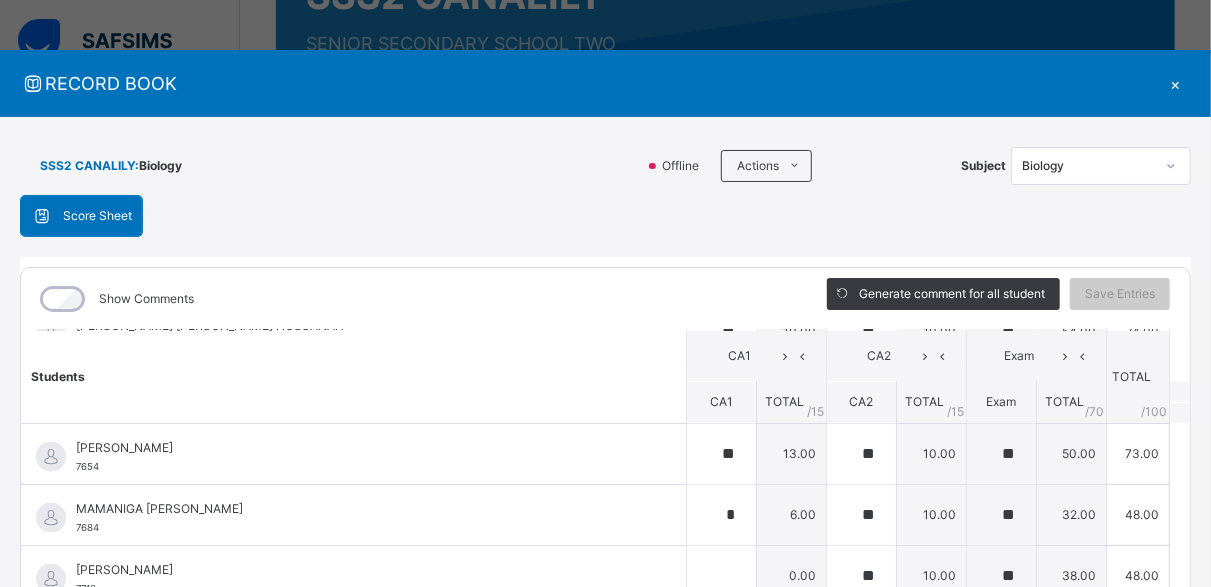 scroll, scrollTop: 1400, scrollLeft: 0, axis: vertical 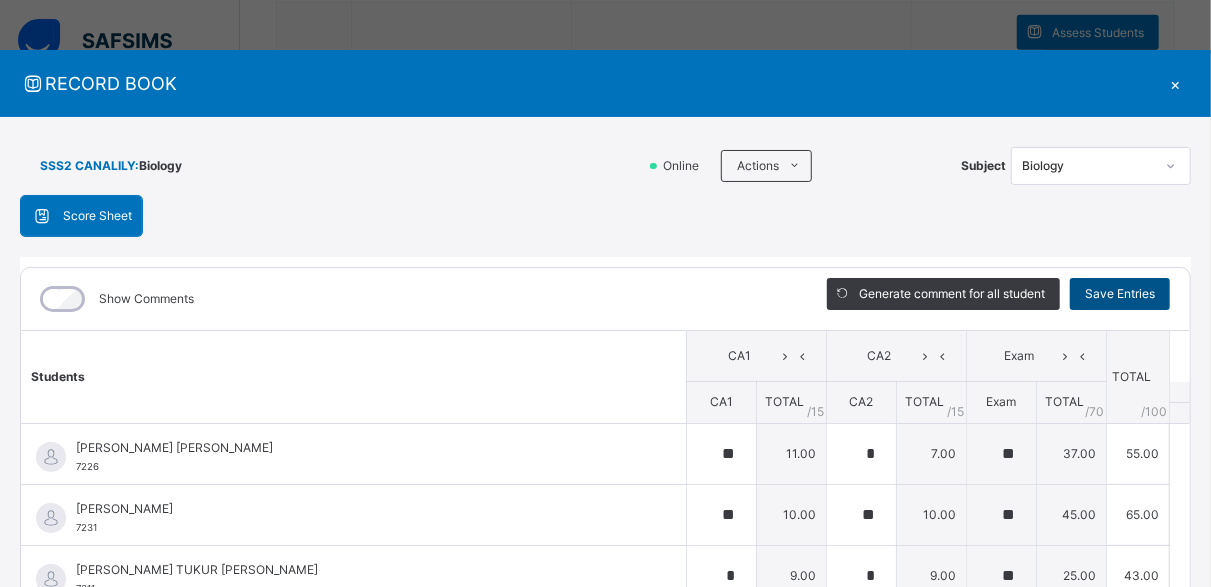 click on "Save Entries" at bounding box center (1120, 294) 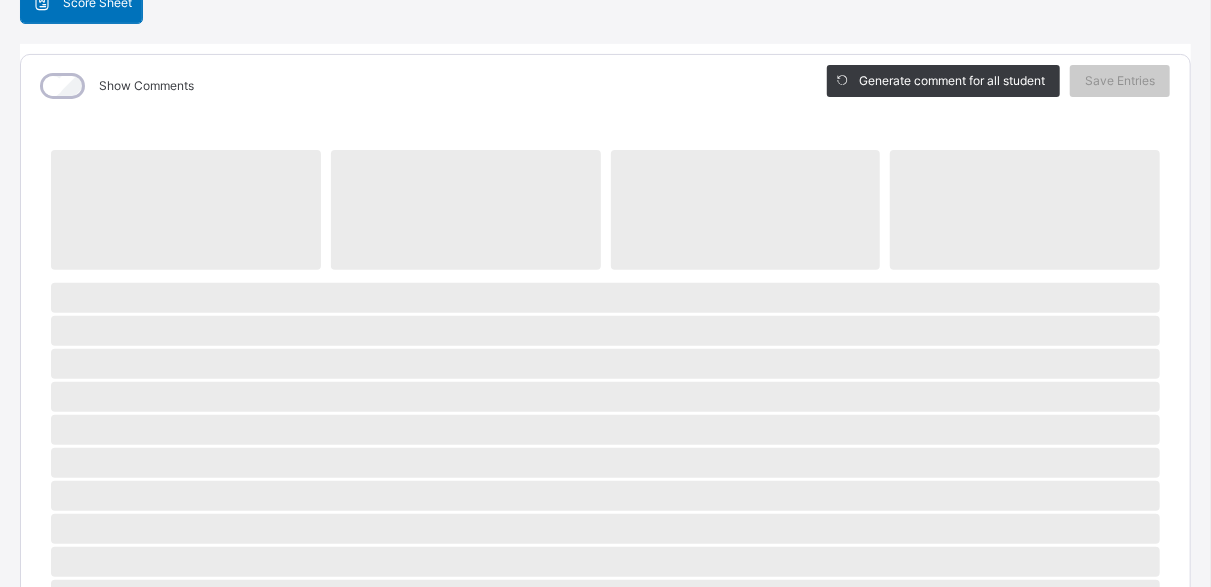 scroll, scrollTop: 0, scrollLeft: 0, axis: both 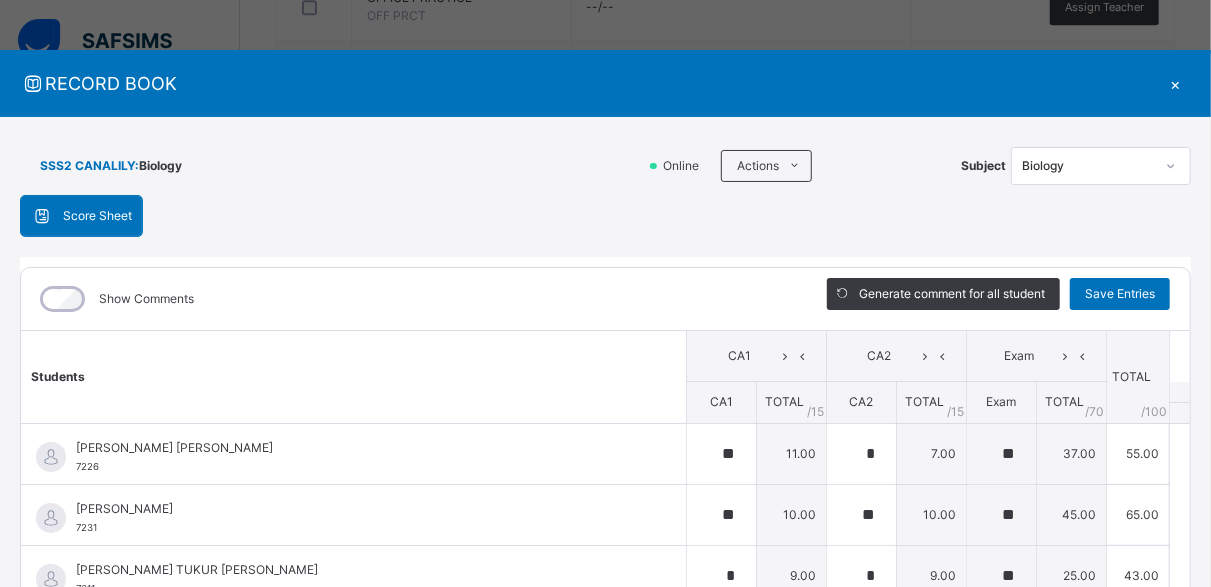 click on "×" at bounding box center (1176, 83) 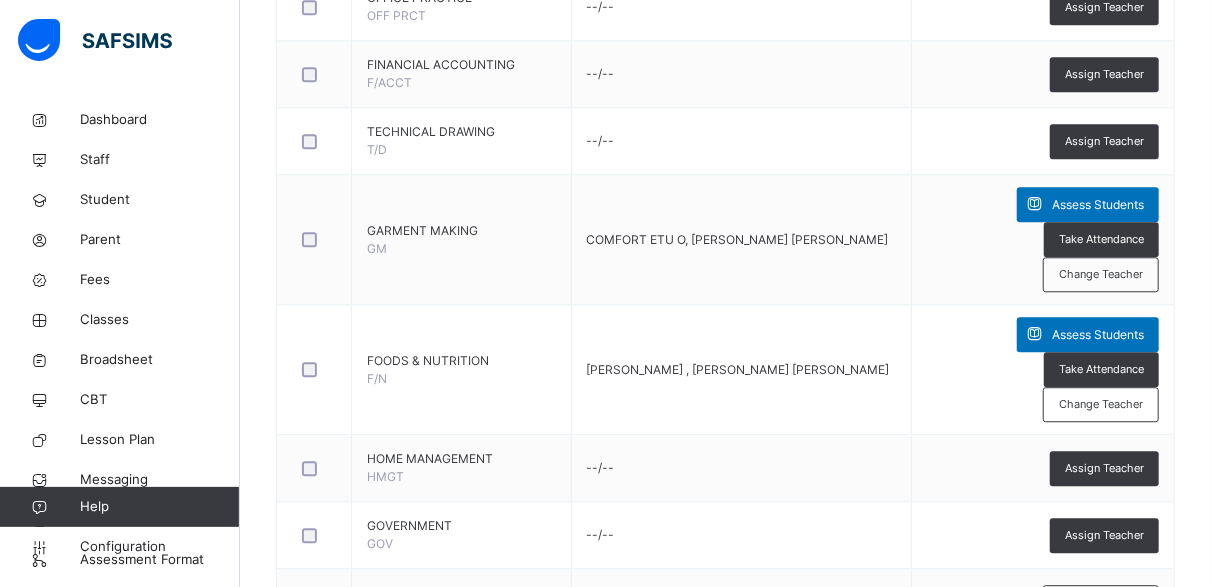scroll, scrollTop: 2433, scrollLeft: 0, axis: vertical 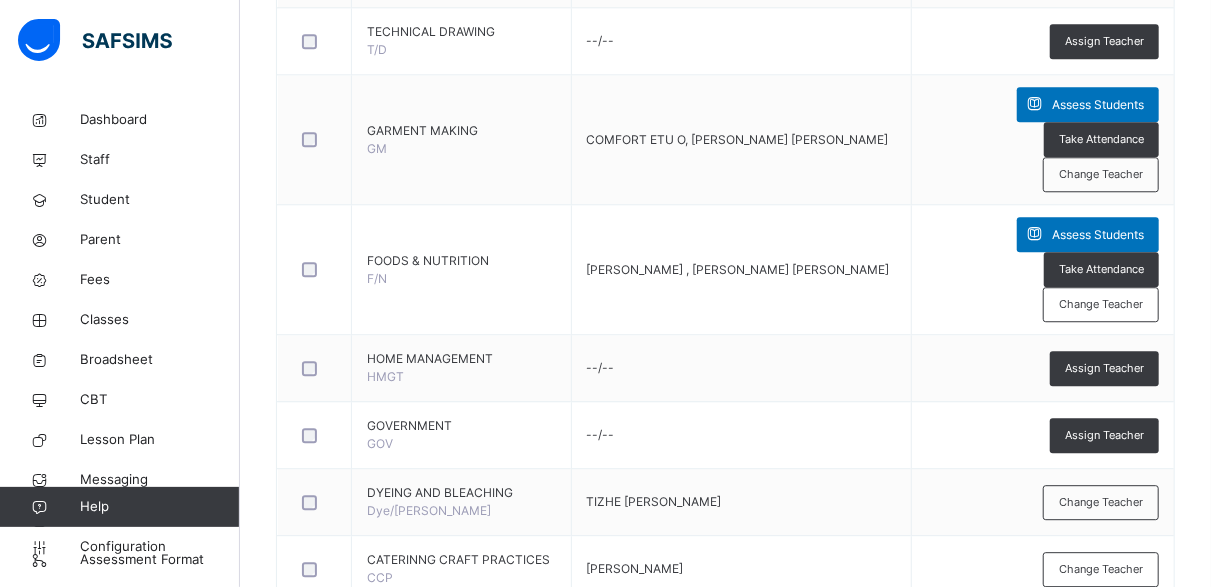click on "Assess Students" at bounding box center [1098, 767] 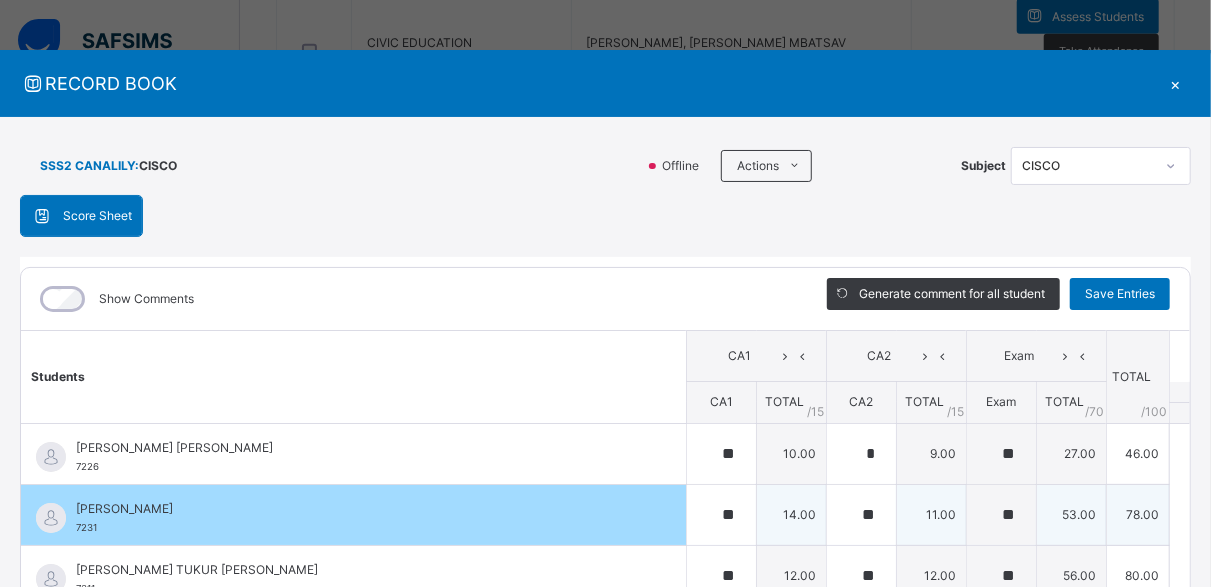 scroll, scrollTop: 800, scrollLeft: 0, axis: vertical 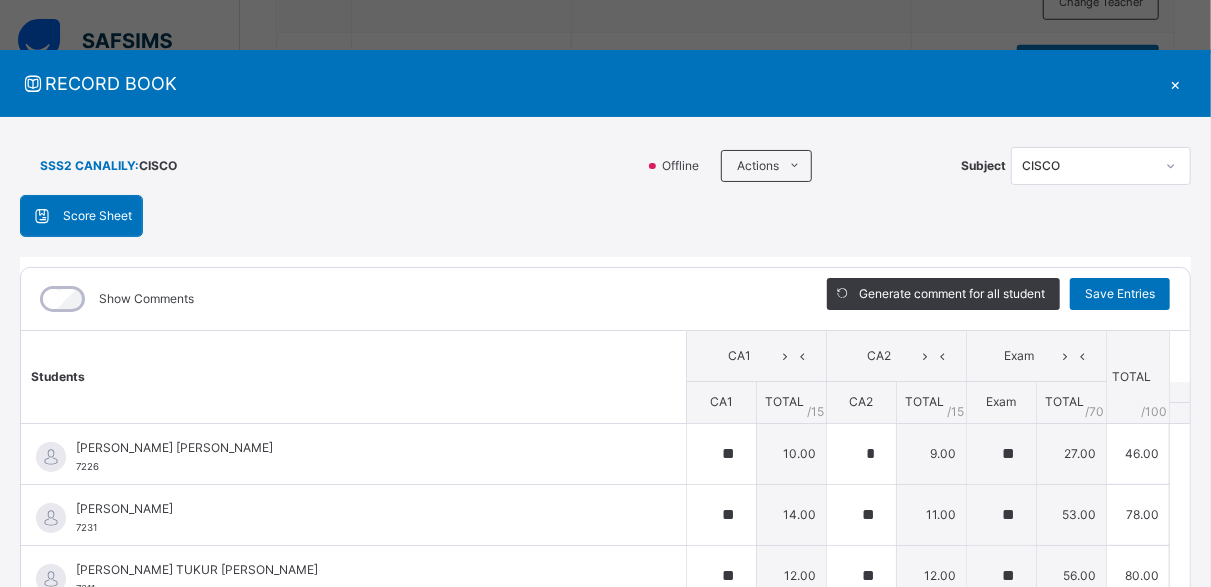 click on "Students" at bounding box center (354, 377) 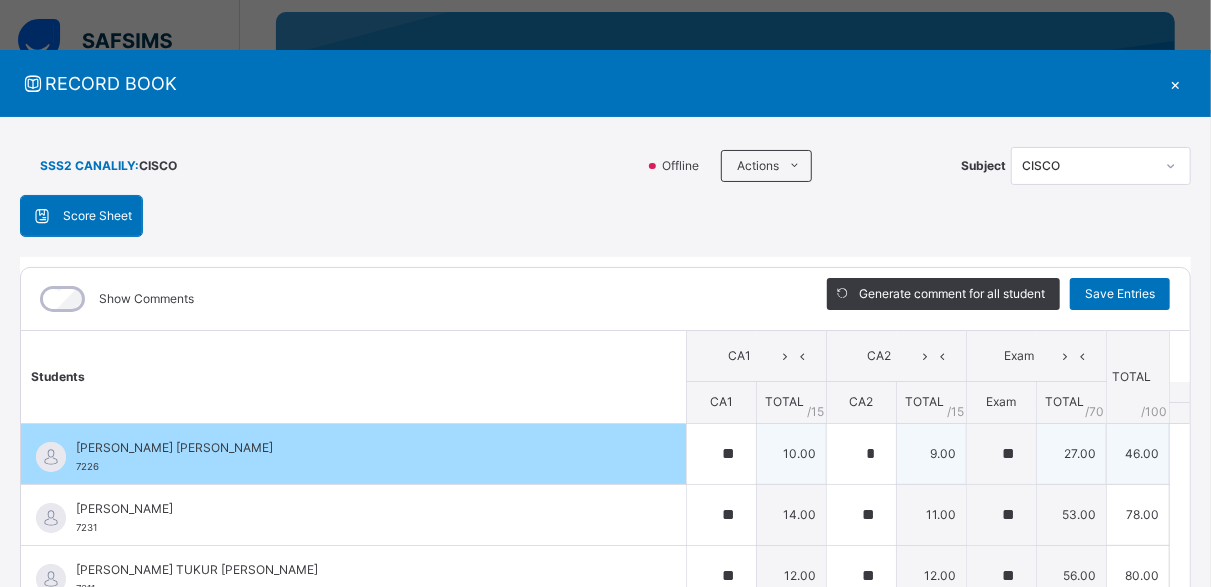 scroll, scrollTop: 100, scrollLeft: 0, axis: vertical 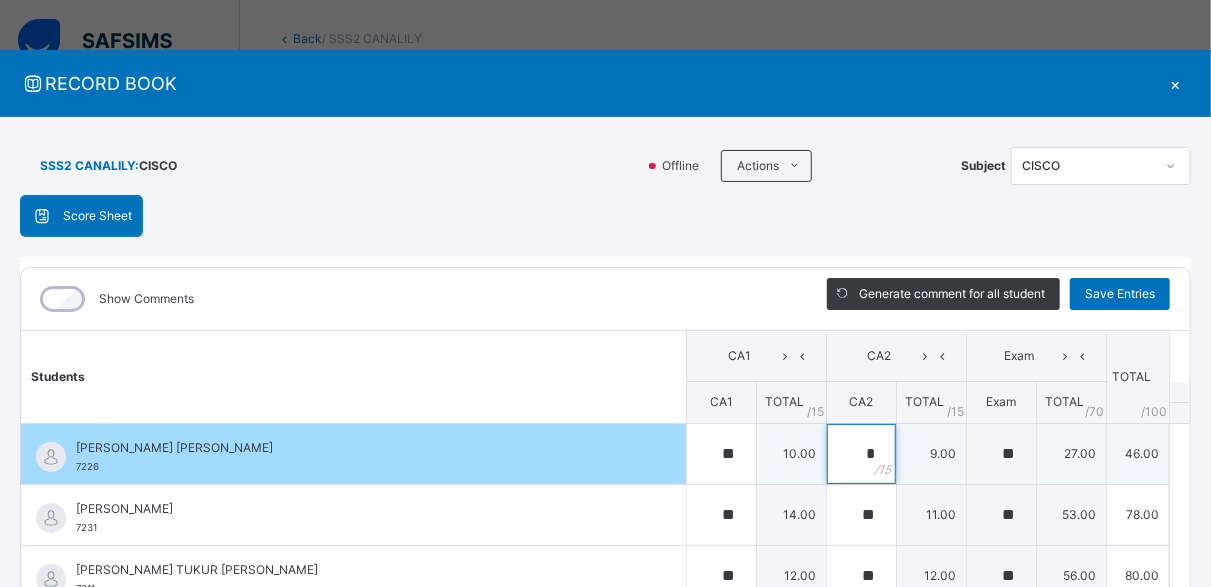 click on "*" at bounding box center [861, 454] 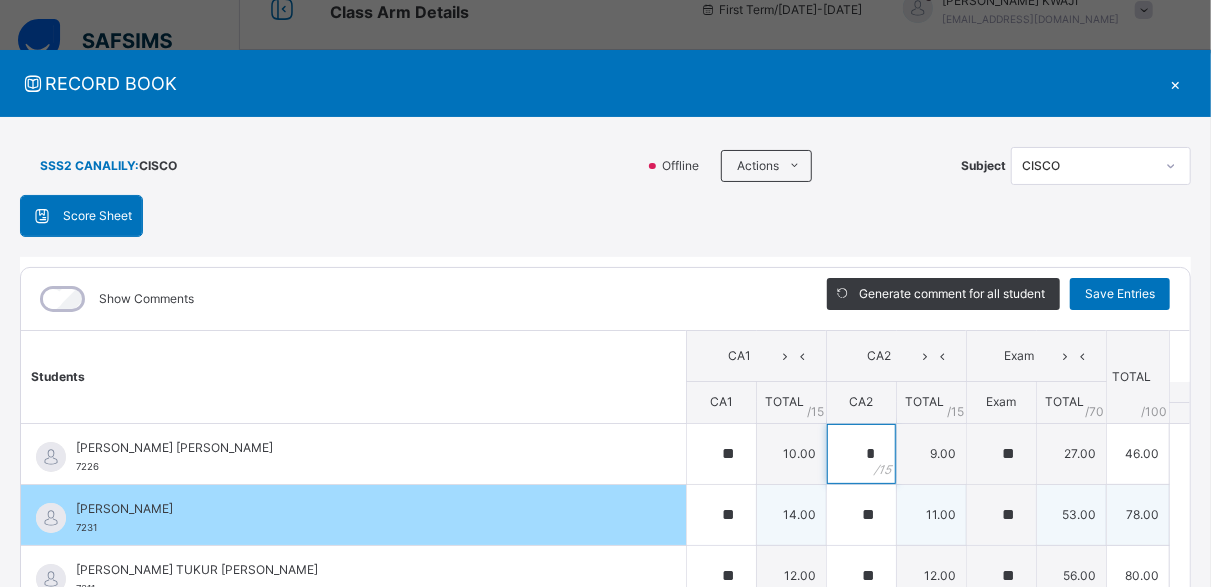 scroll, scrollTop: 0, scrollLeft: 0, axis: both 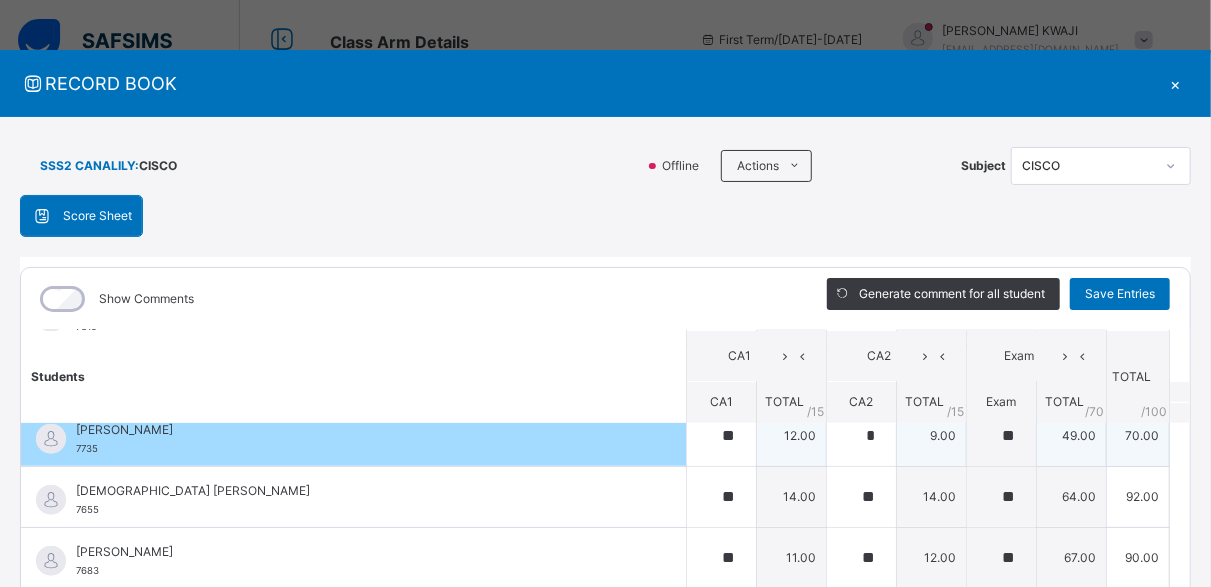 click on "GAKWASHIN  SOLOMON [GEOGRAPHIC_DATA] 7735 ** 12.00 * 9.00 ** 49.00 70.00 Generate comment 0 / 250" at bounding box center (605, 435) 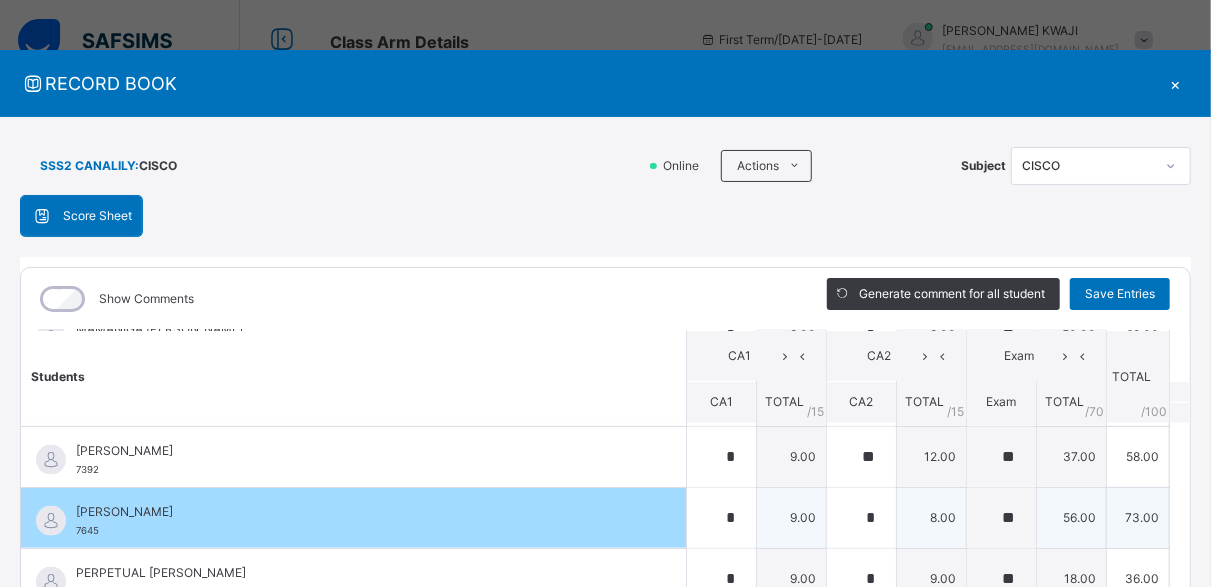 scroll, scrollTop: 1412, scrollLeft: 0, axis: vertical 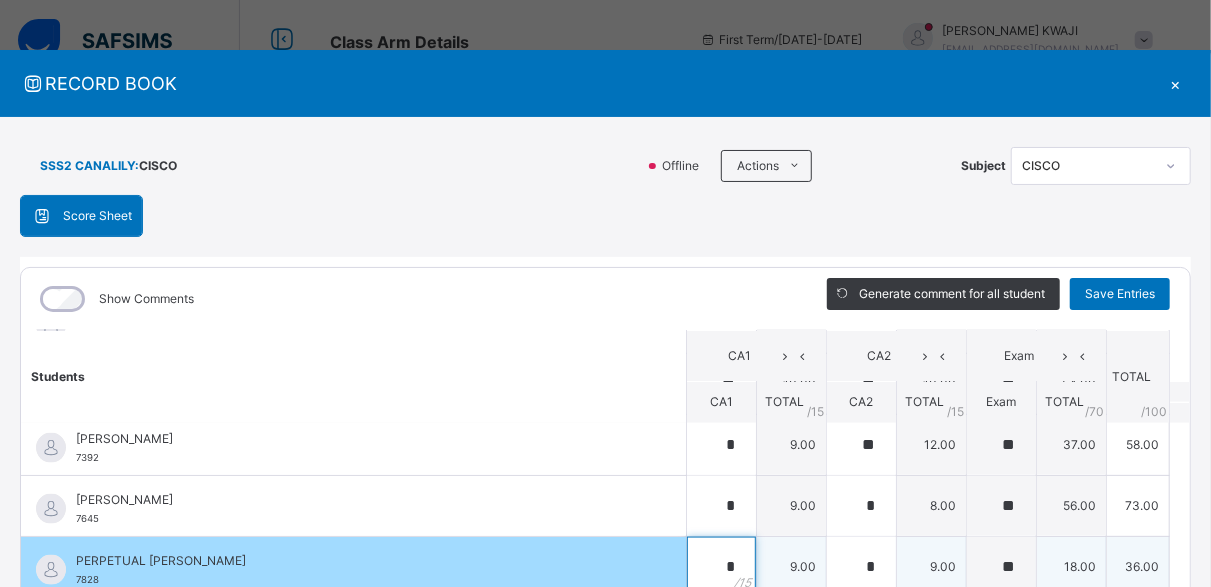 click on "*" at bounding box center [721, 567] 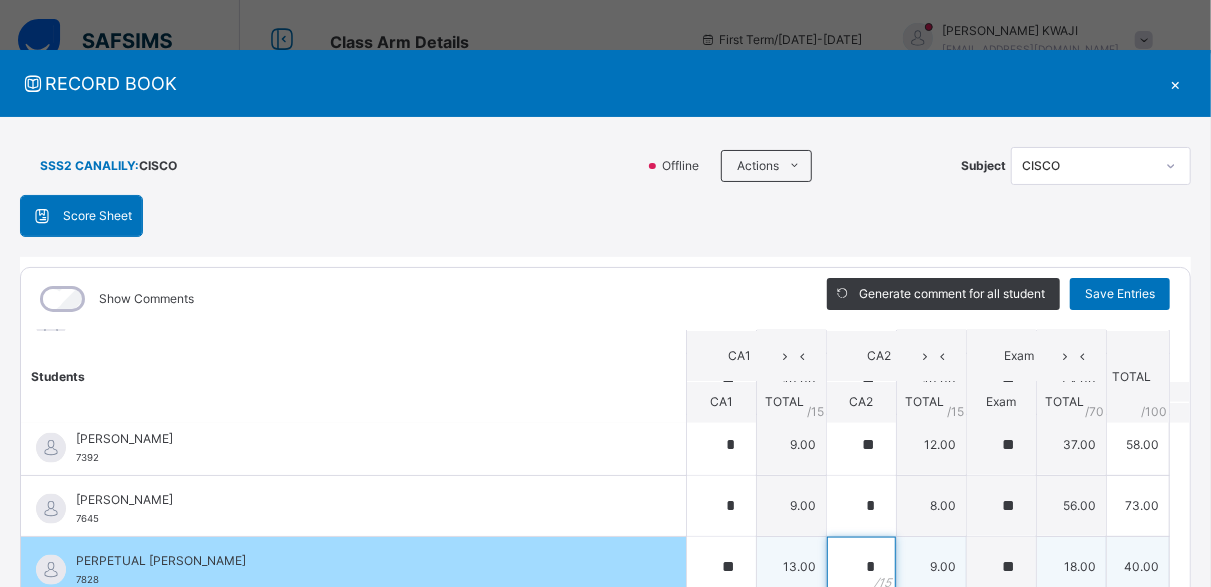 click on "*" at bounding box center (861, 567) 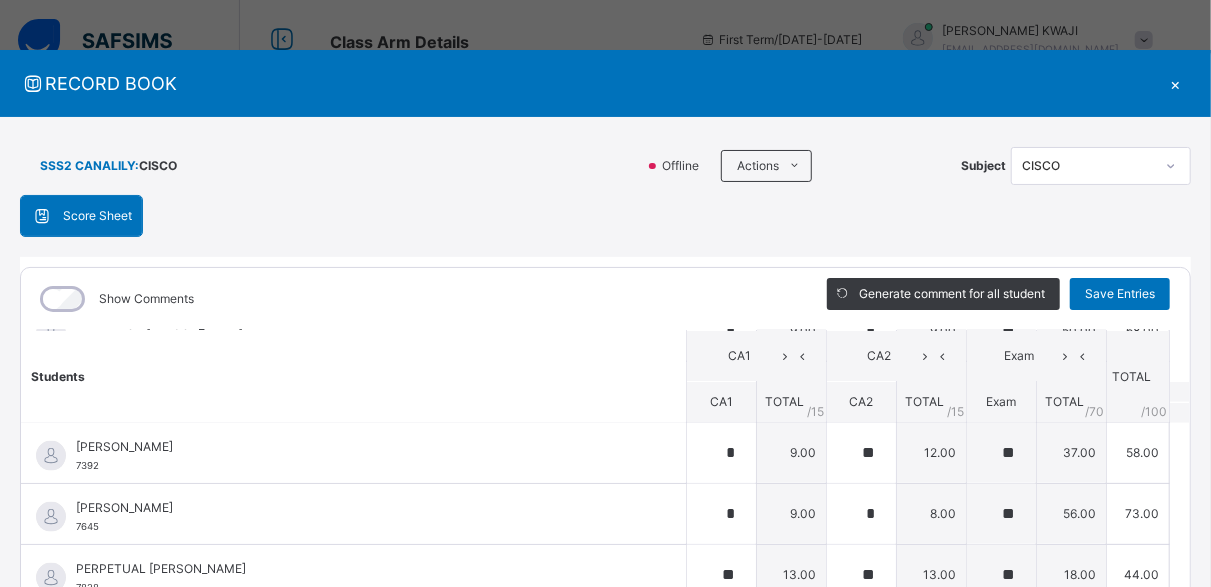 scroll, scrollTop: 1412, scrollLeft: 0, axis: vertical 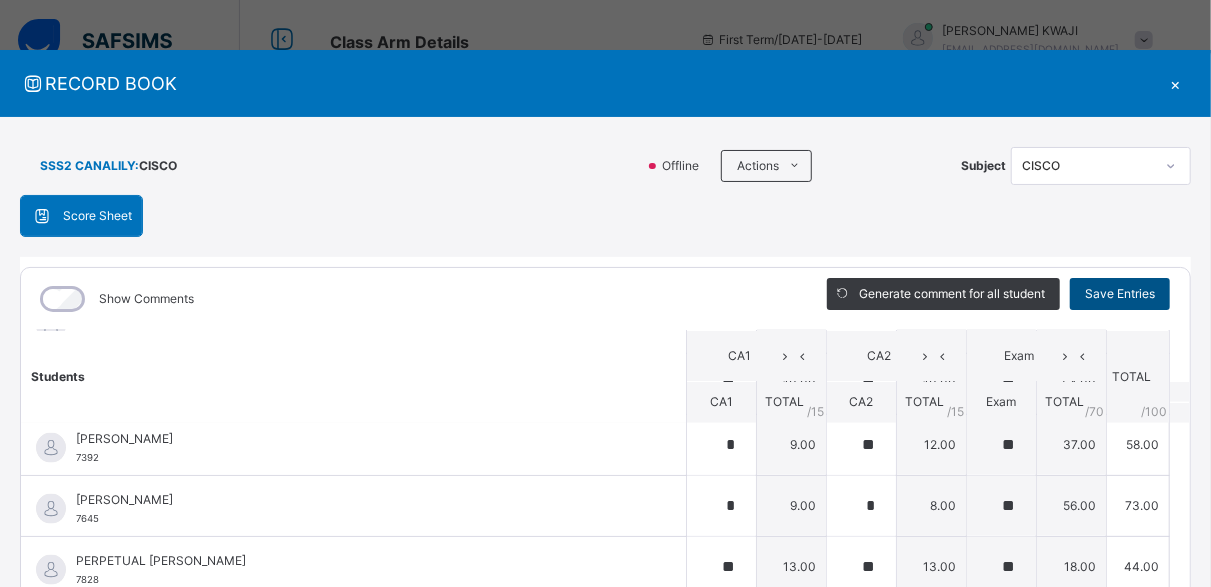 click on "Save Entries" at bounding box center (1120, 294) 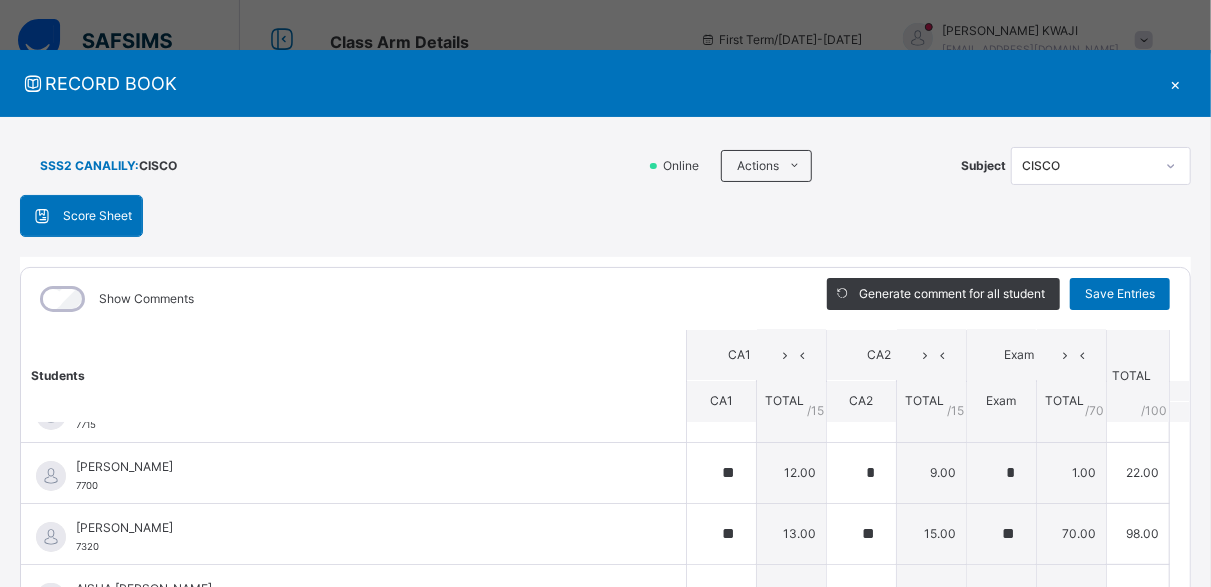 scroll, scrollTop: 233, scrollLeft: 0, axis: vertical 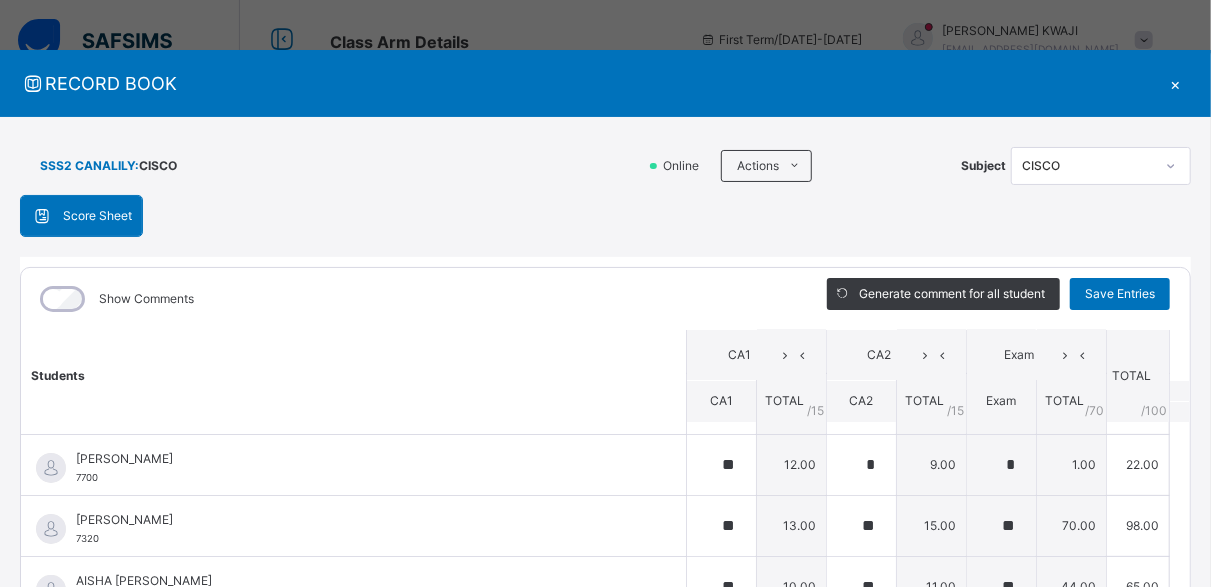 click on "×" at bounding box center [1176, 83] 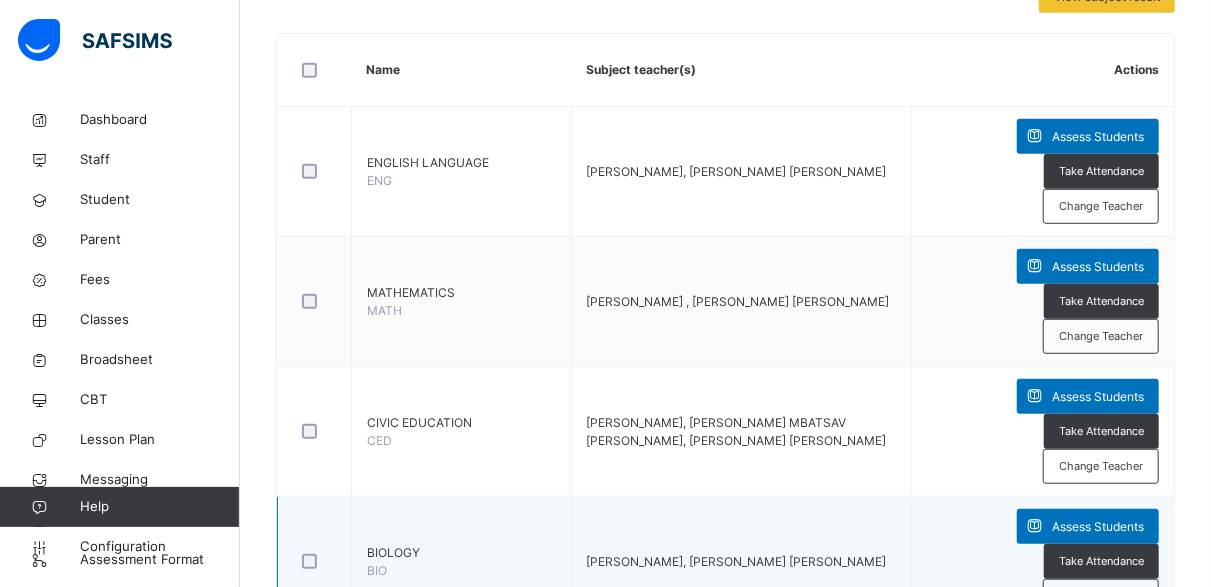 scroll, scrollTop: 700, scrollLeft: 0, axis: vertical 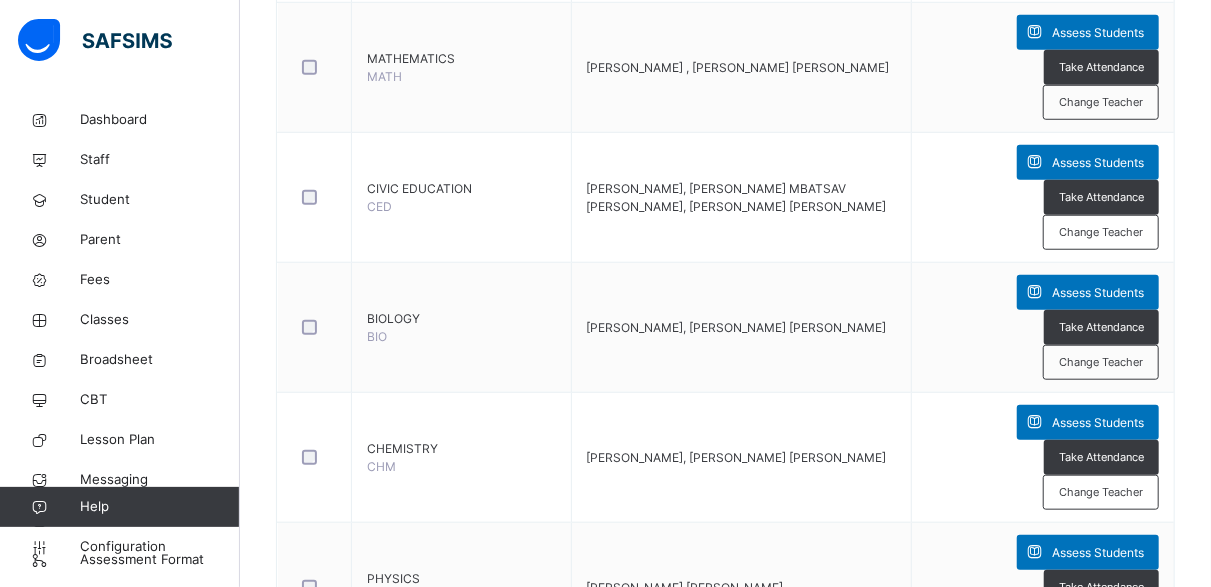 click on "Assess Students" at bounding box center [1098, 683] 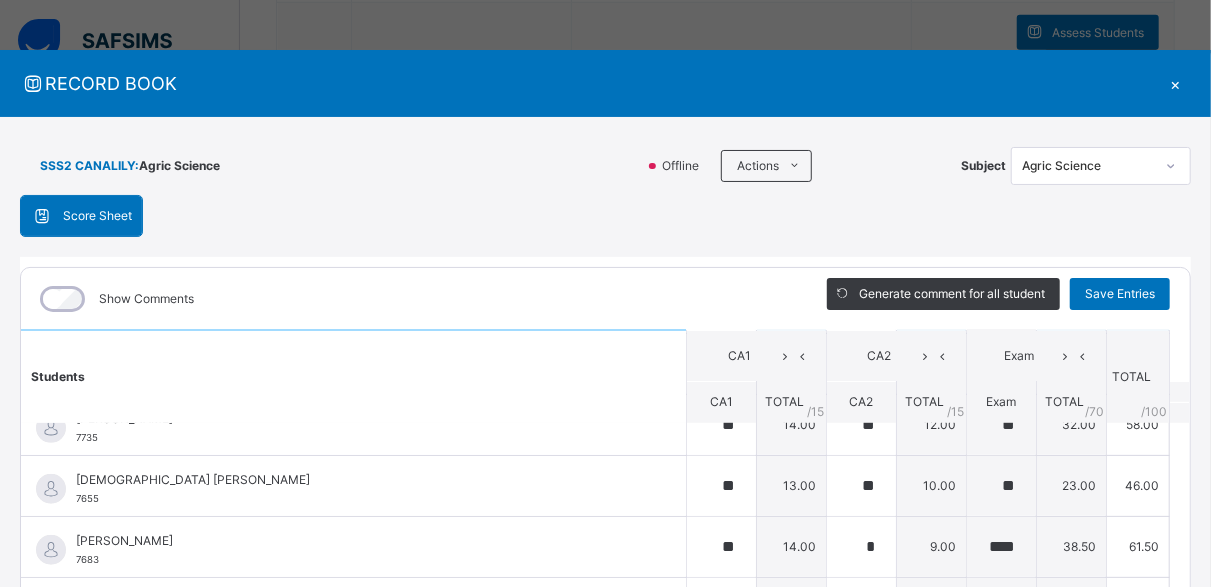 scroll, scrollTop: 0, scrollLeft: 0, axis: both 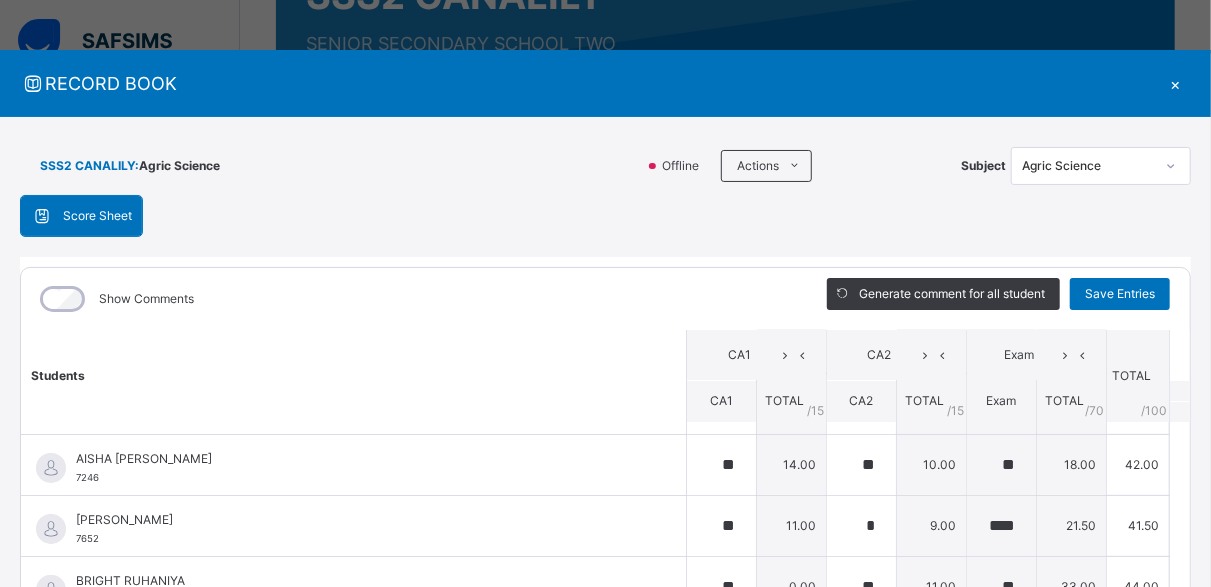 click on "×" at bounding box center (1176, 83) 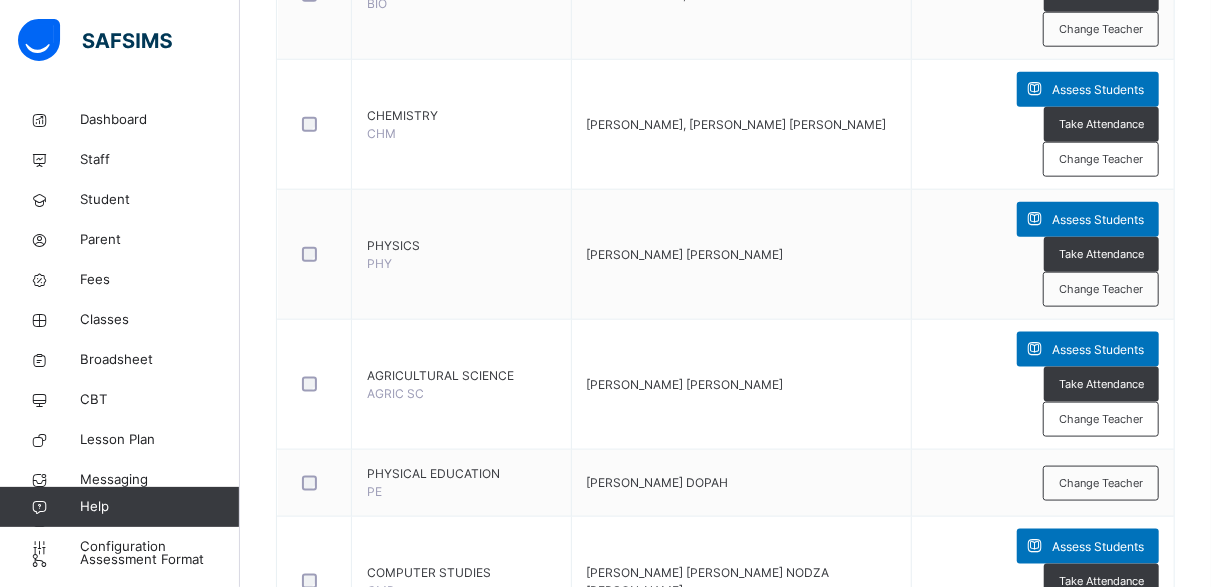 scroll, scrollTop: 0, scrollLeft: 0, axis: both 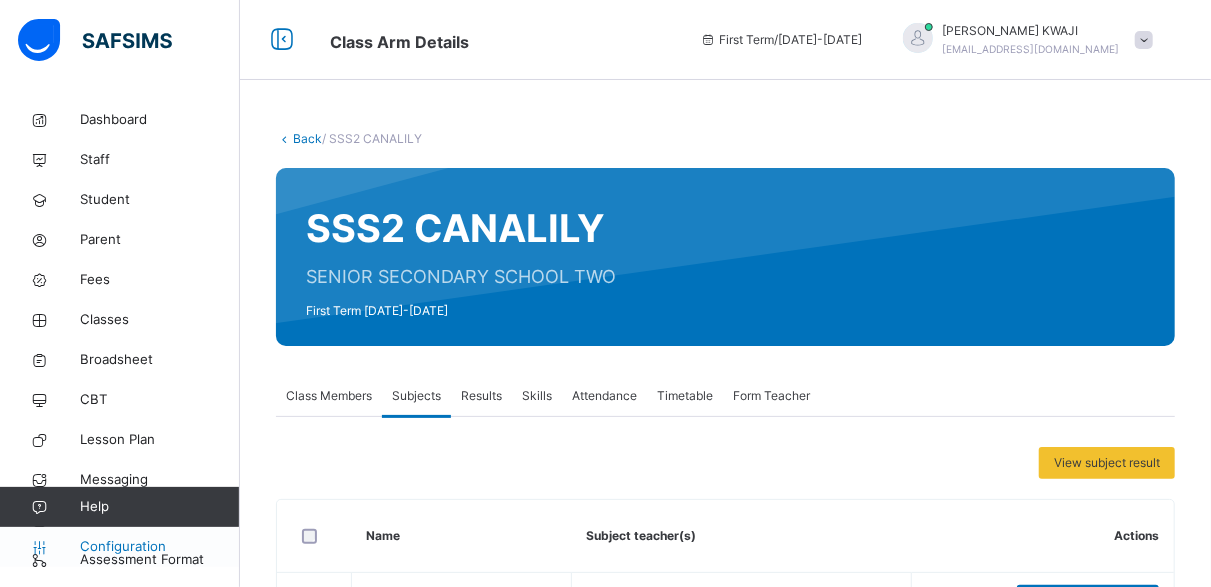 click on "Configuration" at bounding box center (159, 547) 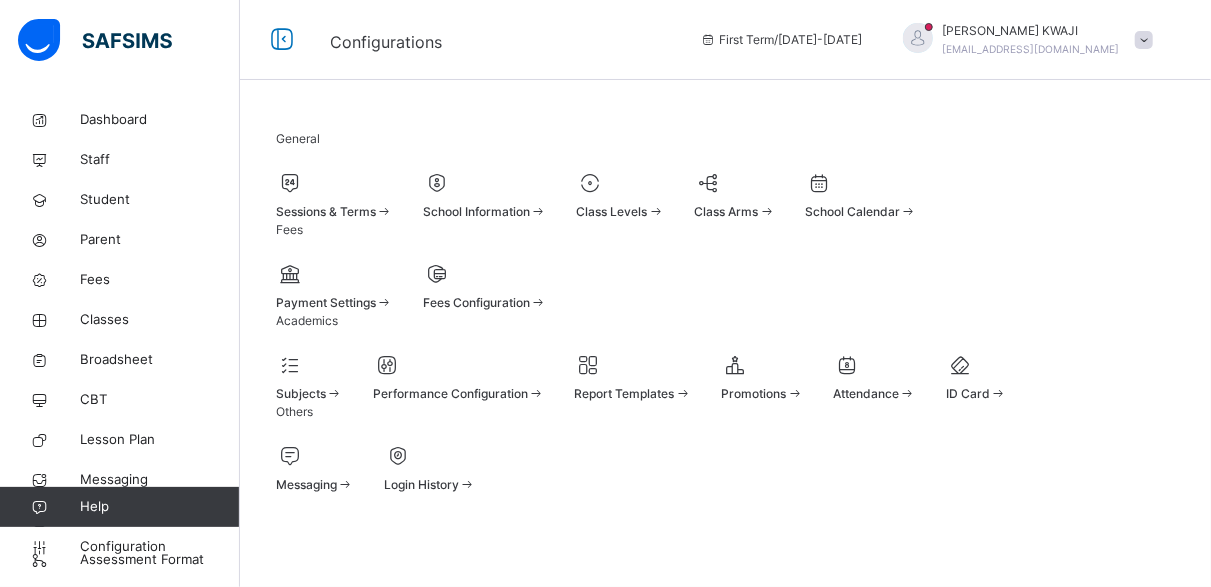 click at bounding box center [384, 211] 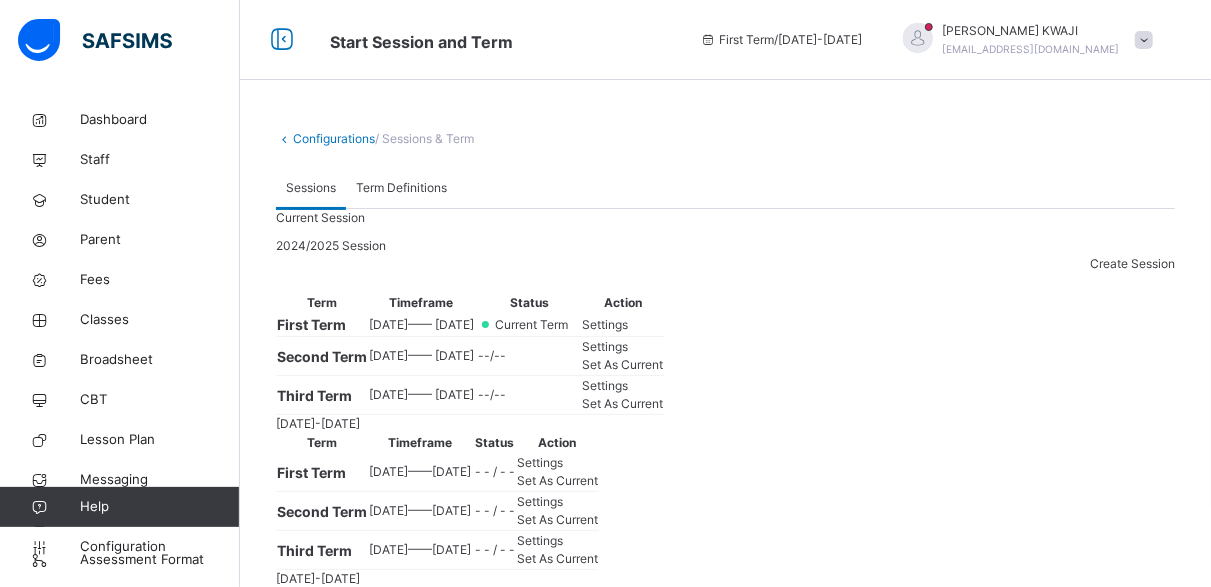 click on "Settings" at bounding box center [606, 324] 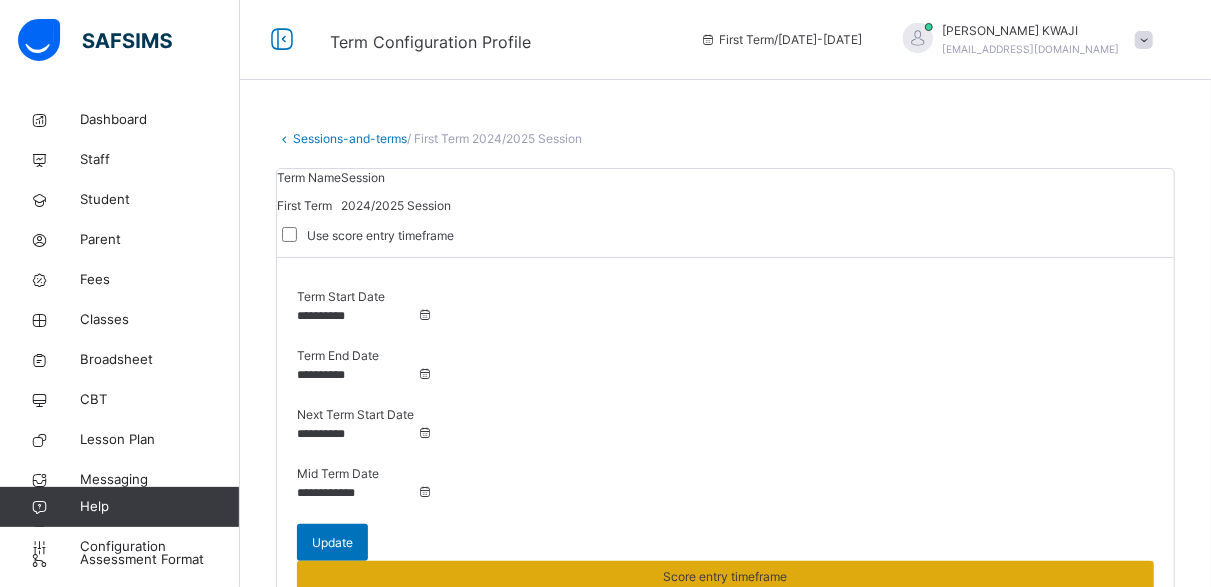 click on "Score entry timeframe" at bounding box center [726, 577] 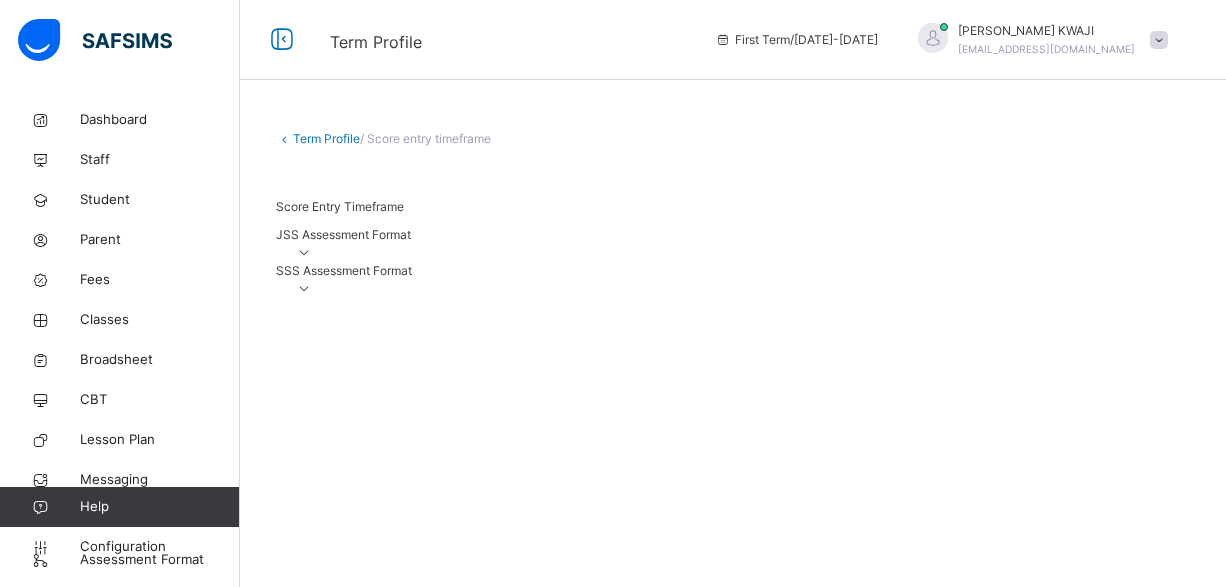 click at bounding box center (304, 288) 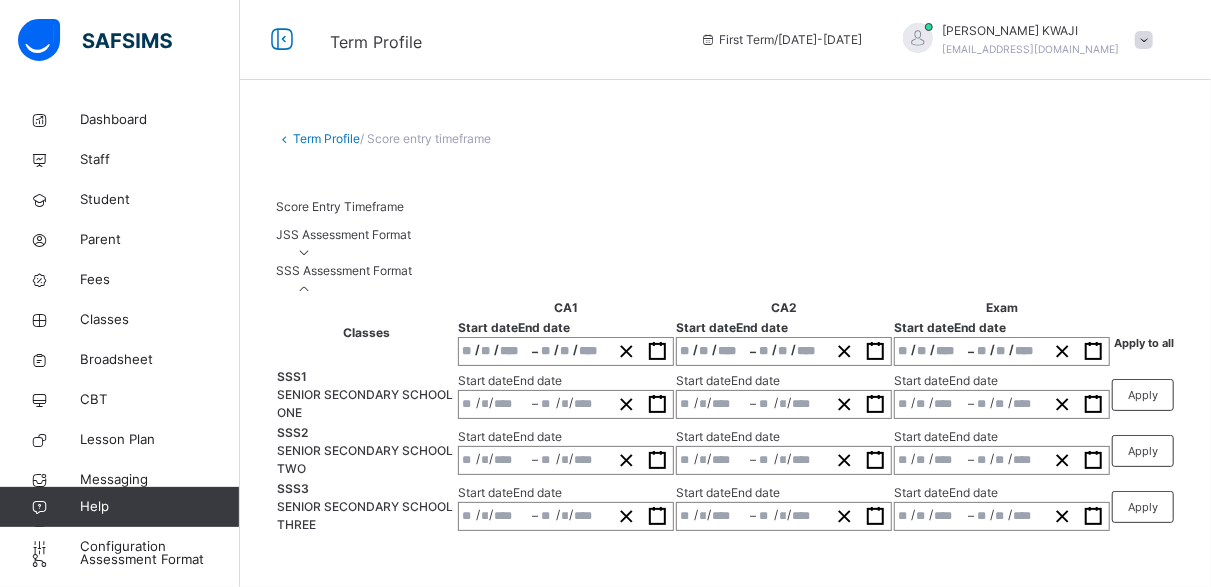 scroll, scrollTop: 208, scrollLeft: 0, axis: vertical 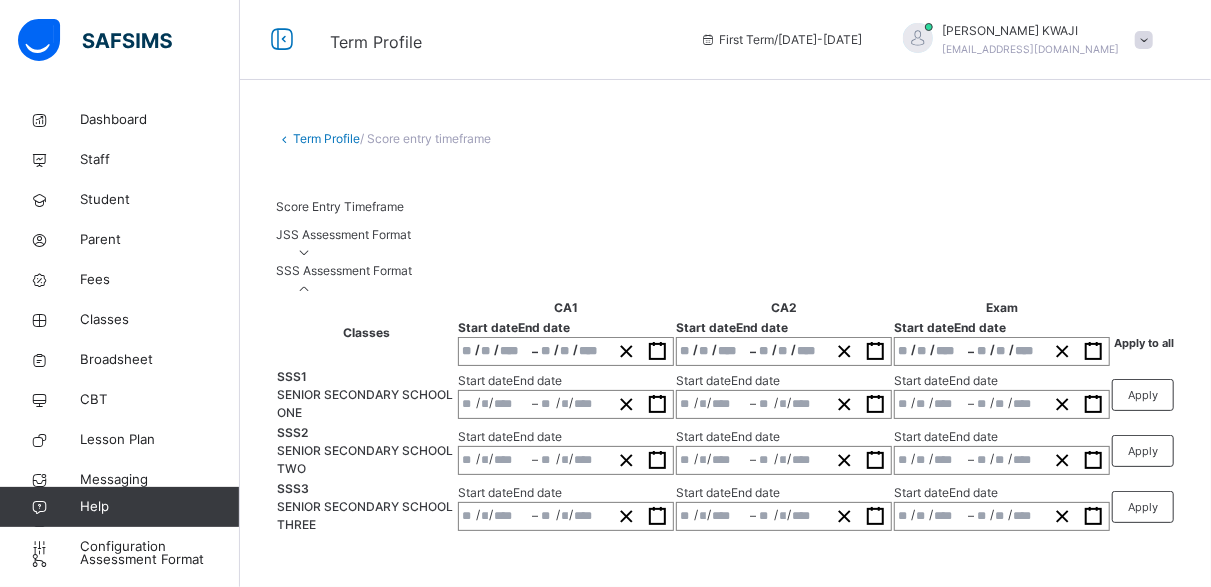 click on "/ / – / /" at bounding box center [1002, 460] 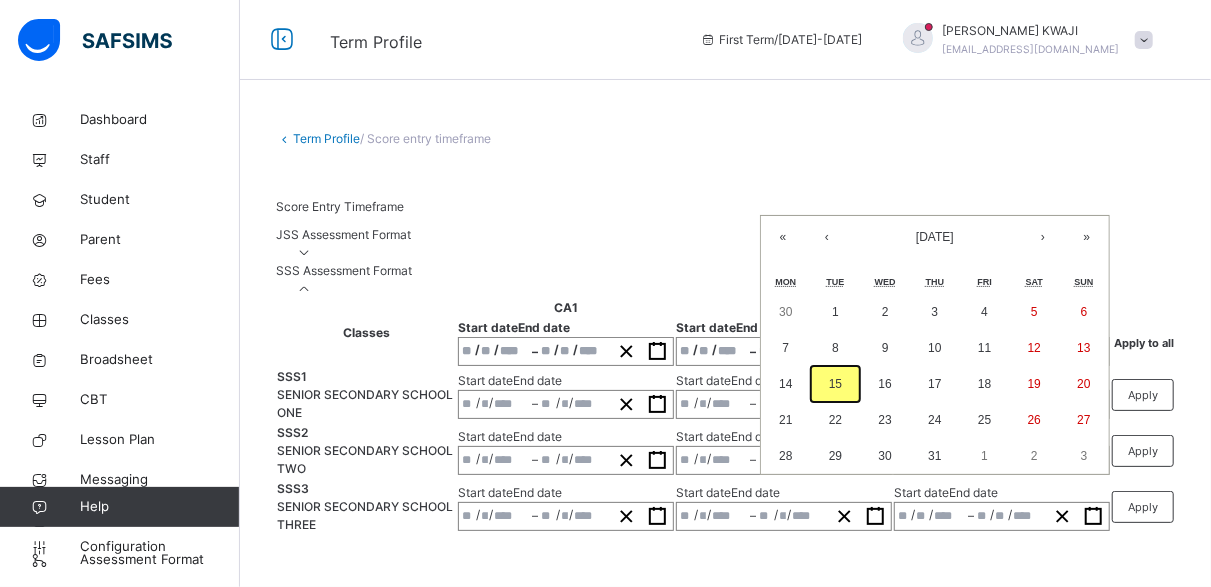 click on "15" at bounding box center (836, 384) 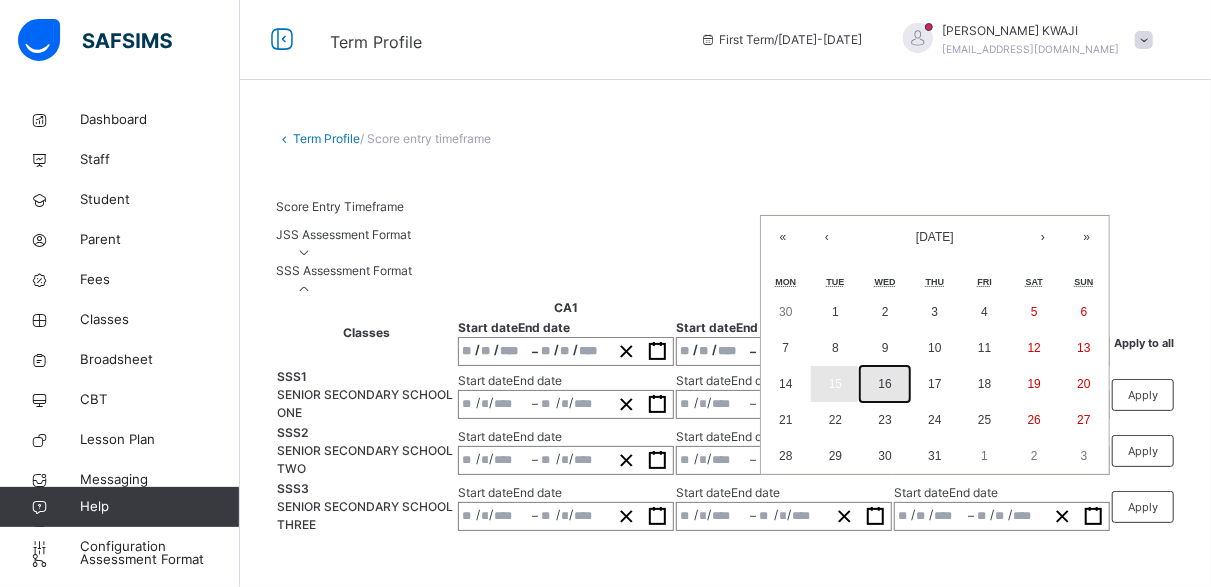 click on "16" at bounding box center [885, 384] 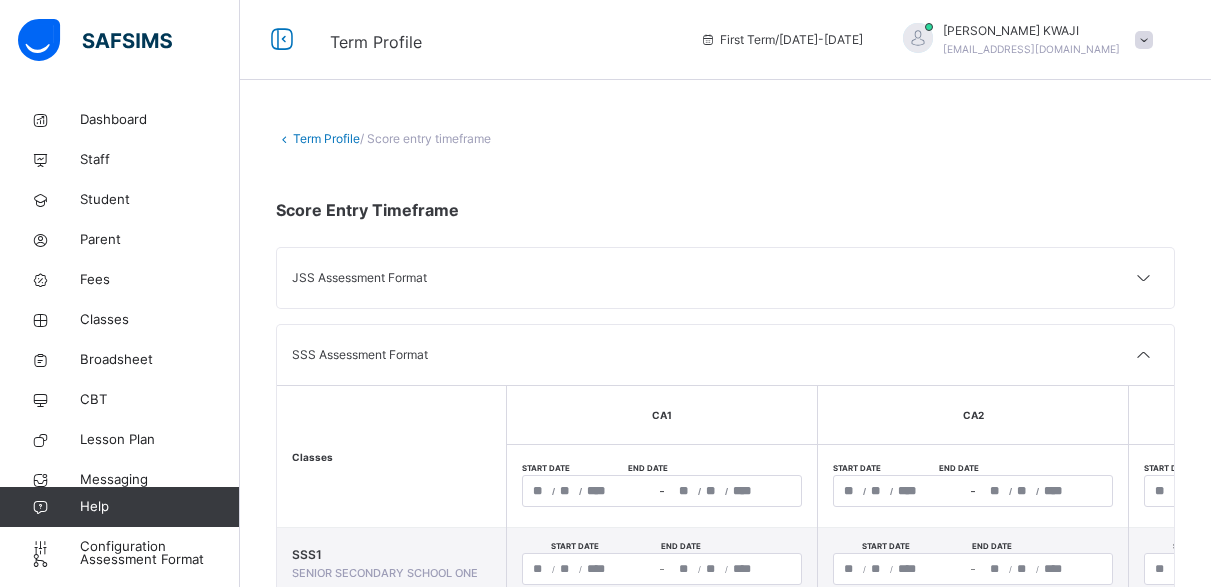 scroll, scrollTop: 0, scrollLeft: 0, axis: both 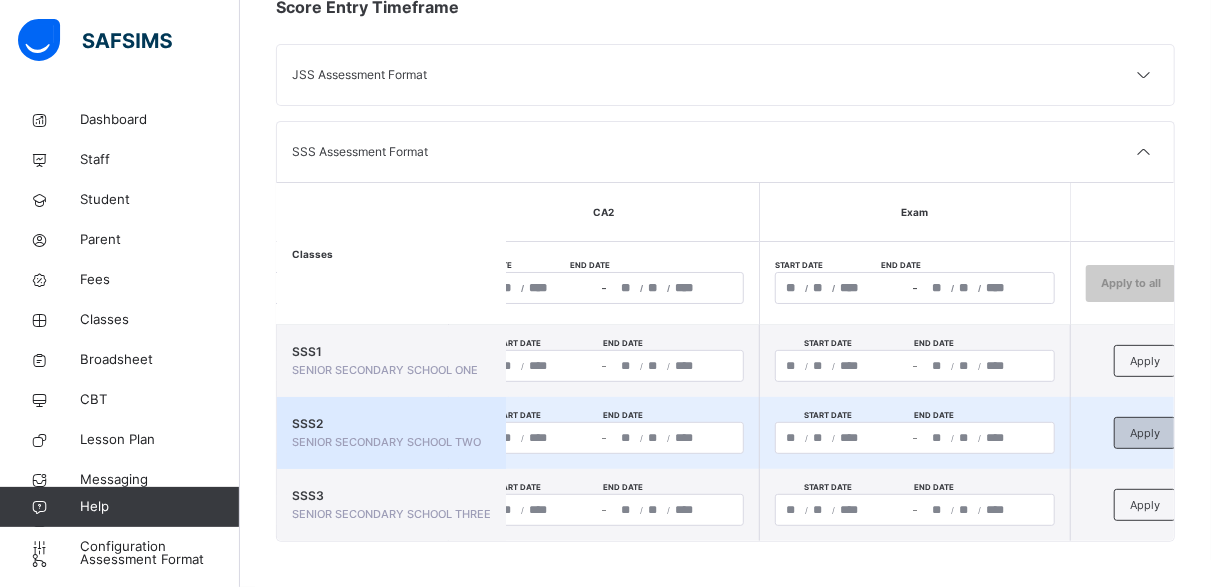 click on "Apply" at bounding box center [1145, 433] 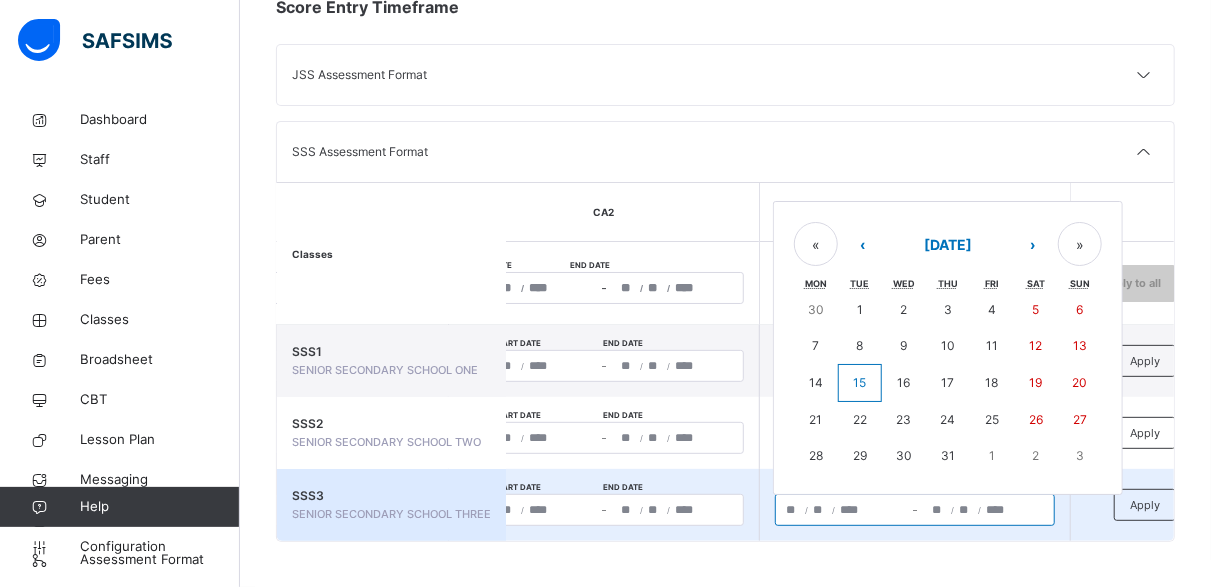 click 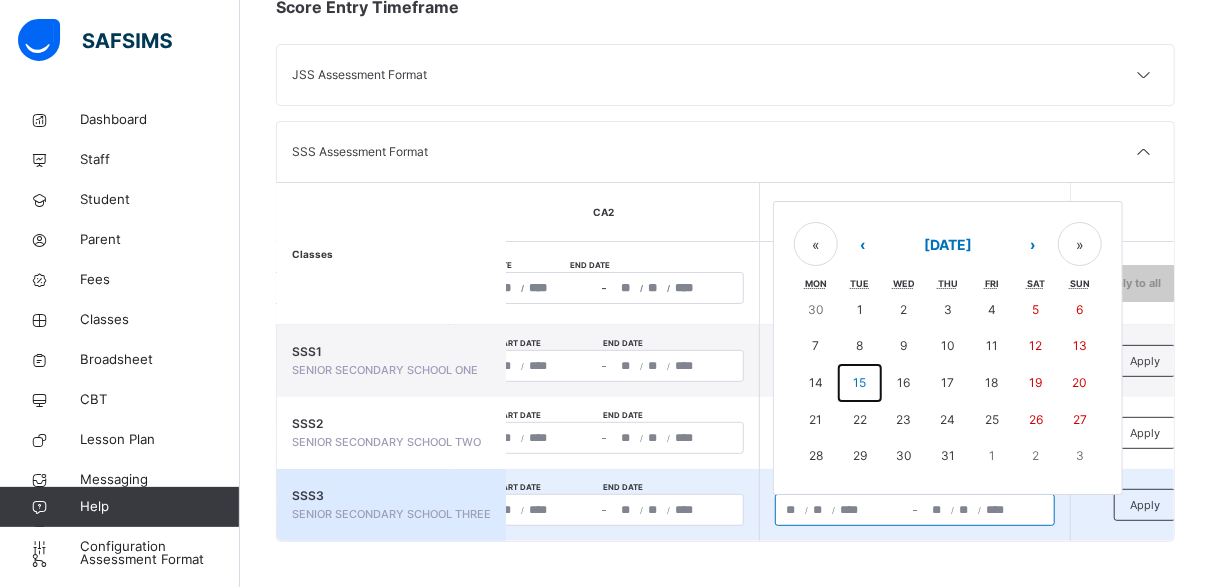 click on "15" at bounding box center (860, 383) 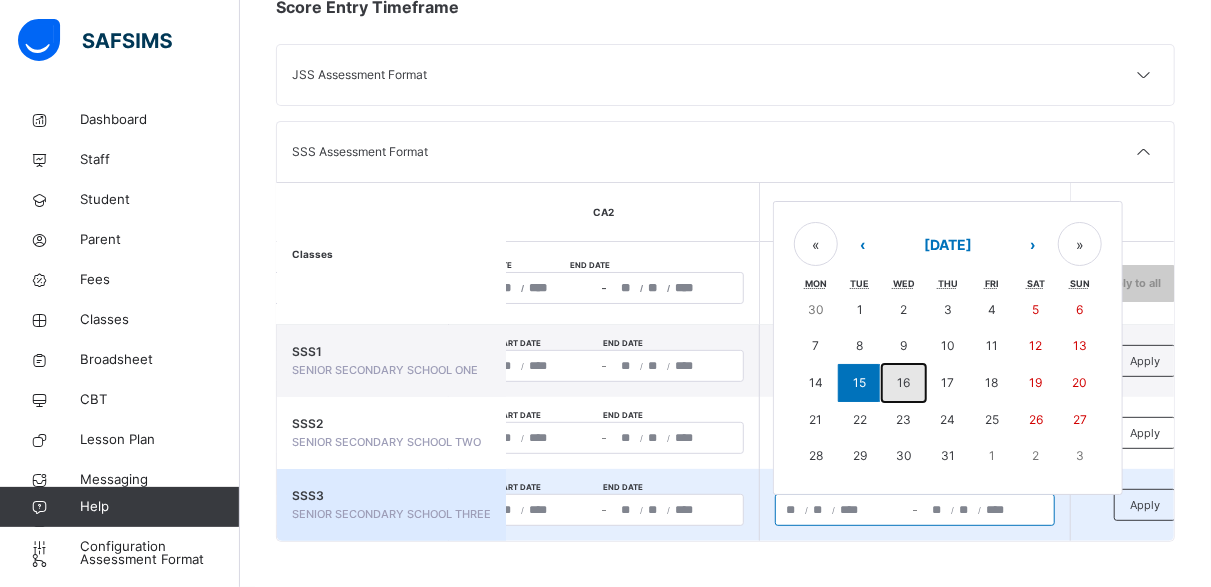 click on "16" at bounding box center (903, 382) 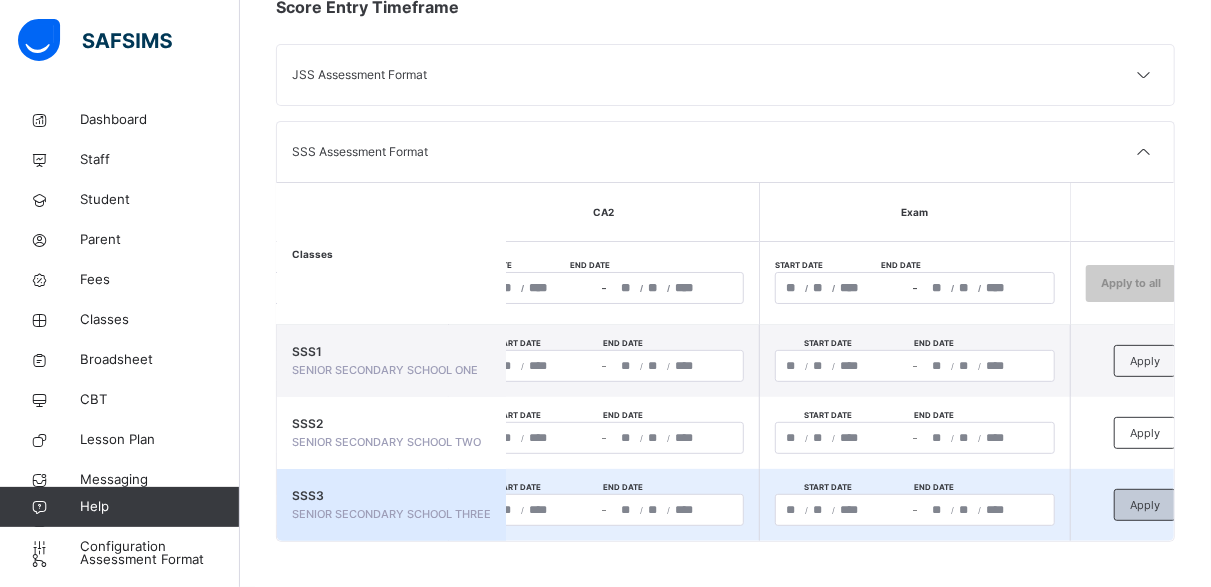 click on "Apply" at bounding box center [1145, 505] 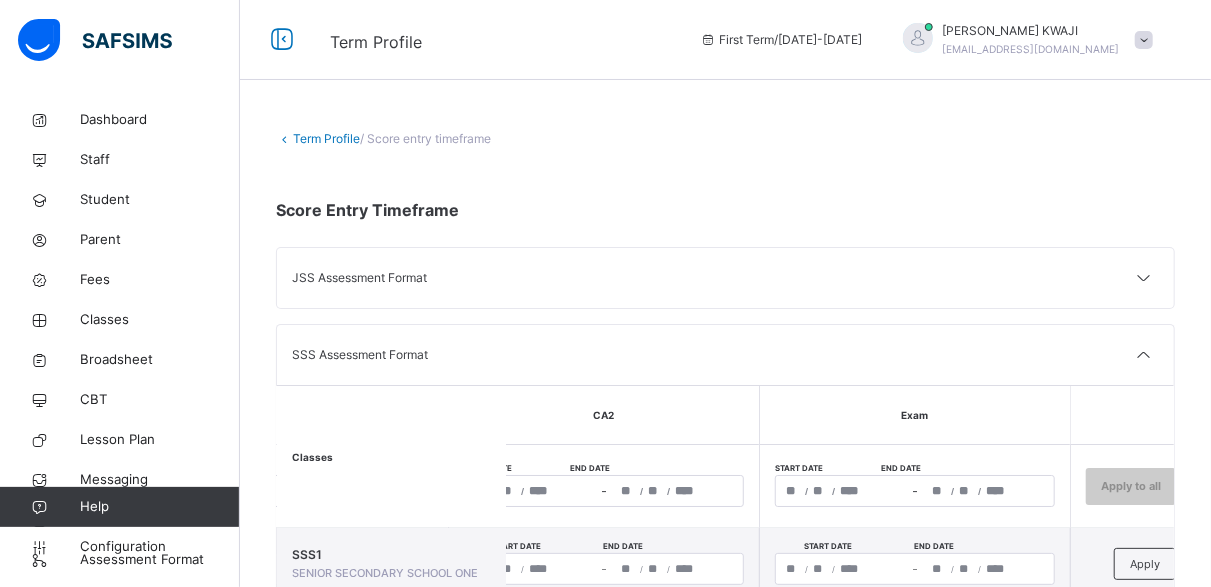 scroll, scrollTop: 208, scrollLeft: 0, axis: vertical 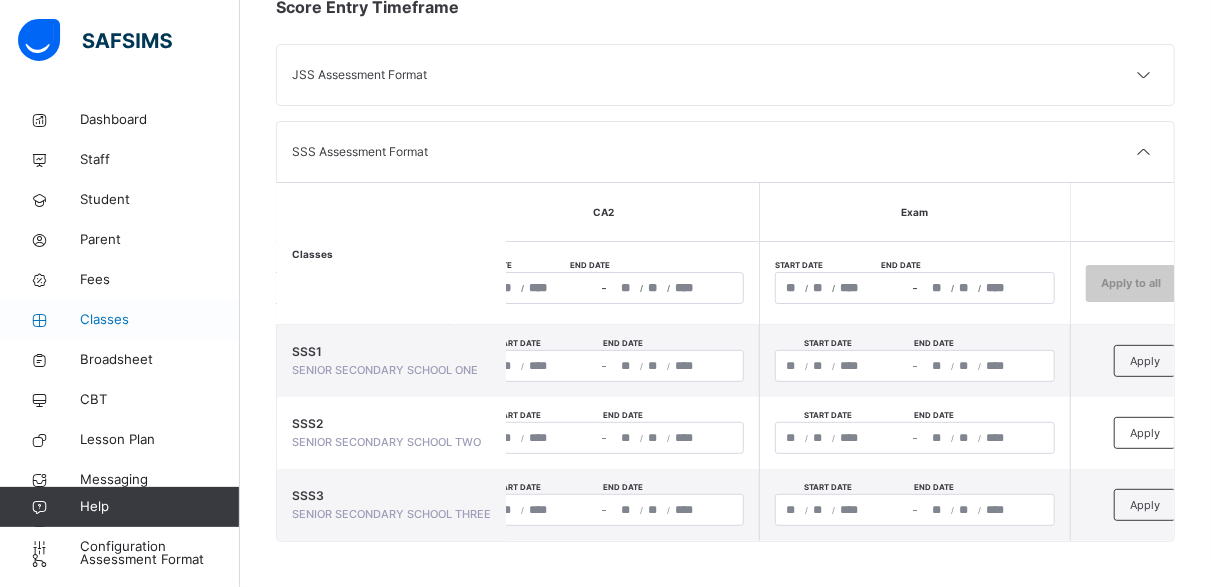click on "Classes" at bounding box center [160, 320] 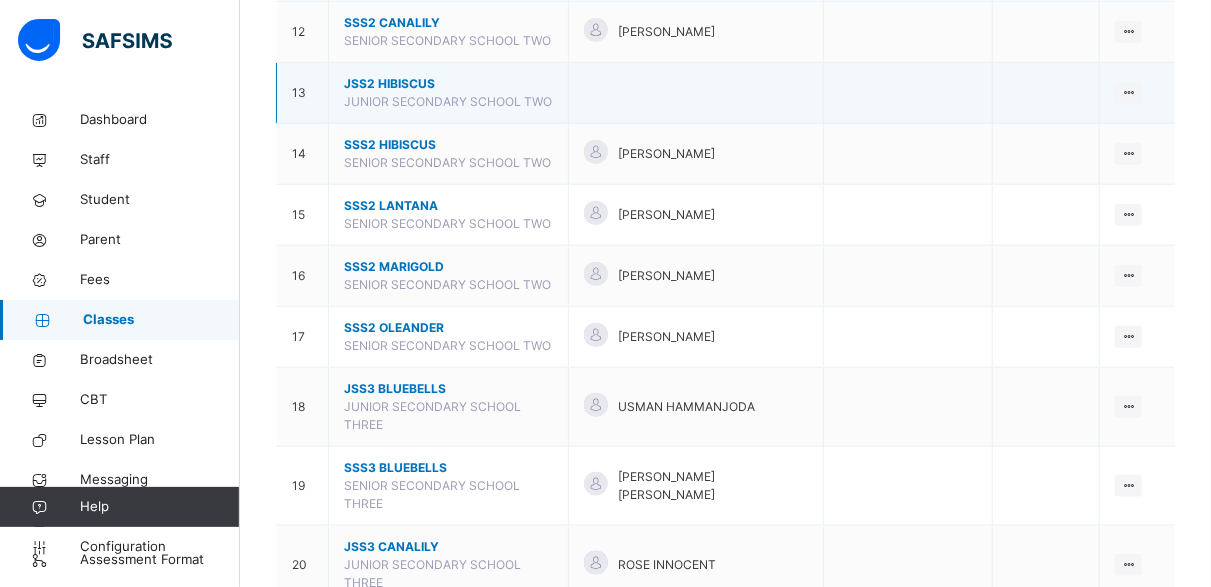 scroll, scrollTop: 933, scrollLeft: 0, axis: vertical 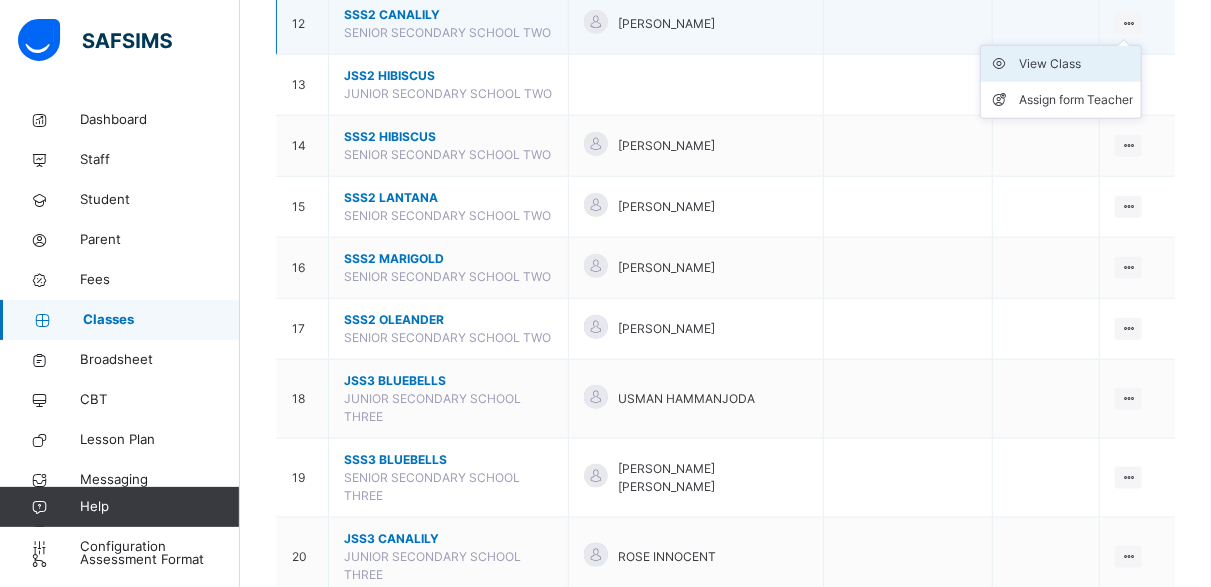 click on "View Class" at bounding box center [1076, 64] 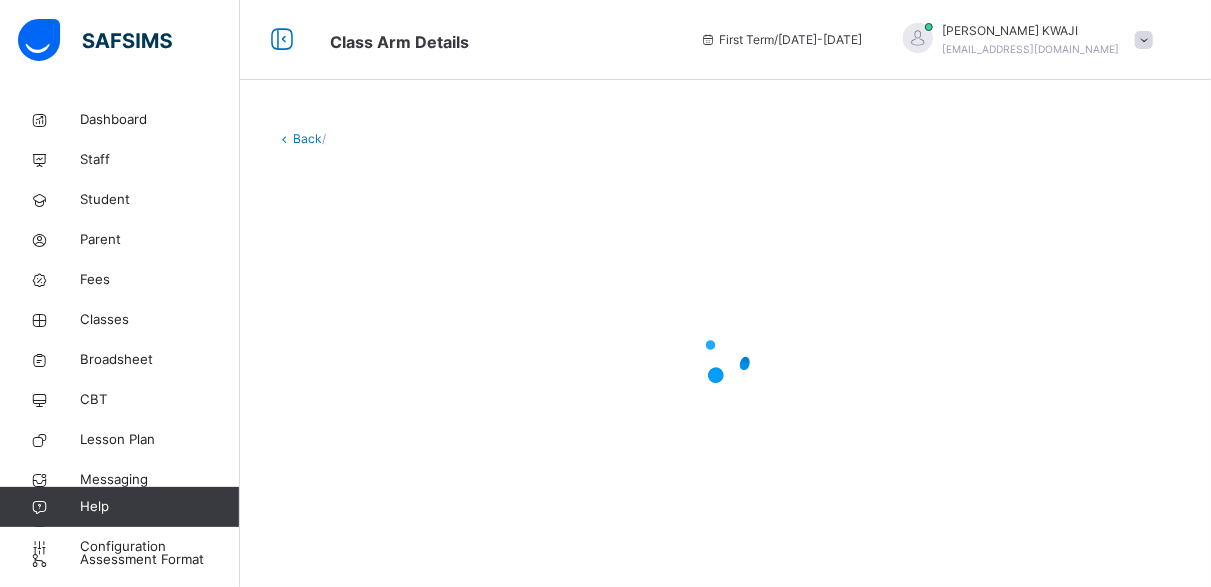 scroll, scrollTop: 0, scrollLeft: 0, axis: both 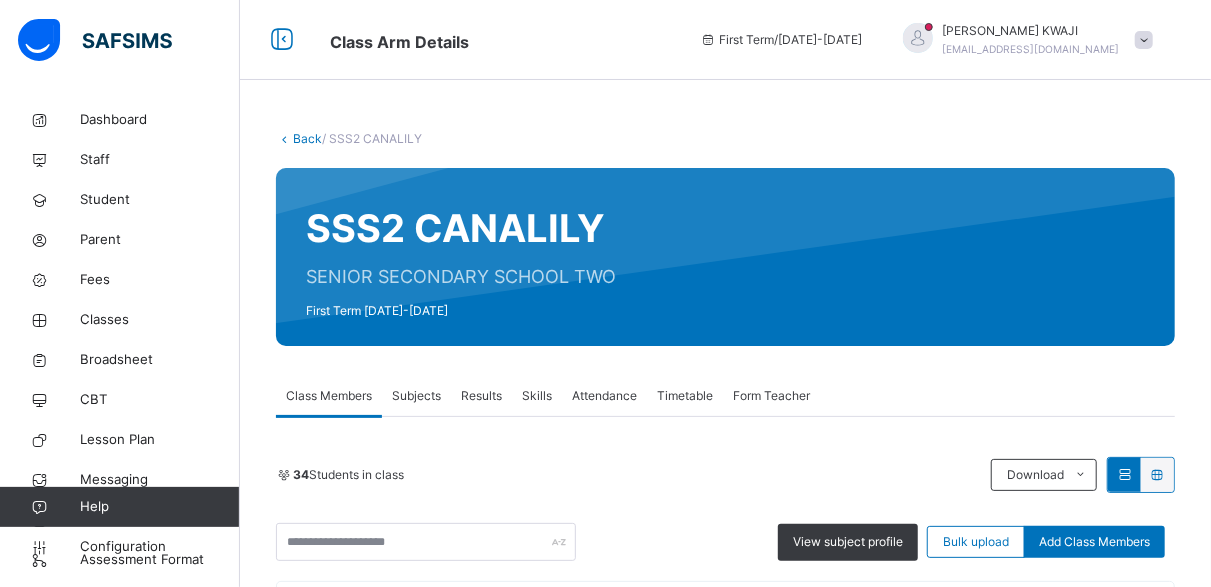 click on "Subjects" at bounding box center [416, 396] 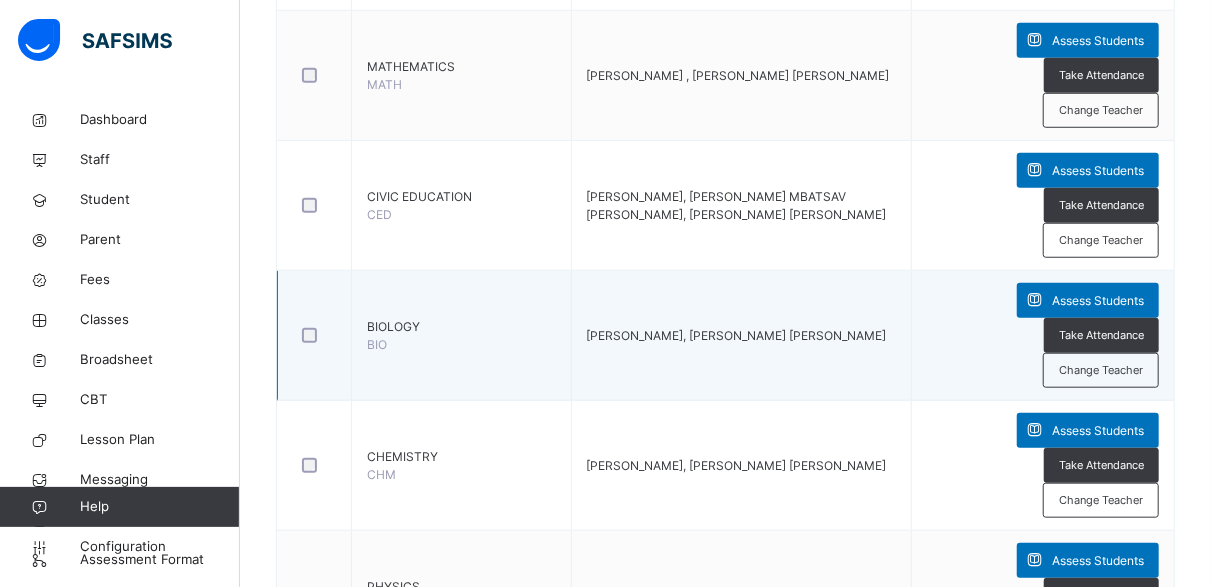 scroll, scrollTop: 700, scrollLeft: 0, axis: vertical 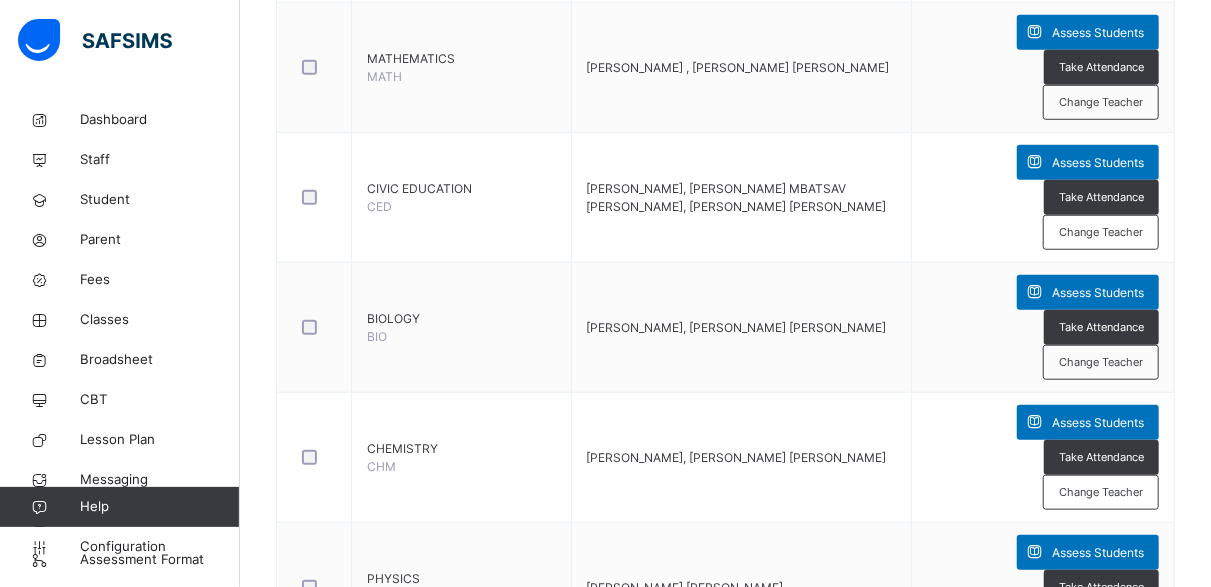 click on "Assess Students" at bounding box center (1098, 683) 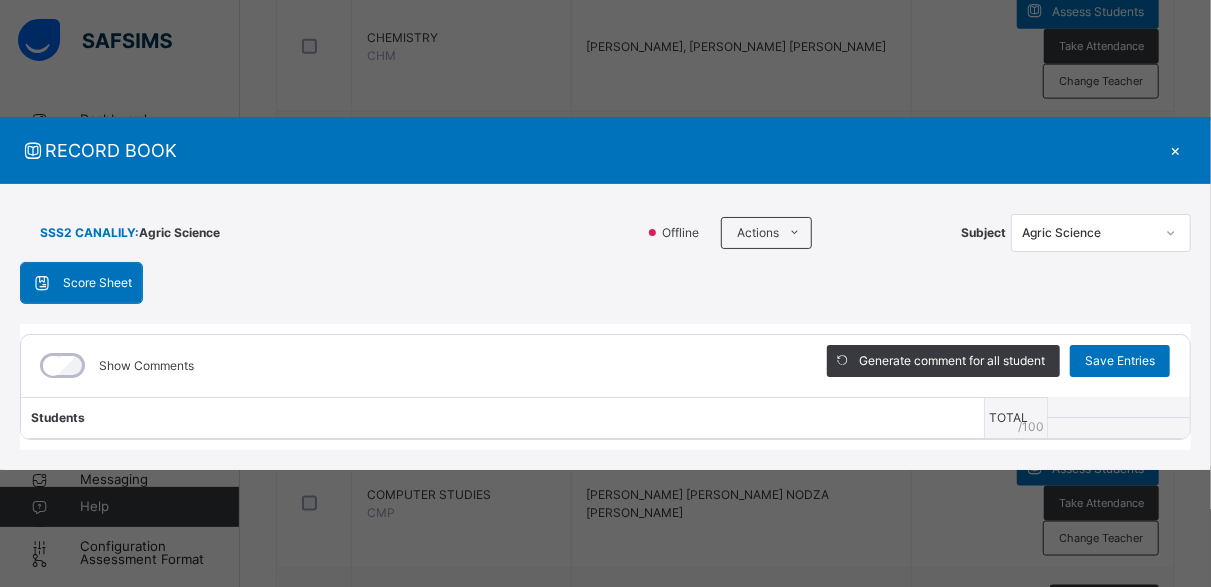 scroll, scrollTop: 1166, scrollLeft: 0, axis: vertical 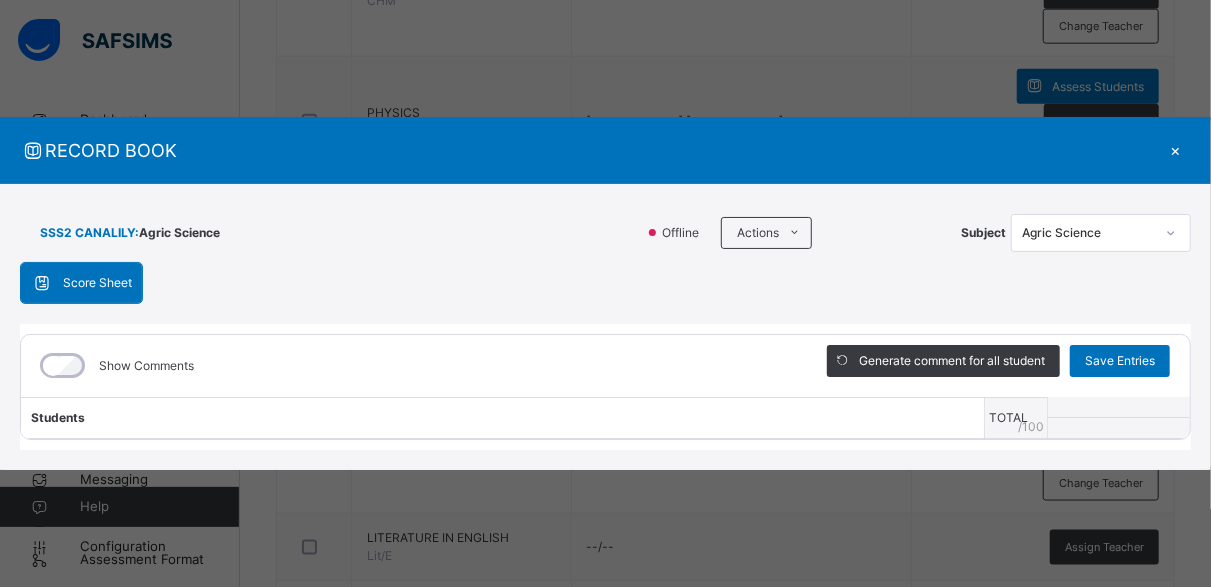 click on "×" at bounding box center (1176, 150) 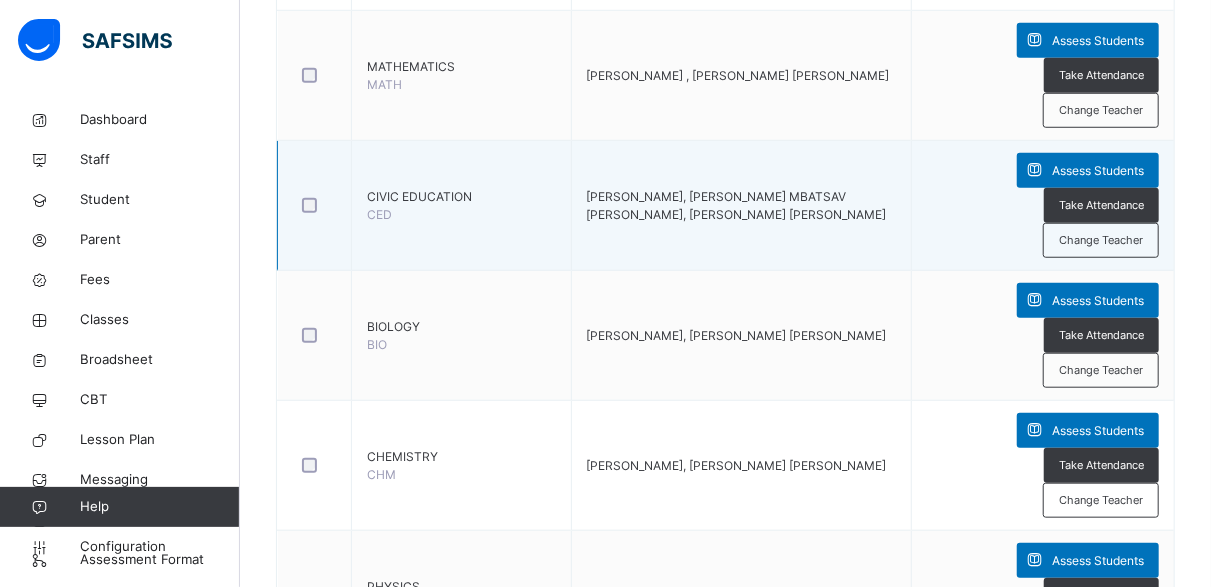 scroll, scrollTop: 700, scrollLeft: 0, axis: vertical 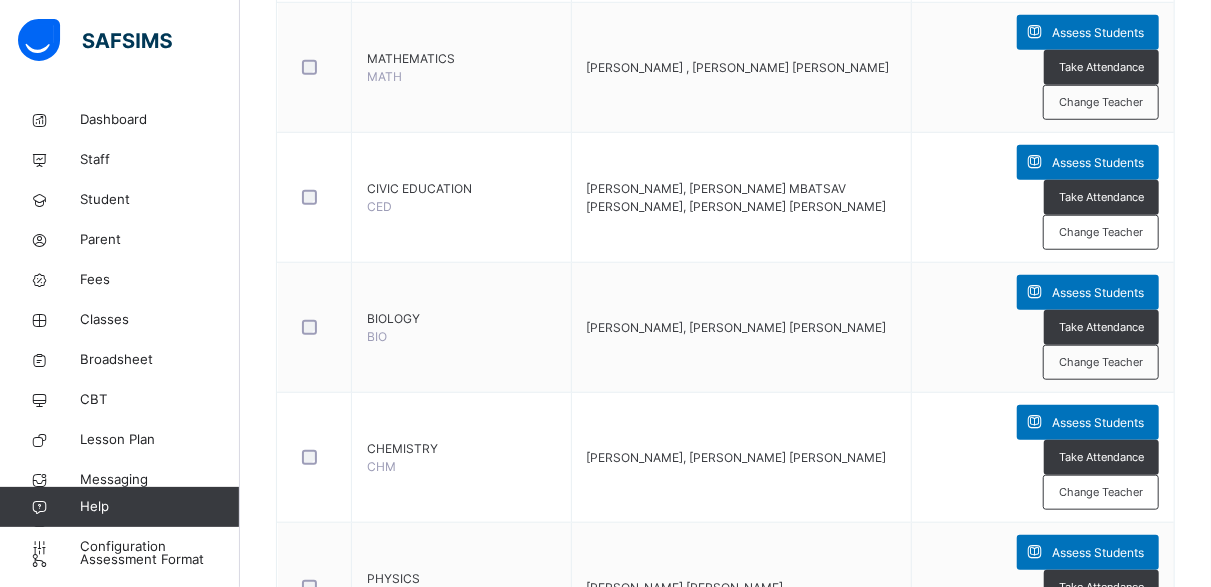 click on "Assess Students" at bounding box center (1098, 683) 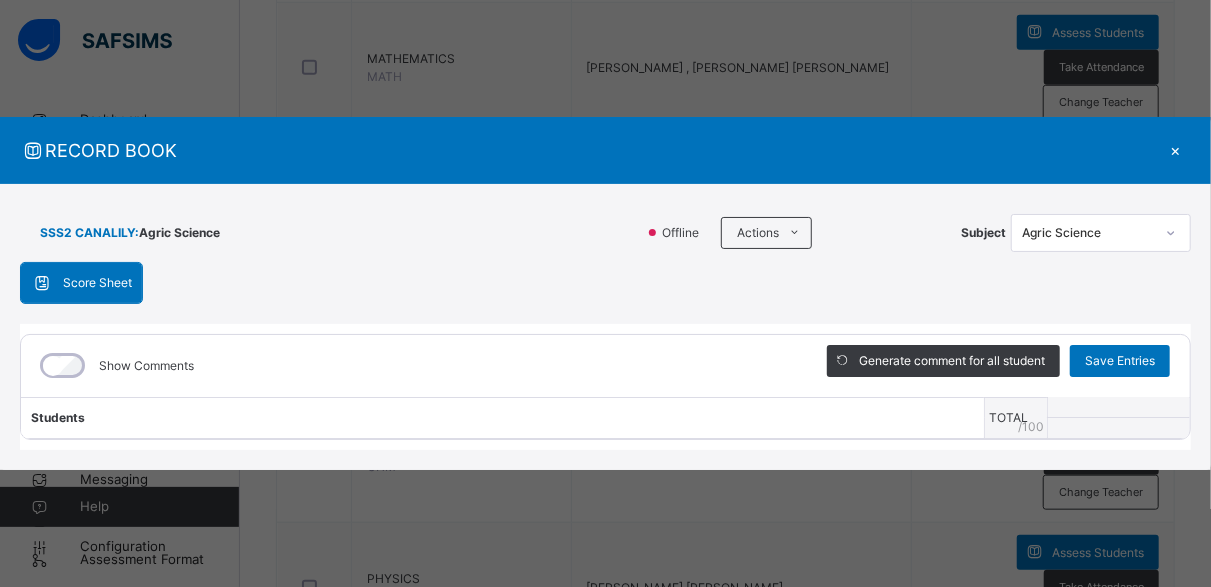 click on "×" at bounding box center (1176, 150) 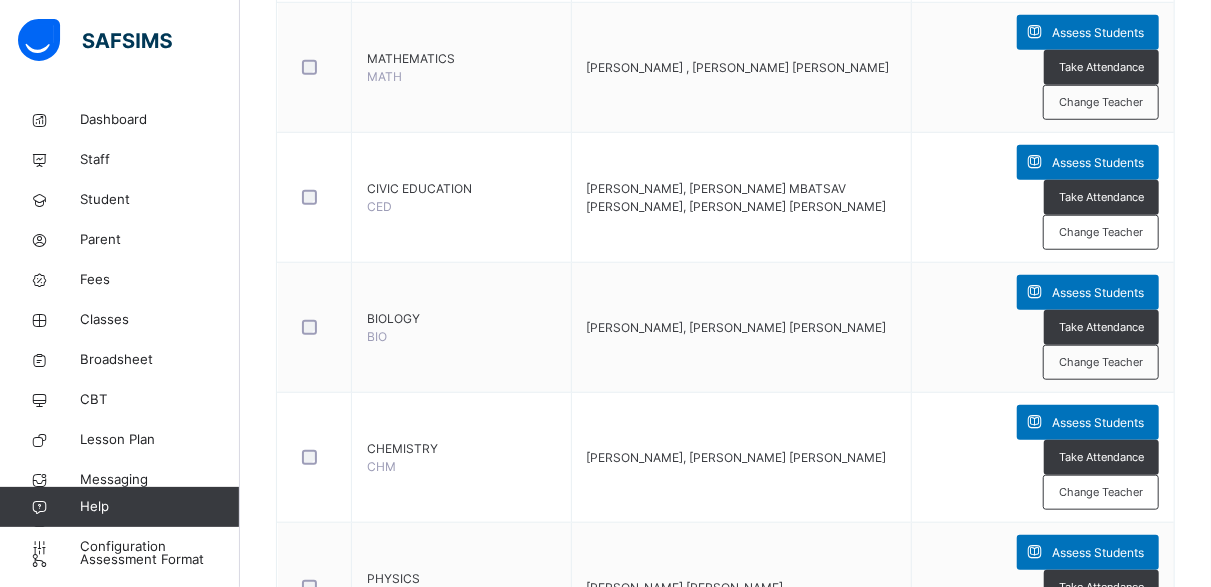 click on "Assess Students" at bounding box center [1098, 683] 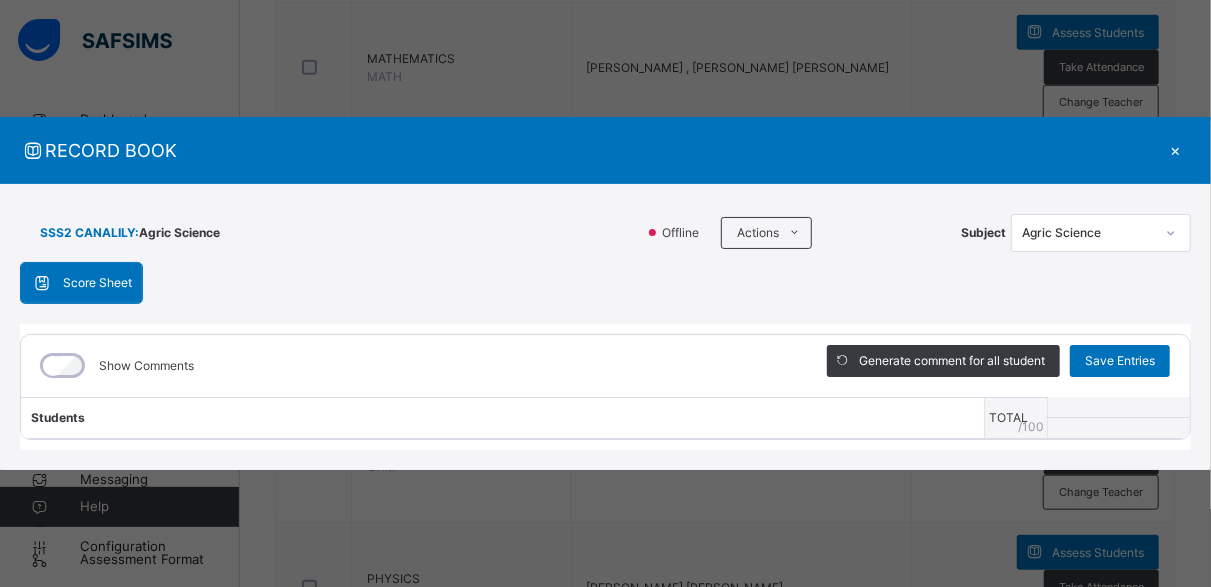 click on "Students" at bounding box center (502, 418) 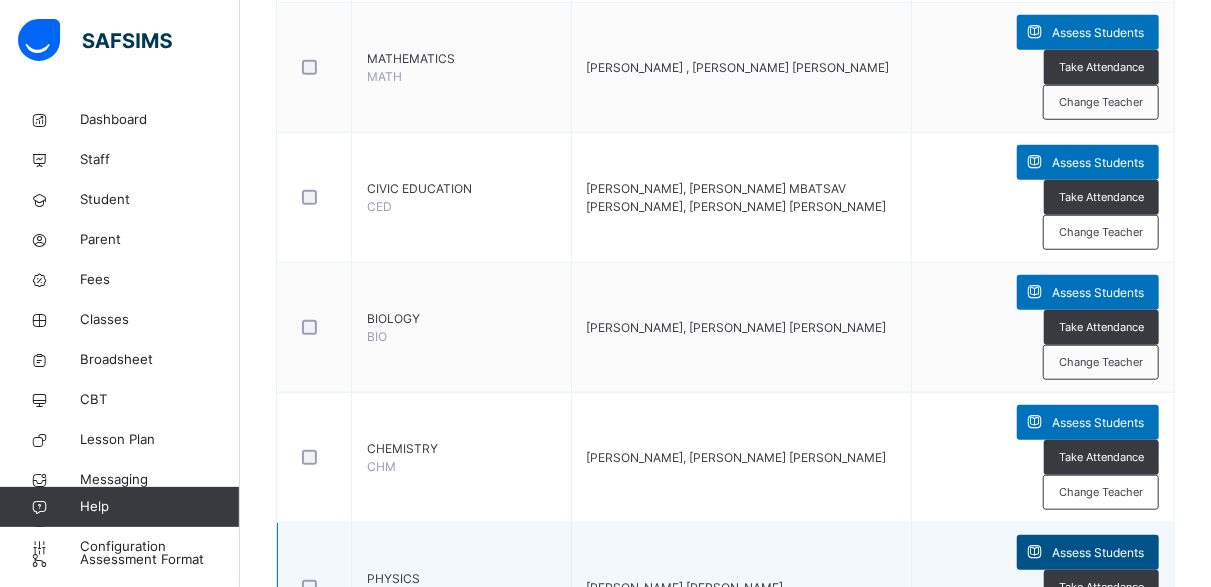 click on "Assess Students" at bounding box center (1098, 553) 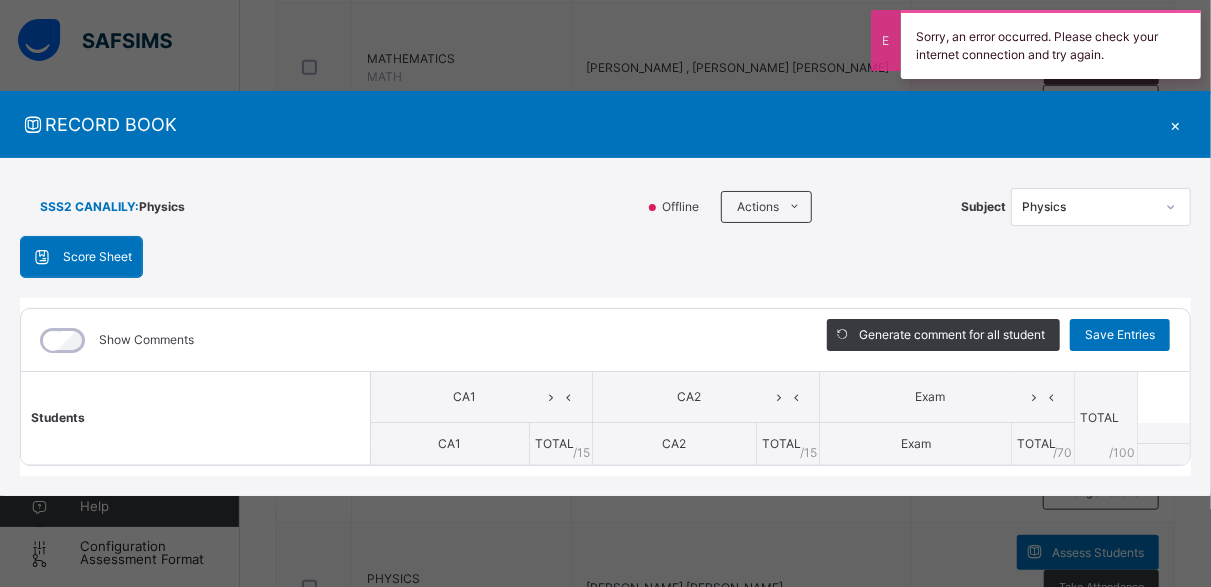 scroll, scrollTop: 0, scrollLeft: 0, axis: both 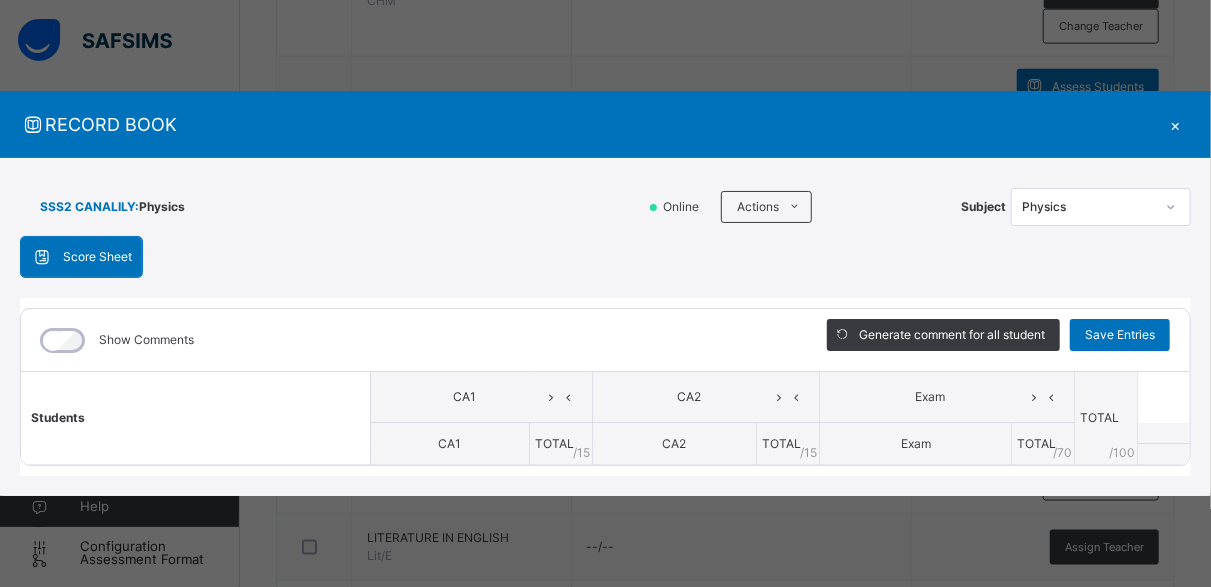 click on "Score Sheet Score Sheet Show Comments   Generate comment for all student   Save Entries Class Level:  SSS2   CANALILY Subject:  Physics Session:  2024/2025 Session Session:  First Term Students CA1 CA2 Exam TOTAL /100 Comment CA1 TOTAL / 15 CA2 TOTAL / 15 Exam TOTAL / 70   ×   Subject Teacher’s Comment Generate and see in full the comment developed by the AI with an option to regenerate the comment Sims Bot Please wait while the Sims Bot generates comments for all your students" at bounding box center (605, 356) 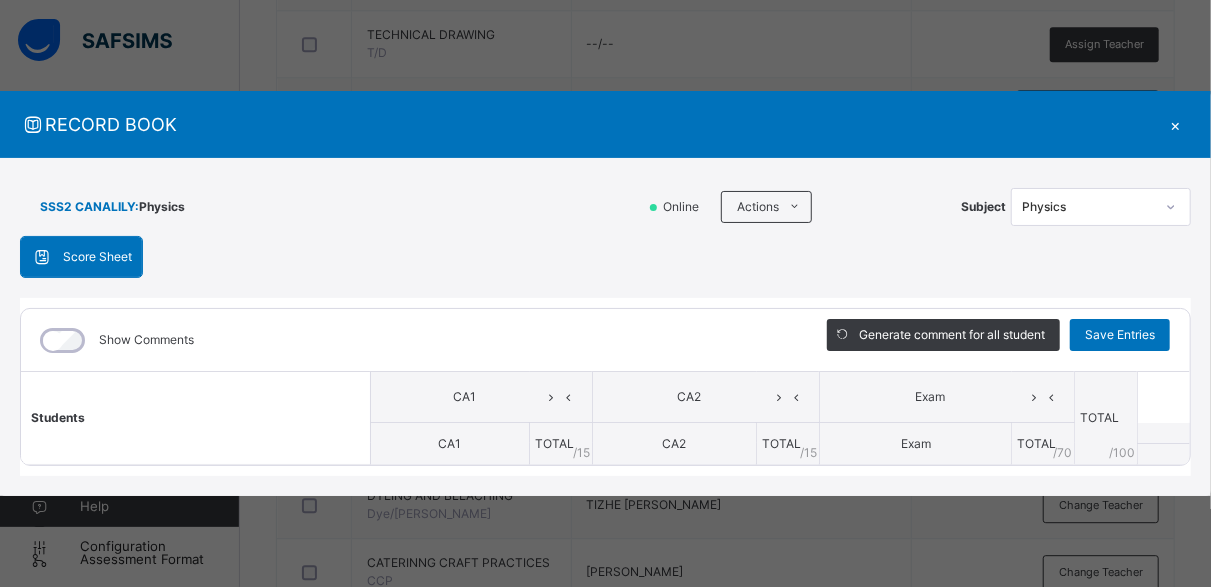 scroll, scrollTop: 2433, scrollLeft: 0, axis: vertical 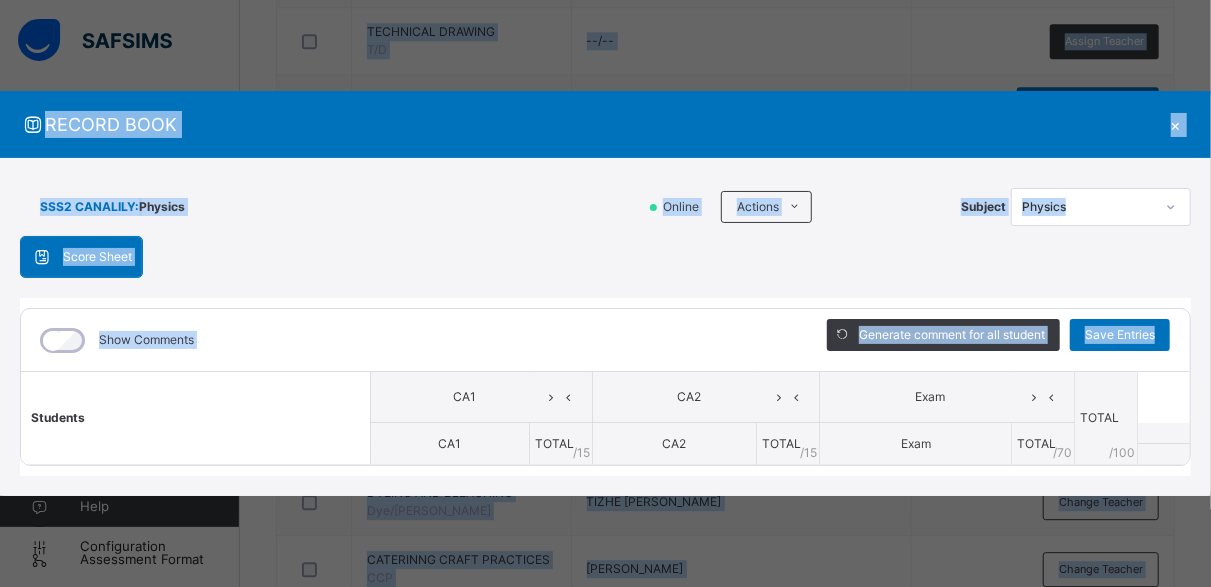 drag, startPoint x: 567, startPoint y: 488, endPoint x: 565, endPoint y: 606, distance: 118.016945 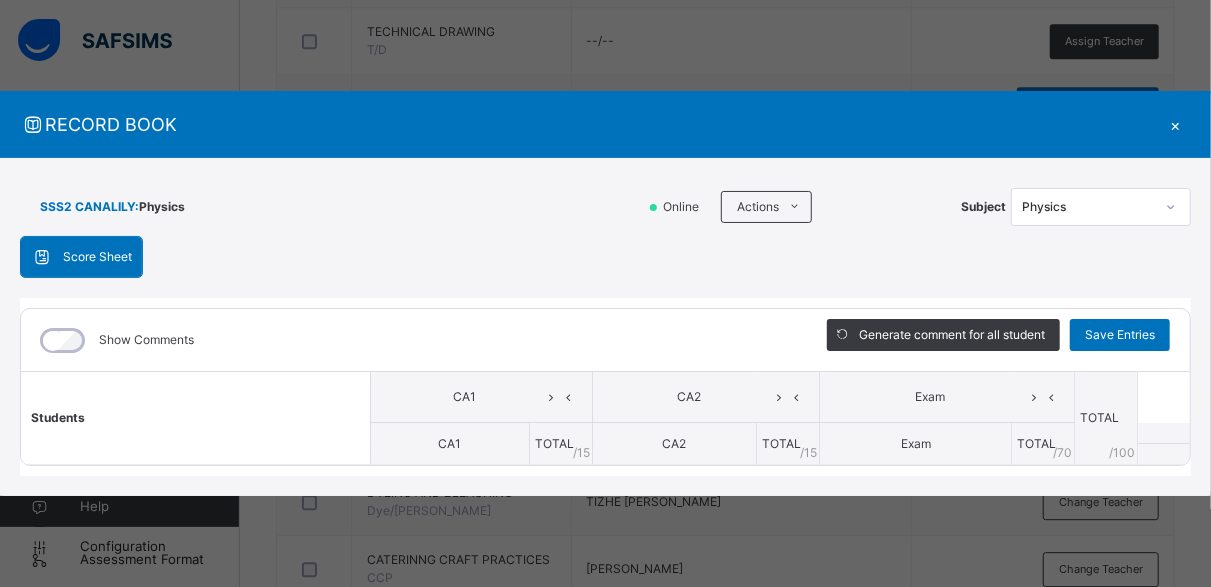 drag, startPoint x: 507, startPoint y: 490, endPoint x: 515, endPoint y: 508, distance: 19.697716 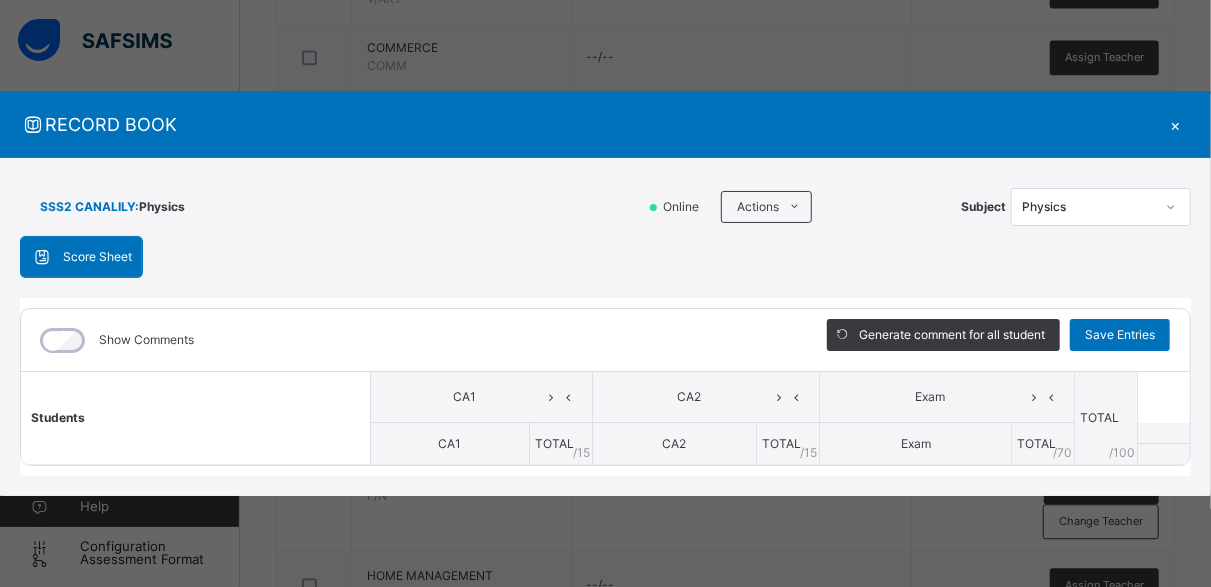 scroll, scrollTop: 2433, scrollLeft: 0, axis: vertical 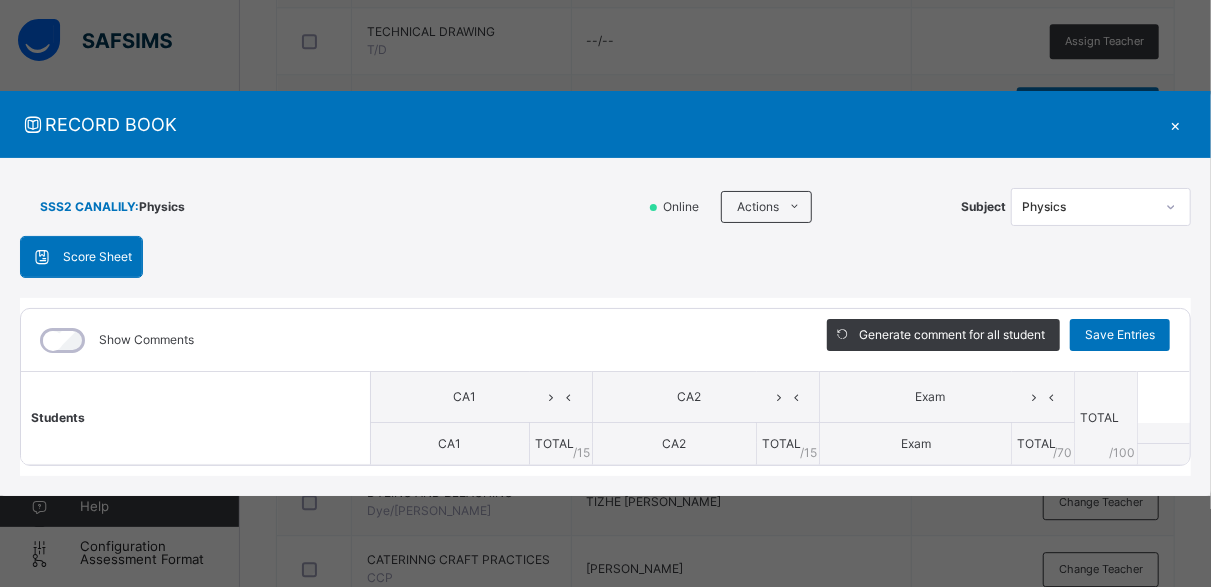 click on "Score Sheet Score Sheet Show Comments   Generate comment for all student   Save Entries Class Level:  SSS2   CANALILY Subject:  Physics Session:  2024/2025 Session Session:  First Term Students CA1 CA2 Exam TOTAL /100 Comment CA1 TOTAL / 15 CA2 TOTAL / 15 Exam TOTAL / 70   ×   Subject Teacher’s Comment Generate and see in full the comment developed by the AI with an option to regenerate the comment Sims Bot Please wait while the Sims Bot generates comments for all your students" at bounding box center [605, 356] 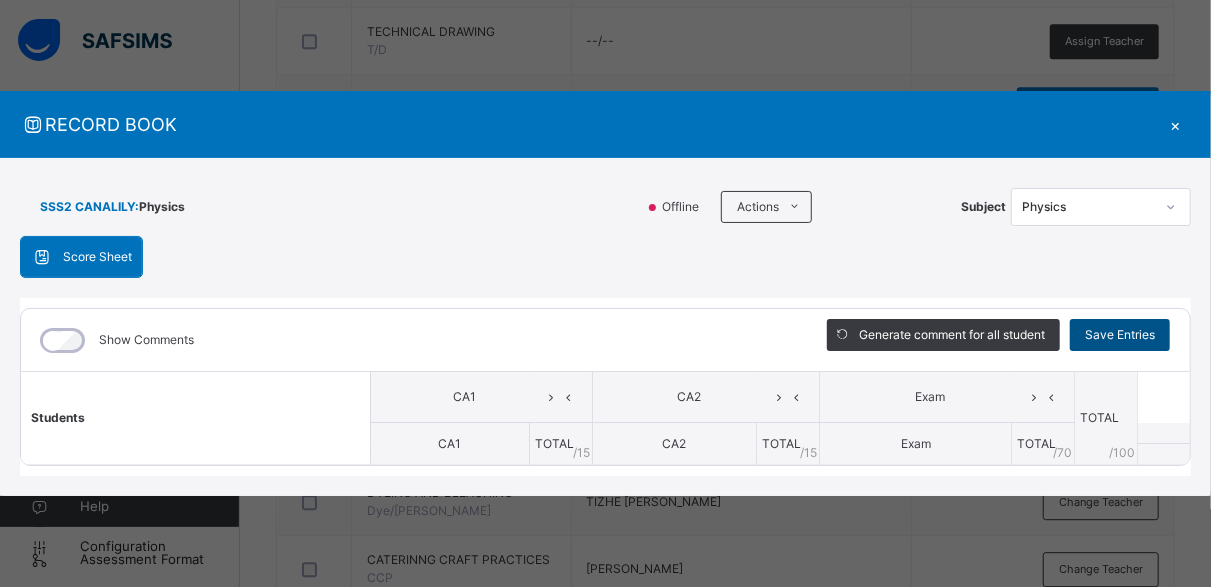 click on "Save Entries" at bounding box center [1120, 335] 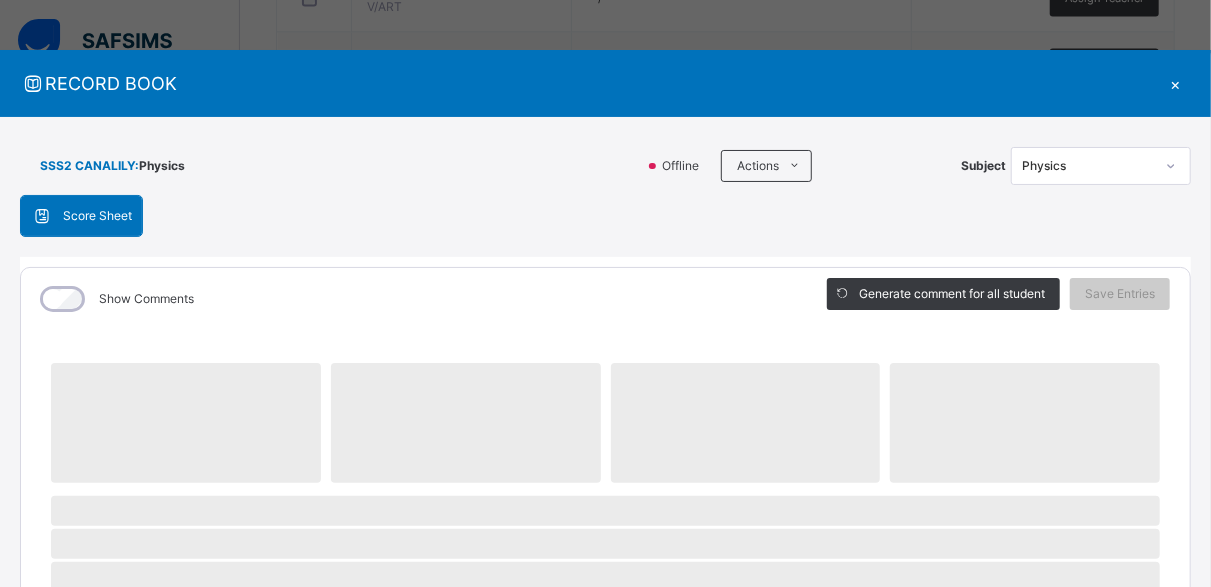 scroll, scrollTop: 2200, scrollLeft: 0, axis: vertical 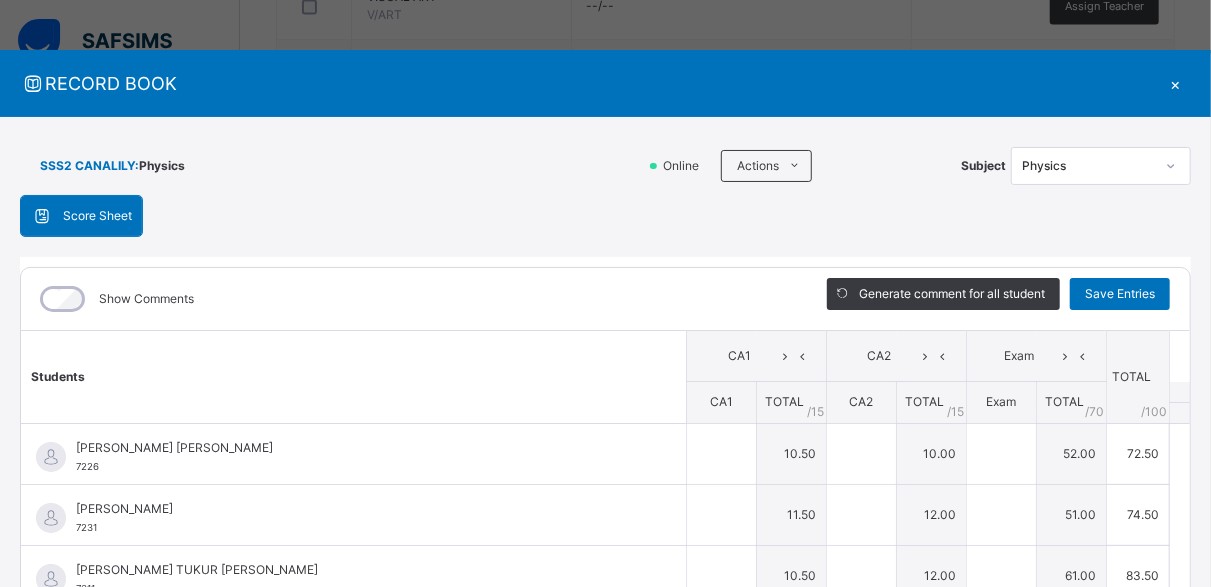 type on "****" 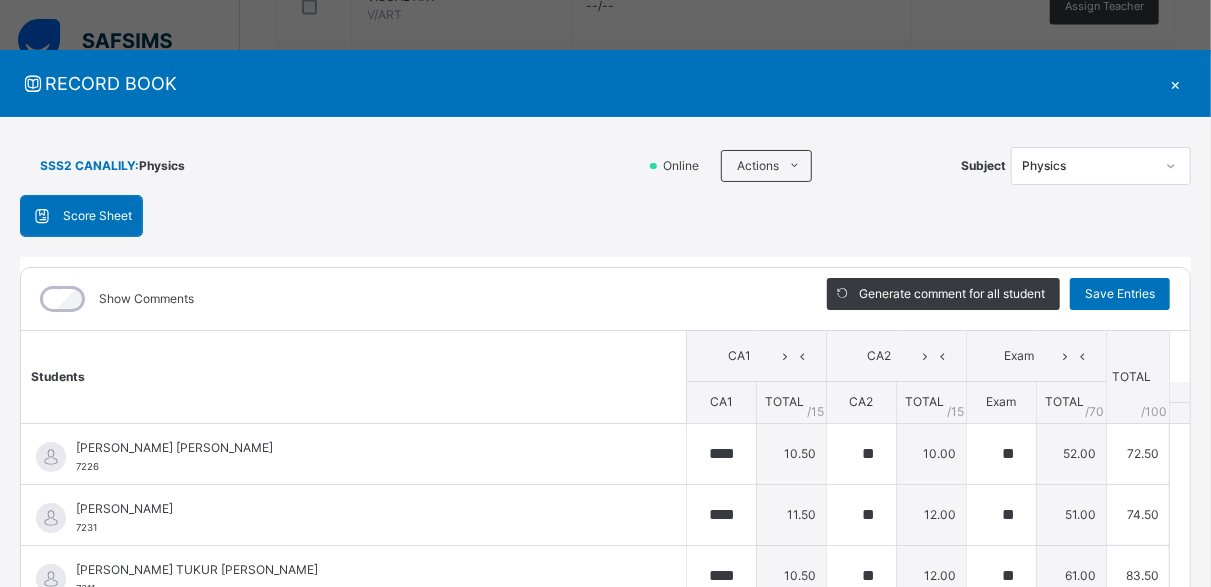 type on "**" 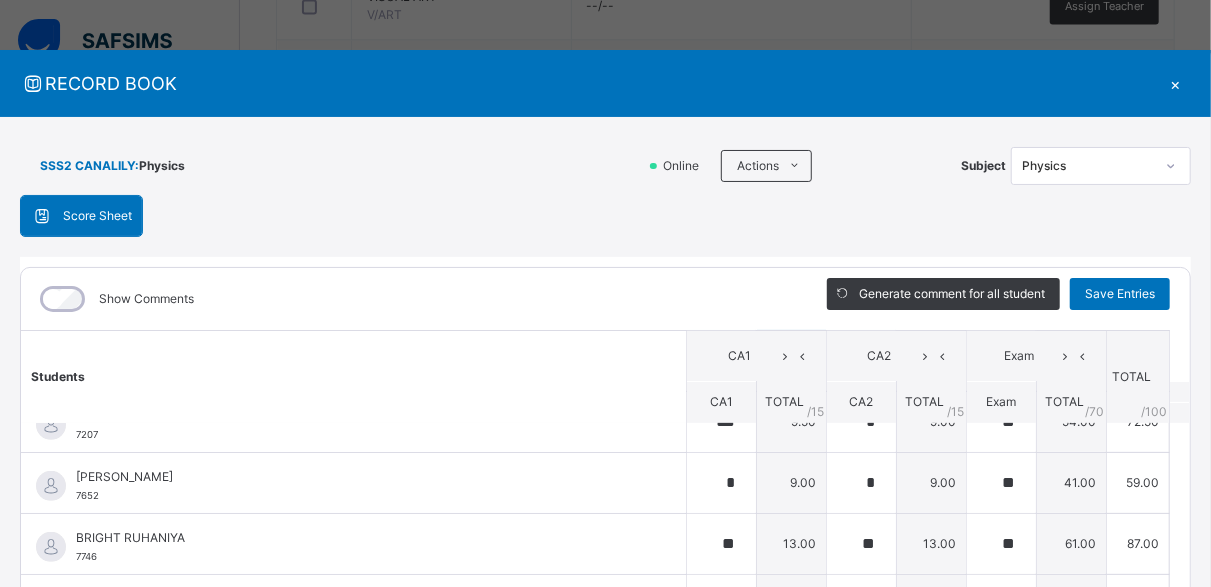 scroll, scrollTop: 466, scrollLeft: 0, axis: vertical 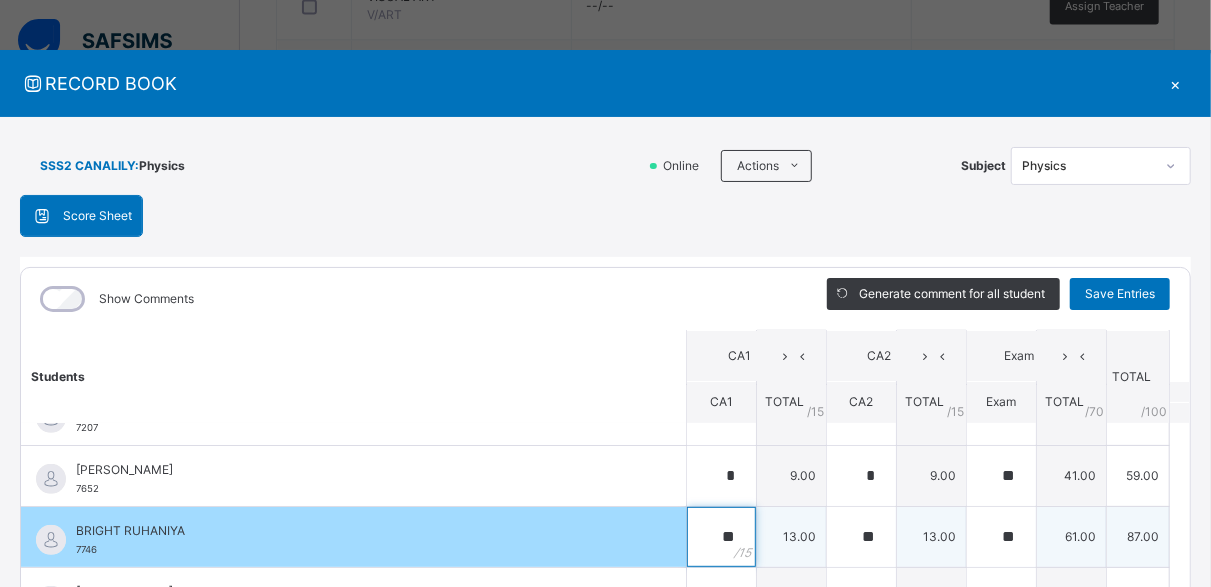 click on "**" at bounding box center (721, 537) 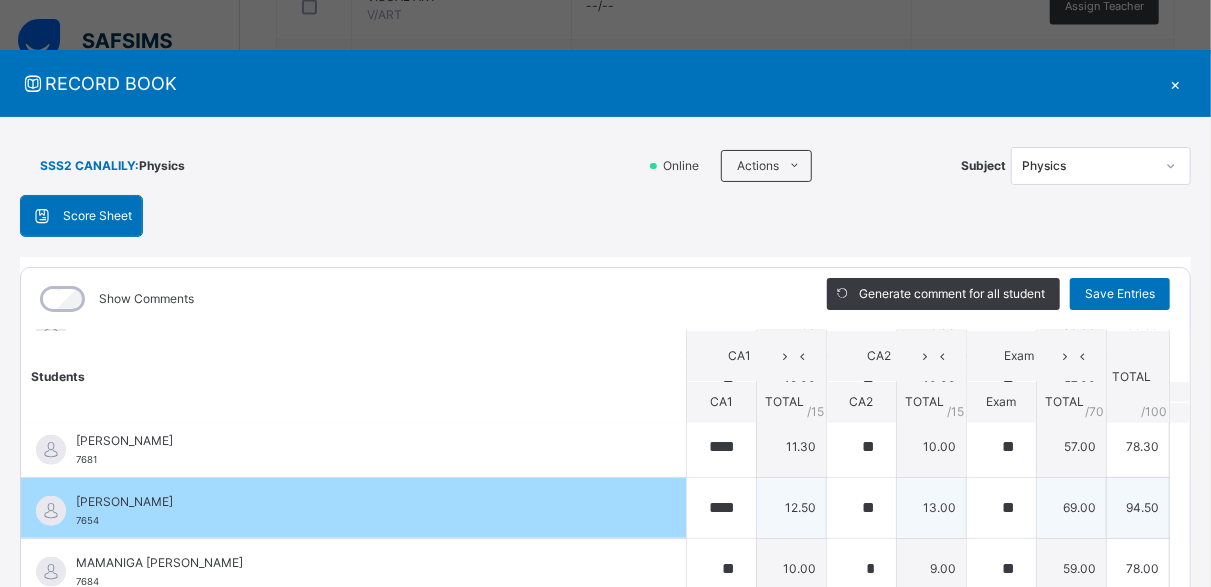 scroll, scrollTop: 1412, scrollLeft: 0, axis: vertical 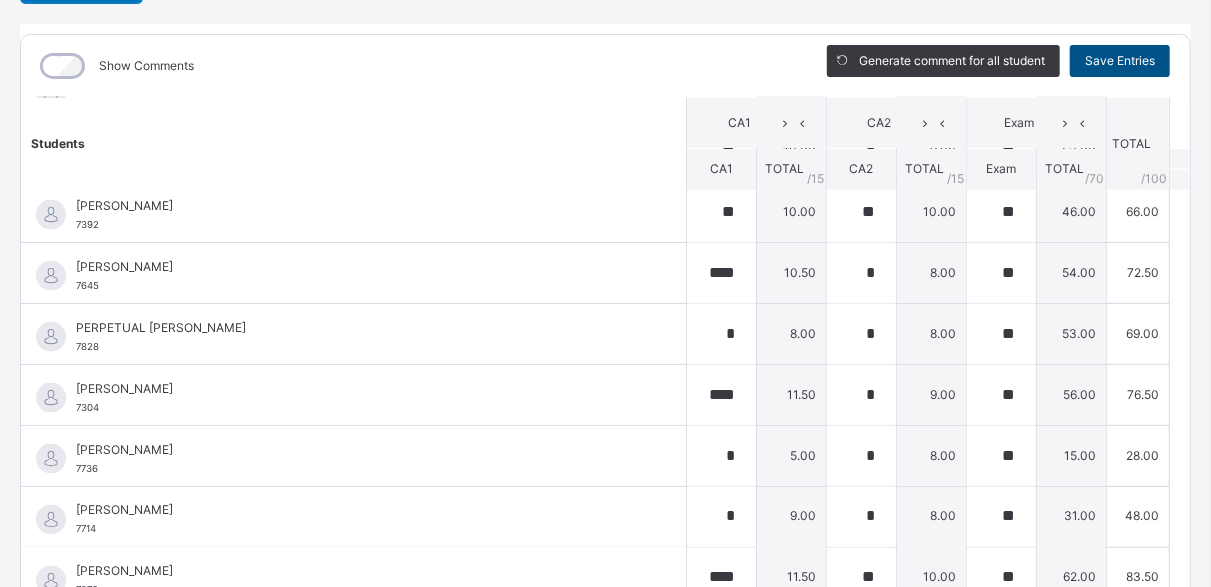 click on "Save Entries" at bounding box center (1120, 61) 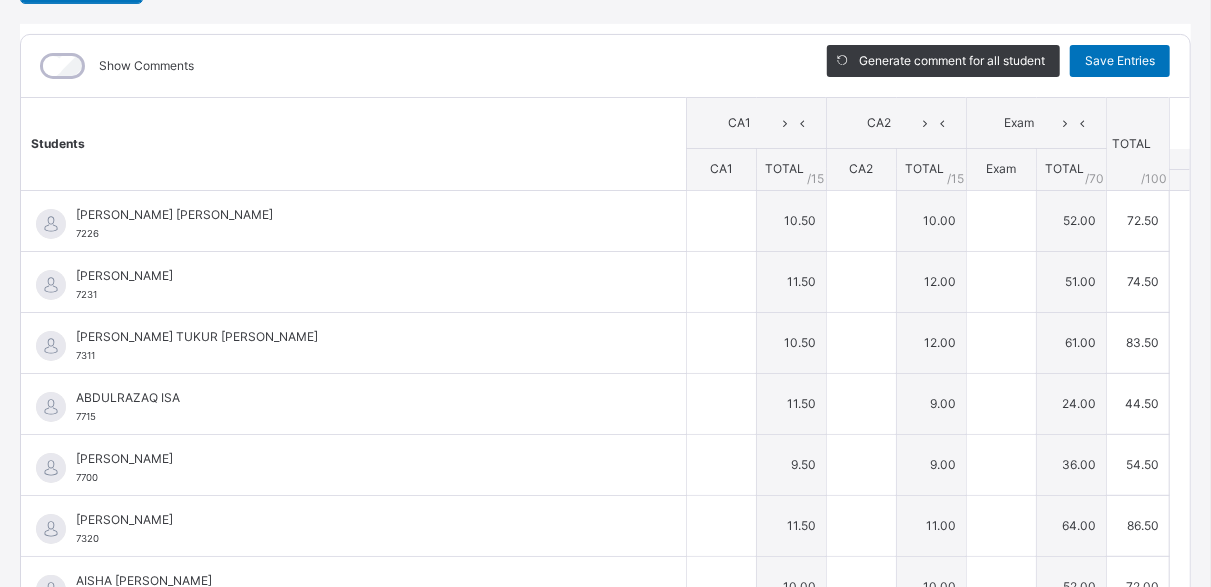 type on "****" 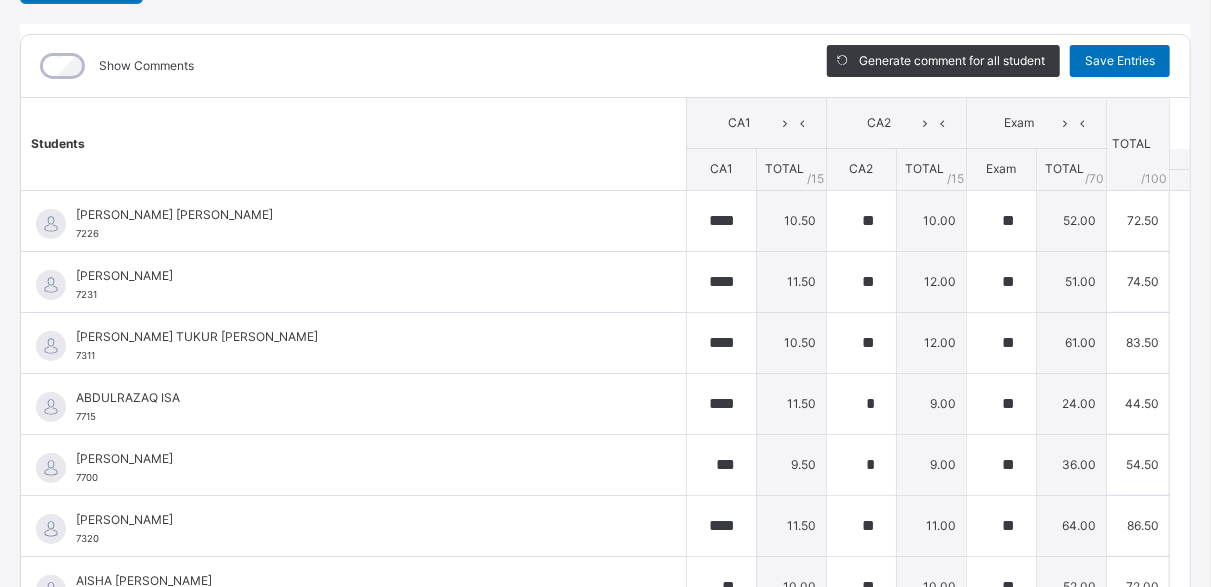 type on "****" 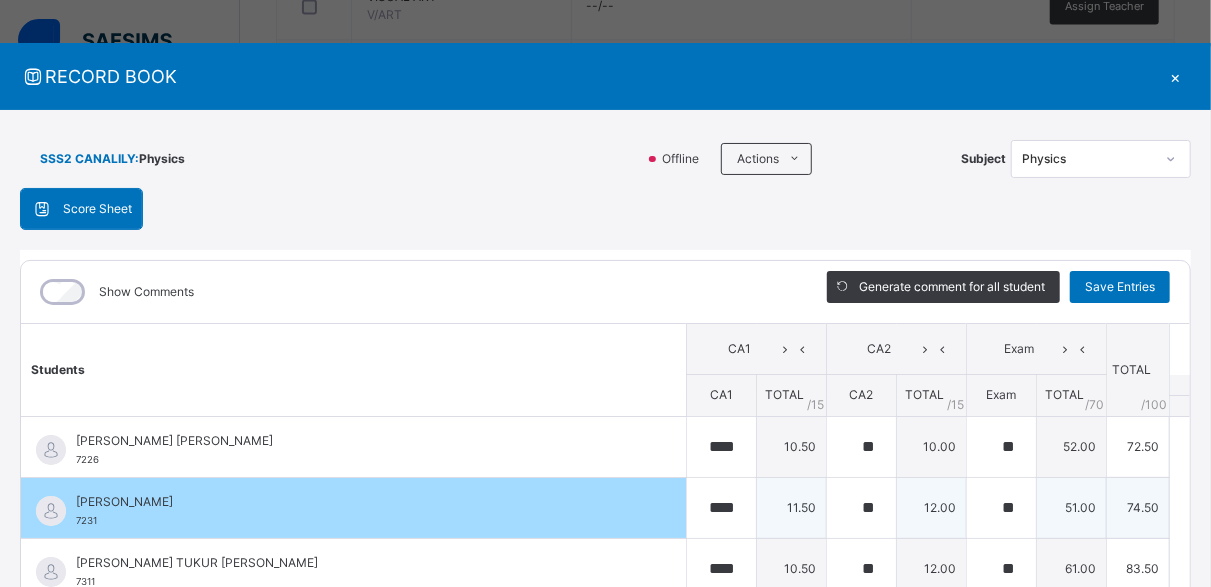 scroll, scrollTop: 0, scrollLeft: 0, axis: both 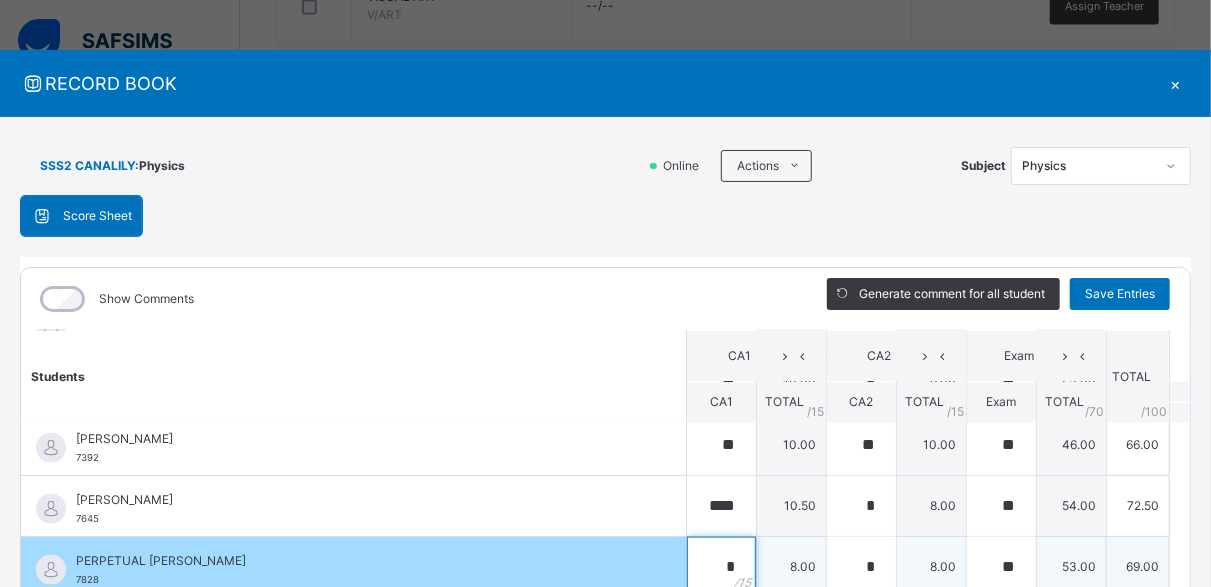 click on "*" at bounding box center [721, 567] 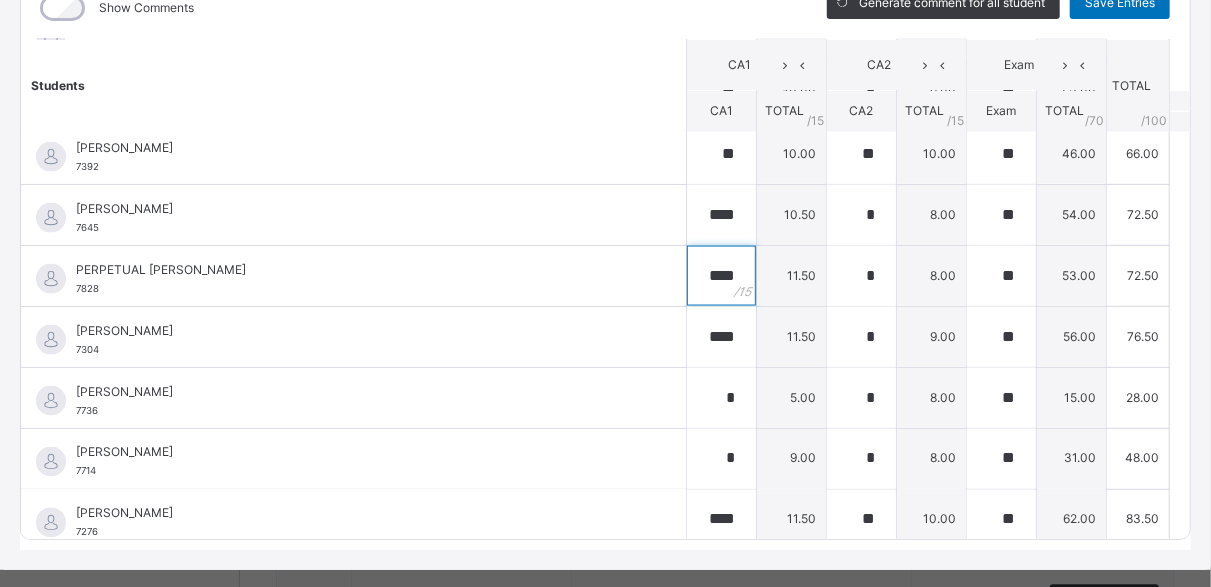 scroll, scrollTop: 322, scrollLeft: 0, axis: vertical 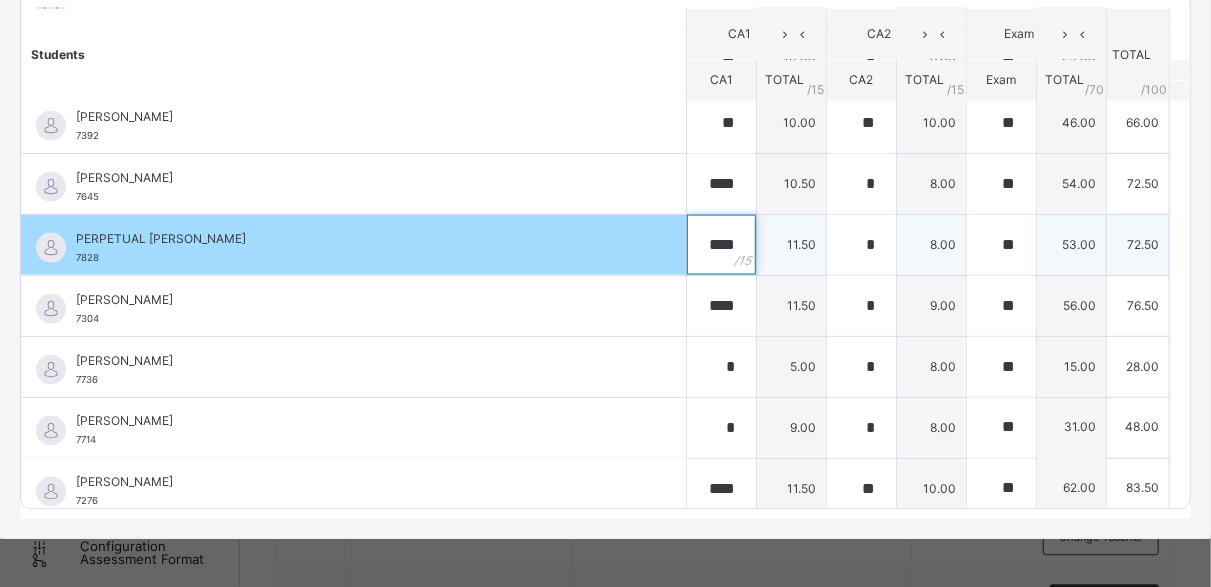 type on "****" 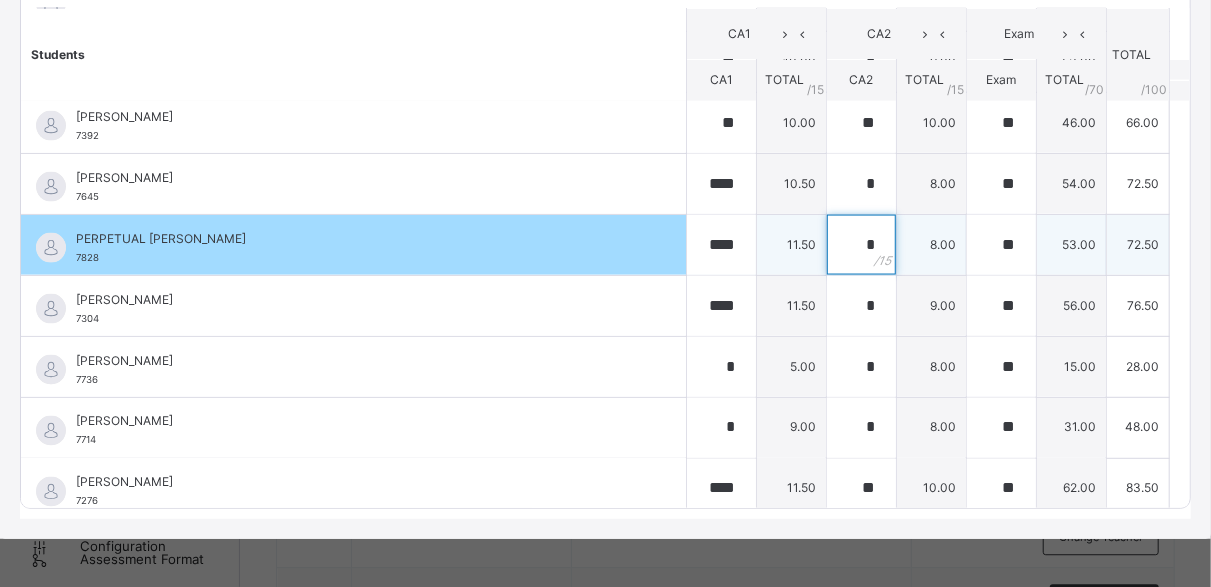 click on "*" at bounding box center [861, 245] 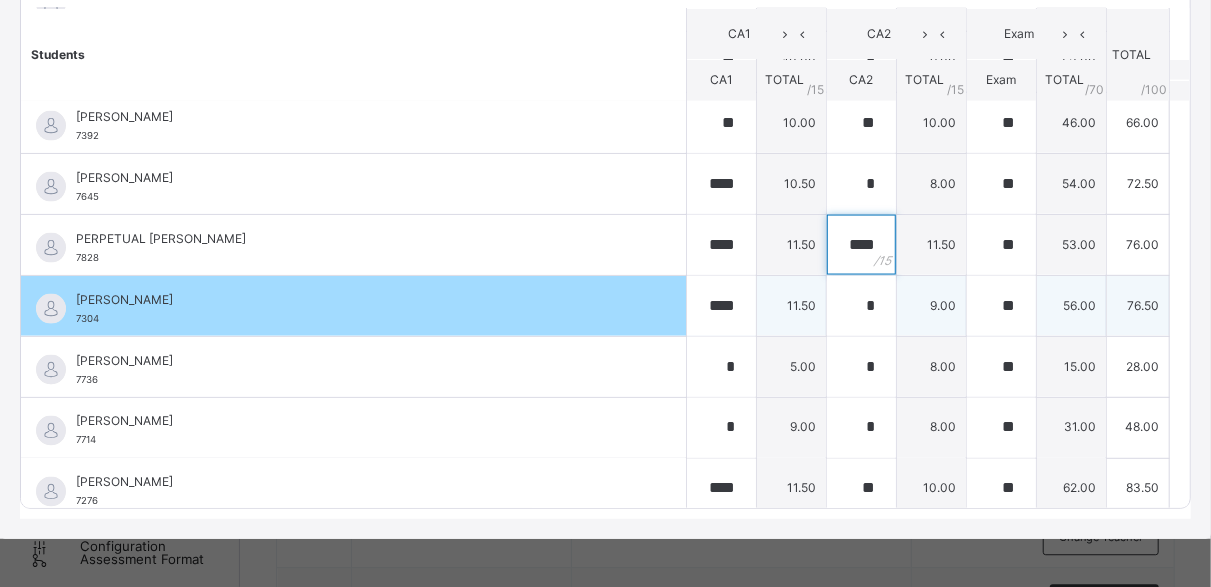 scroll, scrollTop: 2433, scrollLeft: 0, axis: vertical 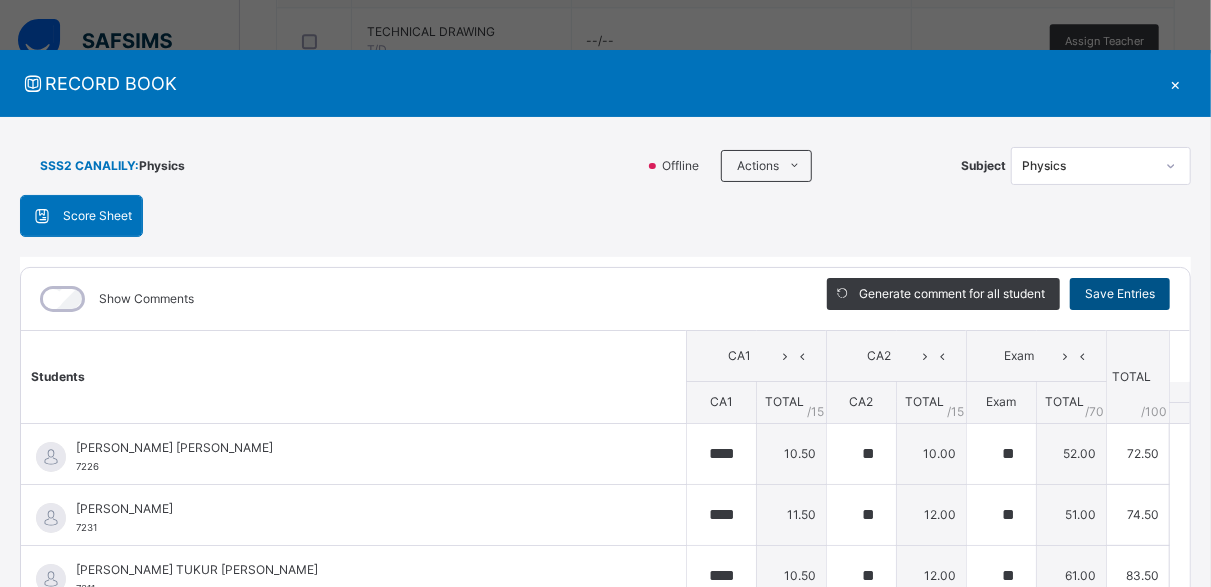 type on "****" 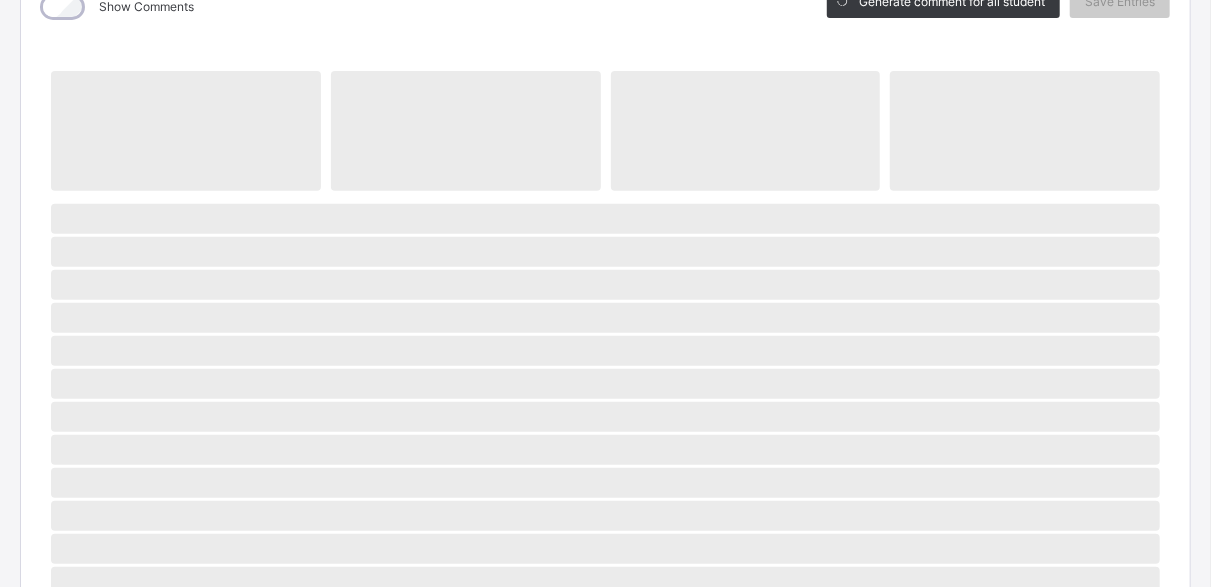 scroll, scrollTop: 0, scrollLeft: 0, axis: both 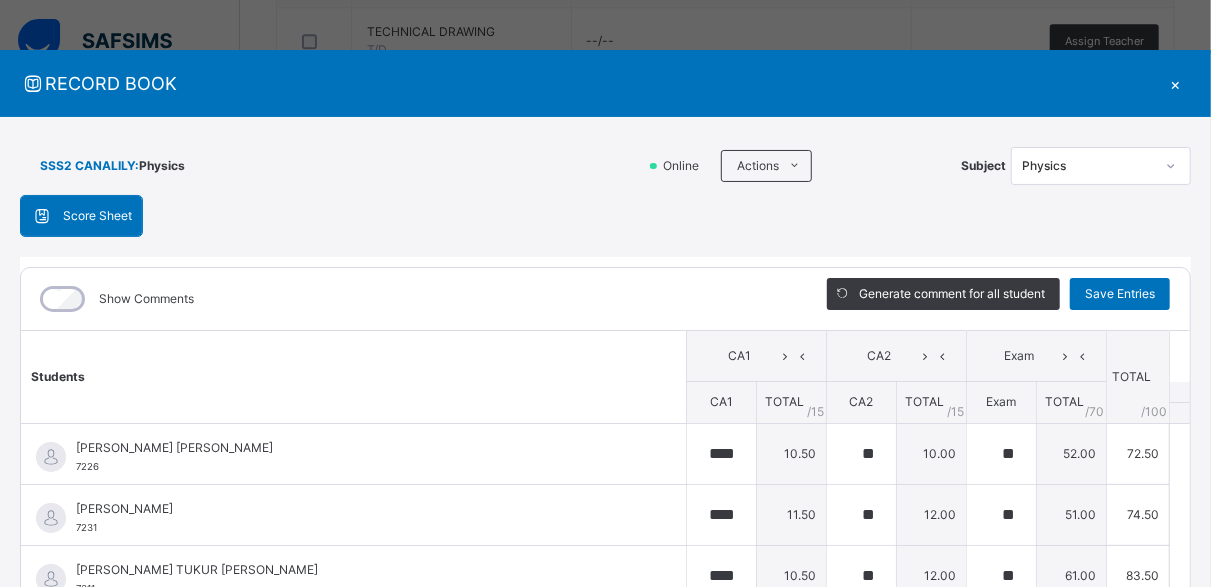 type on "****" 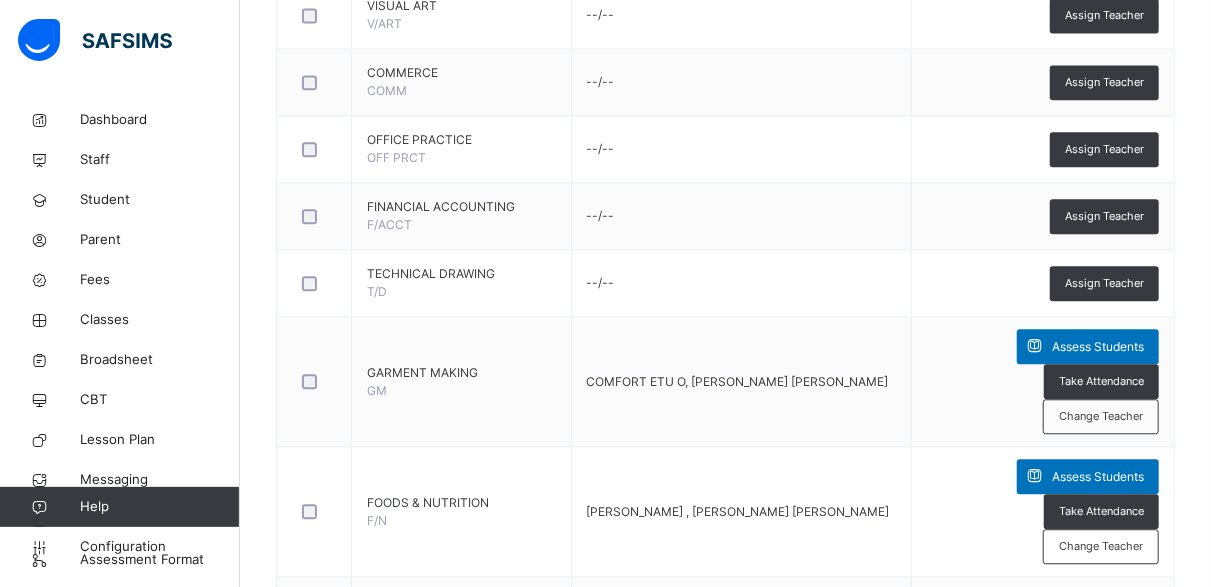 scroll, scrollTop: 2200, scrollLeft: 0, axis: vertical 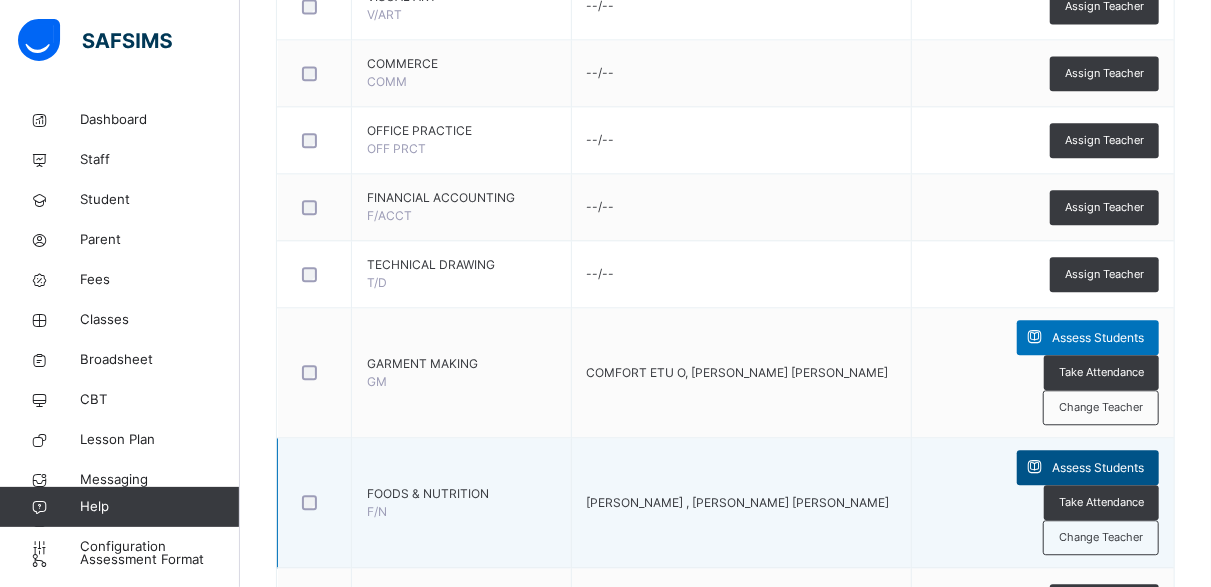 click on "Assess Students" at bounding box center (1098, 468) 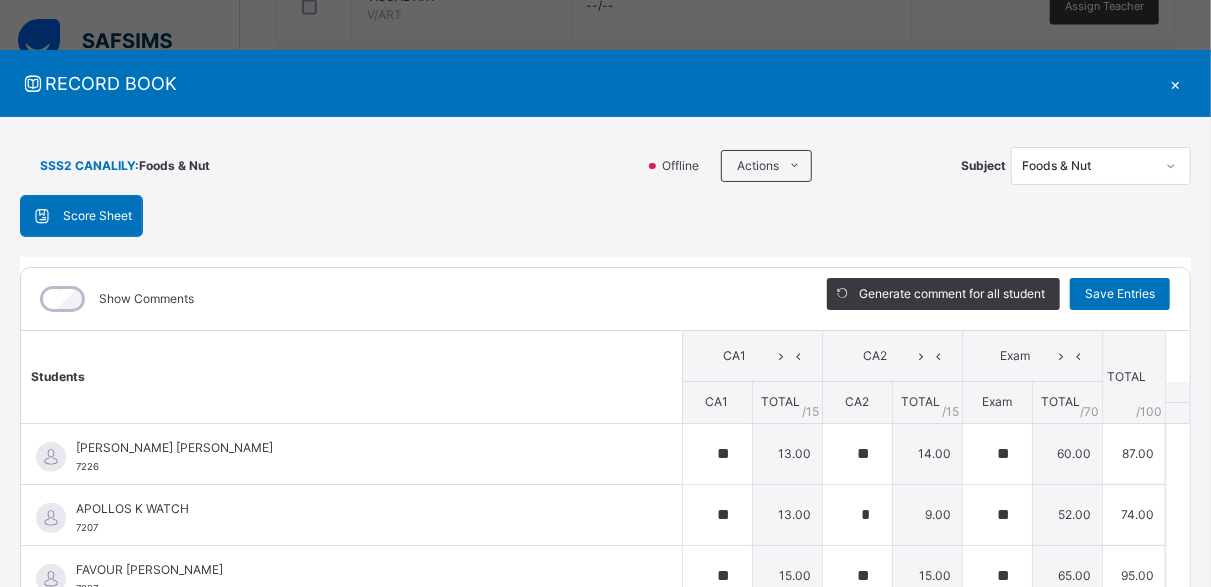 scroll, scrollTop: 218, scrollLeft: 0, axis: vertical 